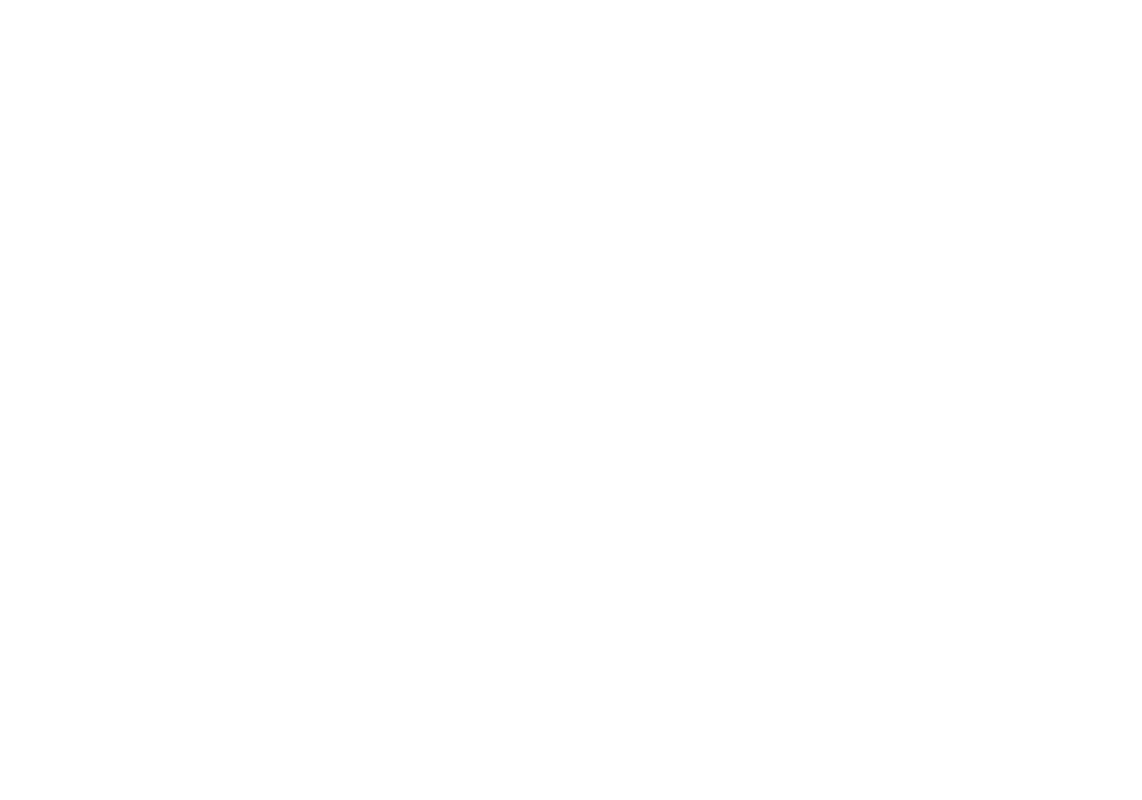scroll, scrollTop: 0, scrollLeft: 0, axis: both 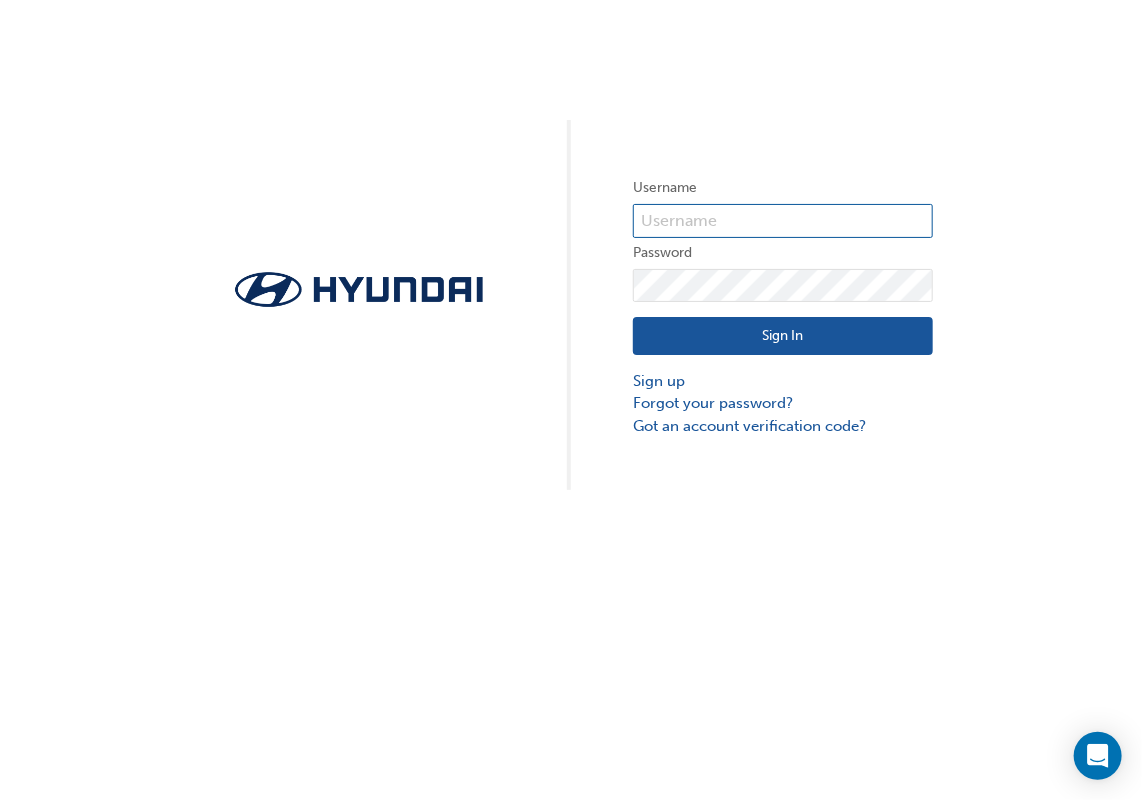 type on "13603" 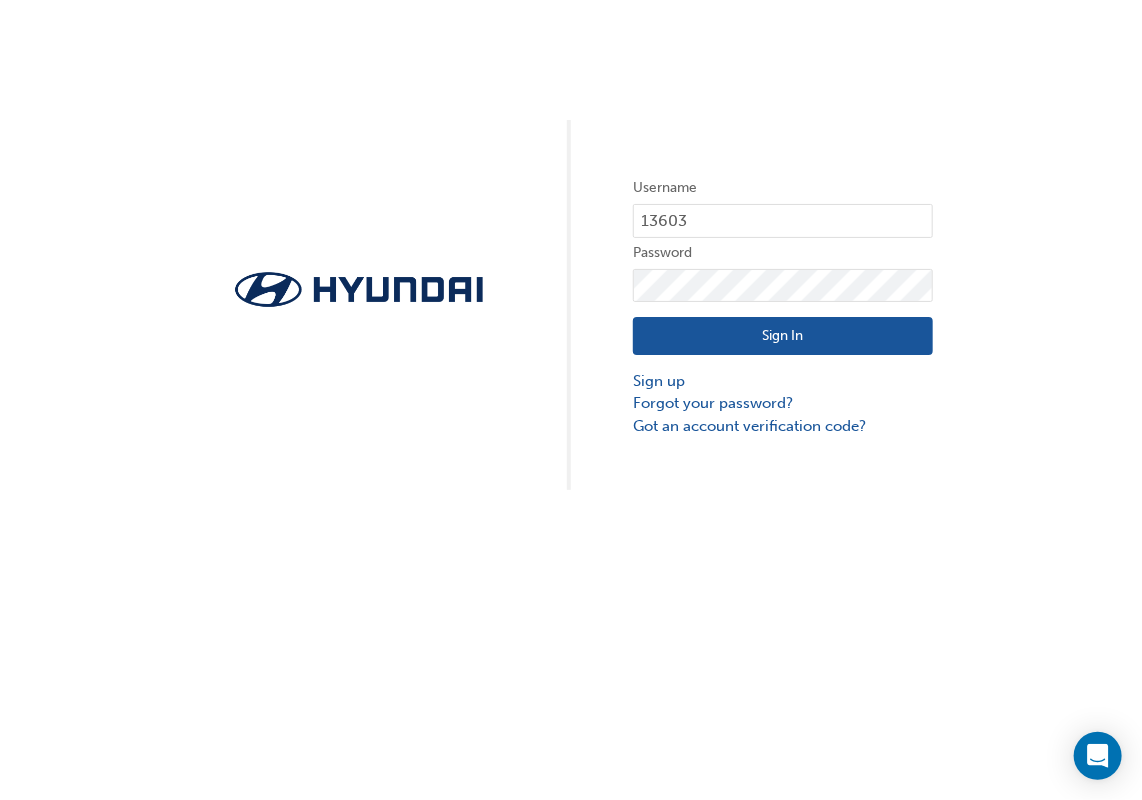 click on "Sign In" at bounding box center [783, 336] 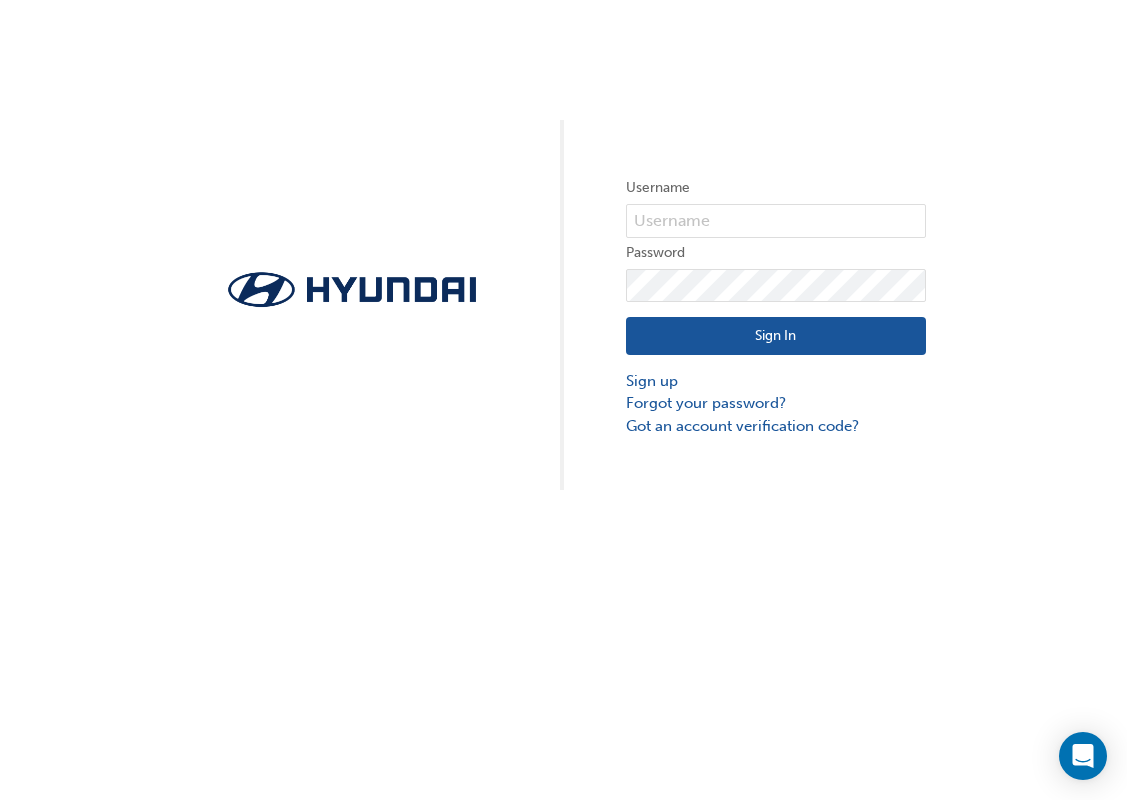 scroll, scrollTop: 0, scrollLeft: 0, axis: both 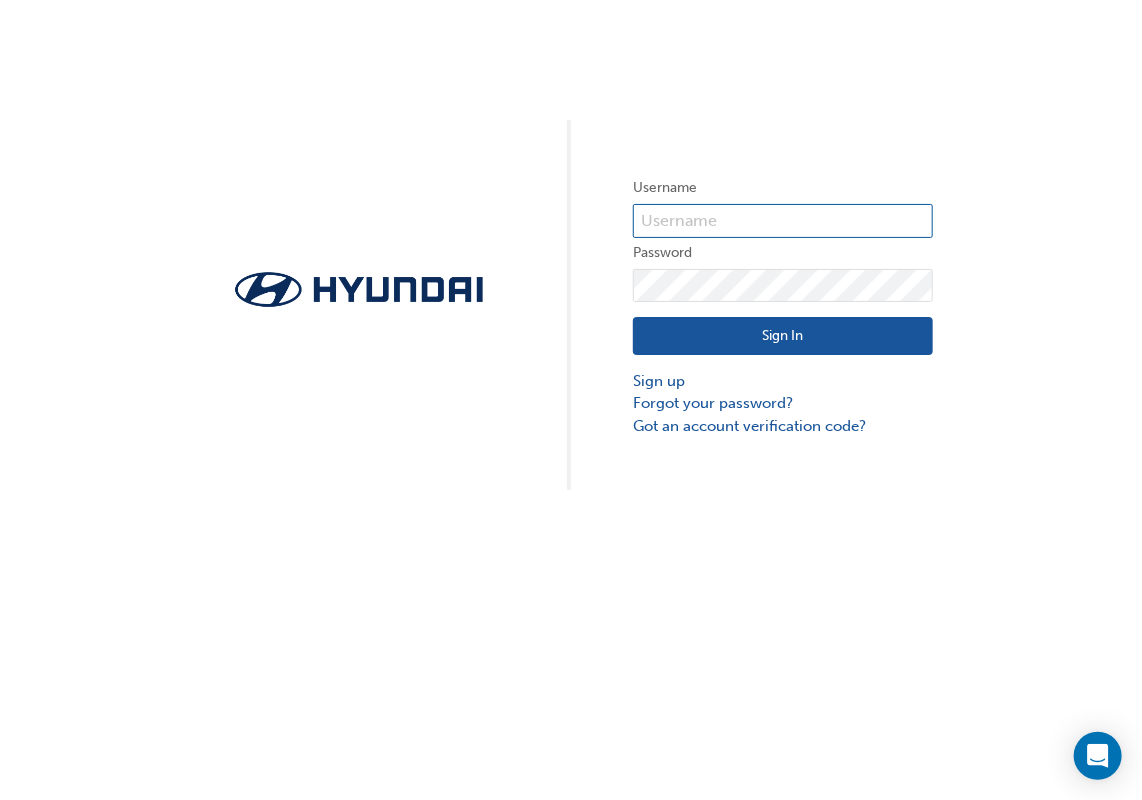 type on "13603" 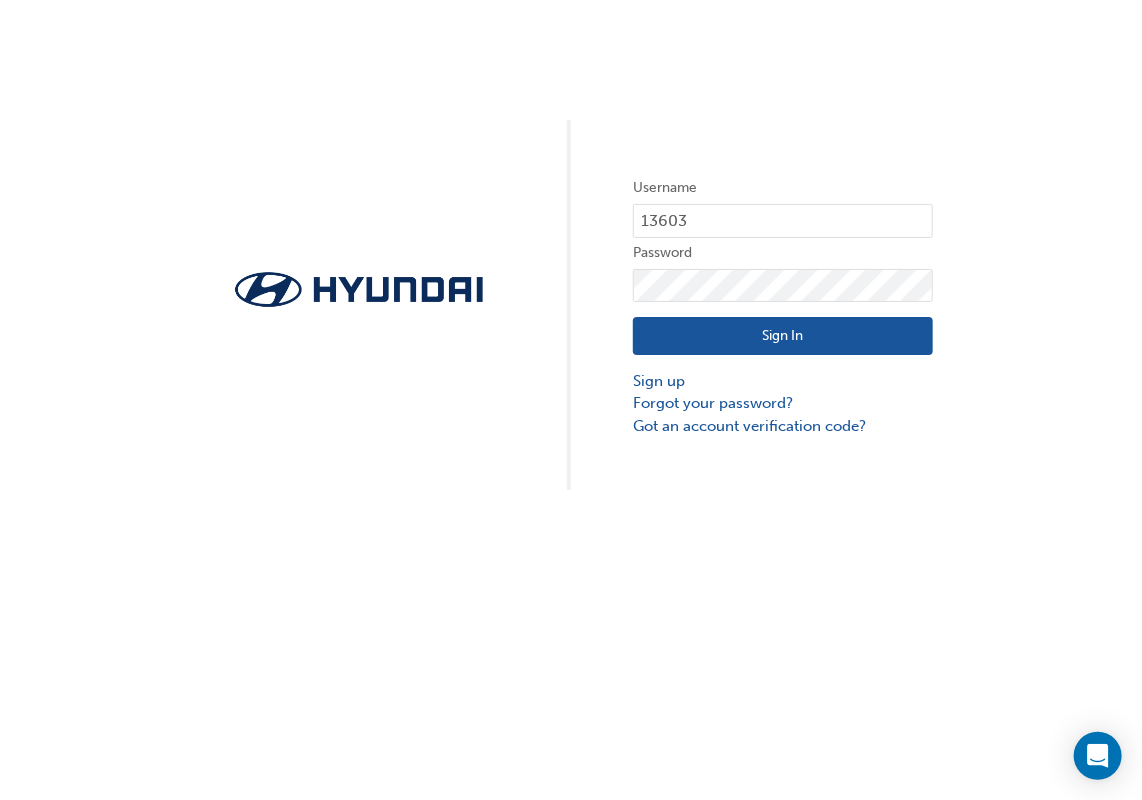 click on "Sign In" at bounding box center [783, 336] 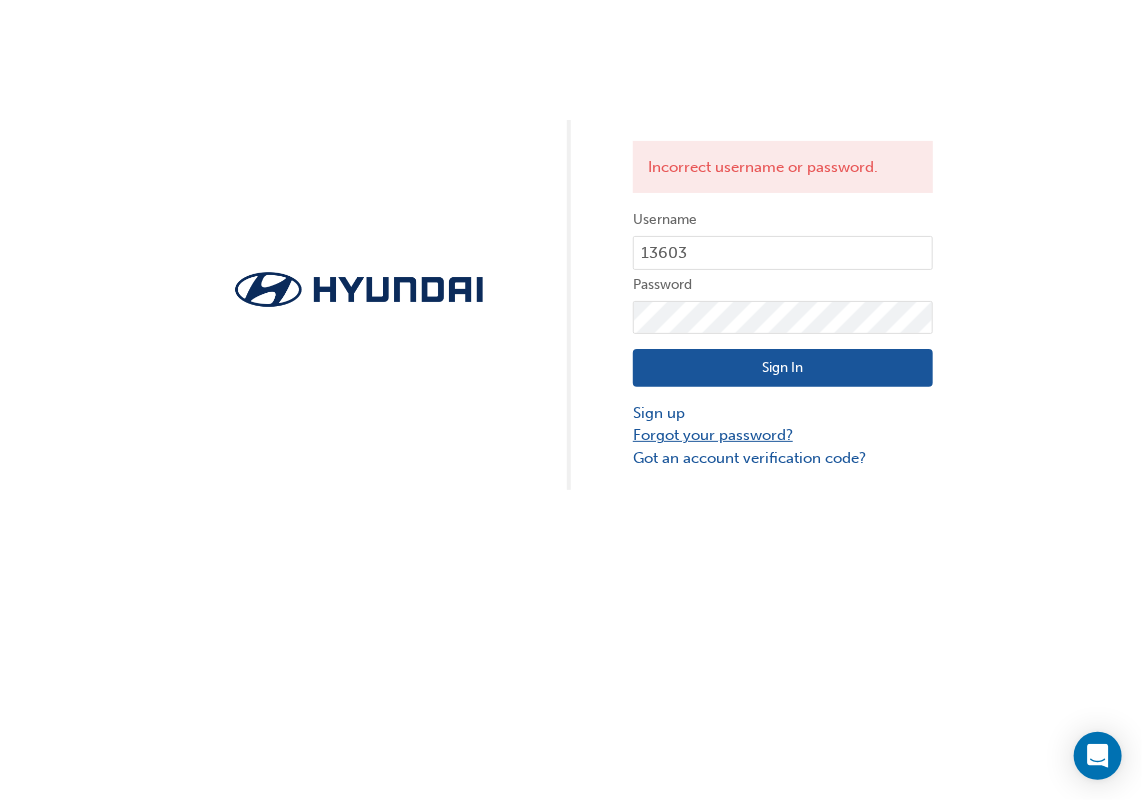 click on "Forgot your password?" at bounding box center [783, 435] 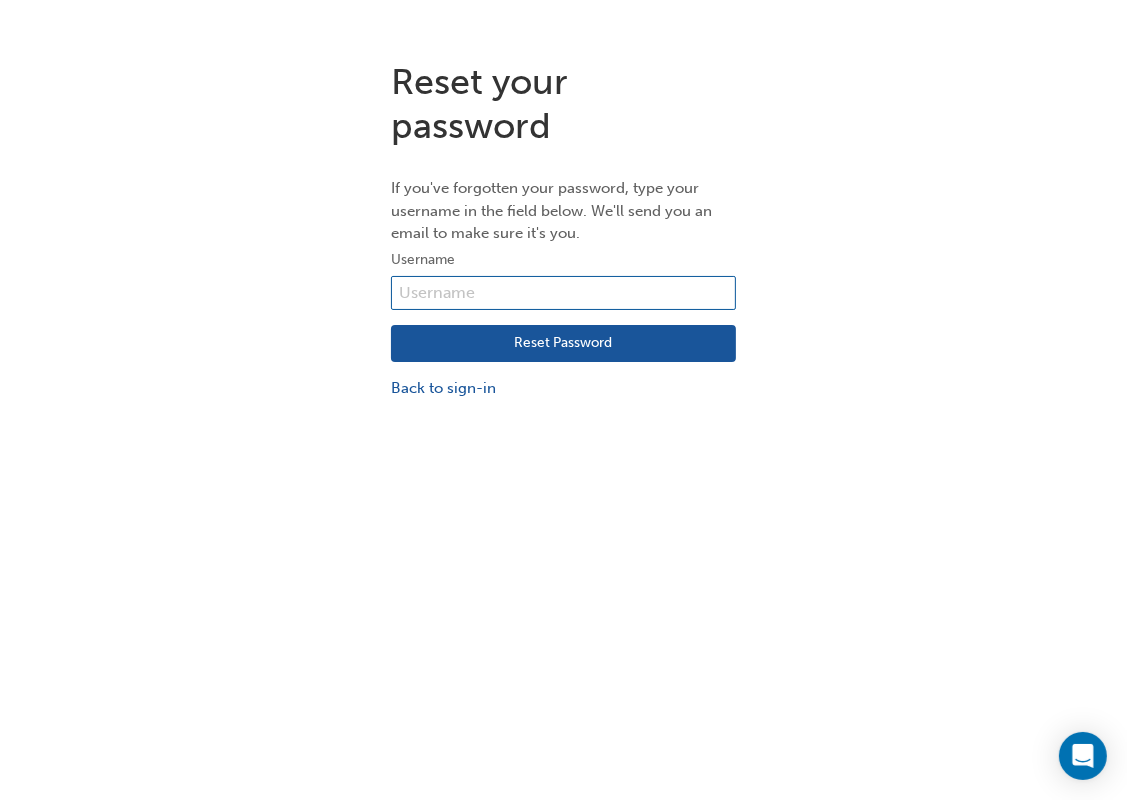 click at bounding box center (563, 293) 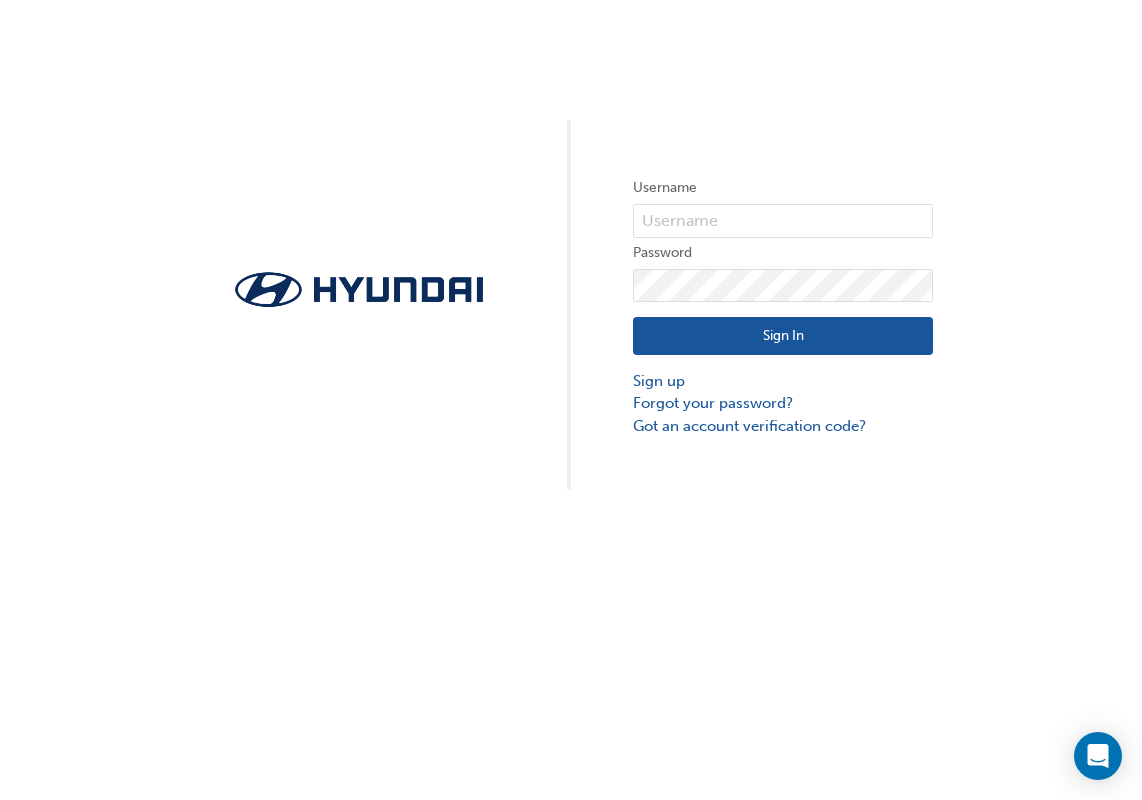 scroll, scrollTop: 0, scrollLeft: 0, axis: both 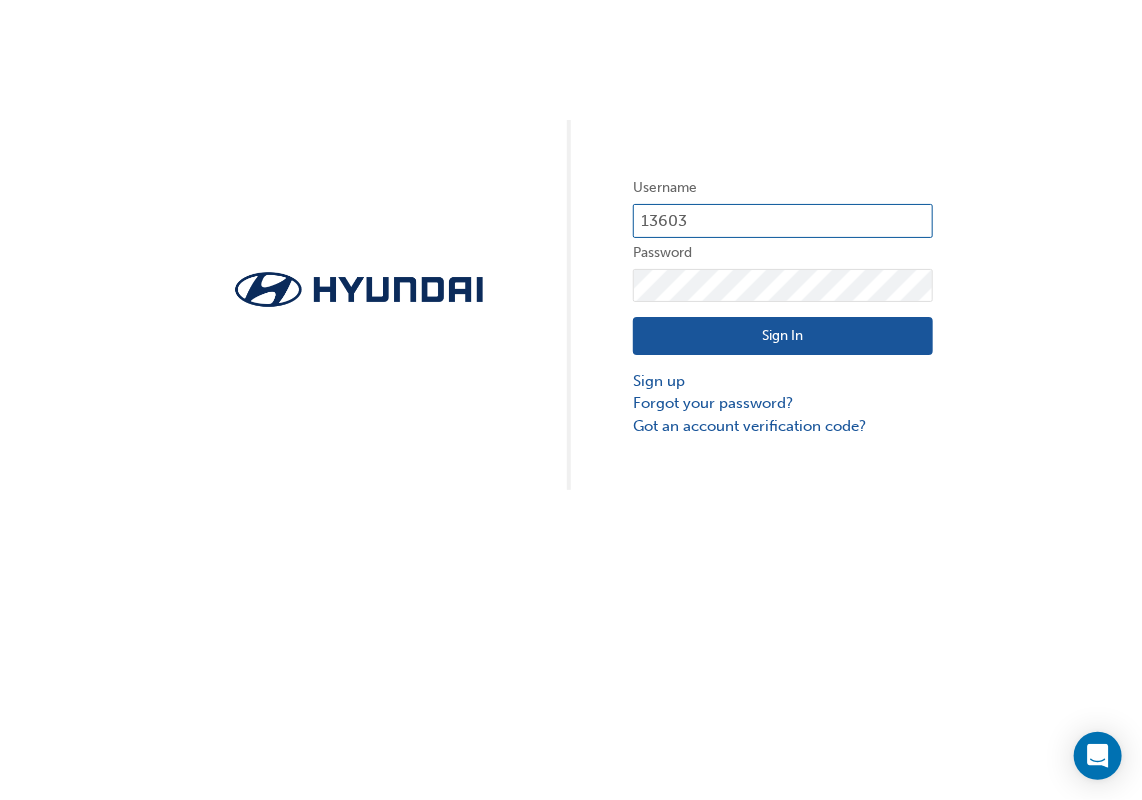 click on "13603" at bounding box center (783, 221) 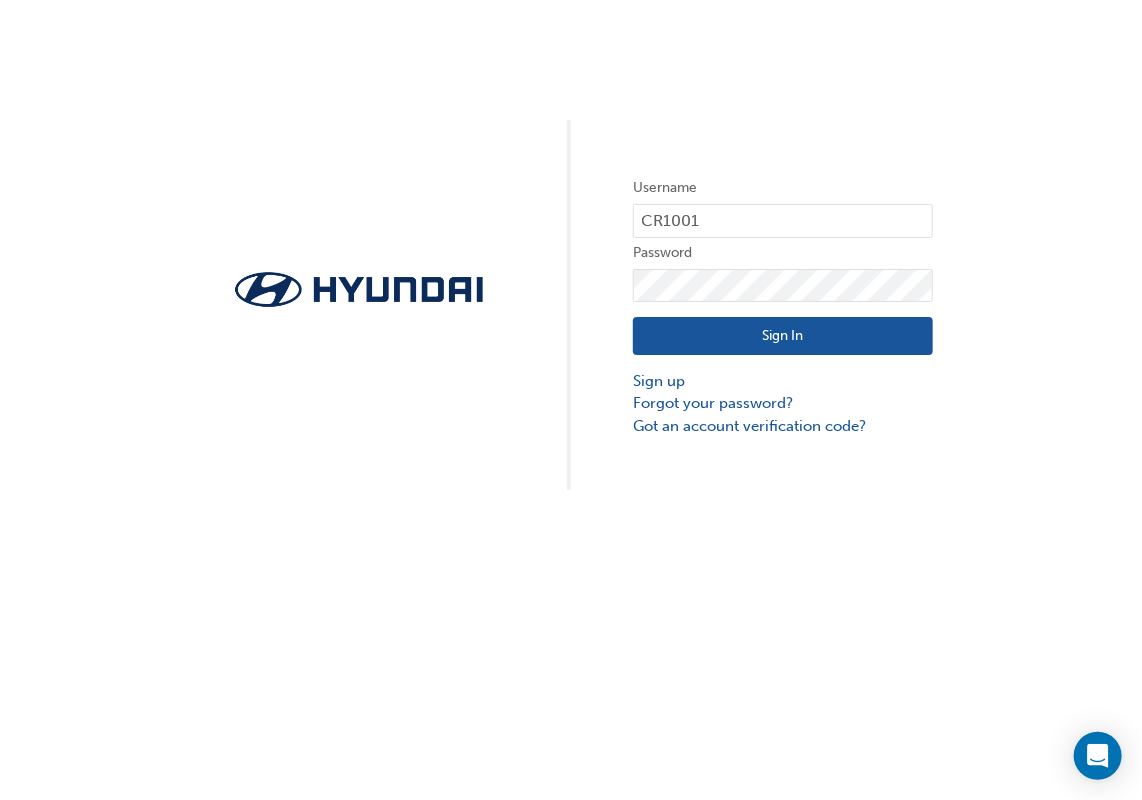 click on "Sign In" at bounding box center (783, 336) 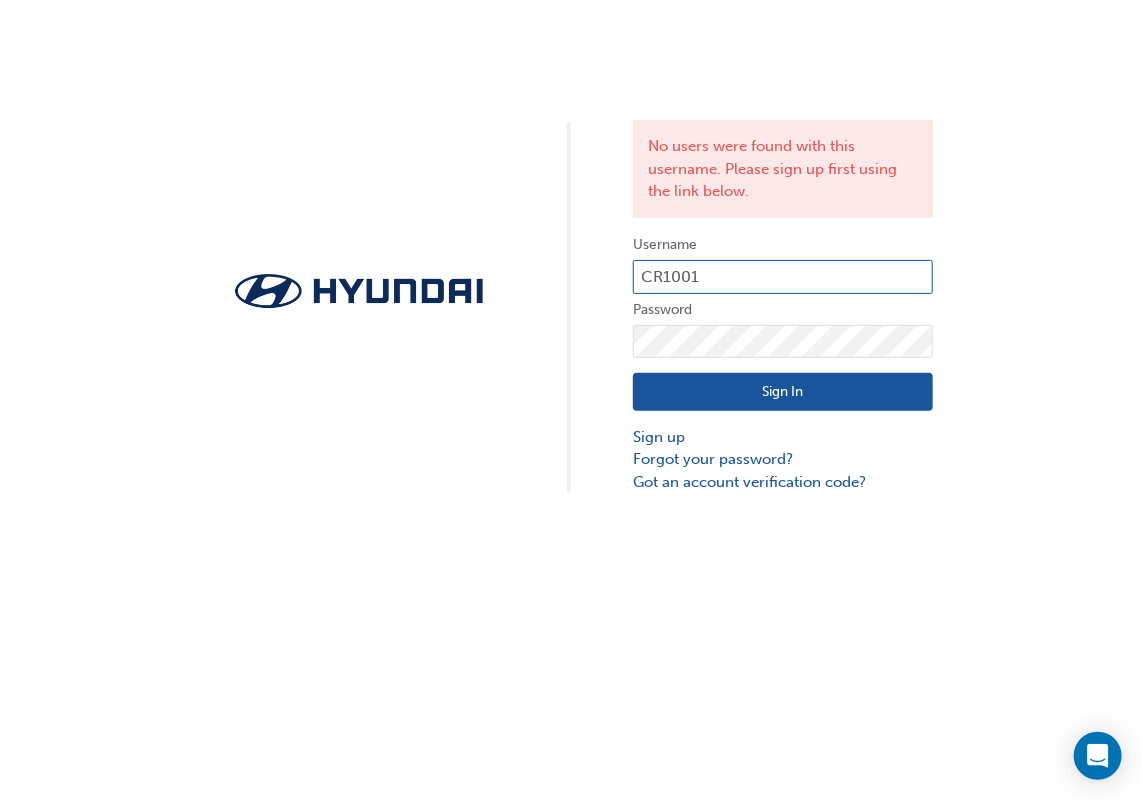 click on "CR1001" at bounding box center [783, 277] 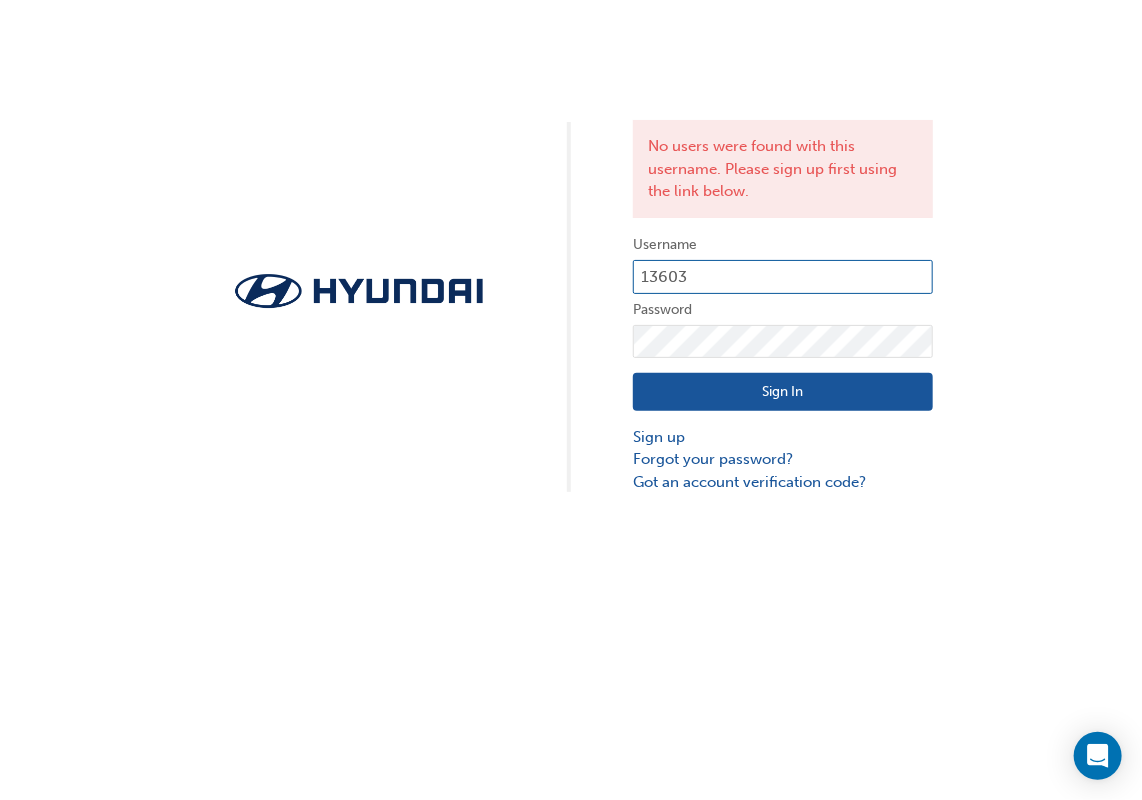 click on "13603" at bounding box center (783, 277) 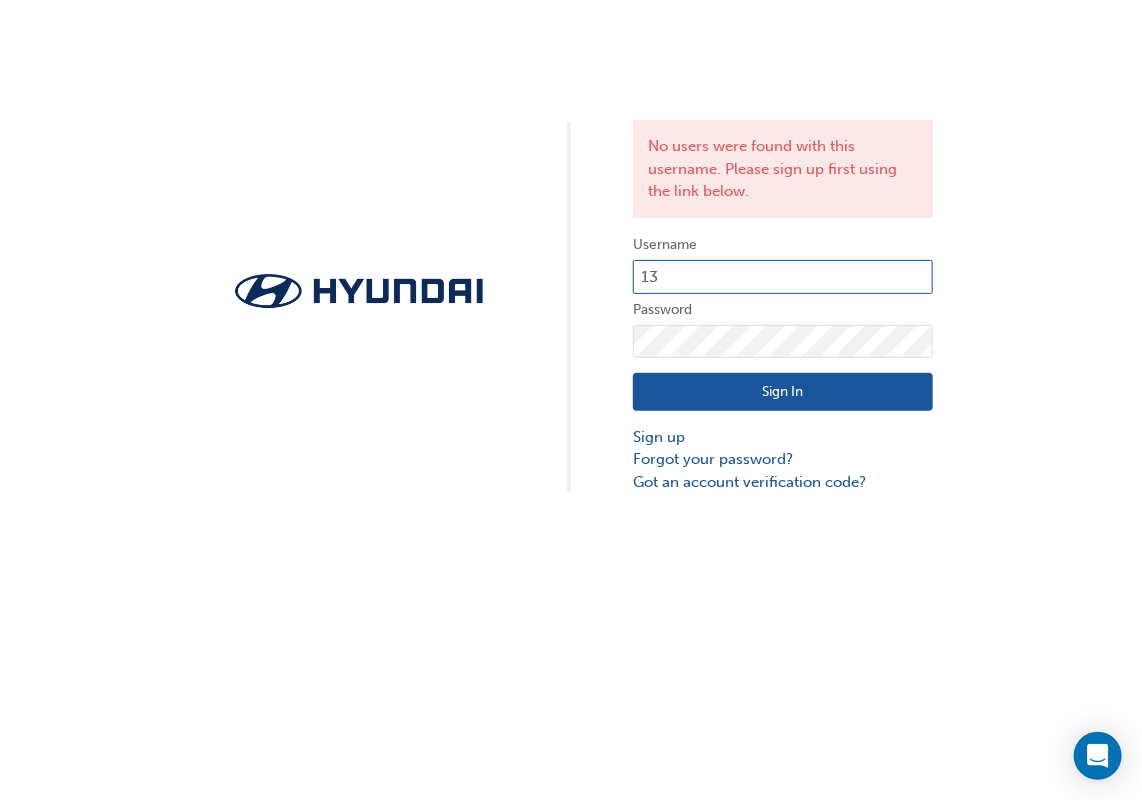 type on "1" 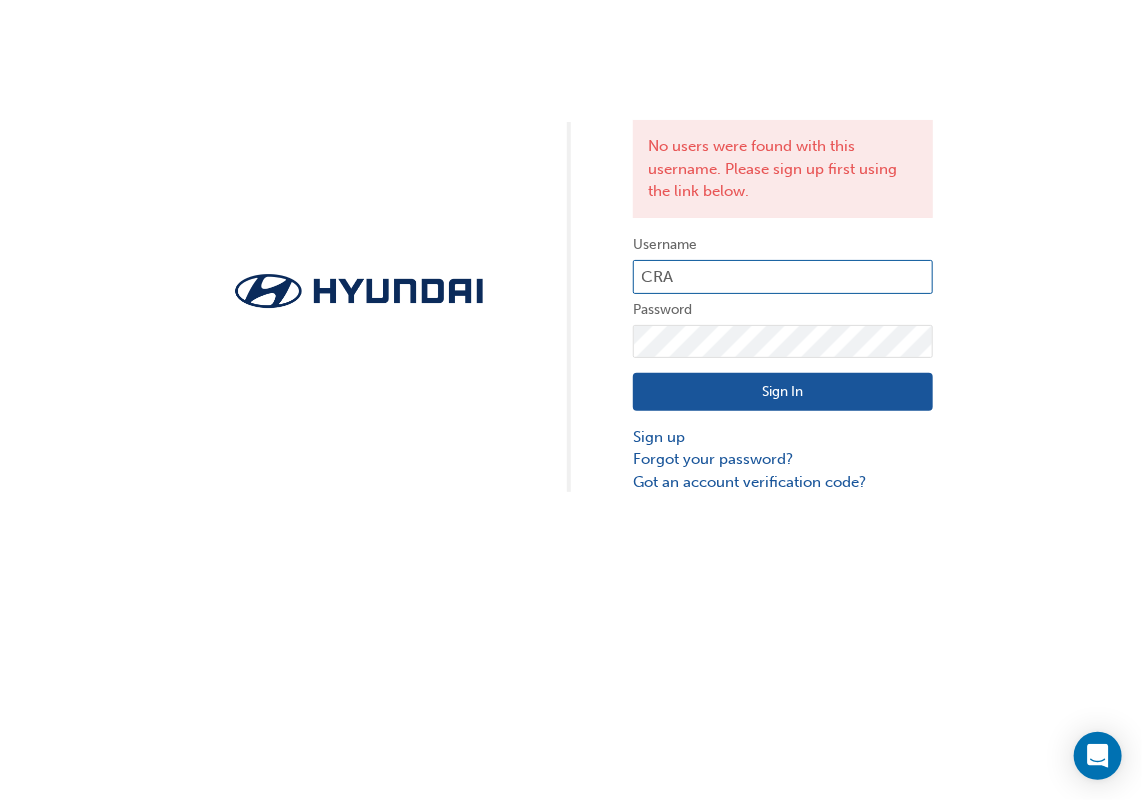 type on "craig.rose@westpointautos.com.au" 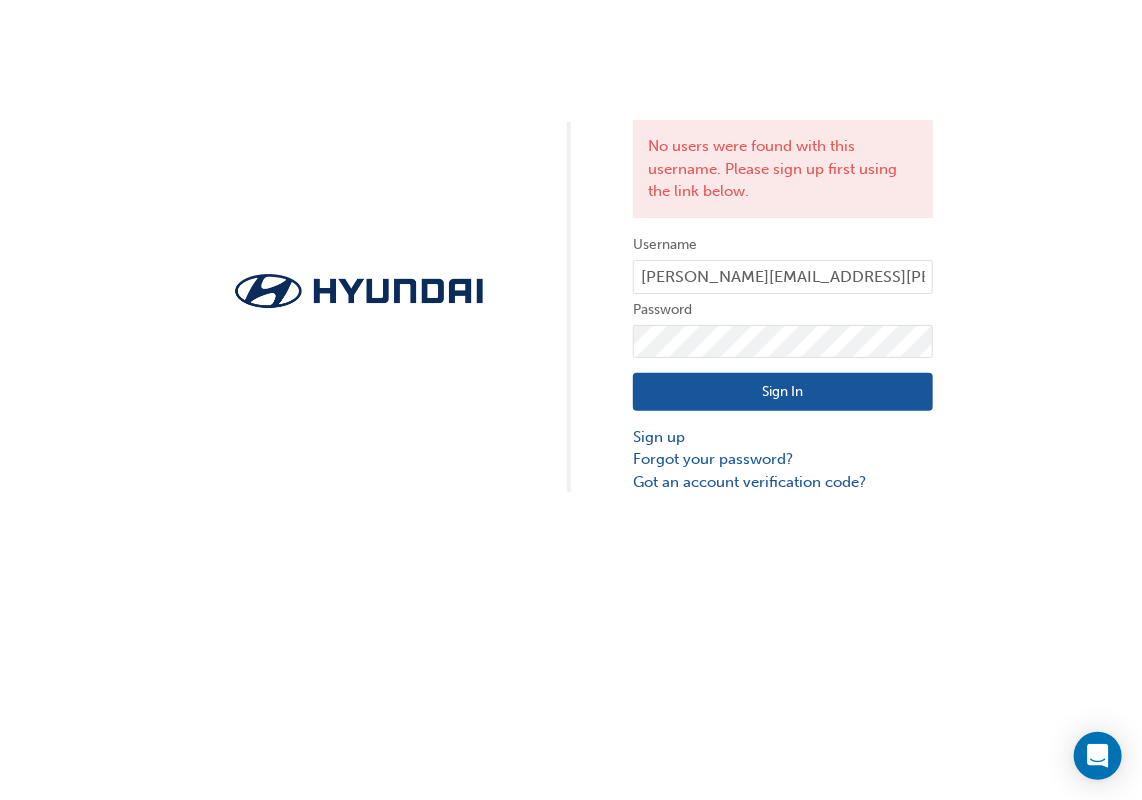 click on "Sign In" at bounding box center (783, 392) 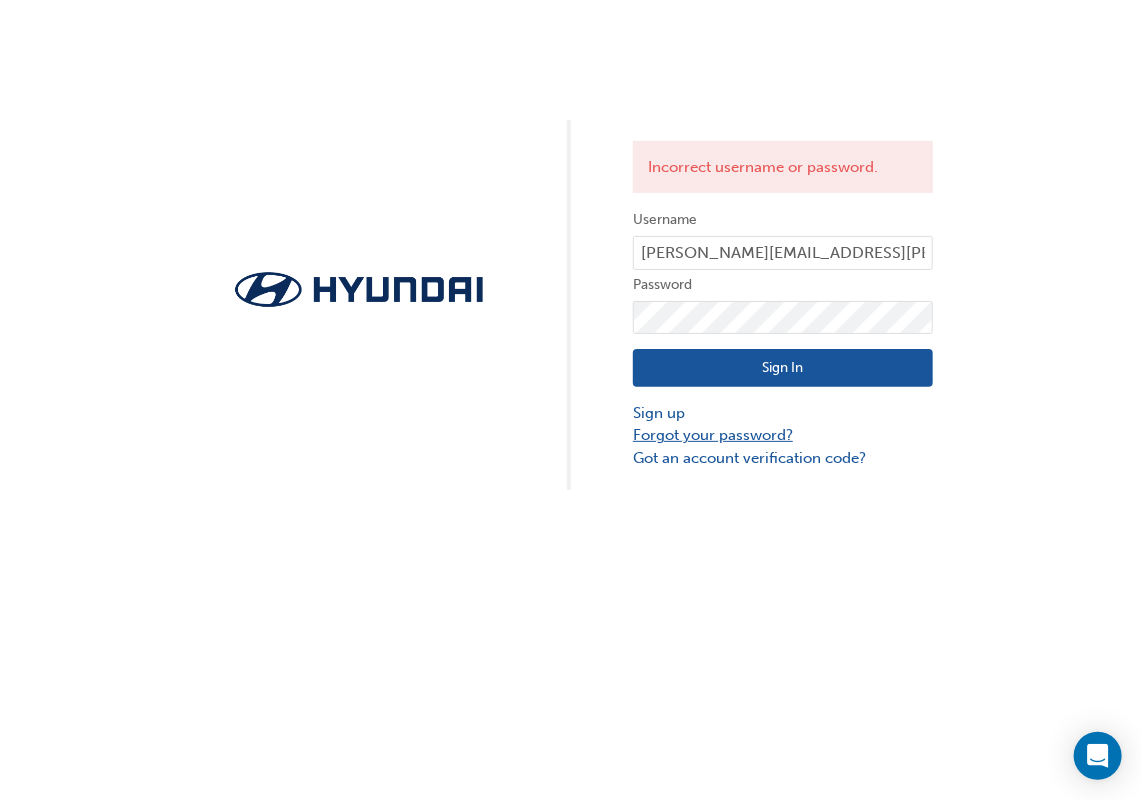click on "Forgot your password?" at bounding box center (783, 435) 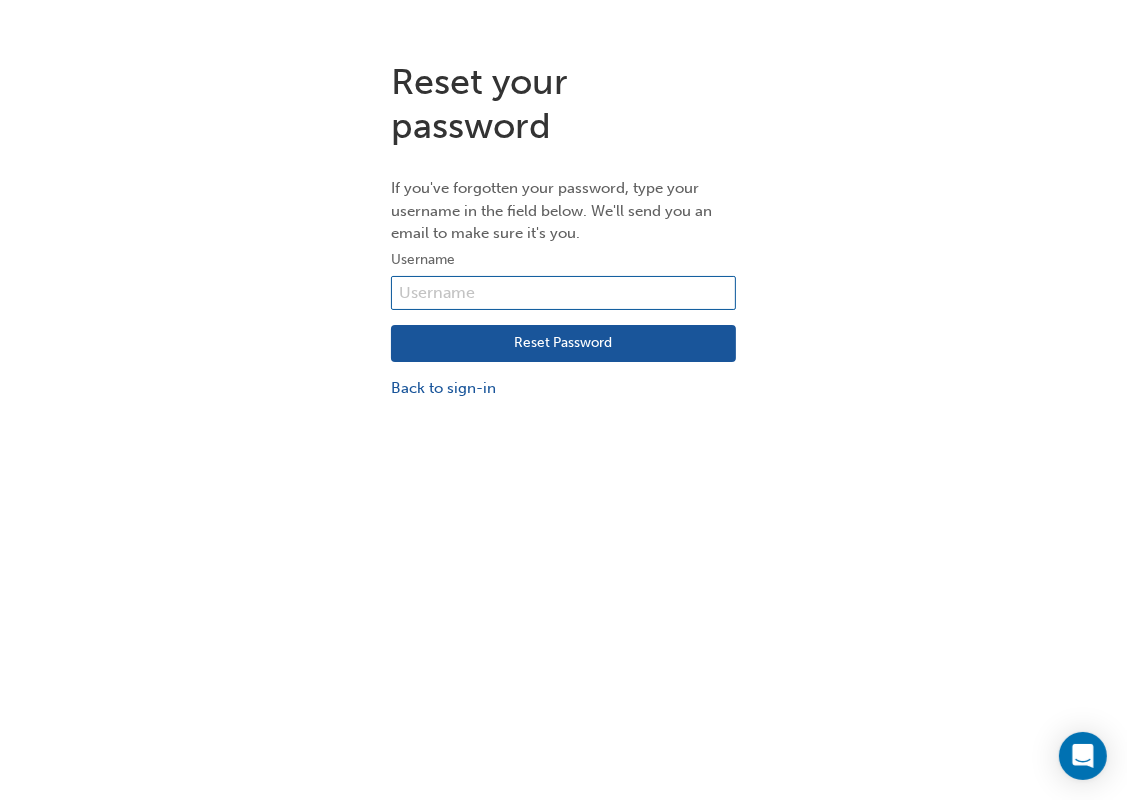 click at bounding box center (563, 293) 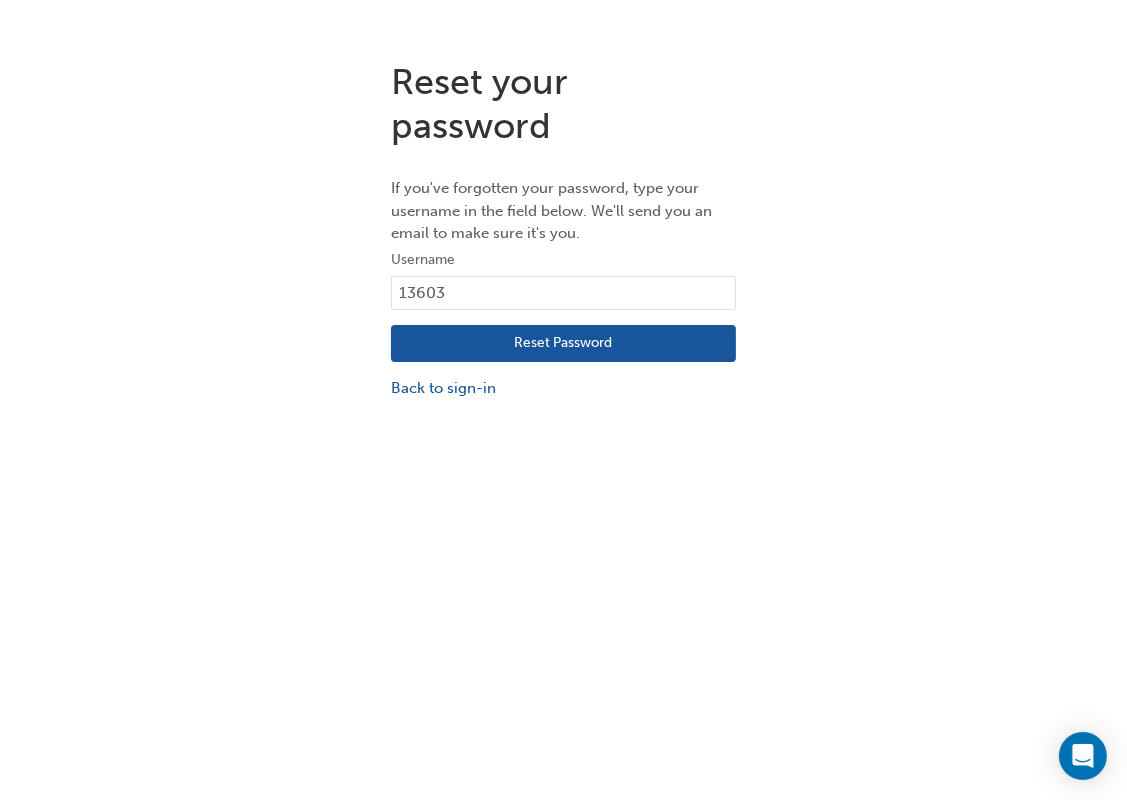 click on "Reset Password" at bounding box center (563, 344) 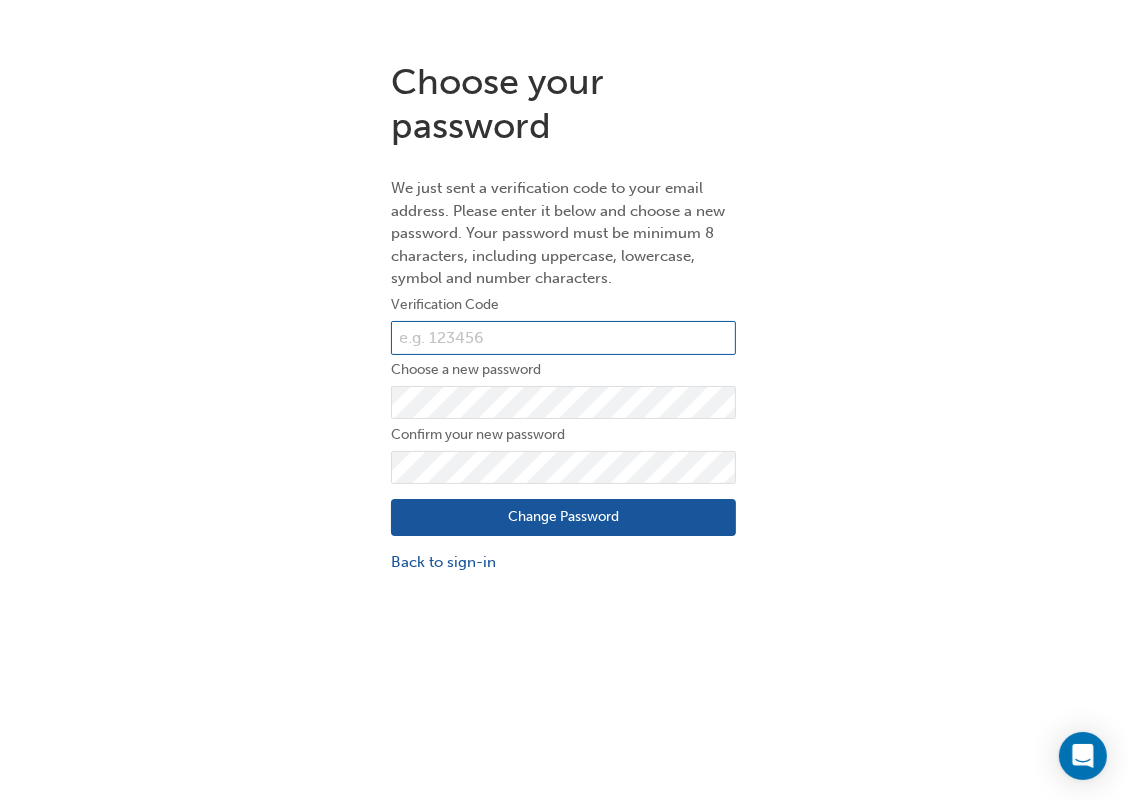 click at bounding box center (563, 338) 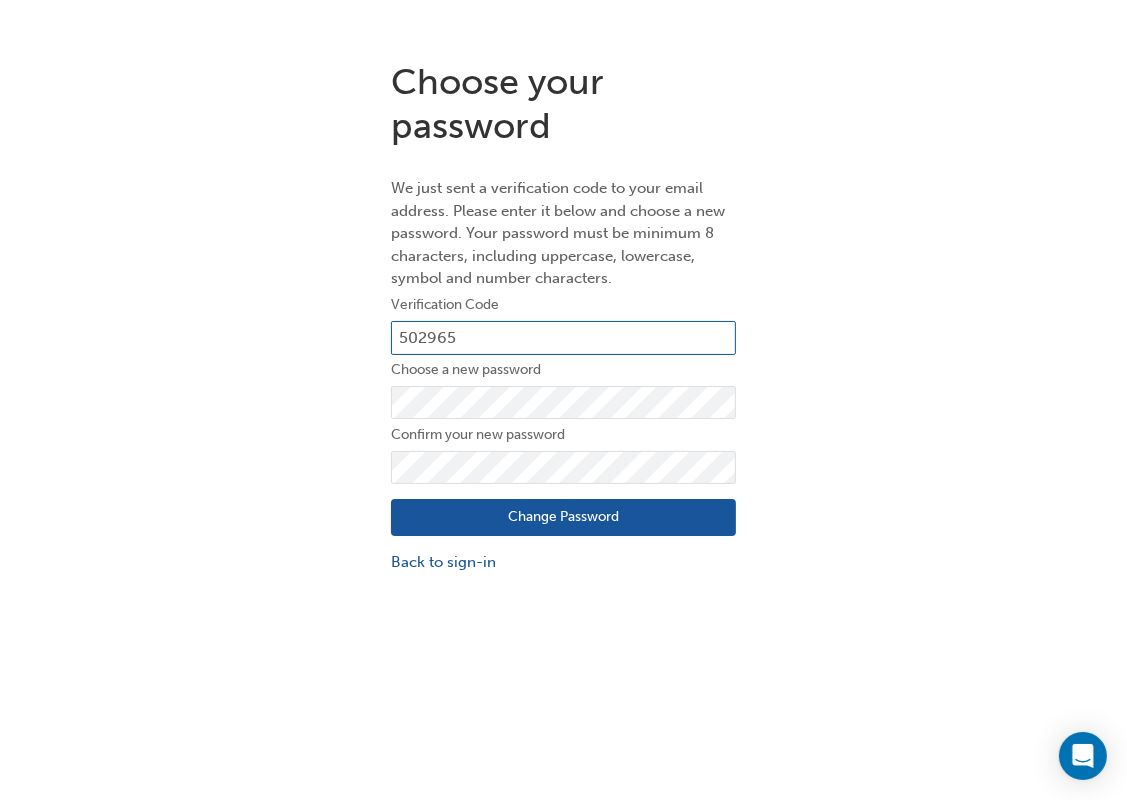 type on "502965" 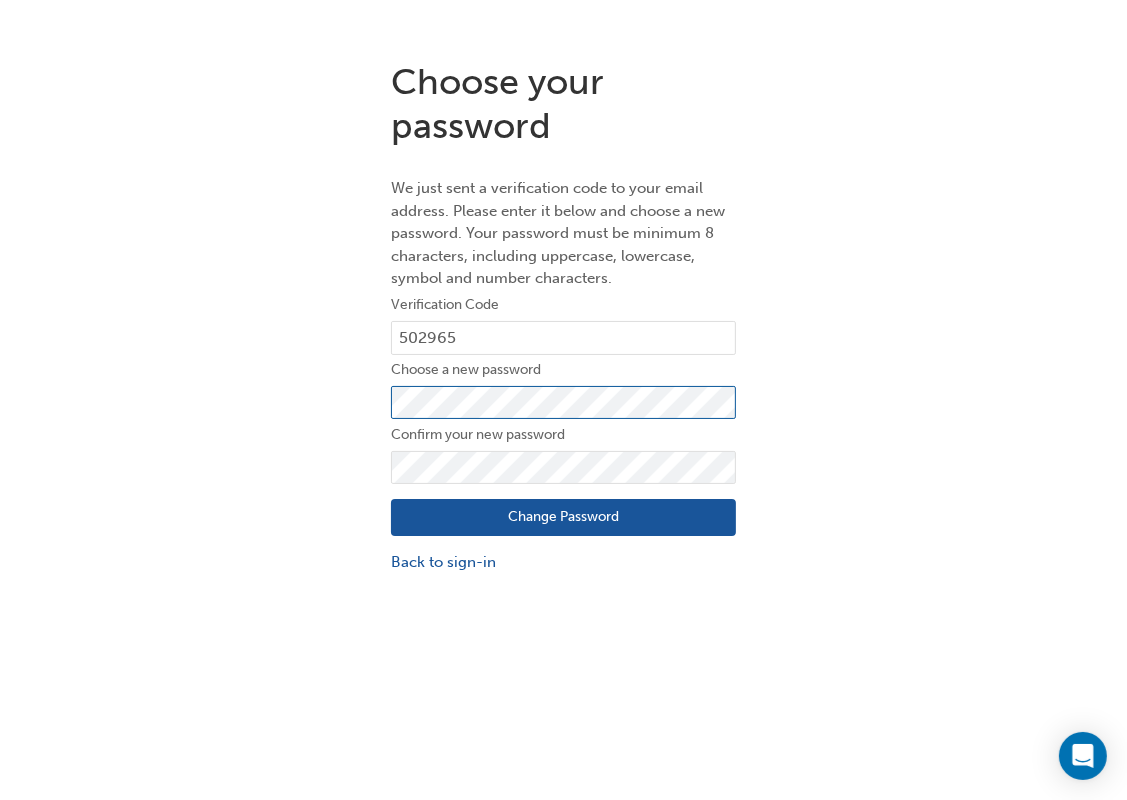 click on "Choose your password We just sent a verification code to your email address. Please enter it below and choose a new password. Your password must be minimum 8 characters, including uppercase, lowercase, symbol and number characters. Verification Code 502965 Choose a new password Confirm your new password Change Password Back to sign-in" at bounding box center (563, 317) 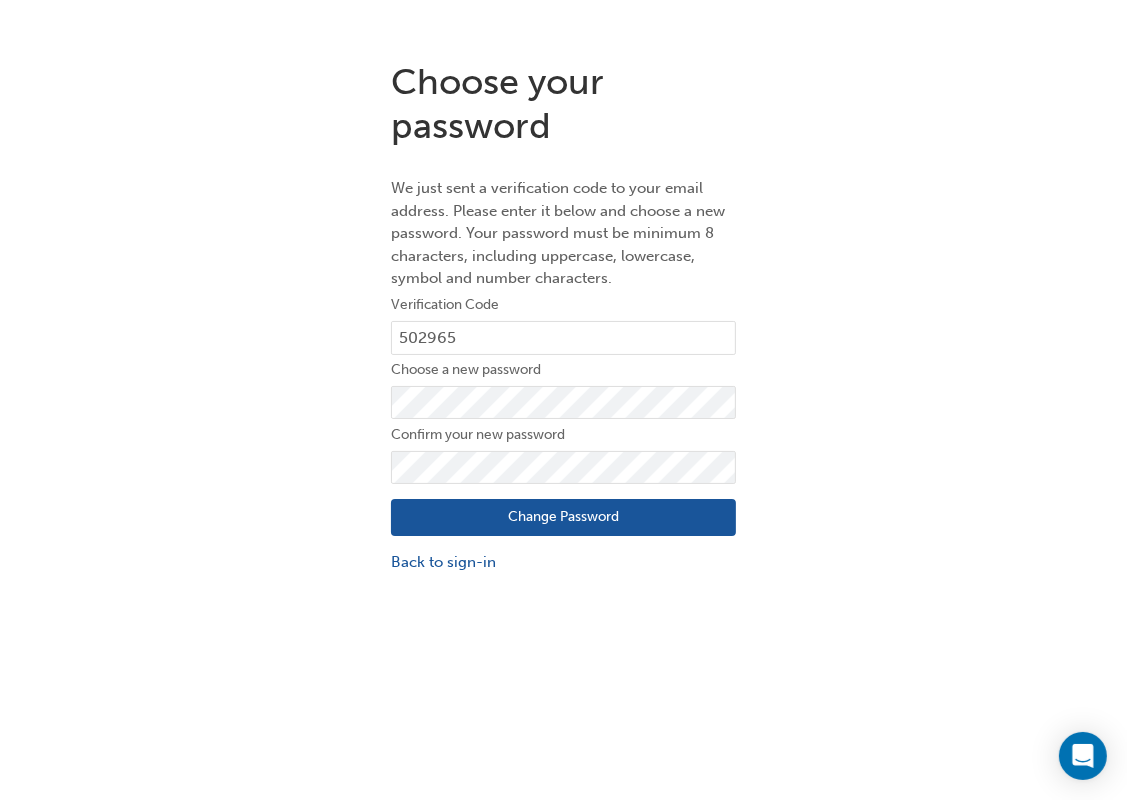 click on "Change Password" at bounding box center [563, 518] 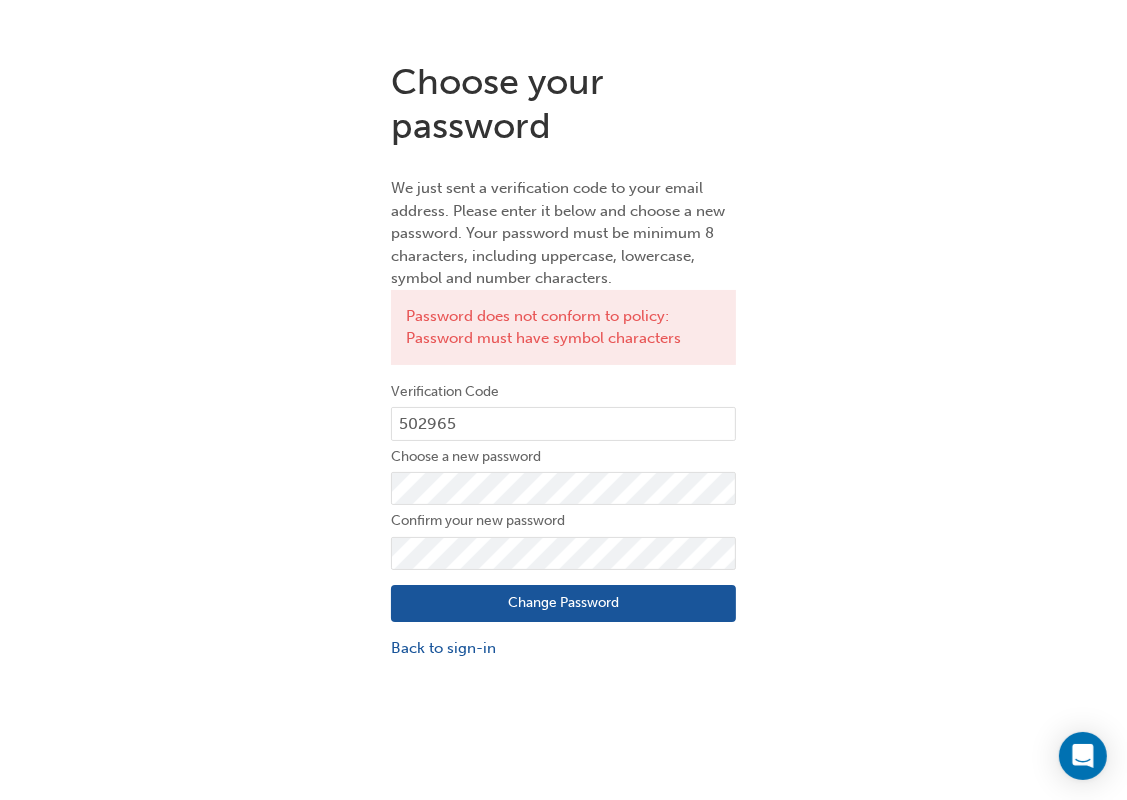click on "Choose a new password" at bounding box center [563, 457] 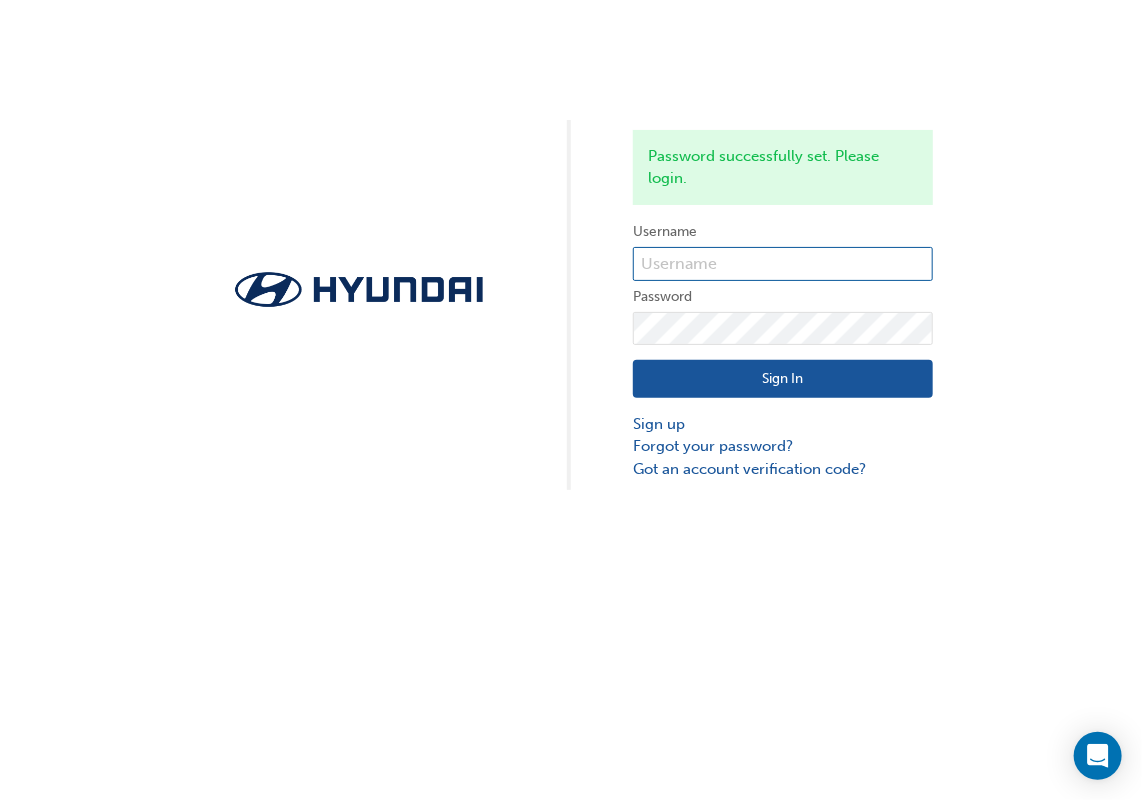 type on "CR1001" 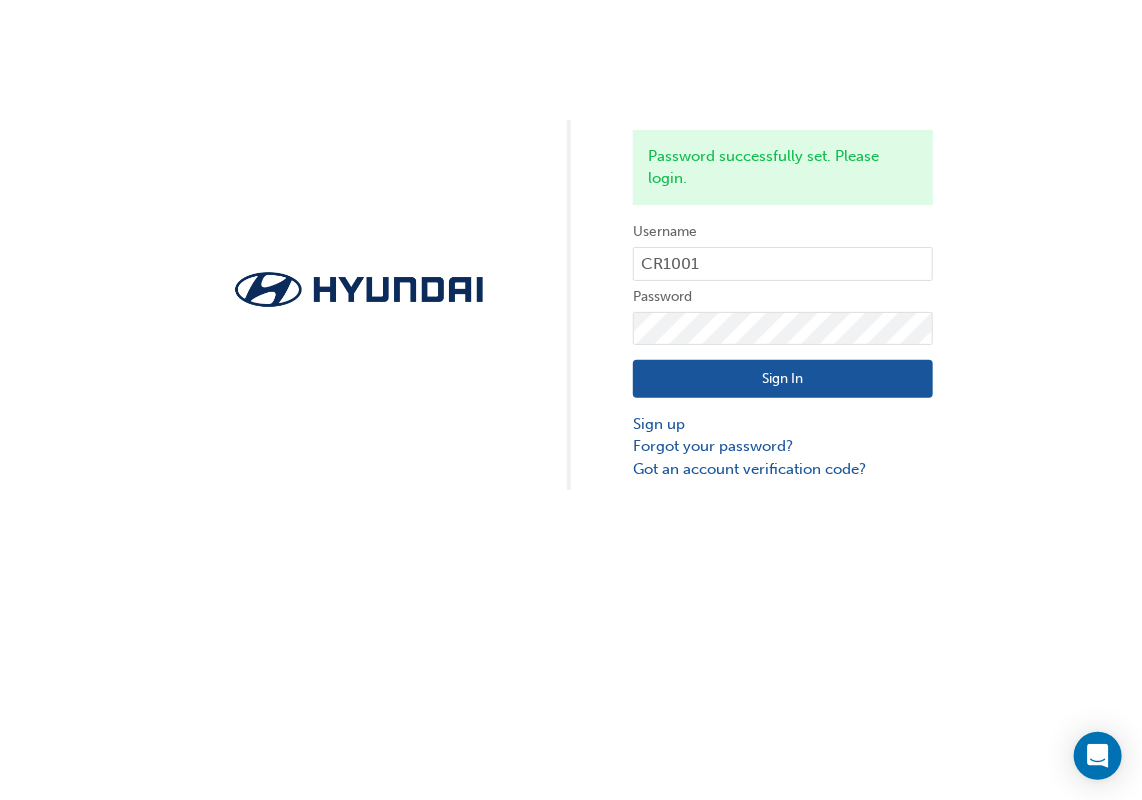click on "Sign In" at bounding box center (783, 379) 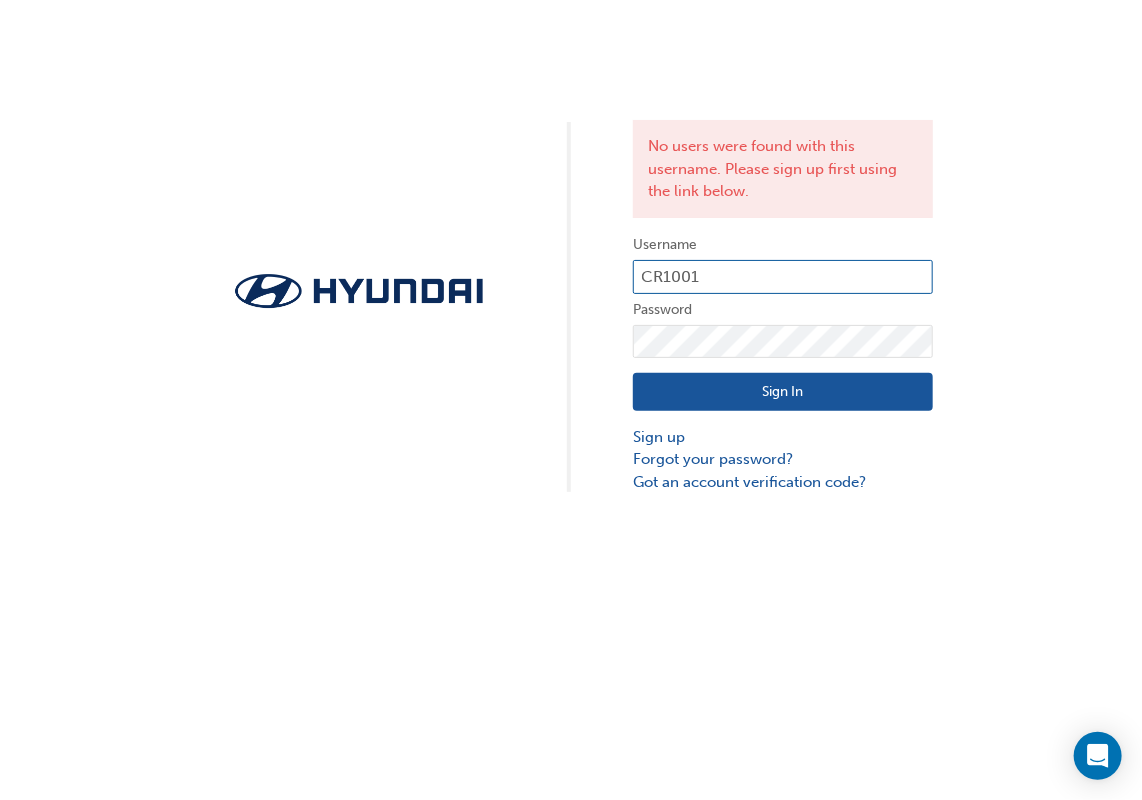 click on "CR1001" at bounding box center [783, 277] 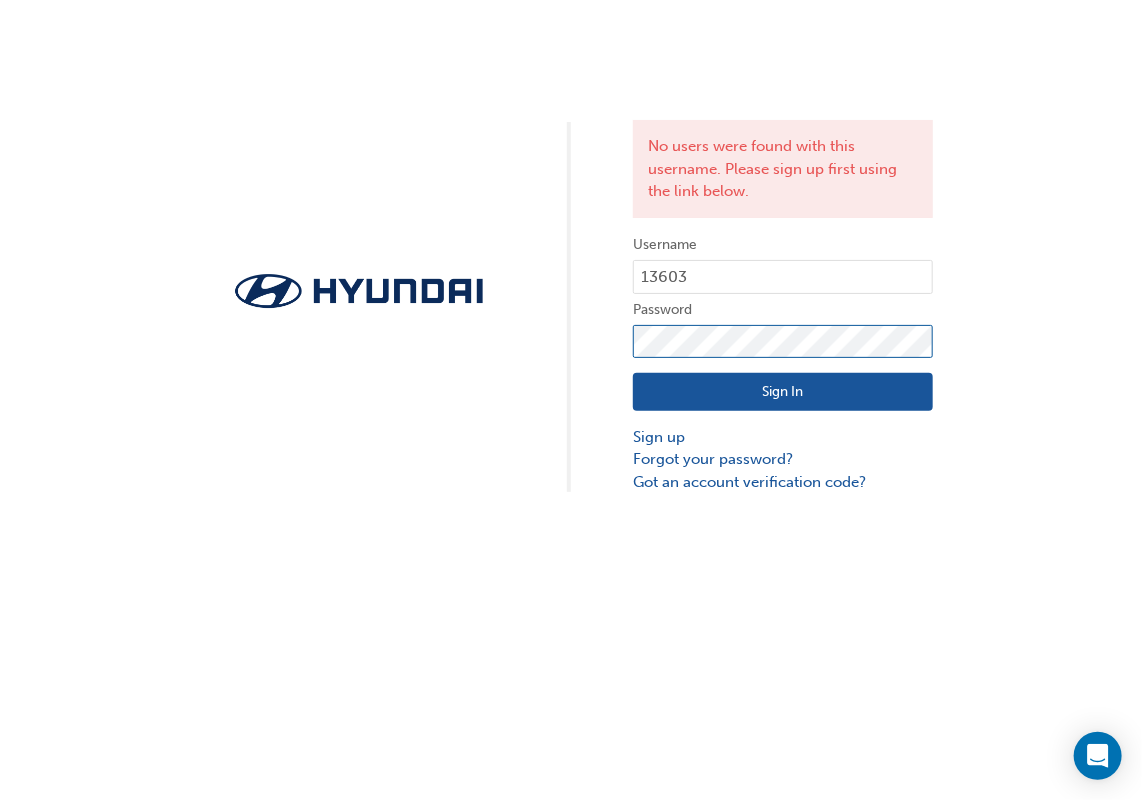 click on "No users were found with this username. Please sign up first using the link below. Username 13603 Password Sign In Sign up Forgot your password? Got an account verification code?" at bounding box center [571, 246] 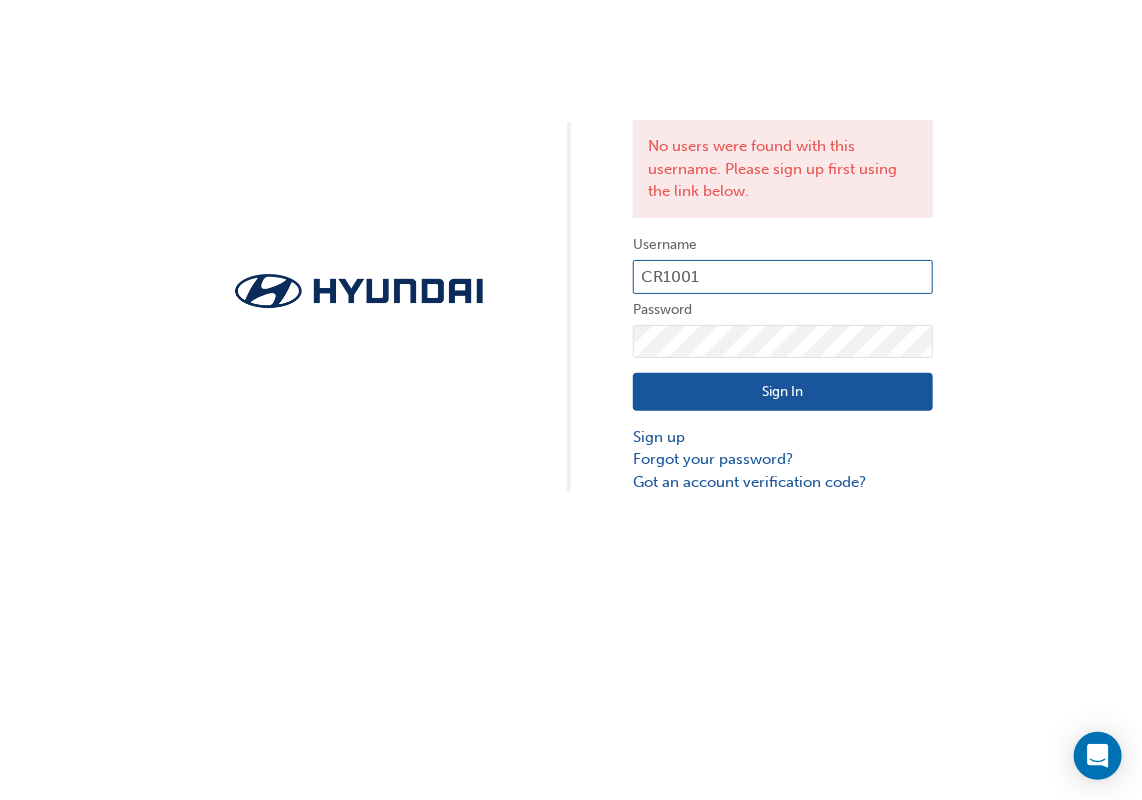 click on "CR1001" at bounding box center (783, 277) 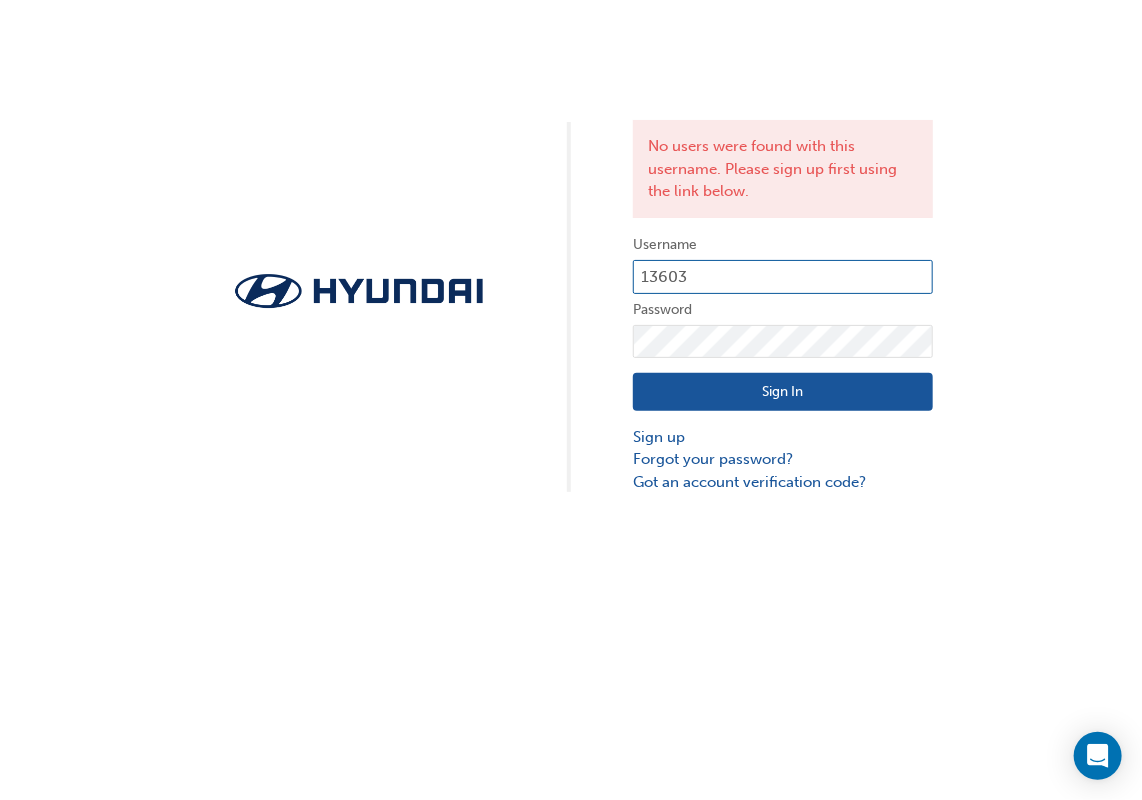 type on "13603" 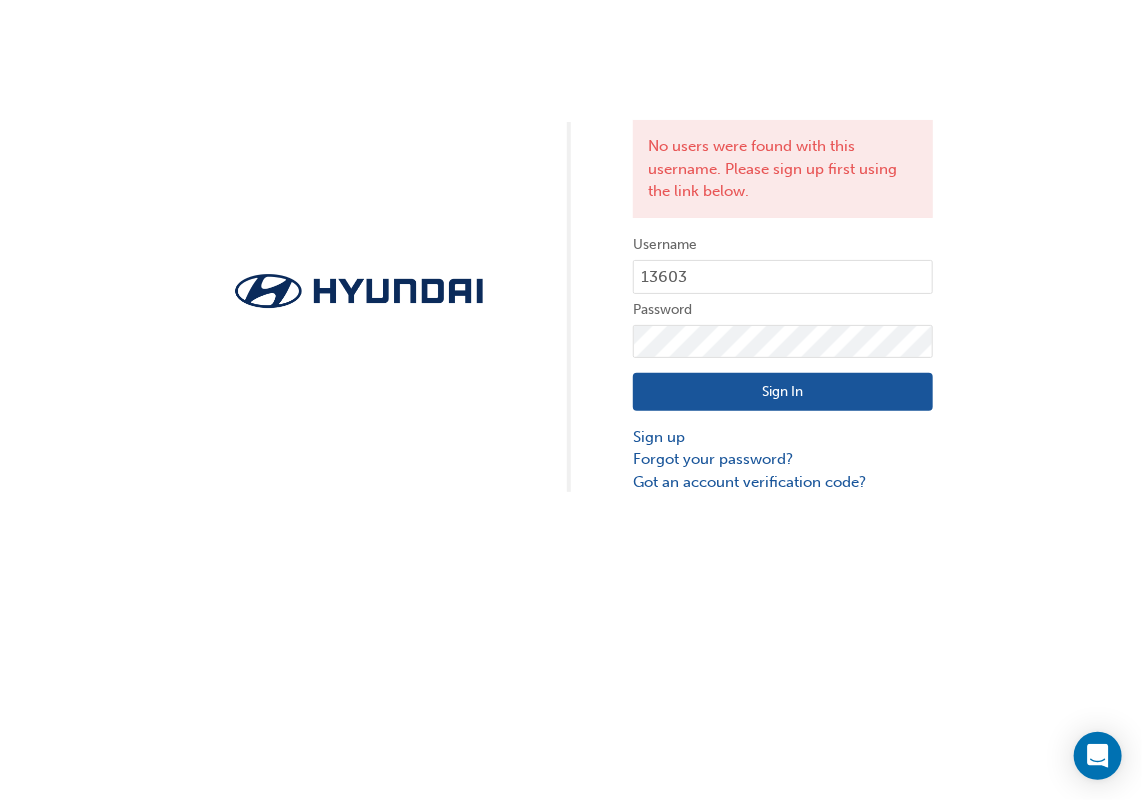 click on "Sign In" at bounding box center [783, 392] 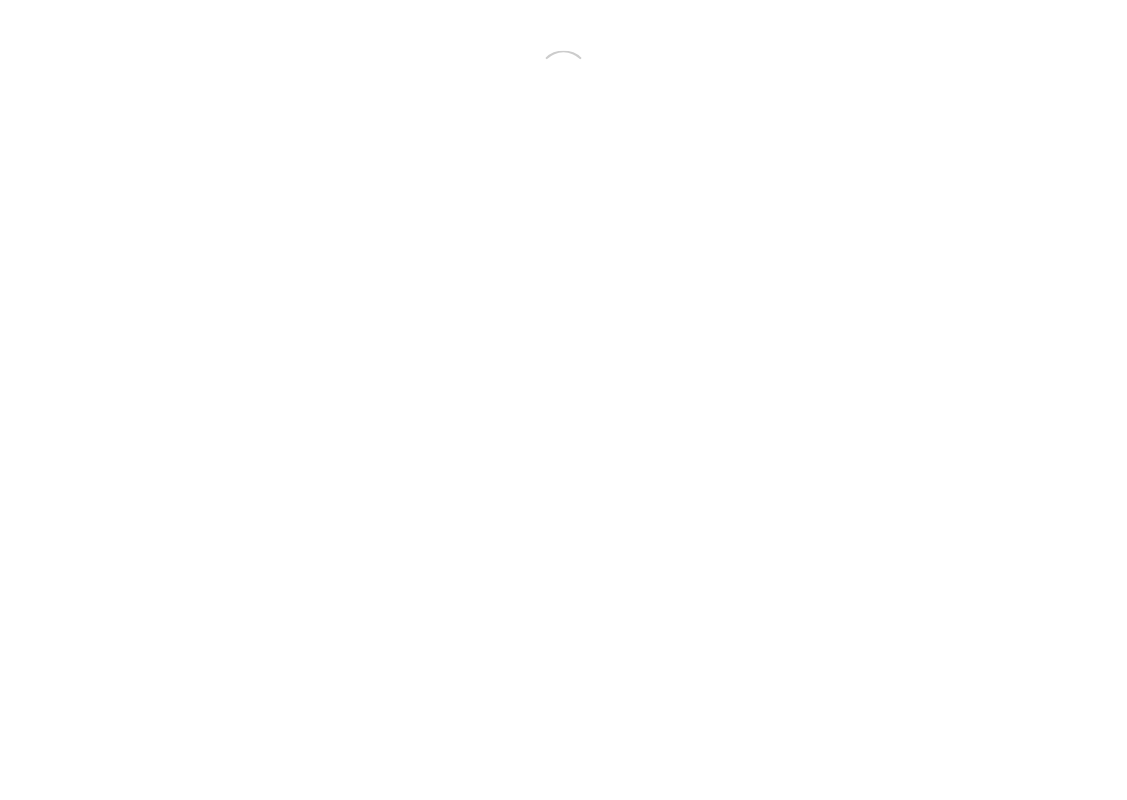 scroll, scrollTop: 0, scrollLeft: 0, axis: both 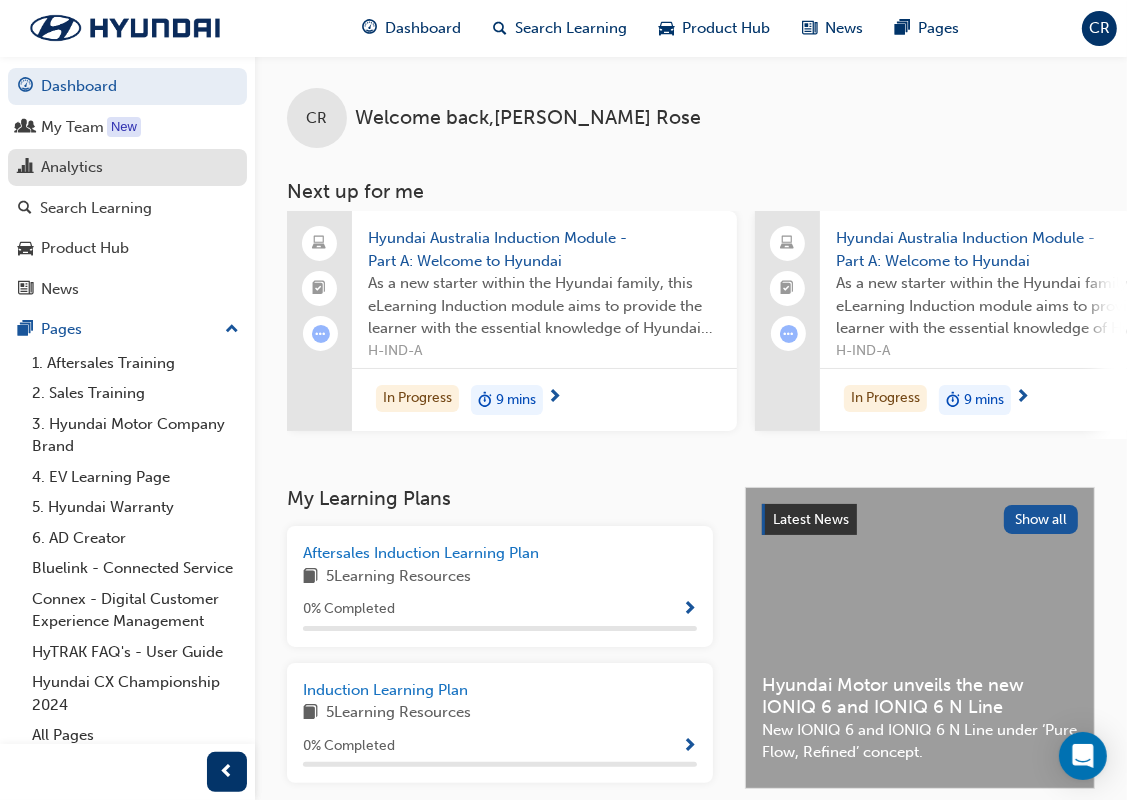 click on "Analytics" at bounding box center (72, 167) 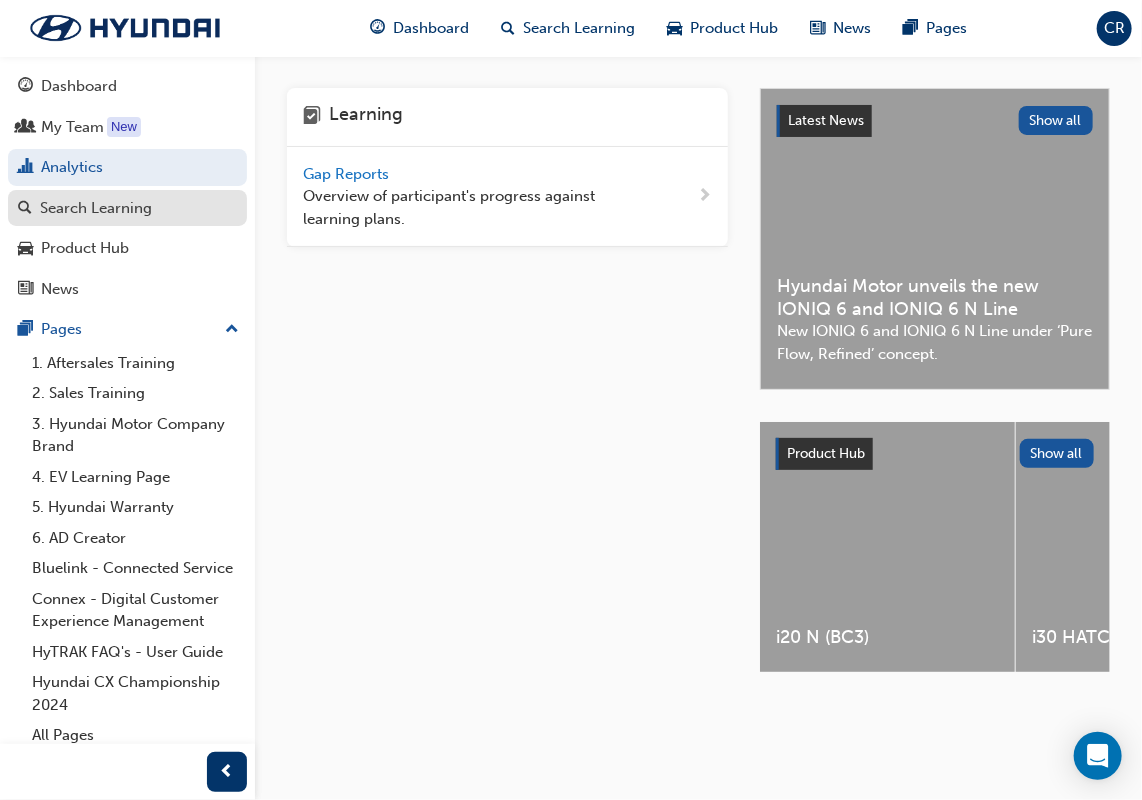 click on "Search Learning" at bounding box center [96, 208] 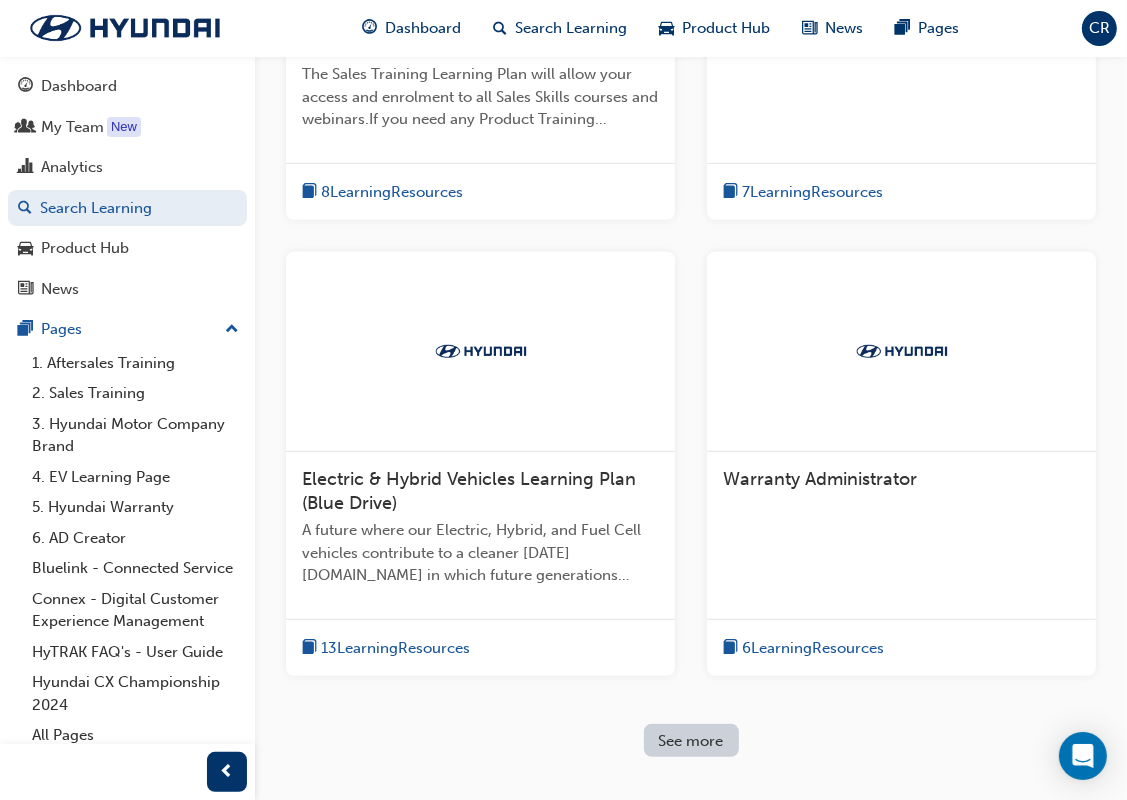 scroll, scrollTop: 937, scrollLeft: 0, axis: vertical 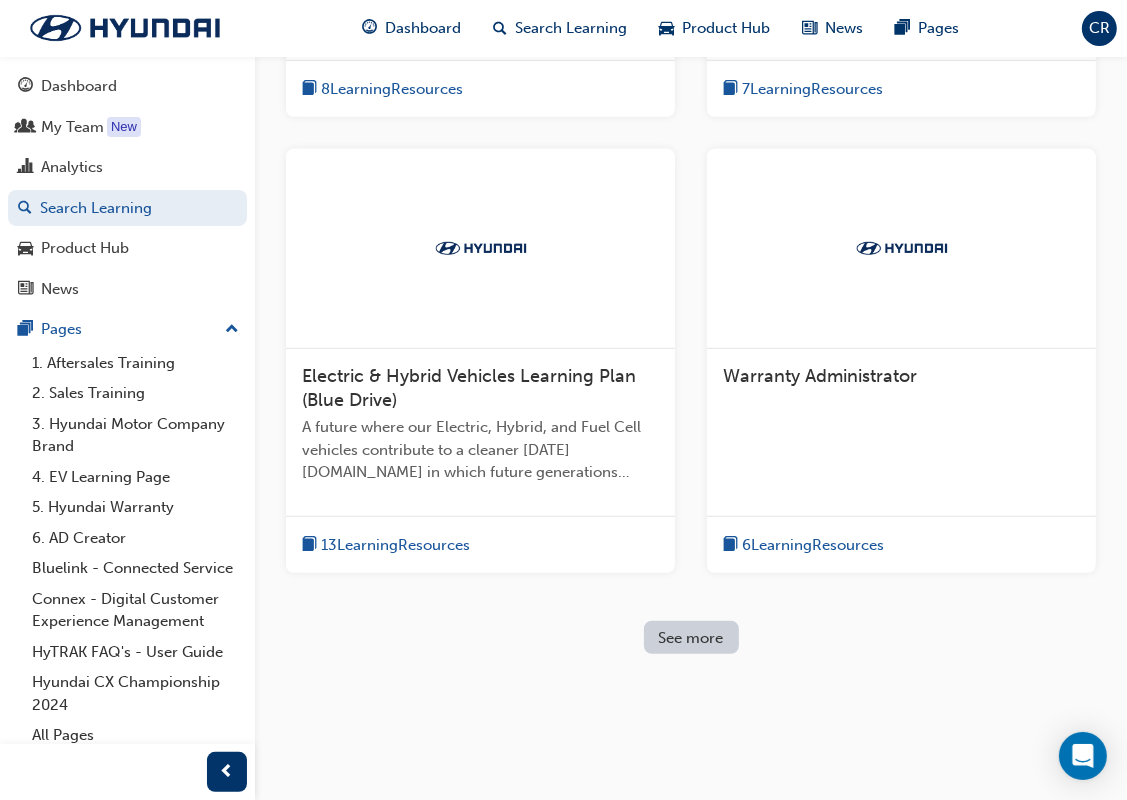 click on "See more" at bounding box center [691, 638] 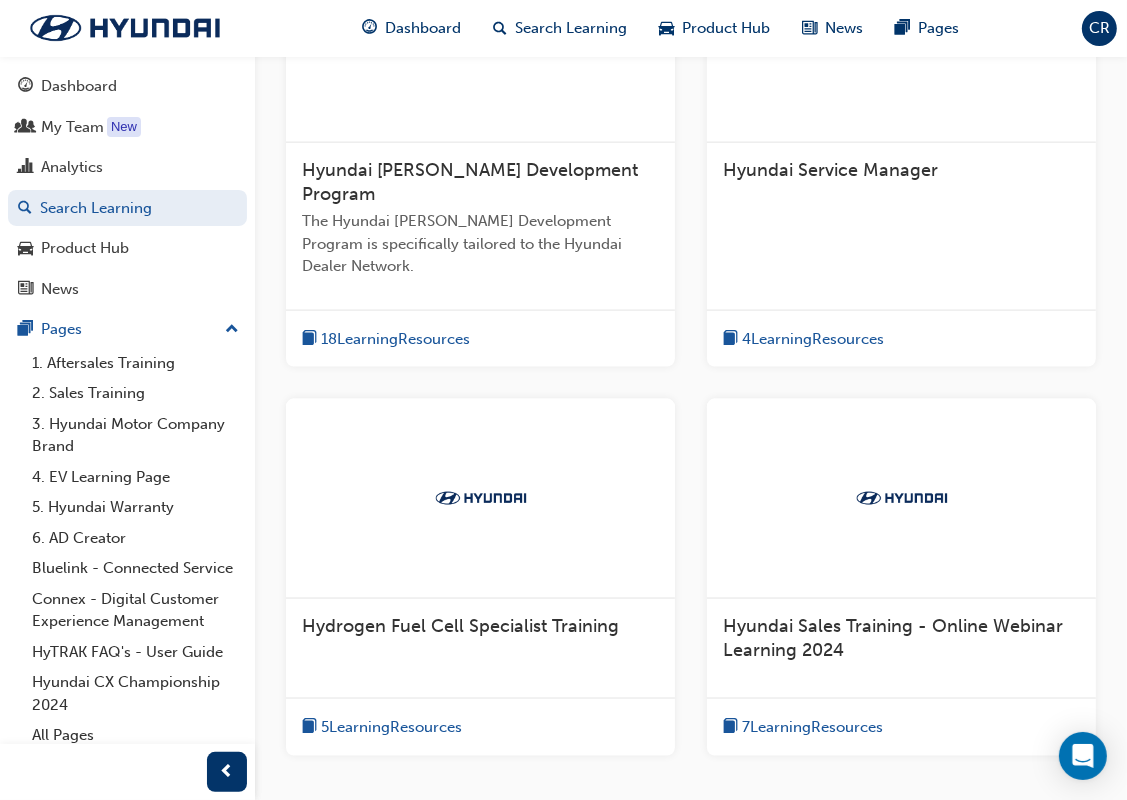 scroll, scrollTop: 1868, scrollLeft: 0, axis: vertical 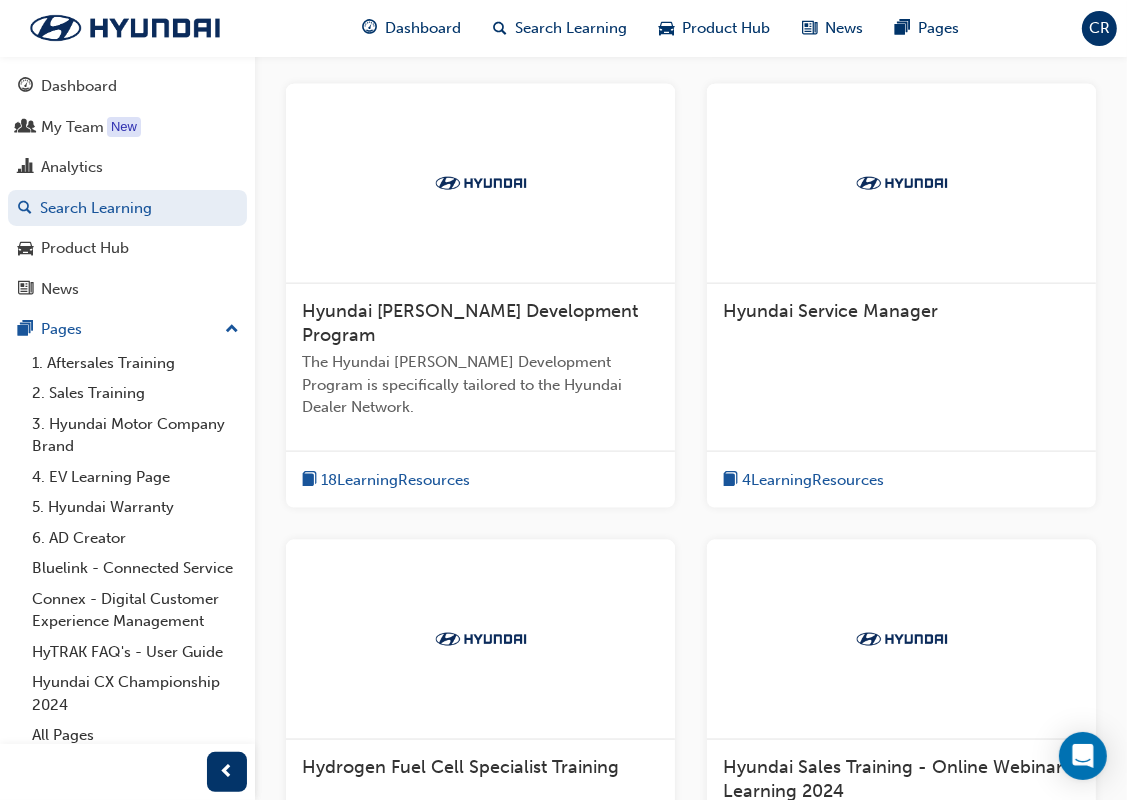 click on "4  Learning  Resources" at bounding box center [813, 480] 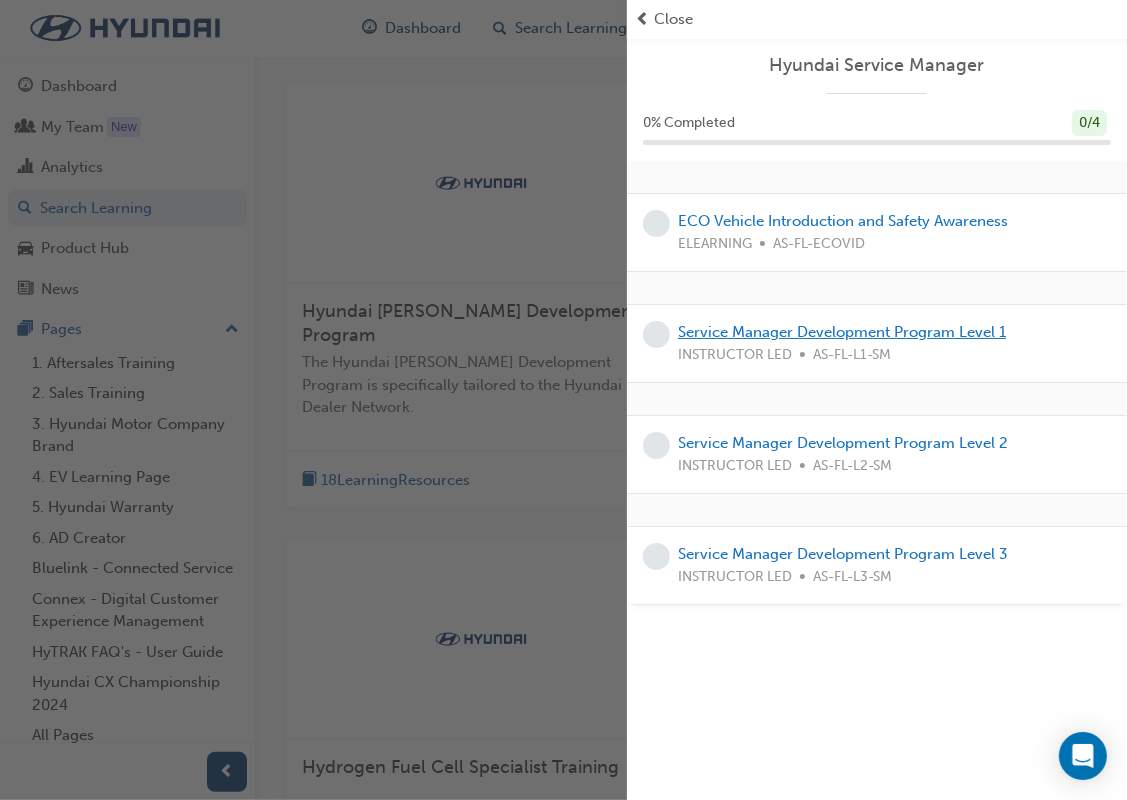 click on "Service Manager Development Program Level 1" at bounding box center (842, 332) 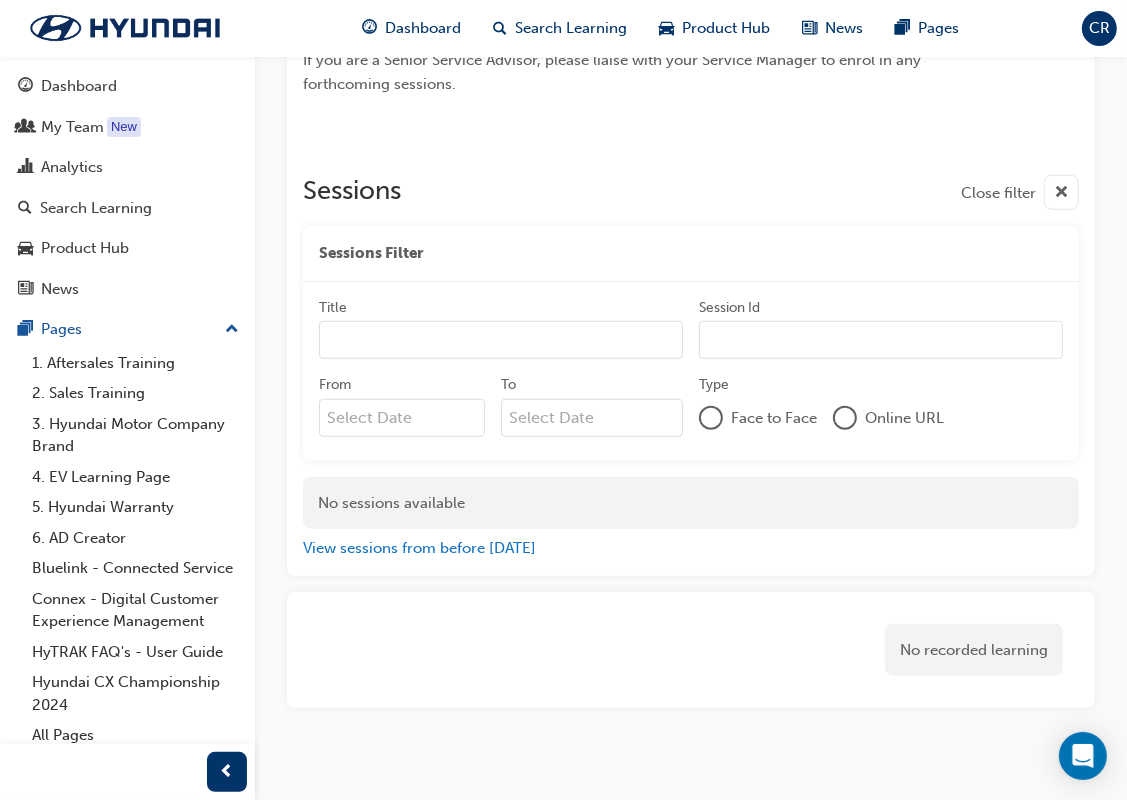 scroll, scrollTop: 1078, scrollLeft: 0, axis: vertical 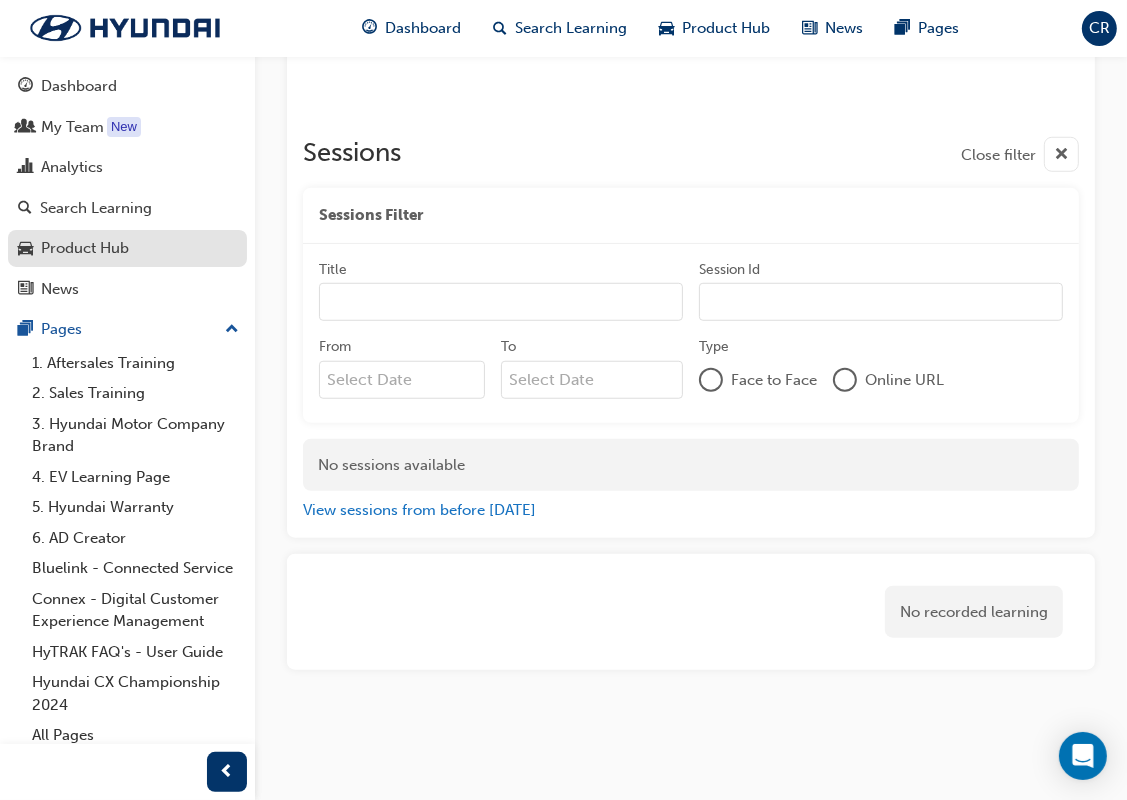 click on "Product Hub" at bounding box center [85, 248] 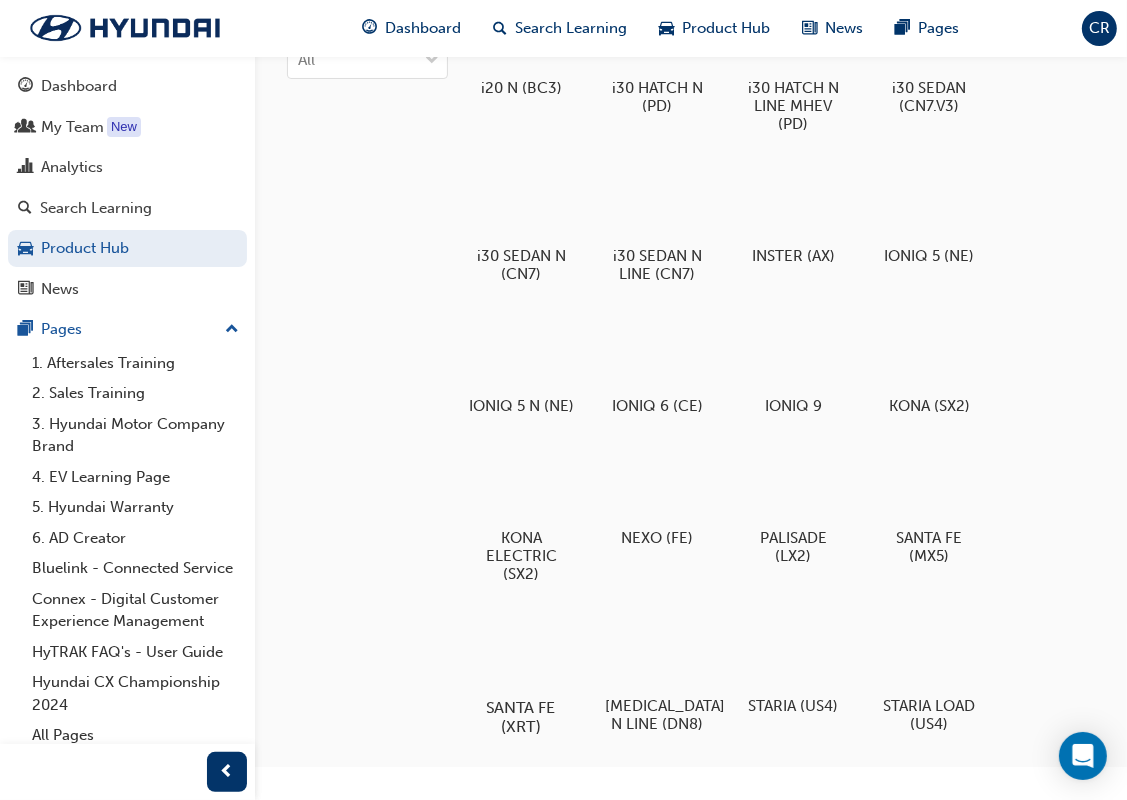 scroll, scrollTop: 0, scrollLeft: 0, axis: both 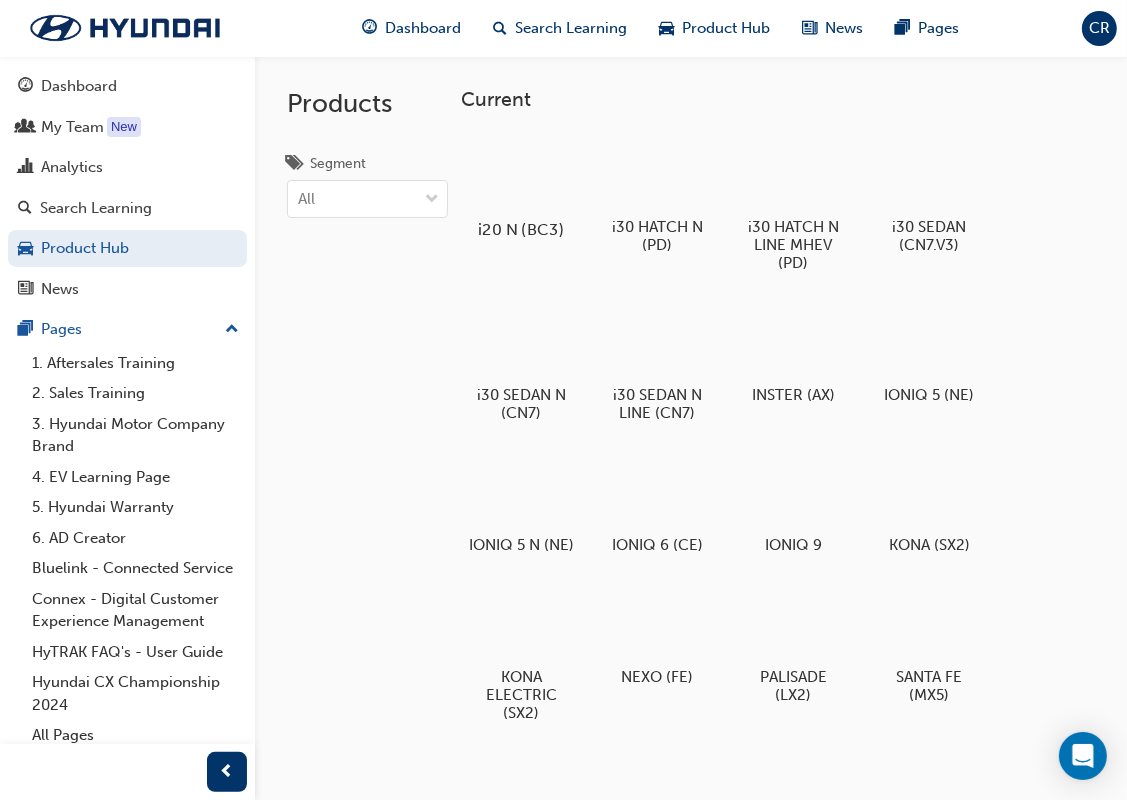 click at bounding box center [521, 172] 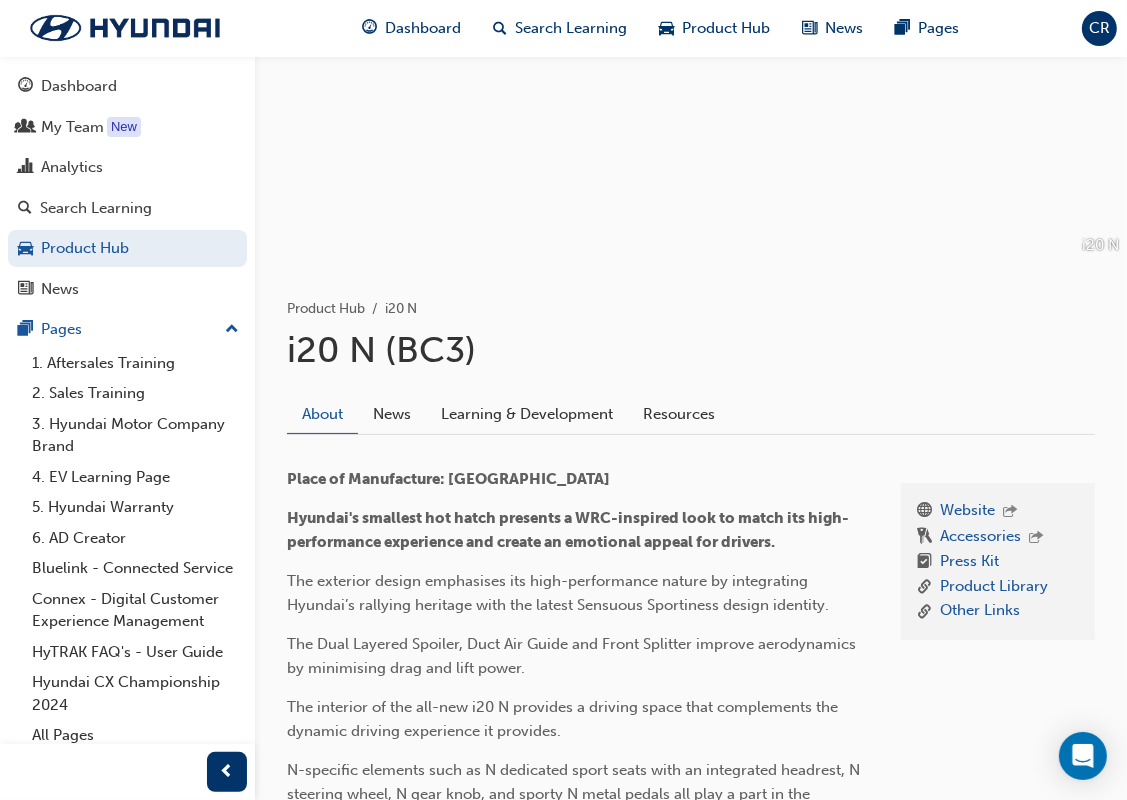 scroll, scrollTop: 69, scrollLeft: 0, axis: vertical 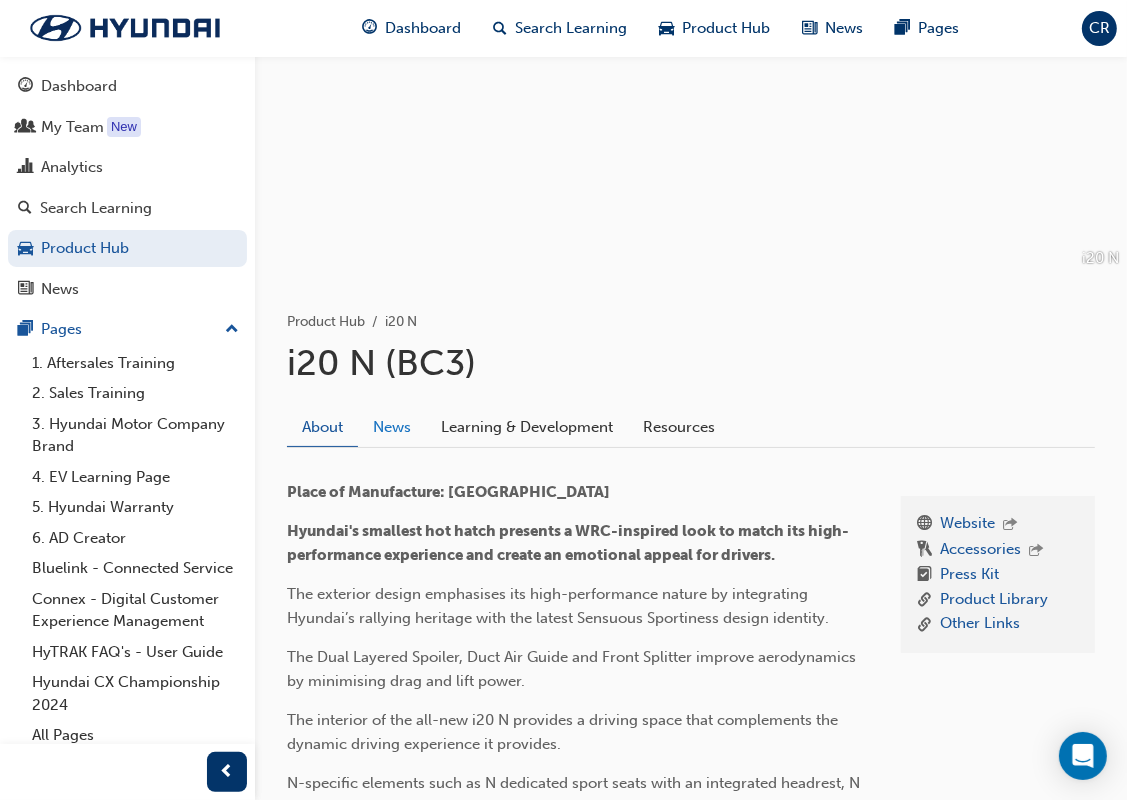 click on "News" at bounding box center [392, 428] 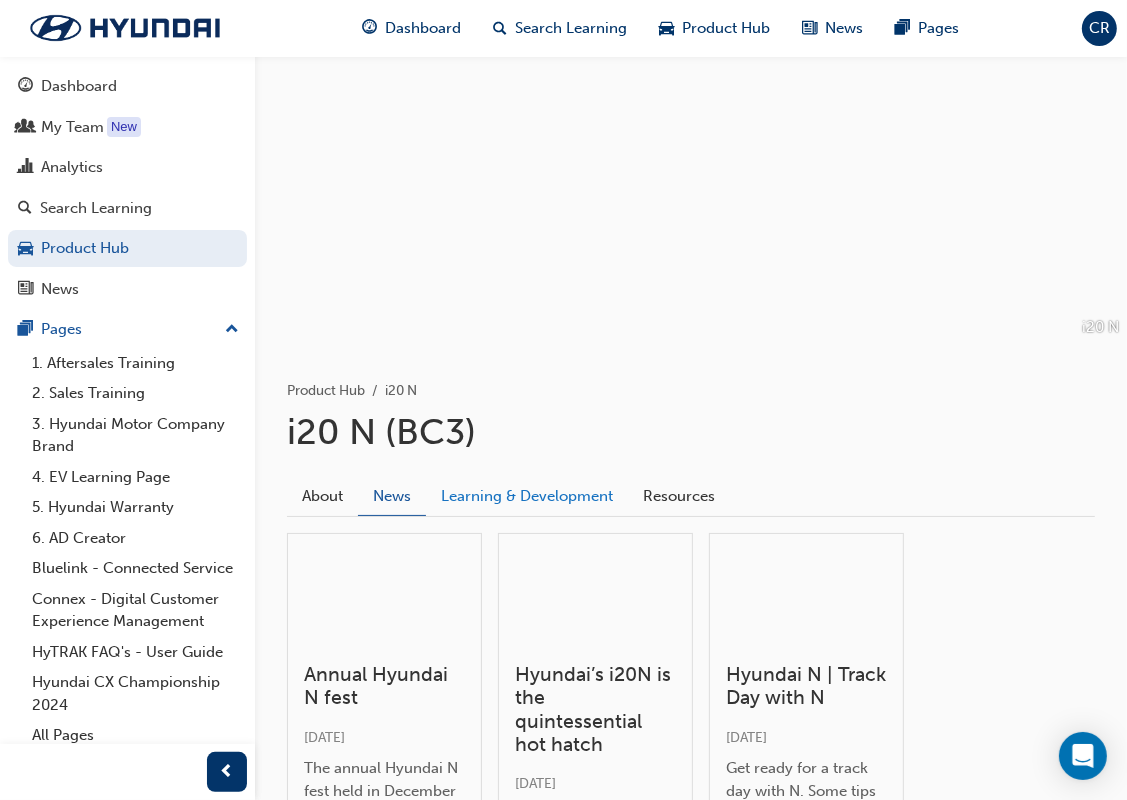 click on "Learning & Development" at bounding box center (527, 497) 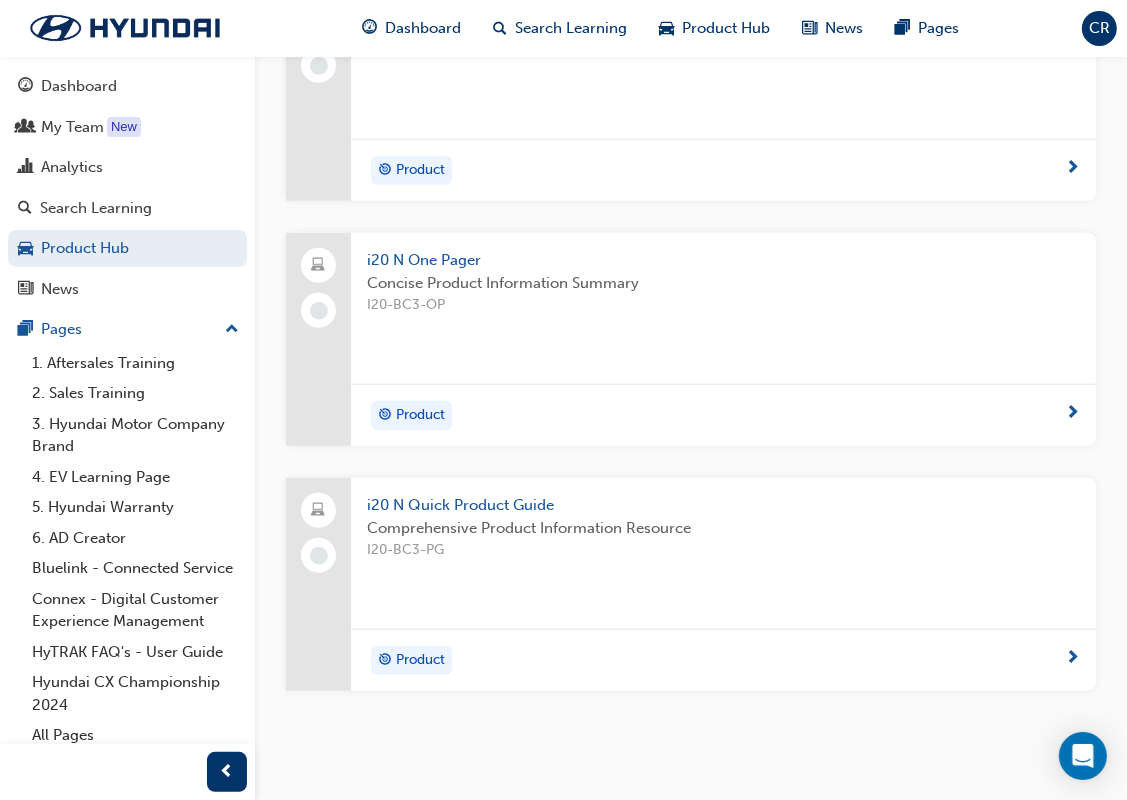 scroll, scrollTop: 1136, scrollLeft: 0, axis: vertical 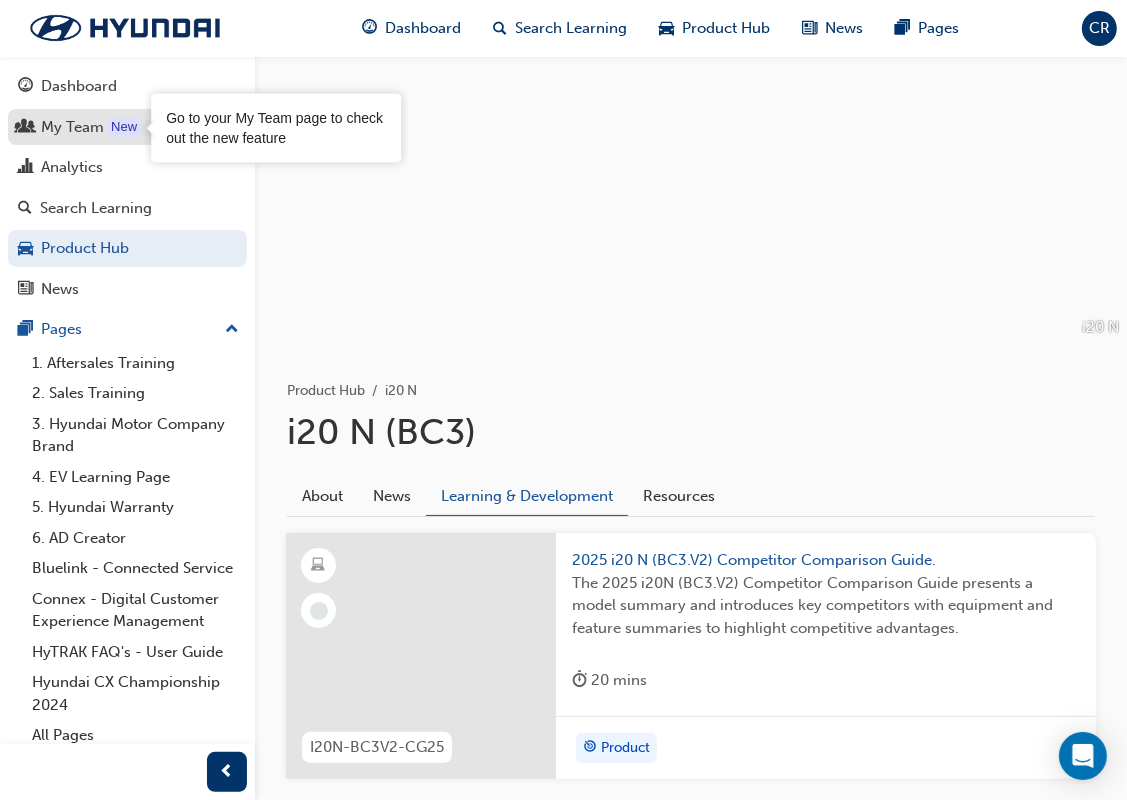 click on "My Team" at bounding box center (72, 127) 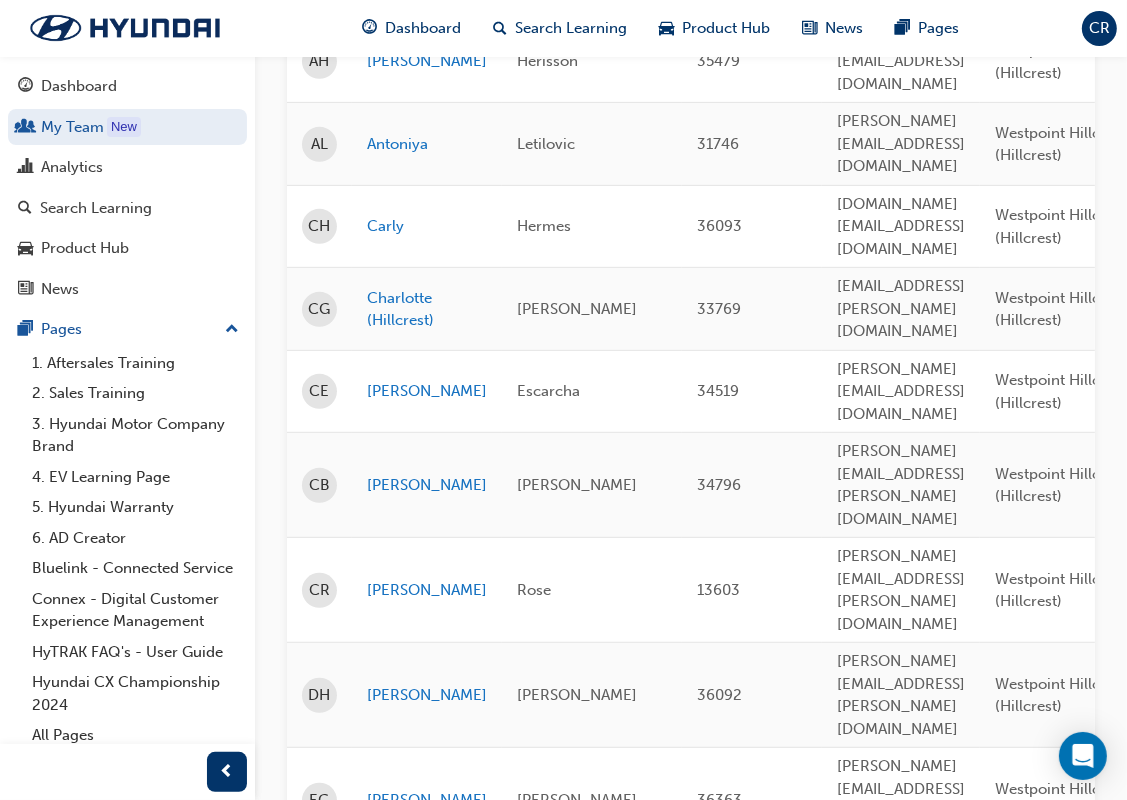 scroll, scrollTop: 600, scrollLeft: 0, axis: vertical 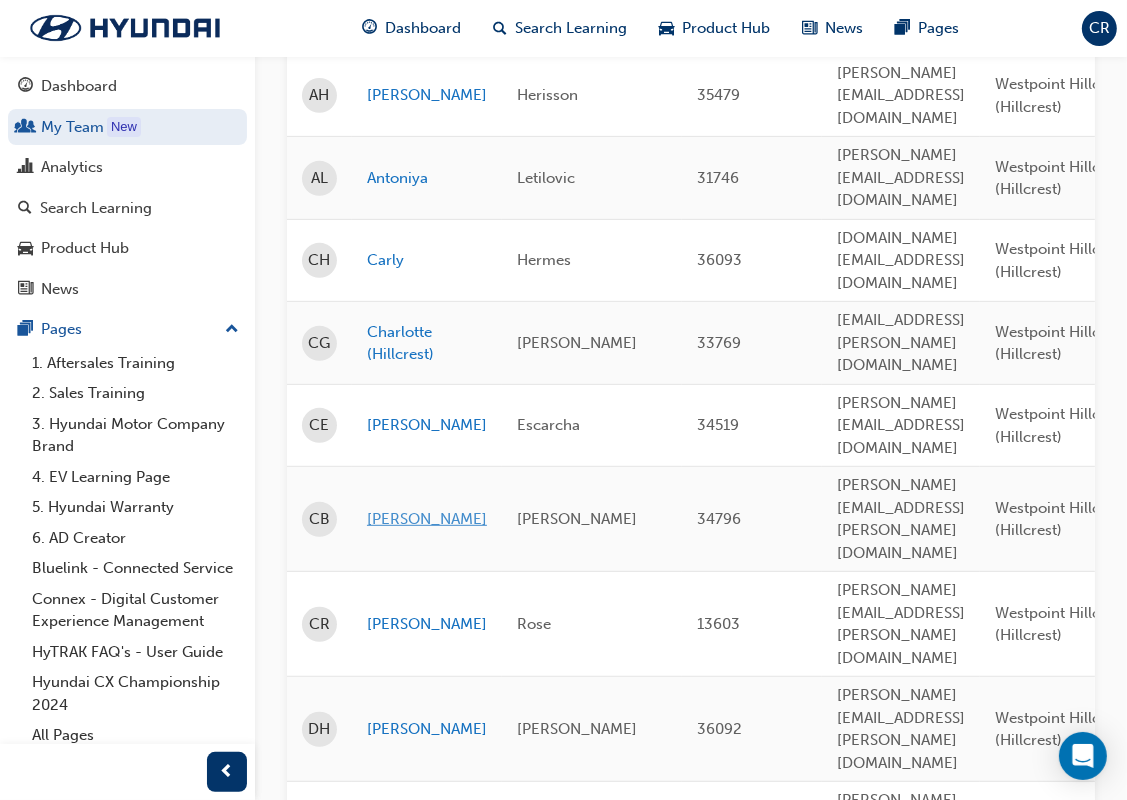click on "Cole" at bounding box center (427, 519) 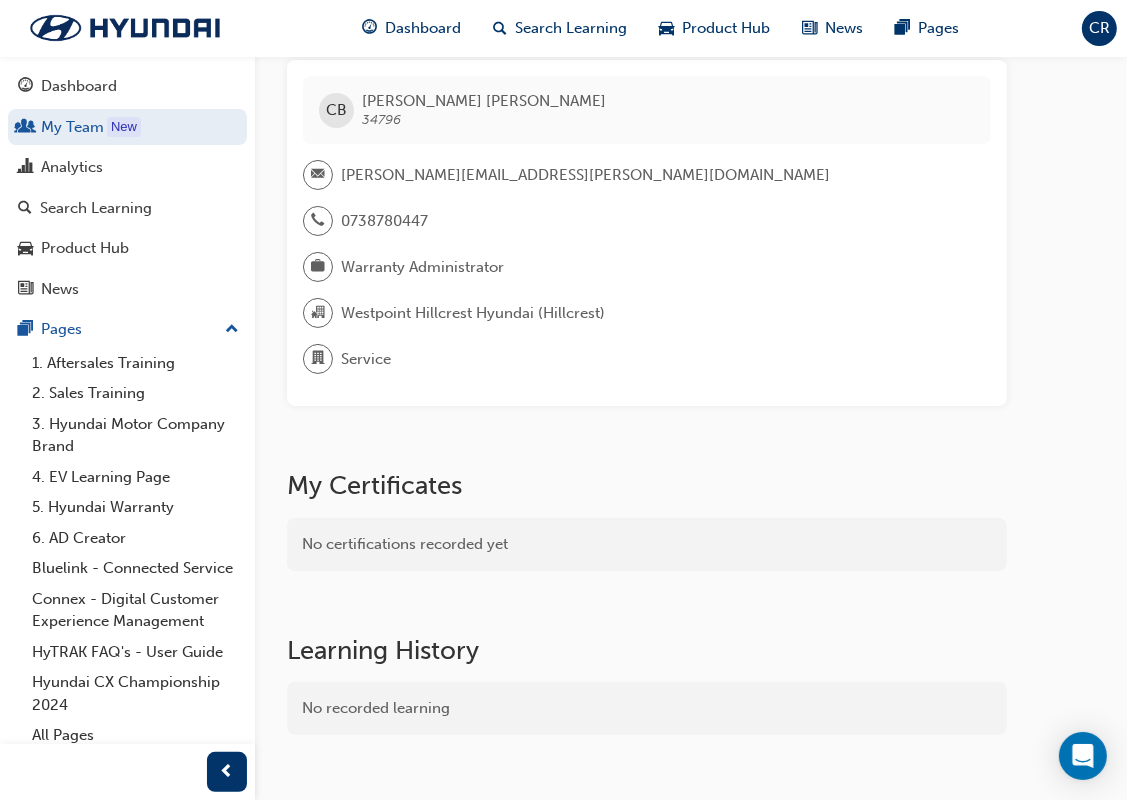 scroll, scrollTop: 76, scrollLeft: 0, axis: vertical 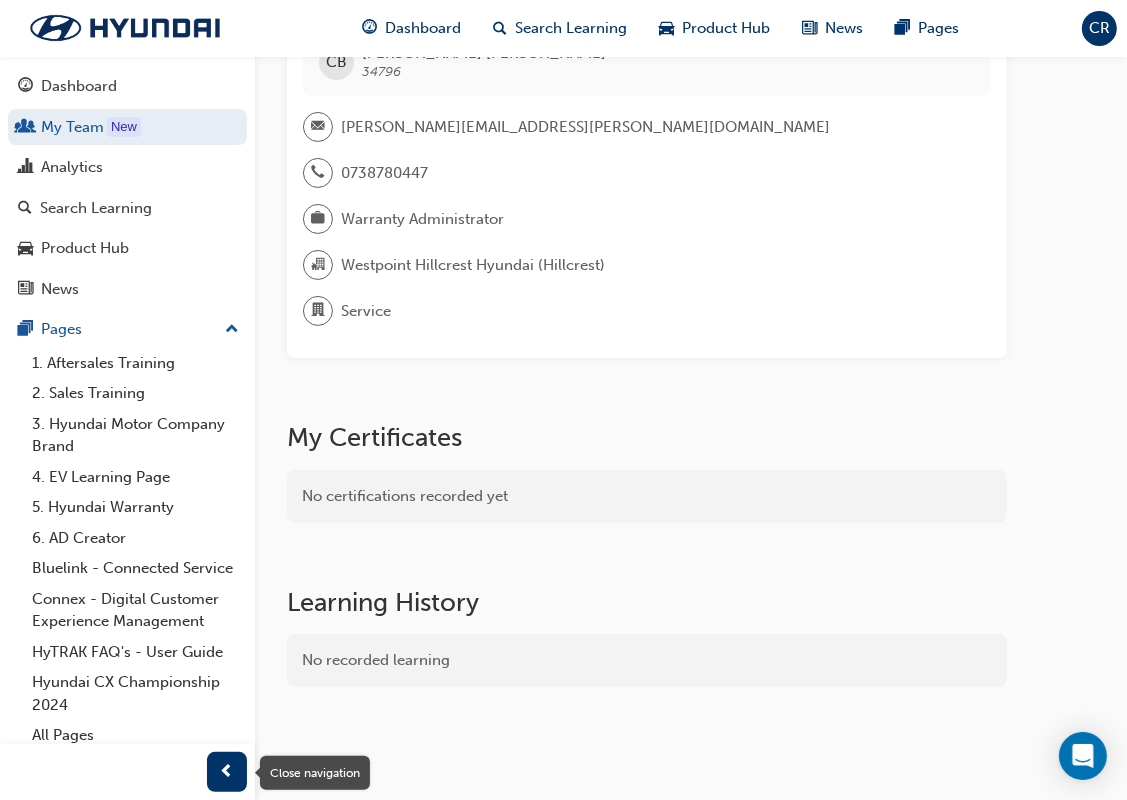 click at bounding box center (227, 772) 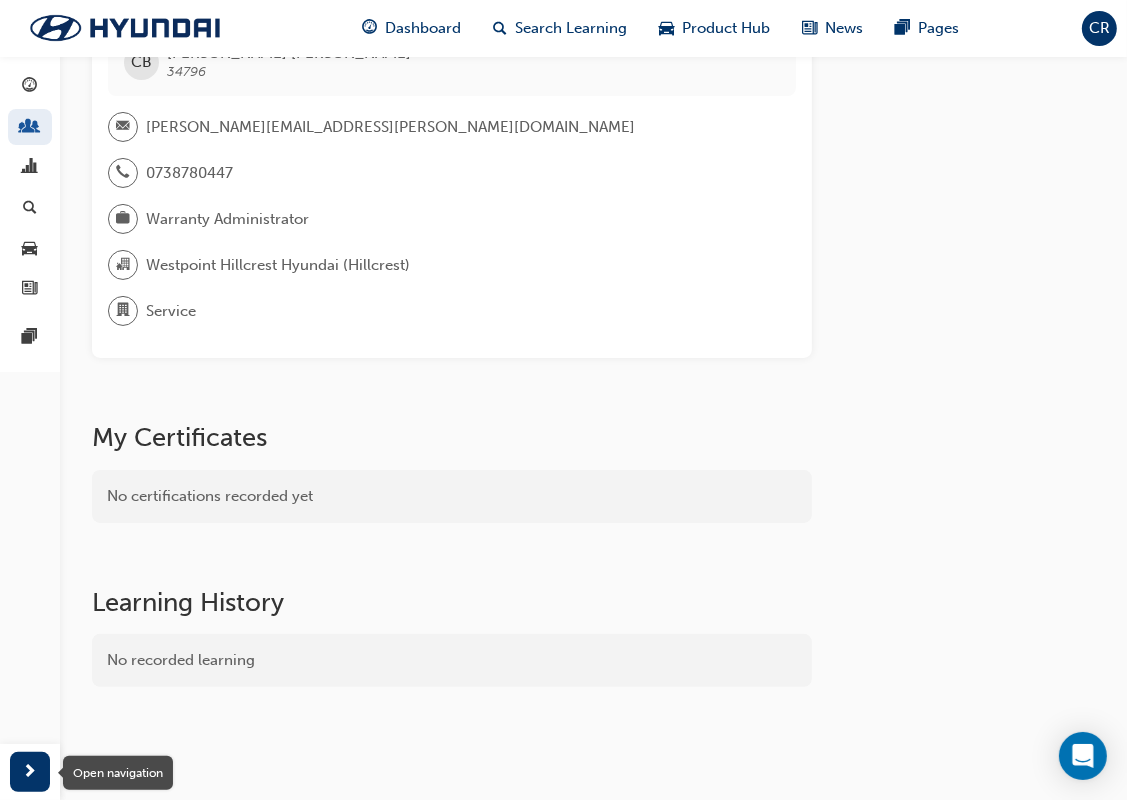click at bounding box center (30, 772) 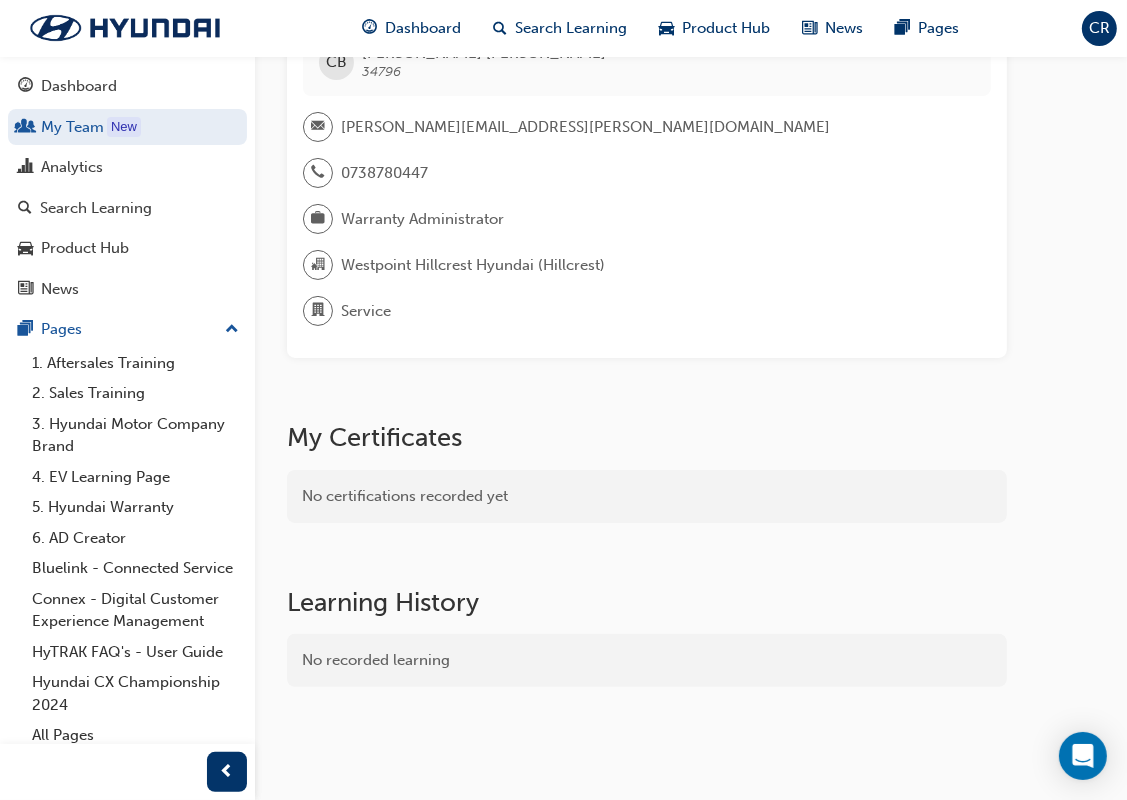 click at bounding box center [127, 772] 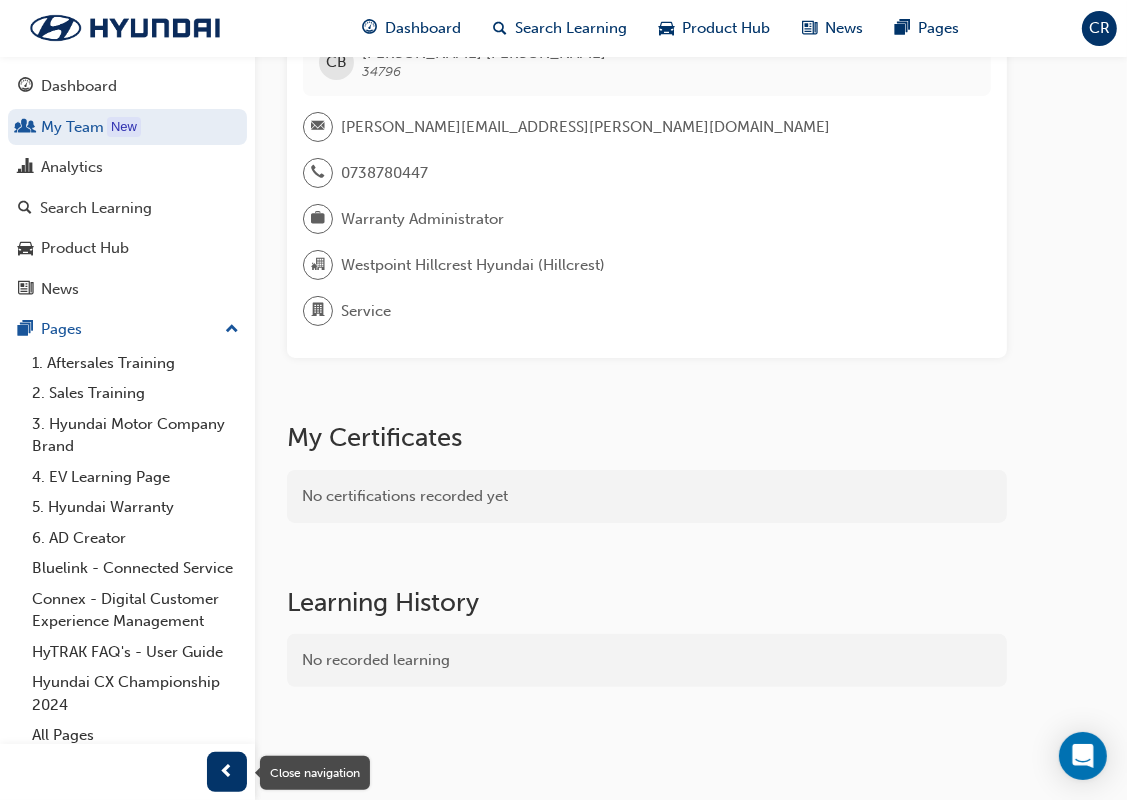 click at bounding box center (227, 772) 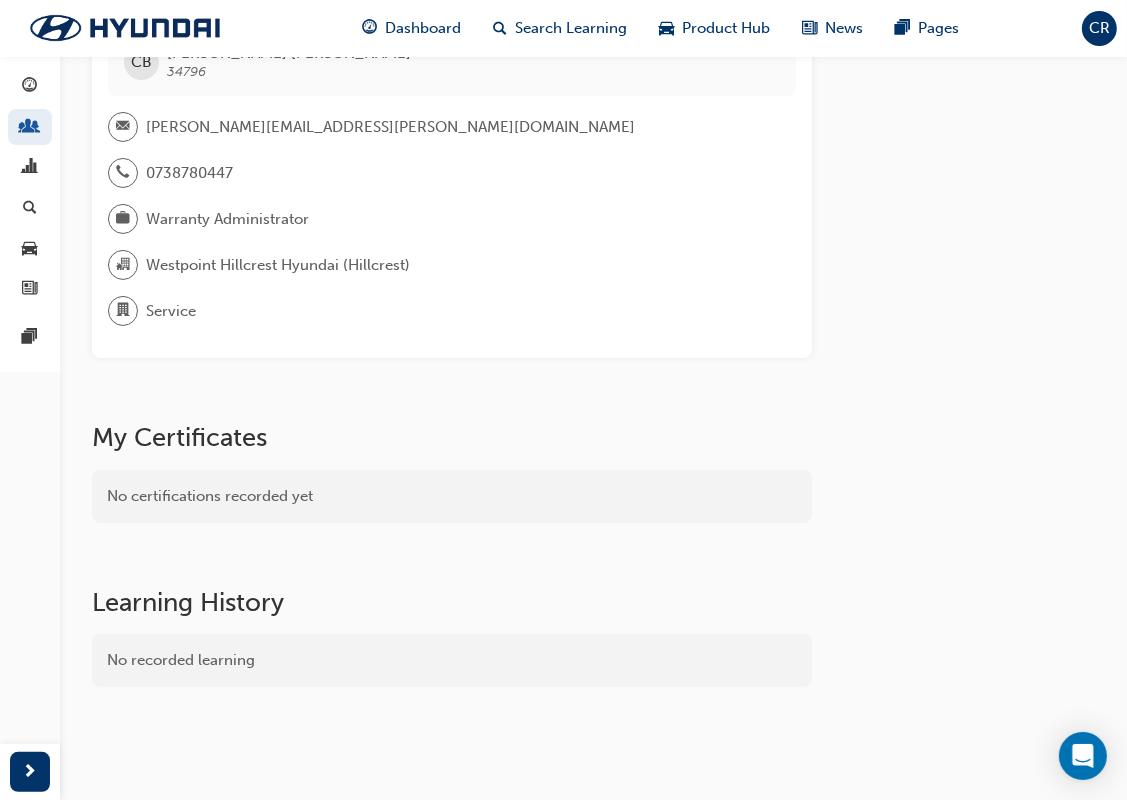 click on "CR" at bounding box center [1099, 28] 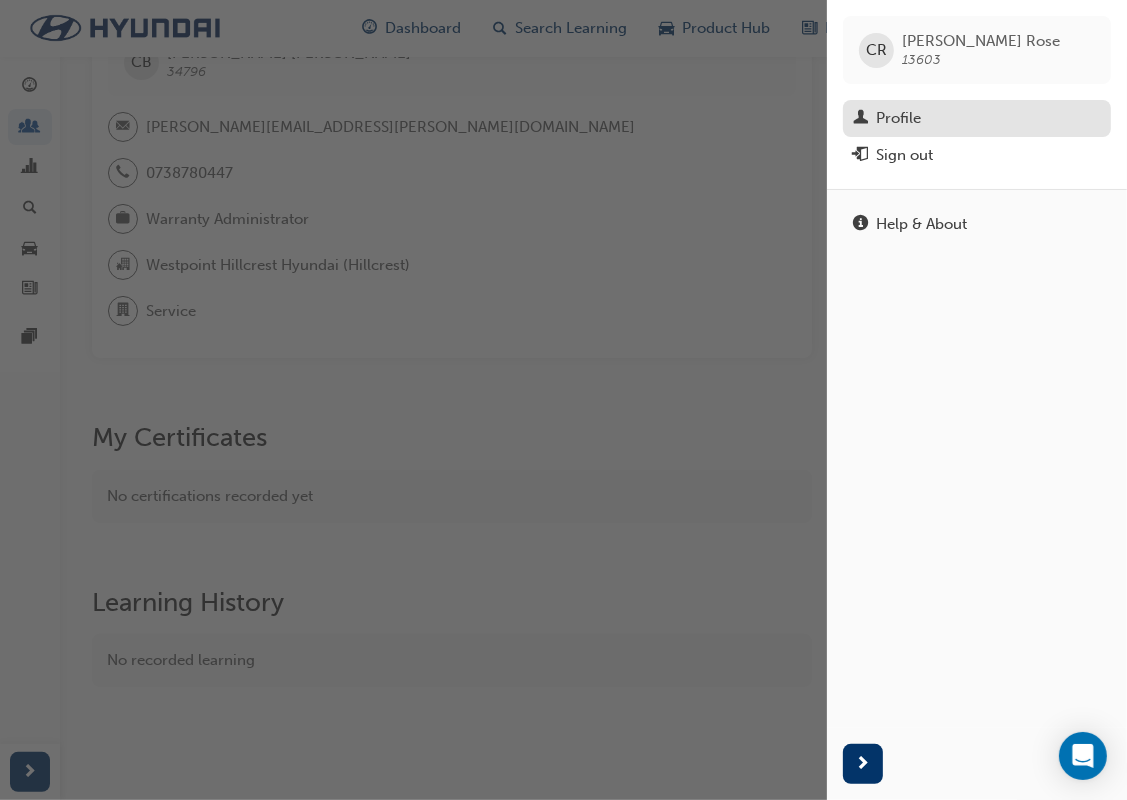click on "Profile" at bounding box center (898, 118) 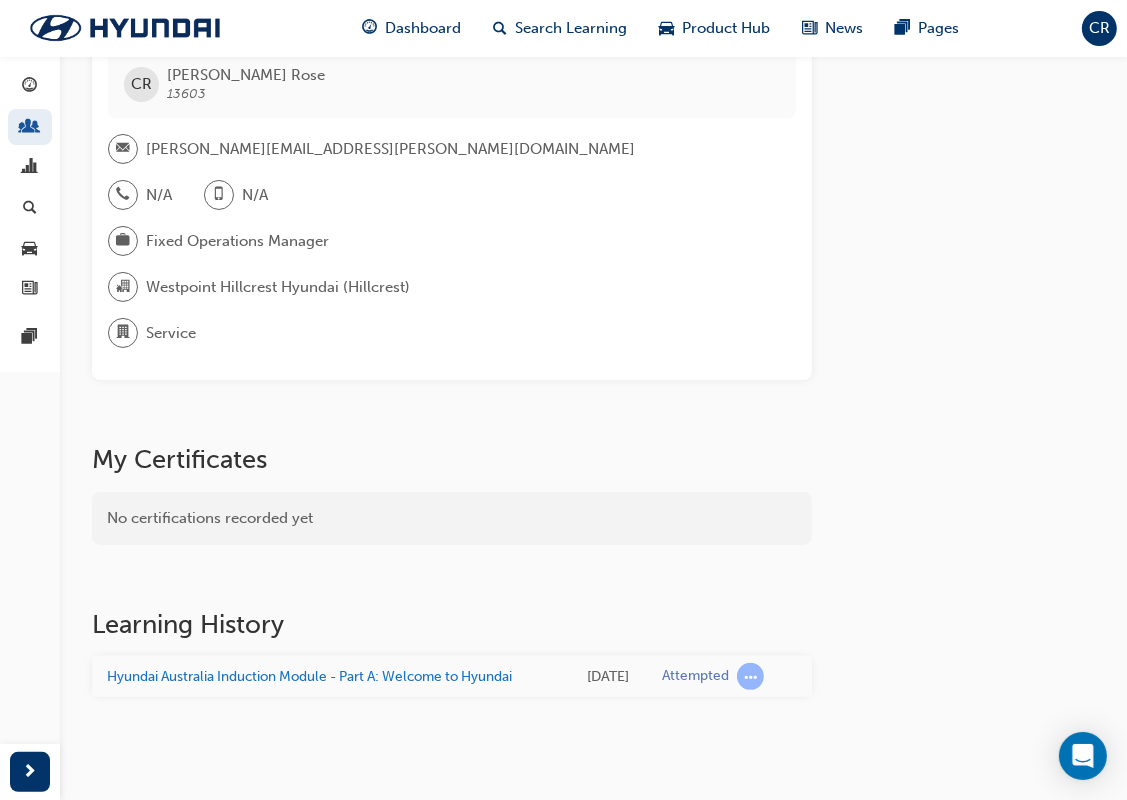 scroll, scrollTop: 83, scrollLeft: 0, axis: vertical 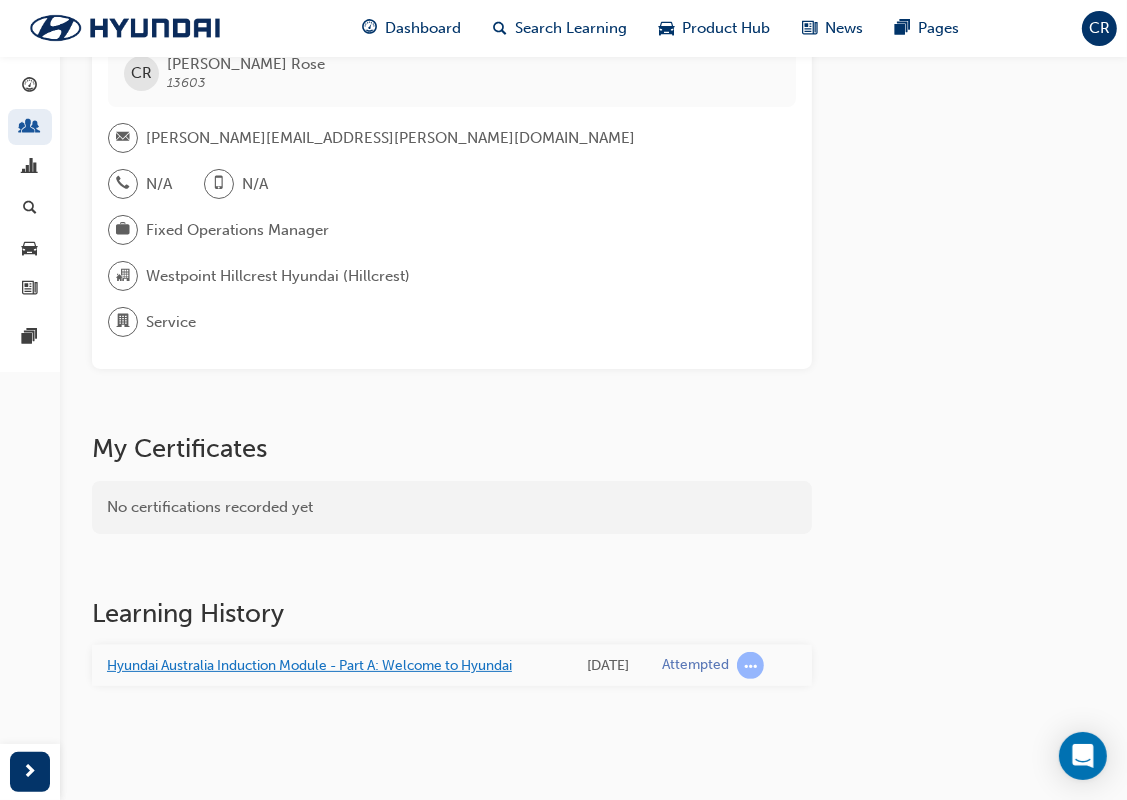 click on "Hyundai Australia Induction Module - Part A: Welcome to Hyundai" at bounding box center (309, 665) 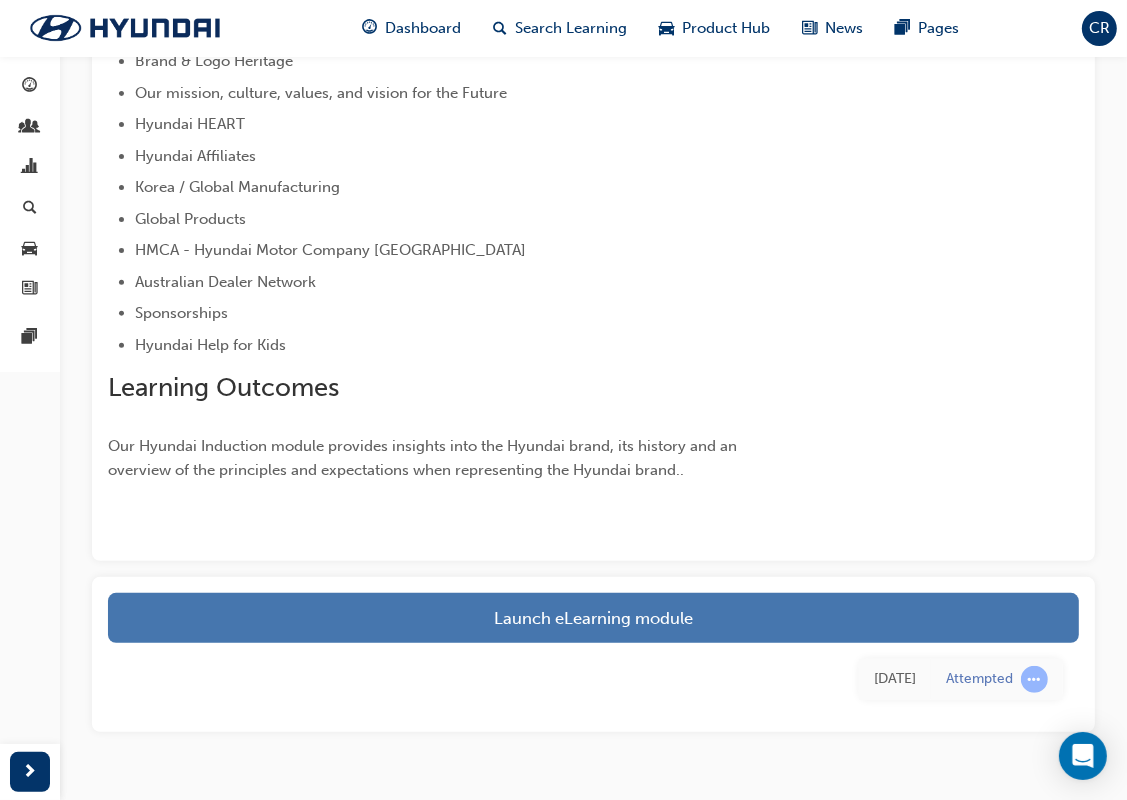 scroll, scrollTop: 494, scrollLeft: 0, axis: vertical 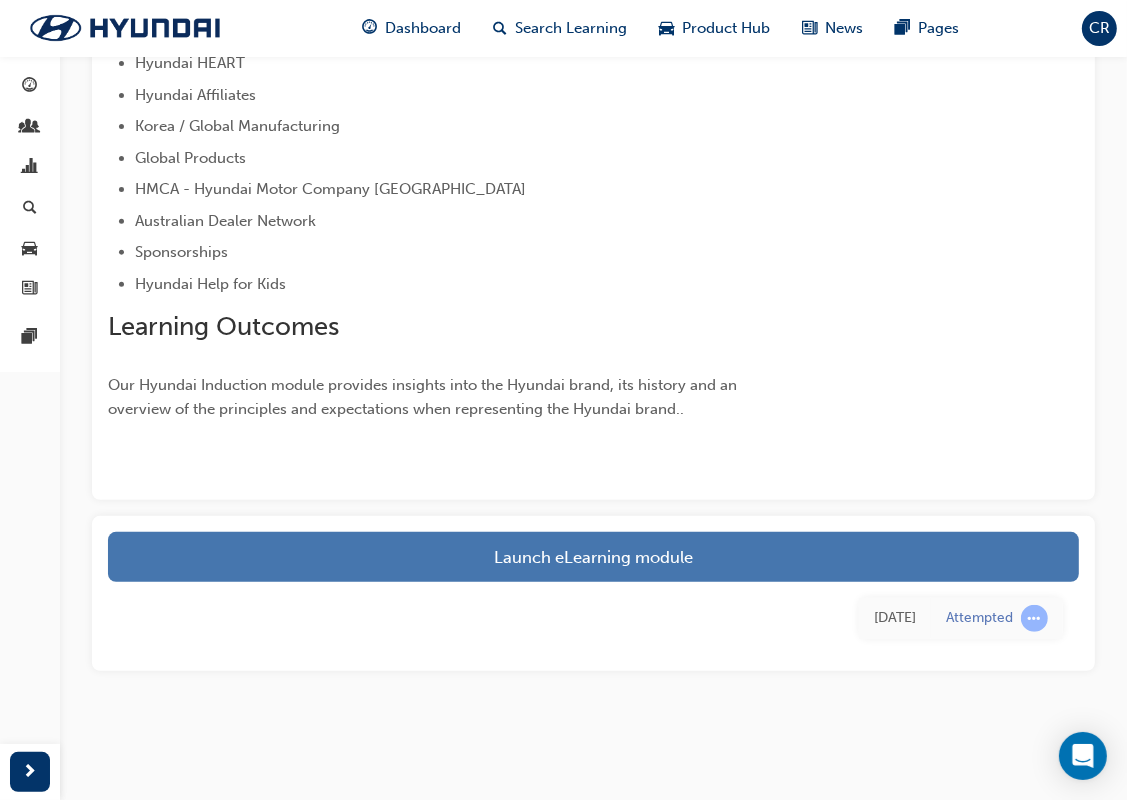 click on "Launch eLearning module" at bounding box center [593, 557] 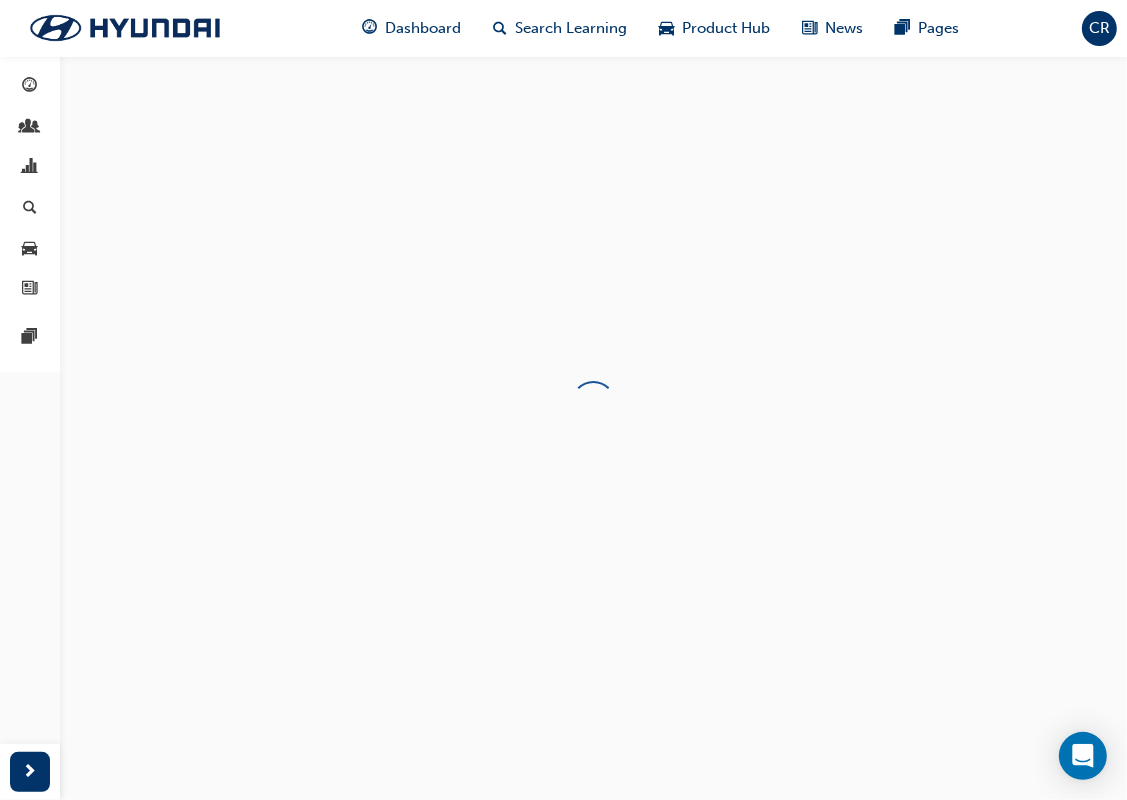 scroll, scrollTop: 0, scrollLeft: 0, axis: both 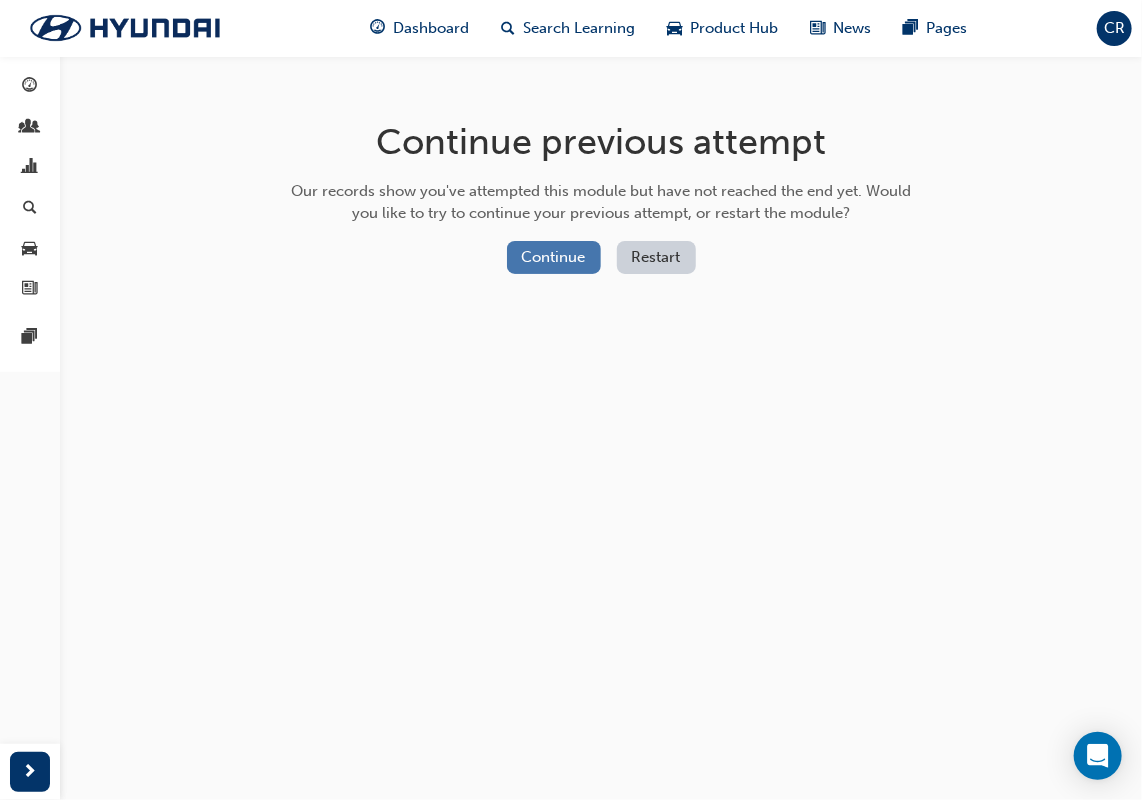 click on "Continue" at bounding box center (554, 257) 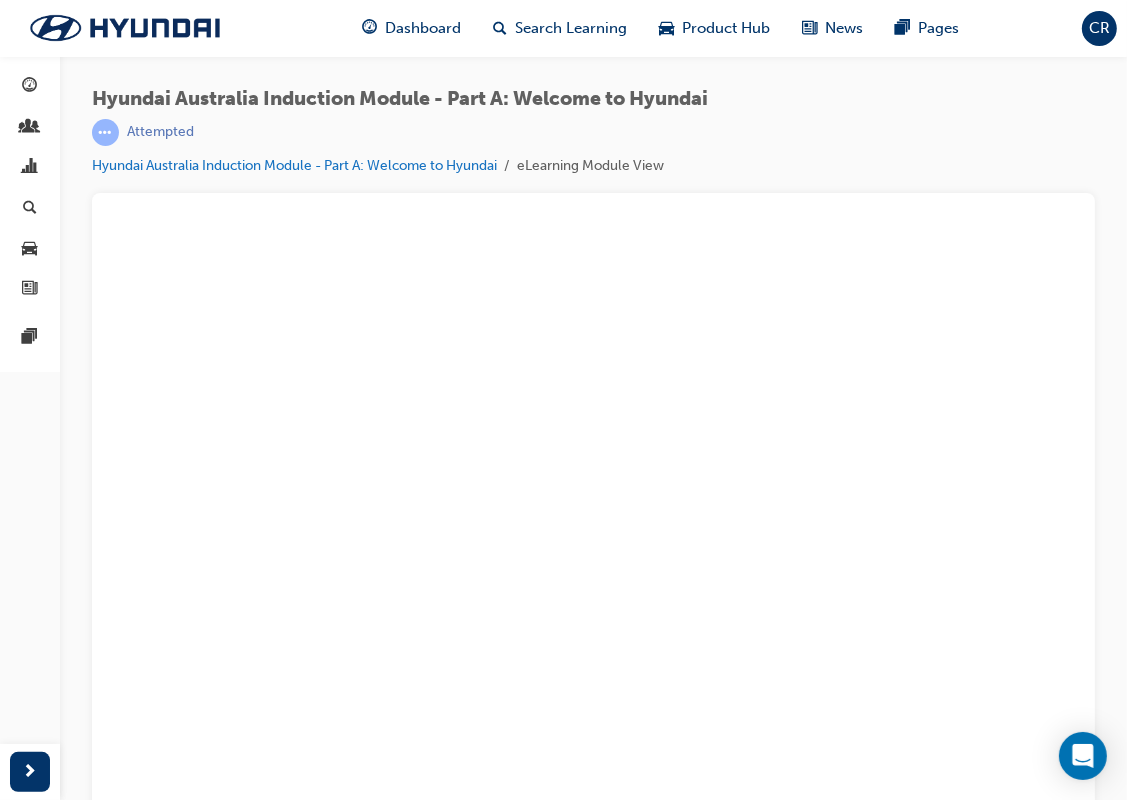 scroll, scrollTop: 0, scrollLeft: 0, axis: both 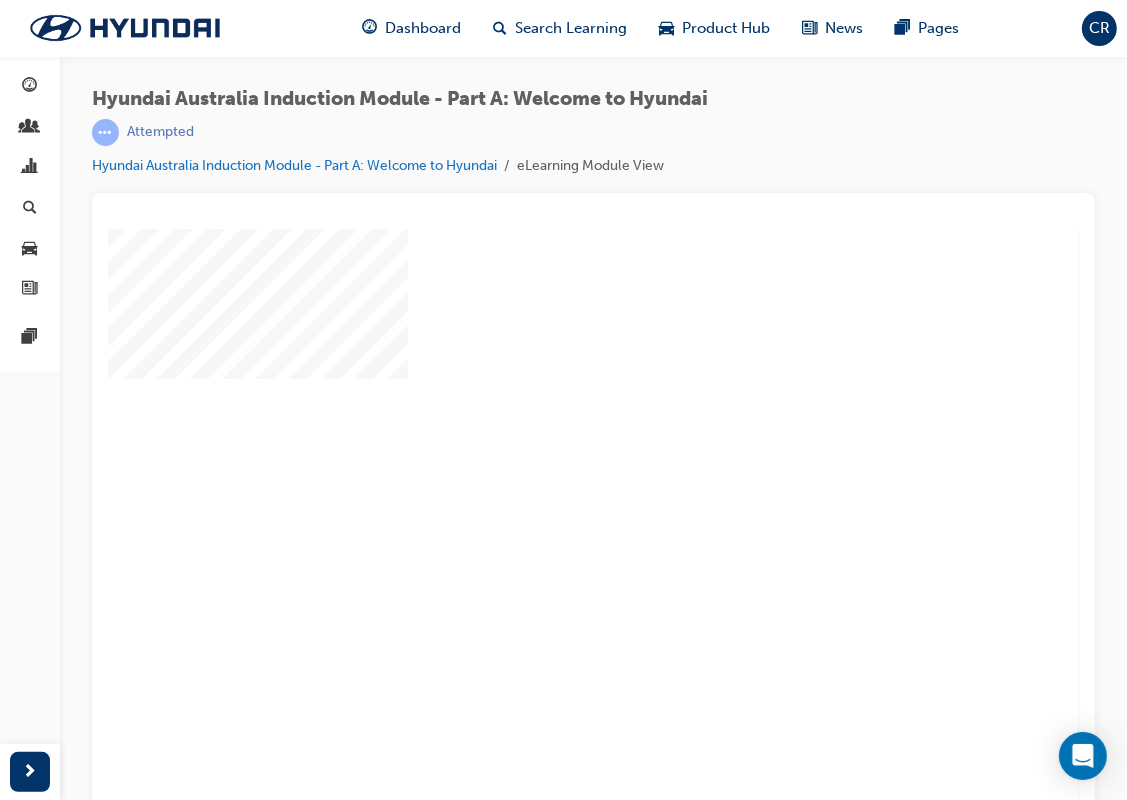 click at bounding box center [535, 469] 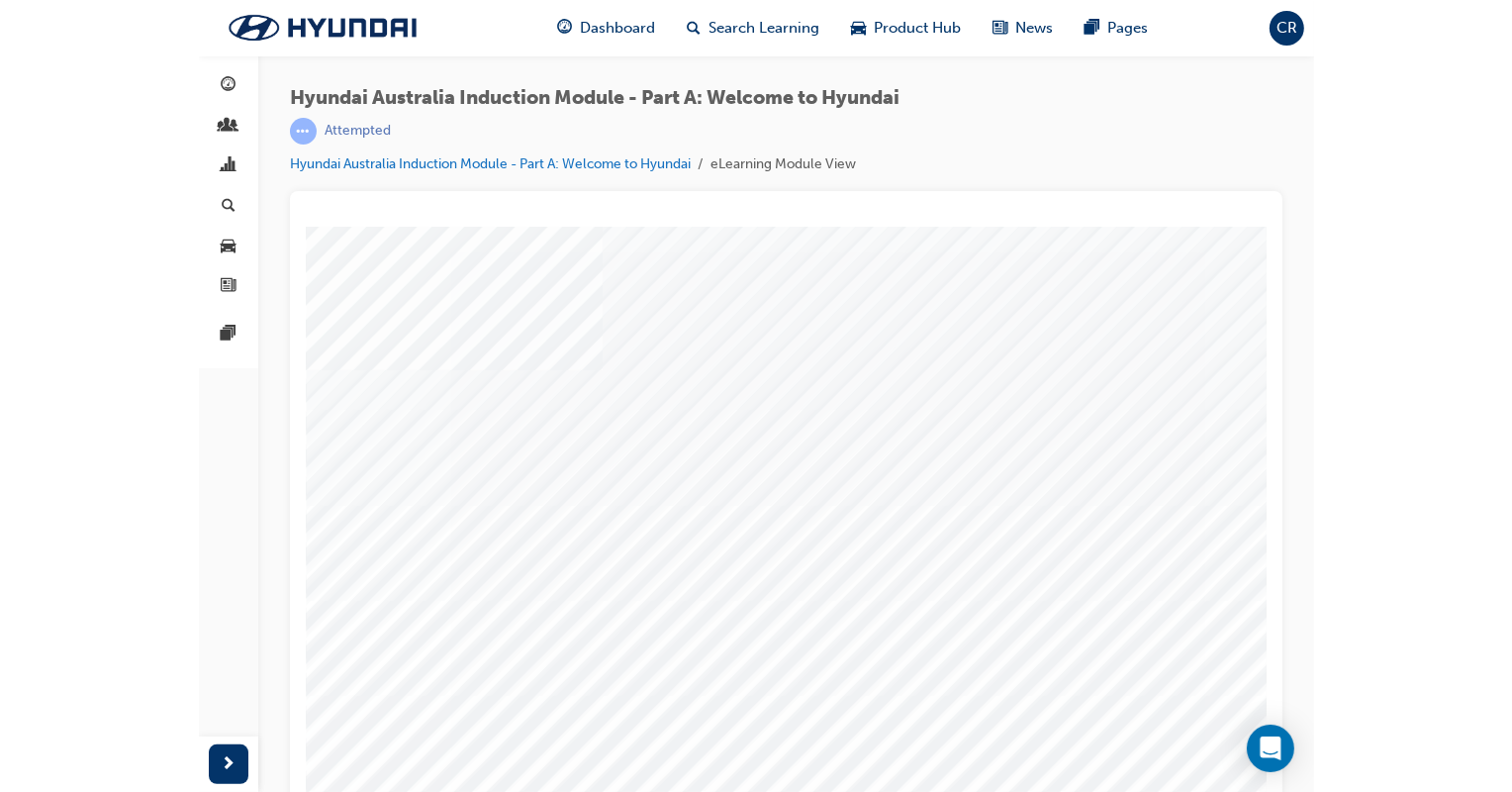 scroll, scrollTop: 0, scrollLeft: 0, axis: both 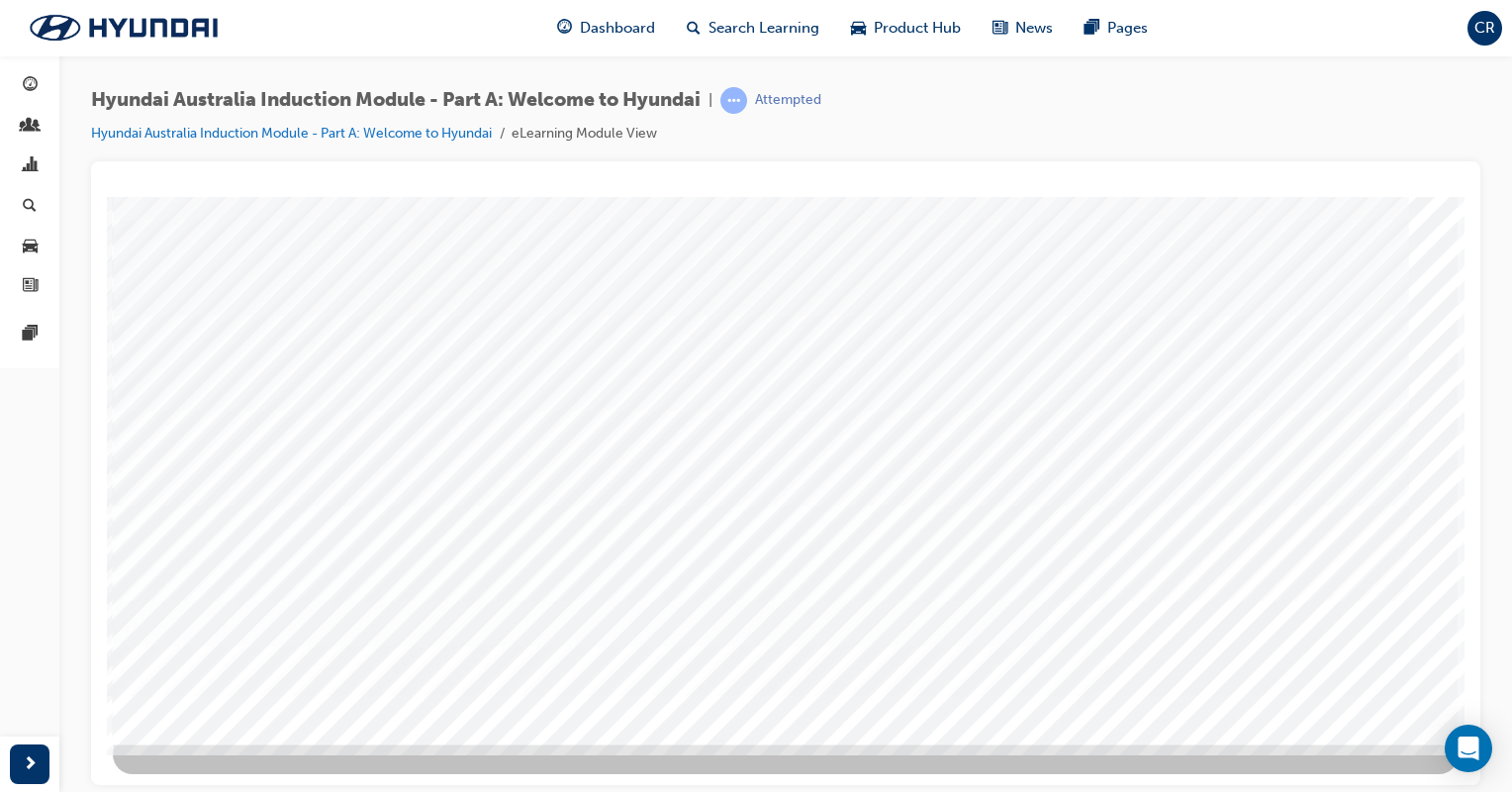 drag, startPoint x: 475, startPoint y: 694, endPoint x: 543, endPoint y: 683, distance: 68.88396 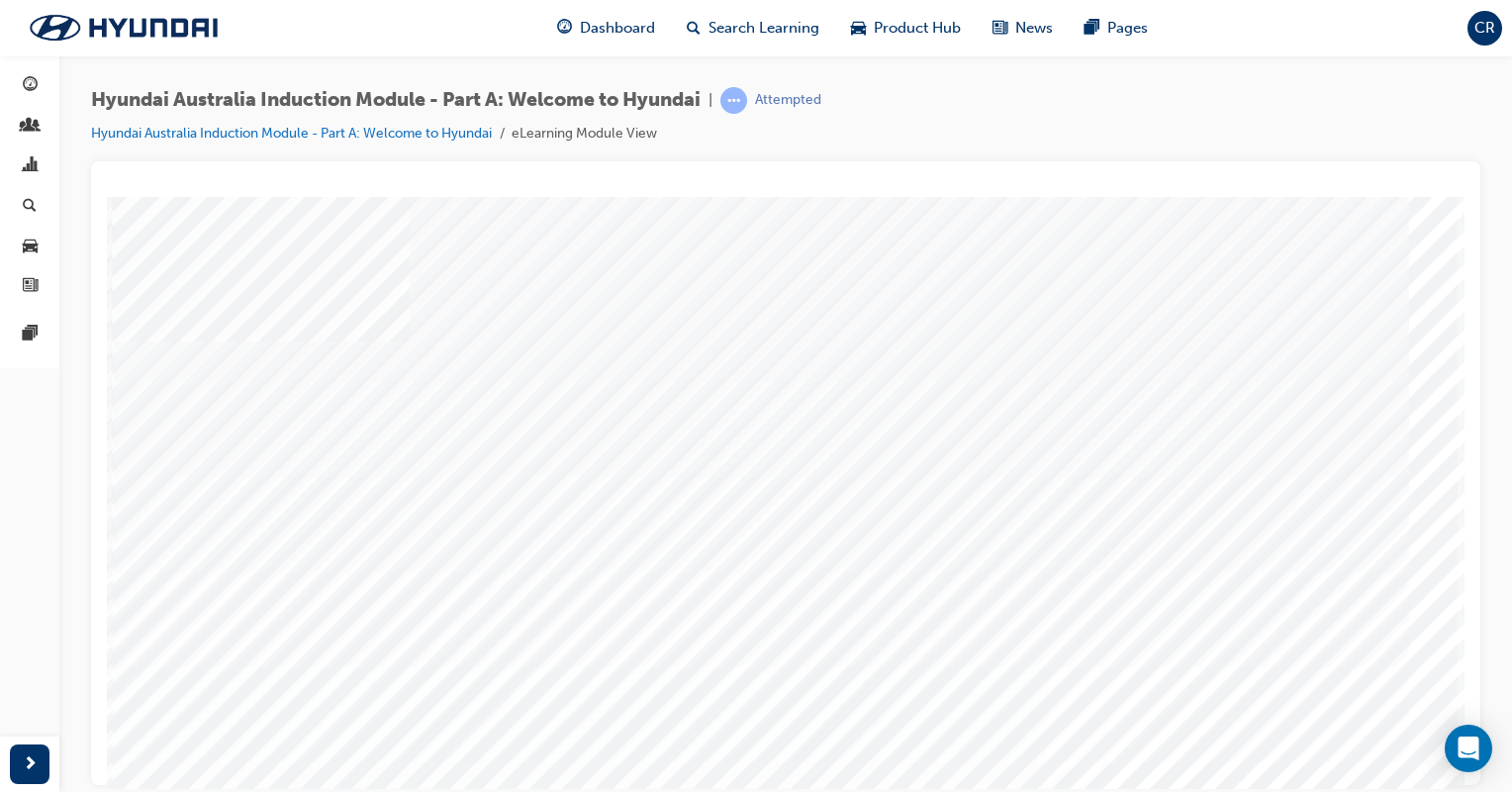 scroll, scrollTop: 0, scrollLeft: 0, axis: both 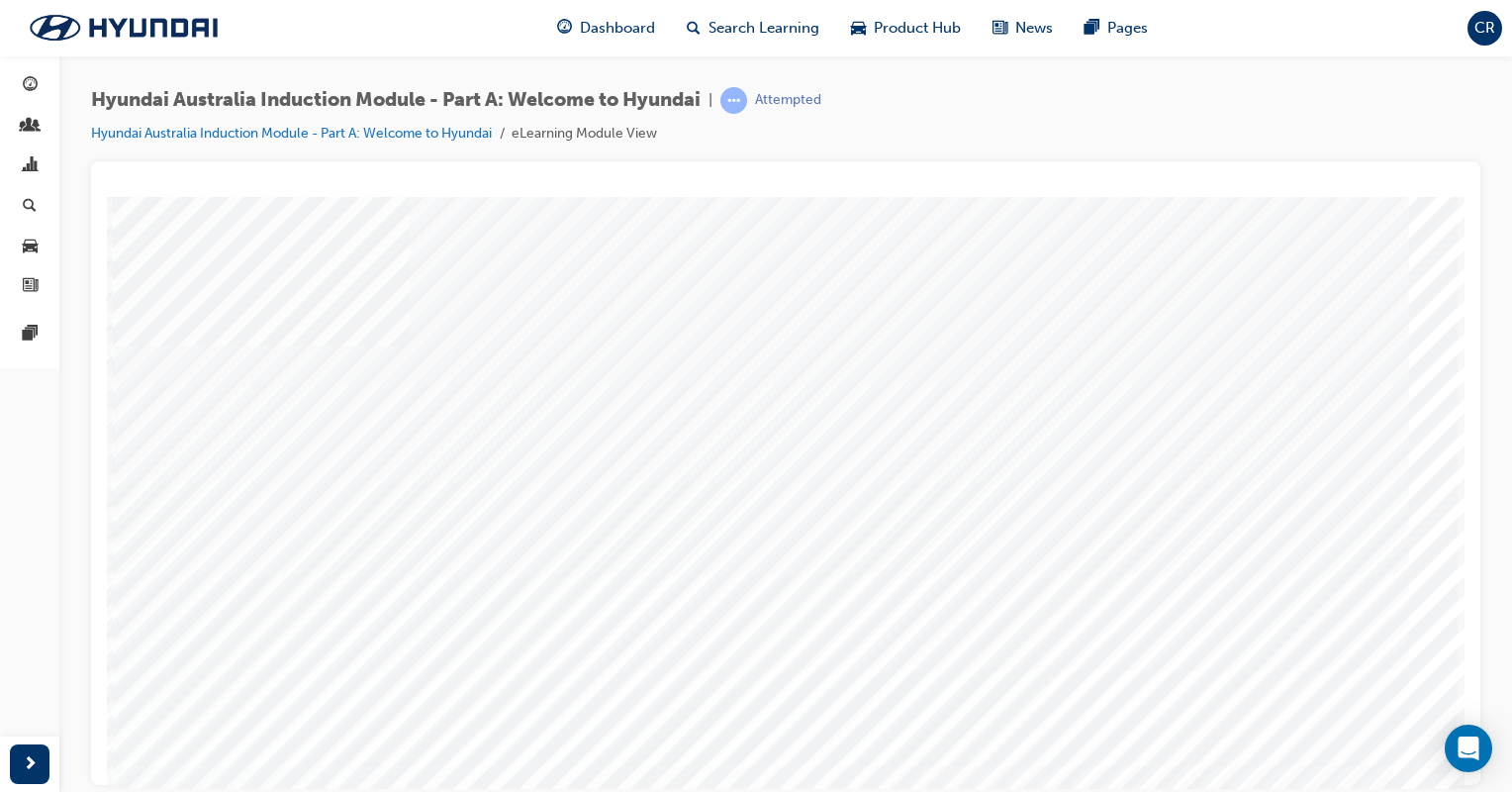 click at bounding box center [251, 5157] 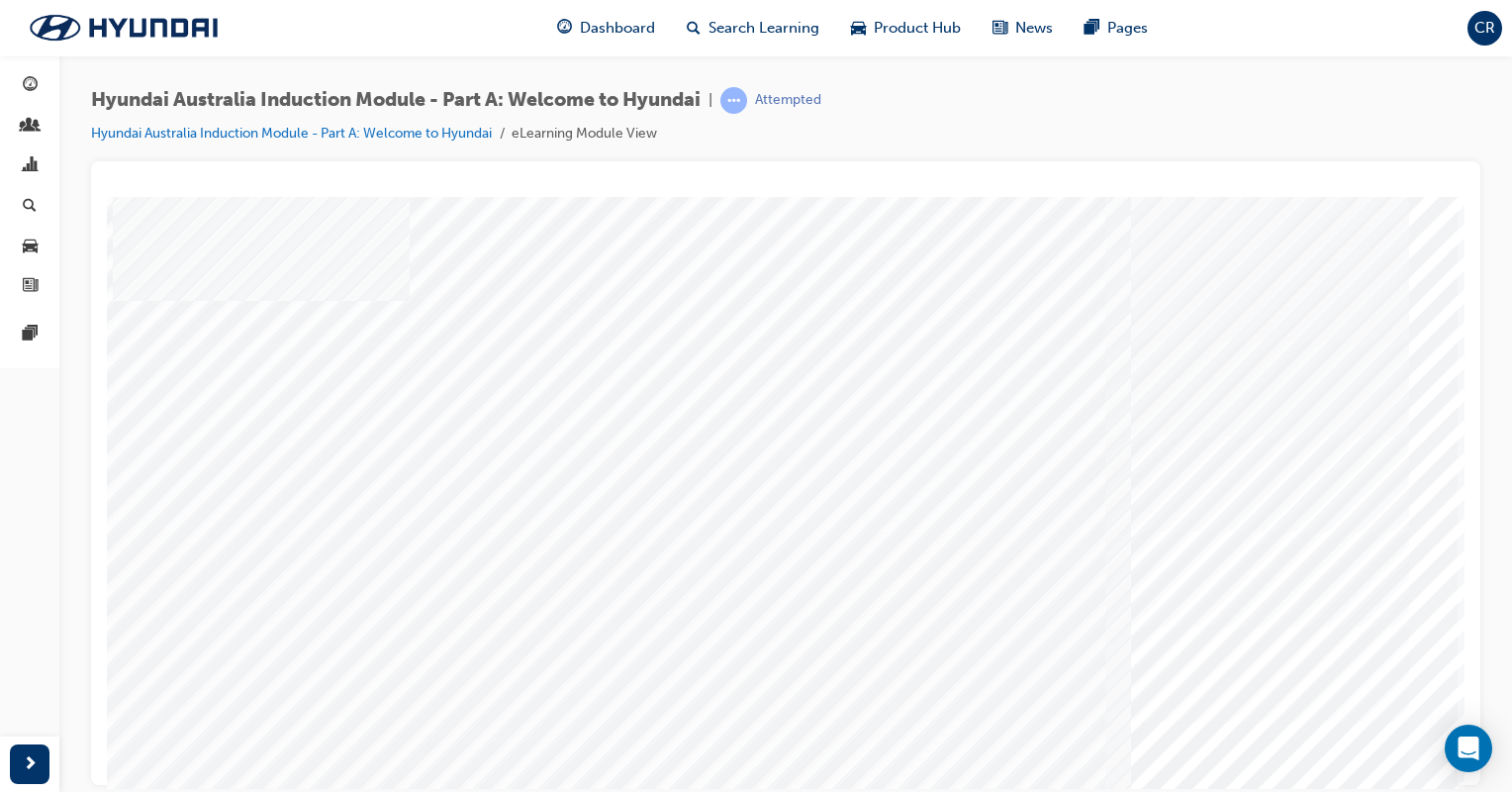 scroll, scrollTop: 0, scrollLeft: 0, axis: both 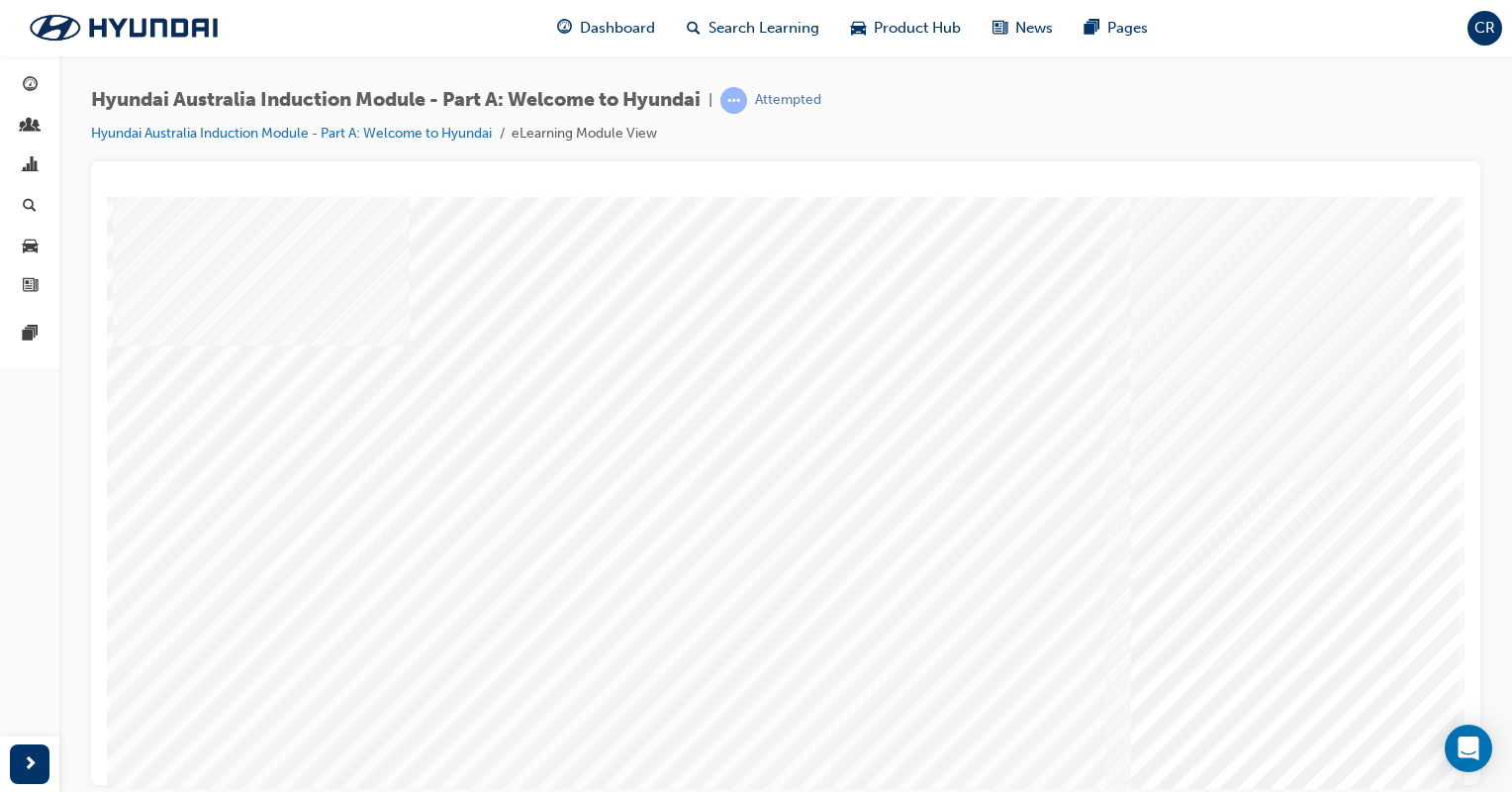 click at bounding box center [251, 5315] 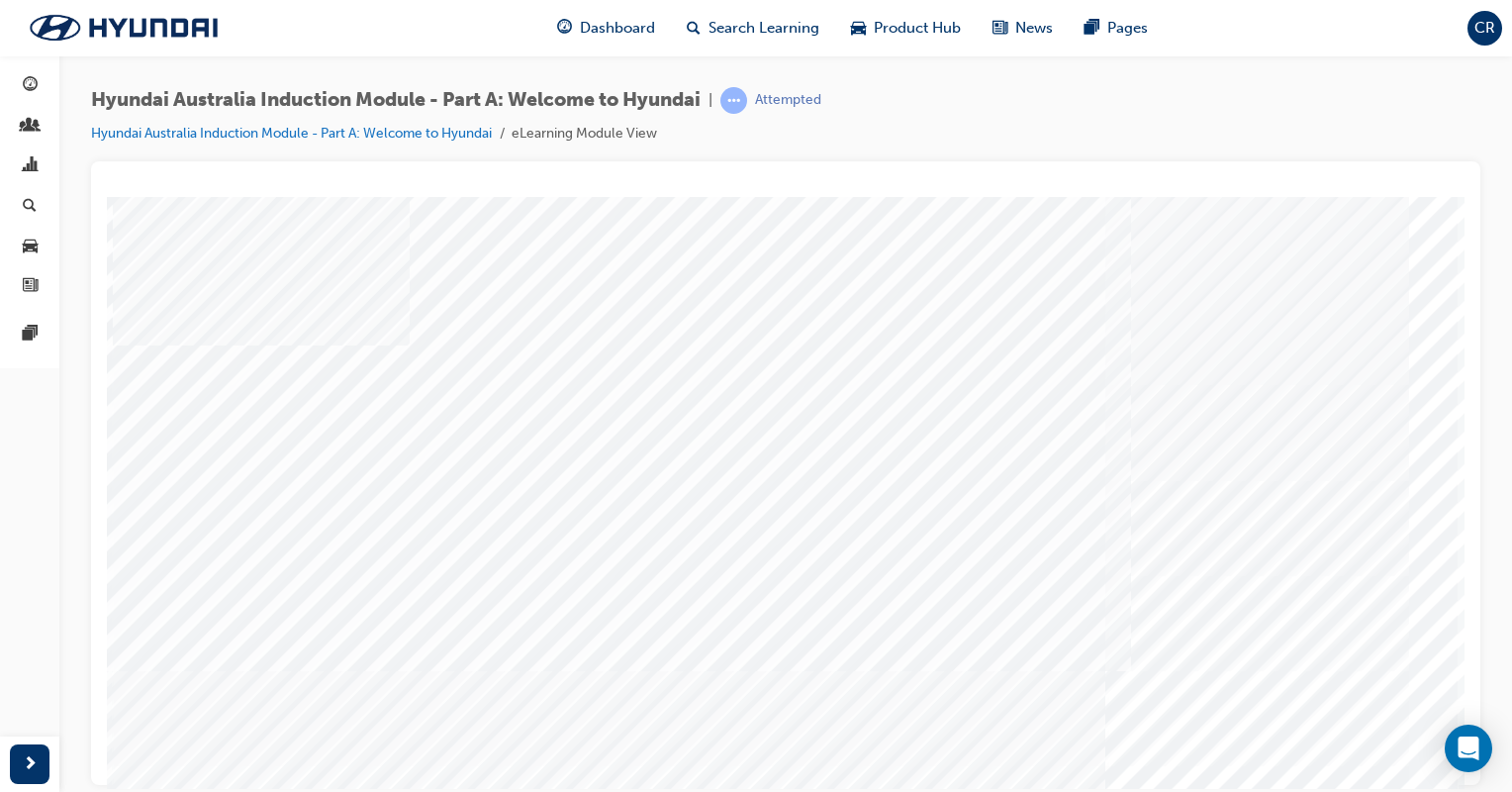 click at bounding box center [251, 5236] 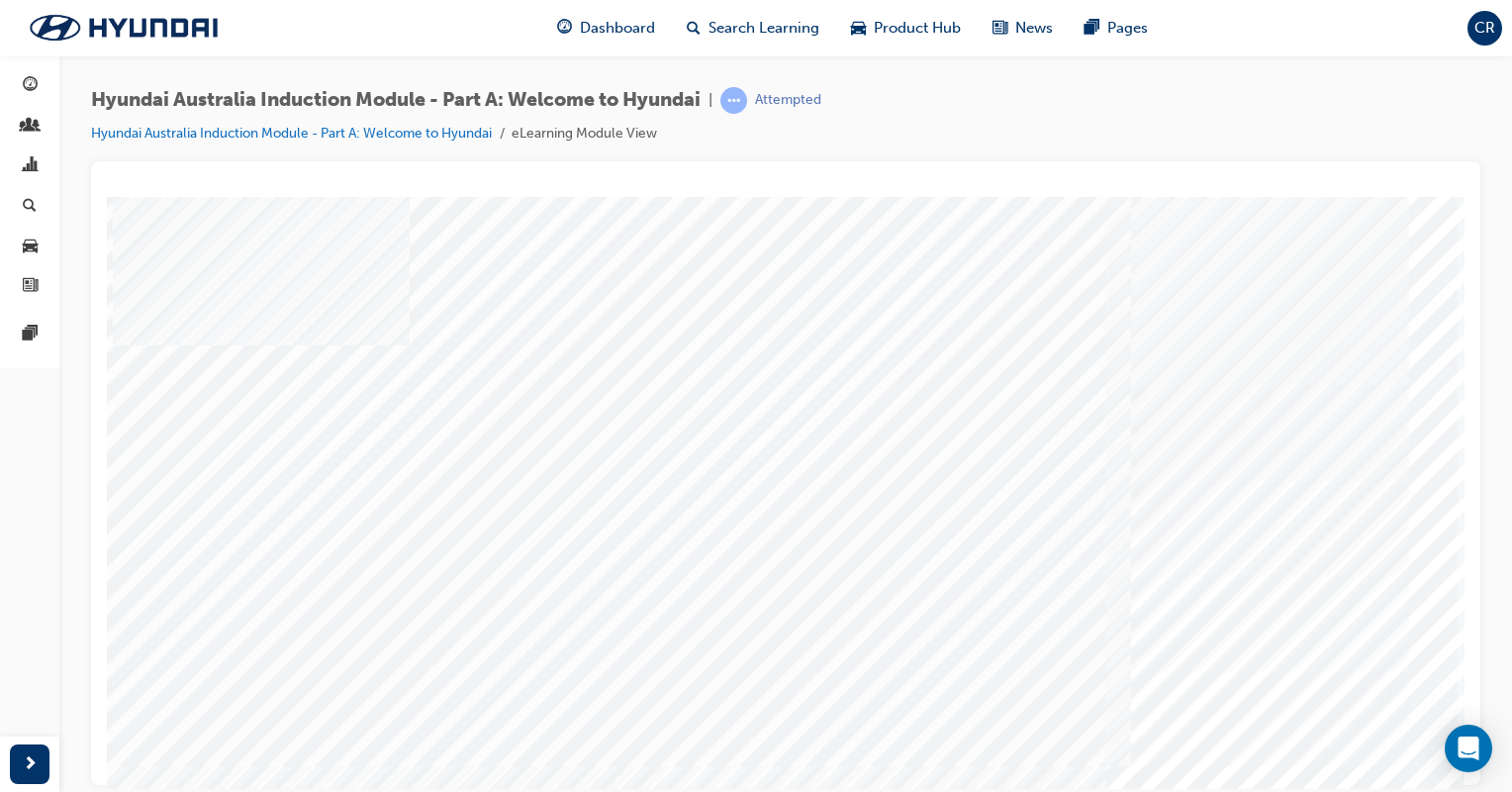 click at bounding box center (251, 5315) 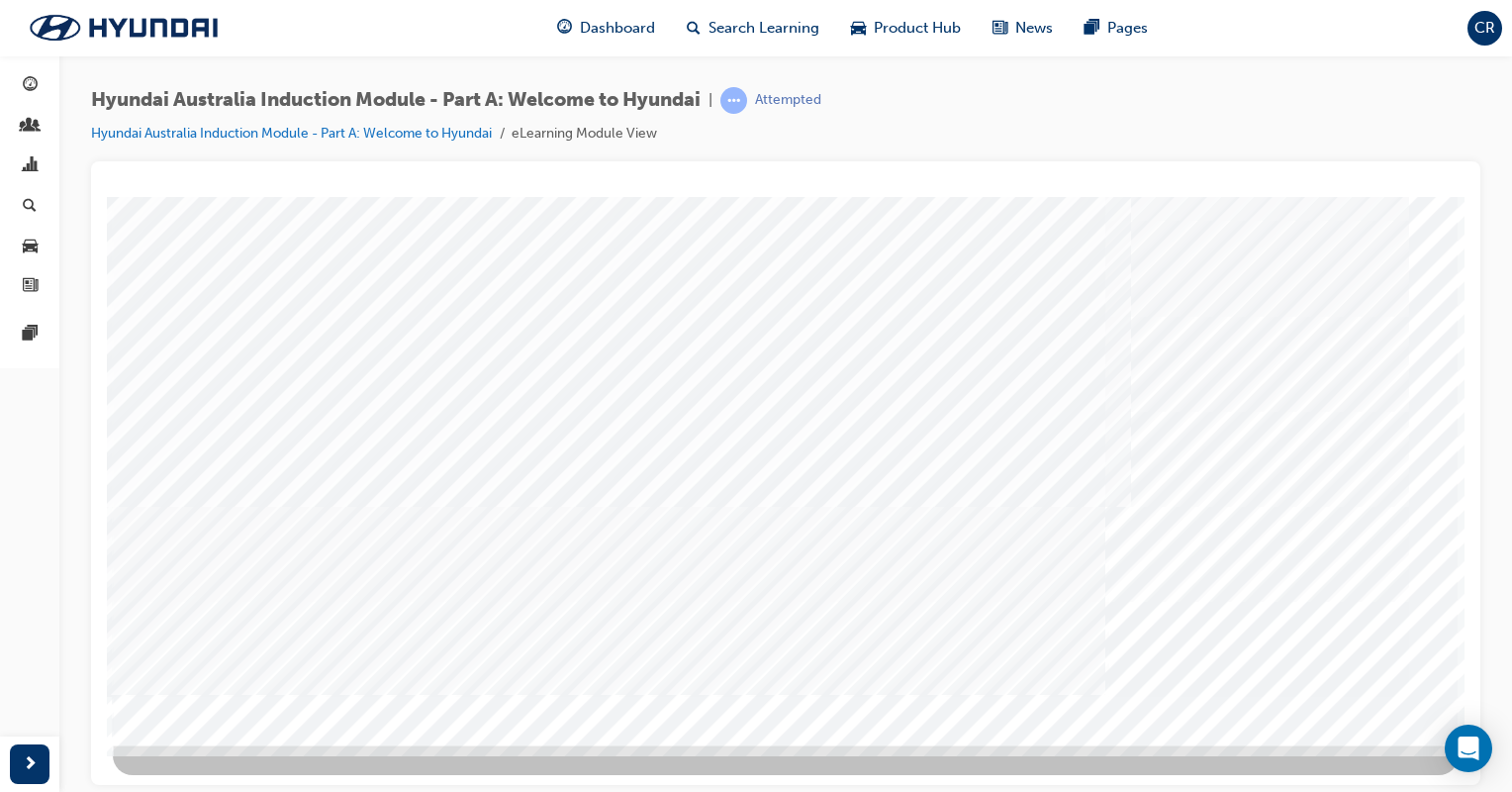scroll, scrollTop: 165, scrollLeft: 0, axis: vertical 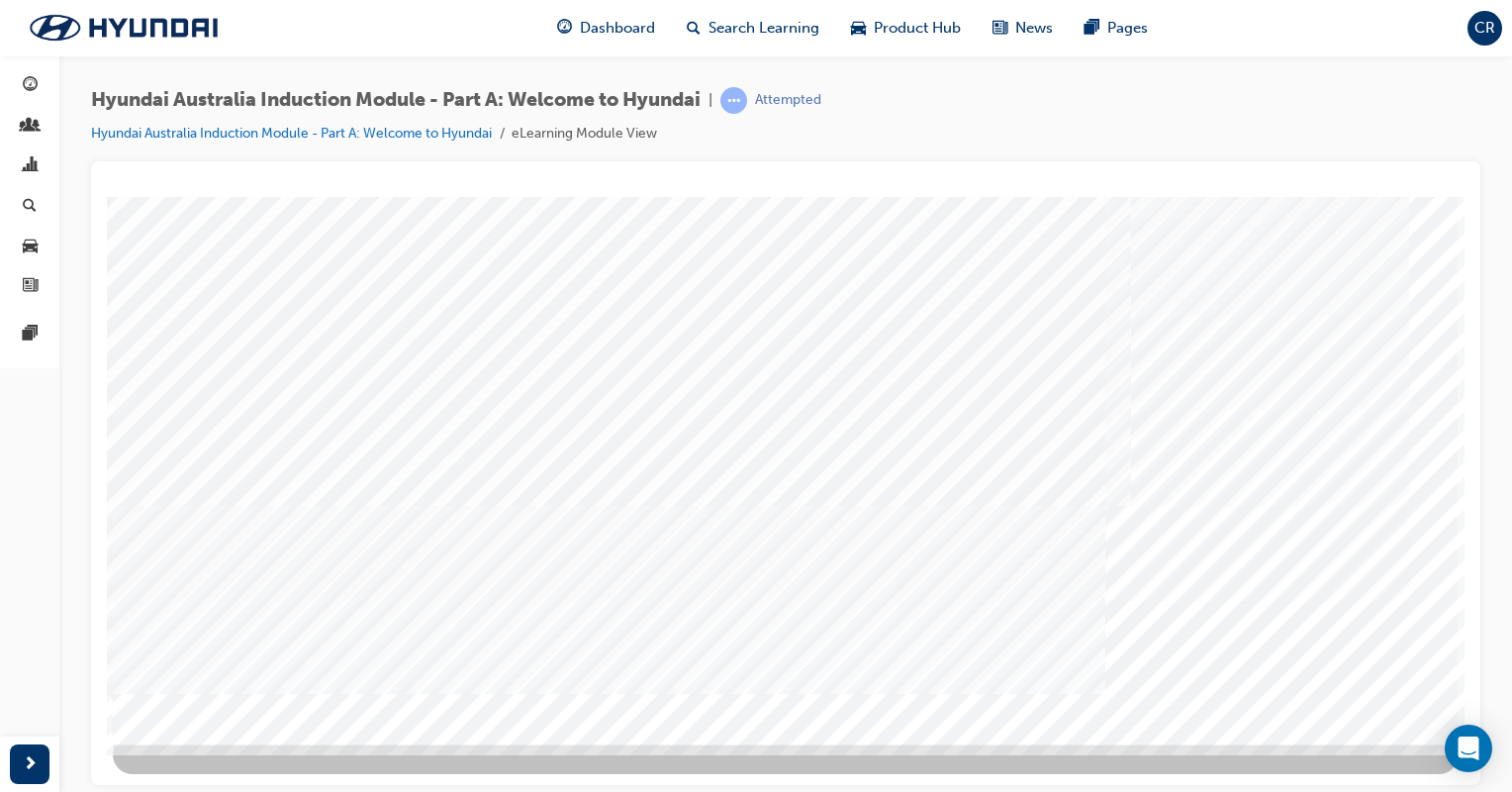 click at bounding box center (251, 5229) 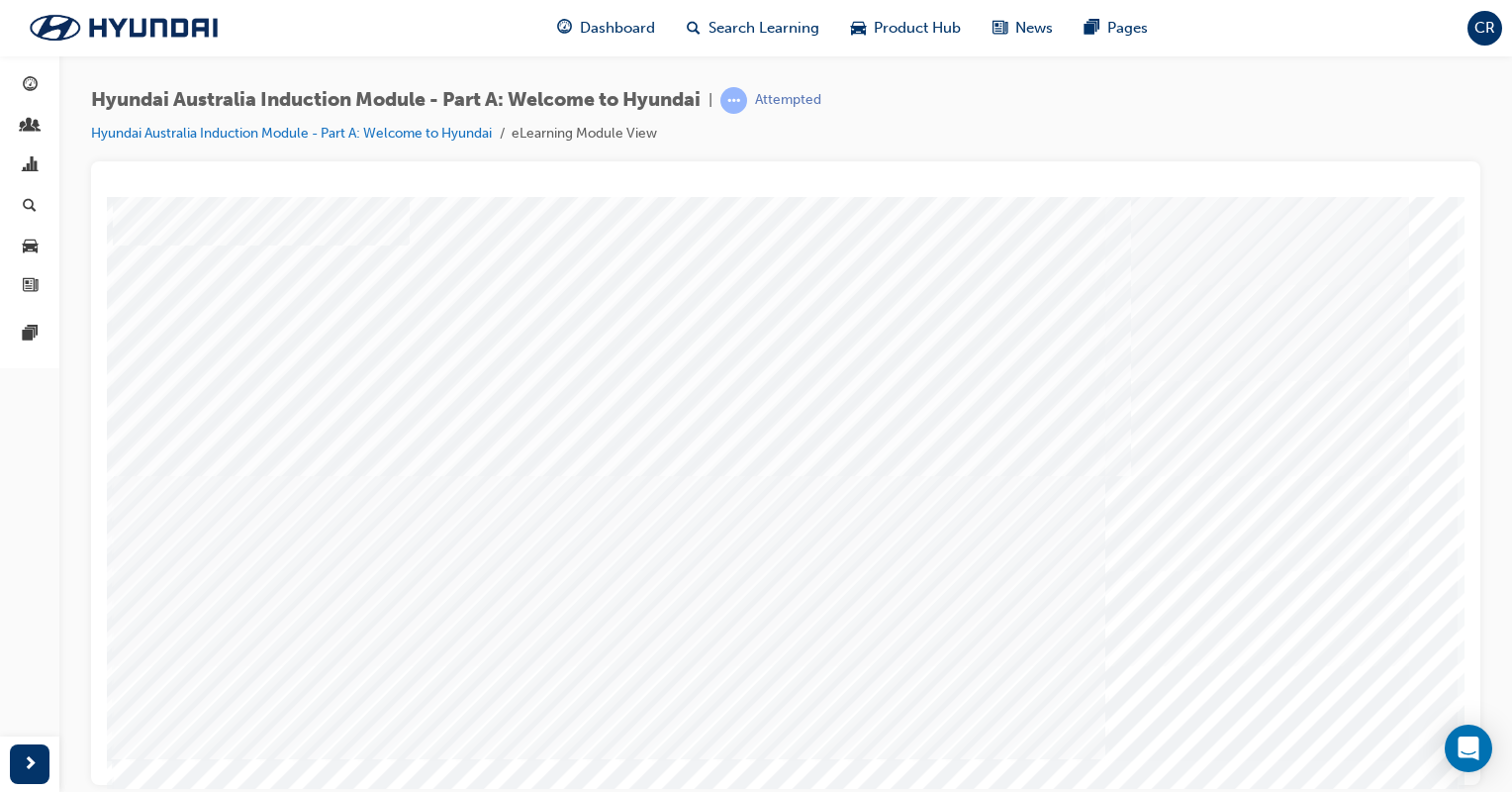 scroll, scrollTop: 66, scrollLeft: 0, axis: vertical 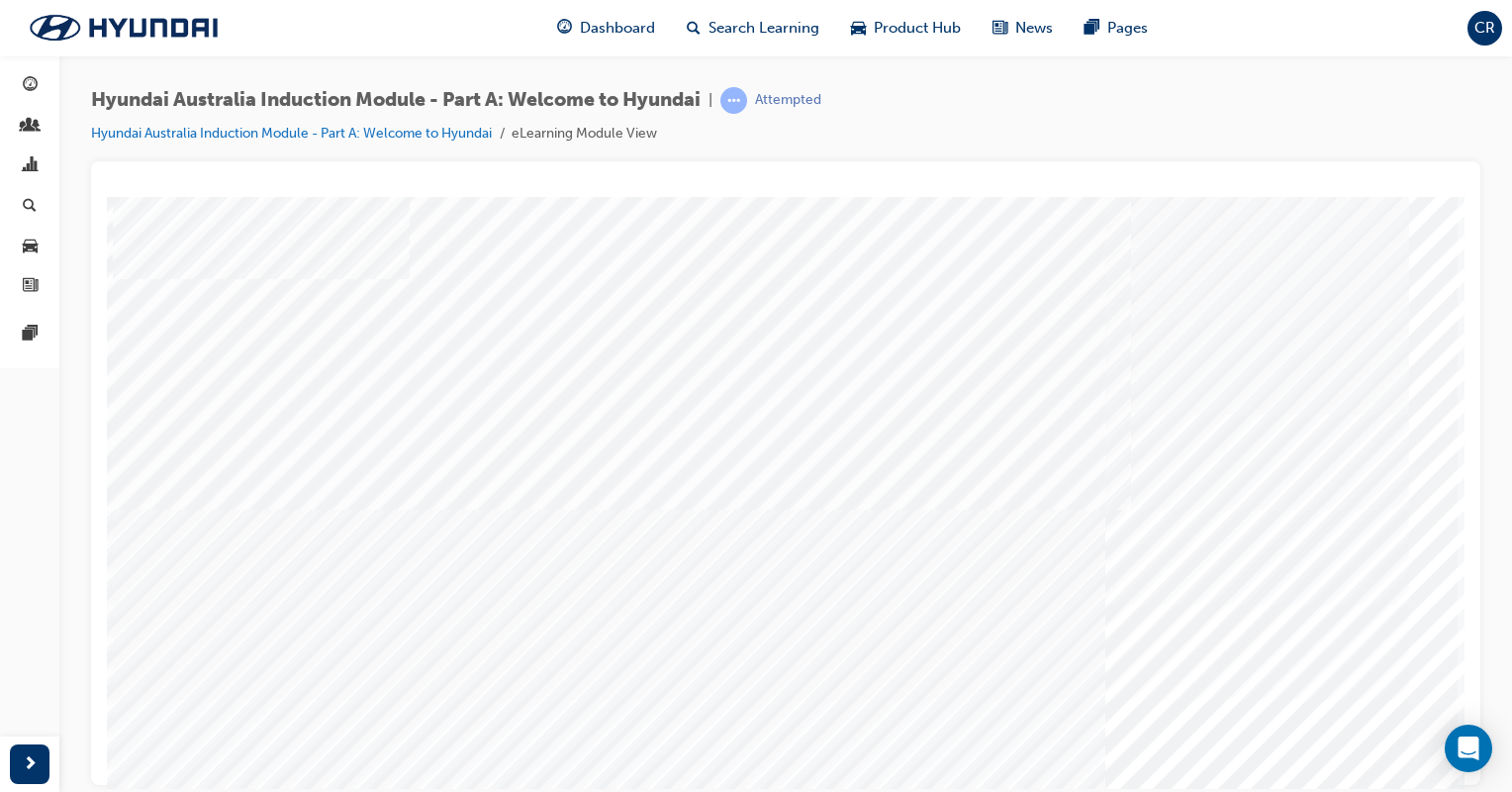 click at bounding box center (251, 5407) 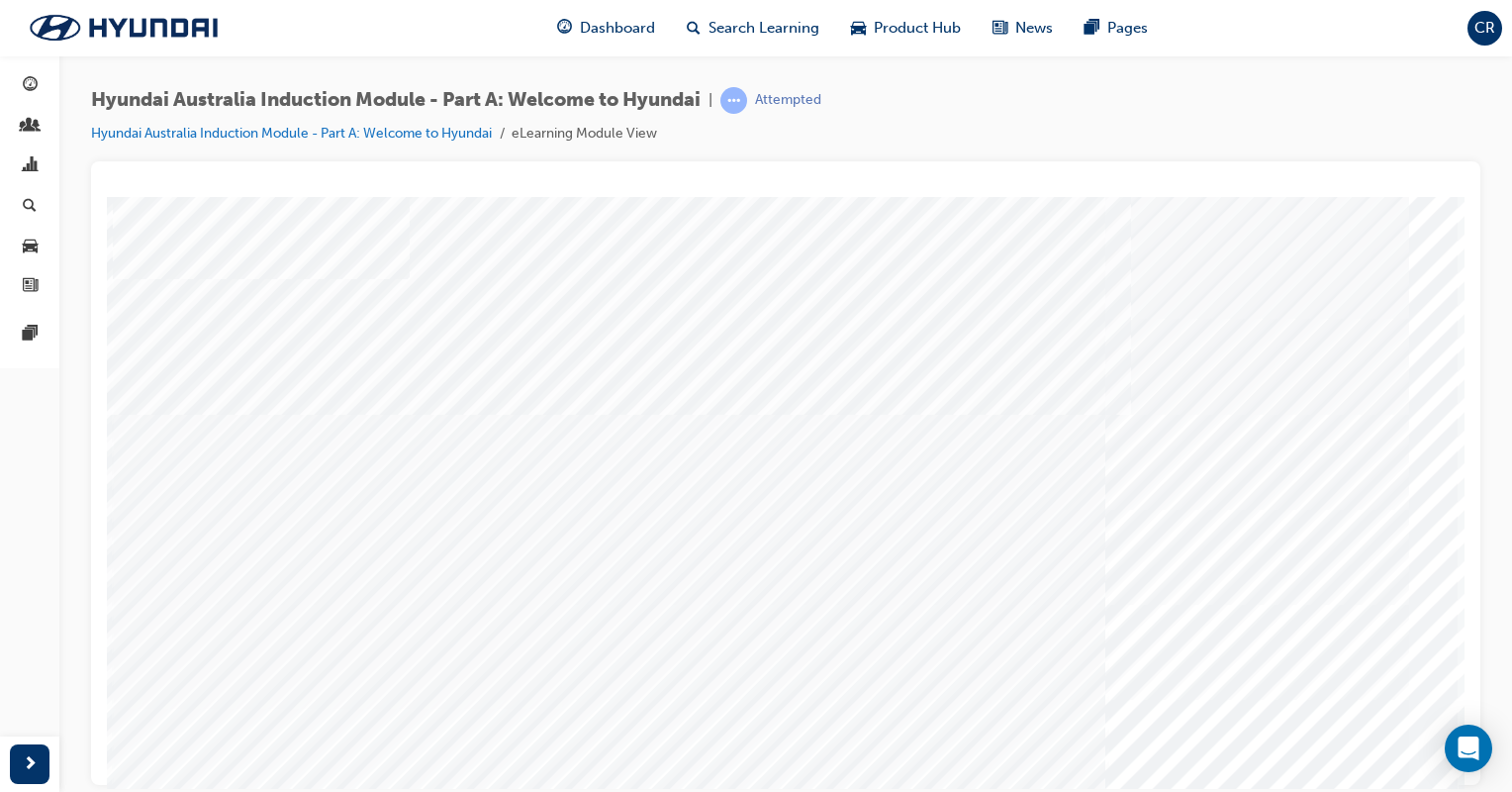 click at bounding box center [251, 5487] 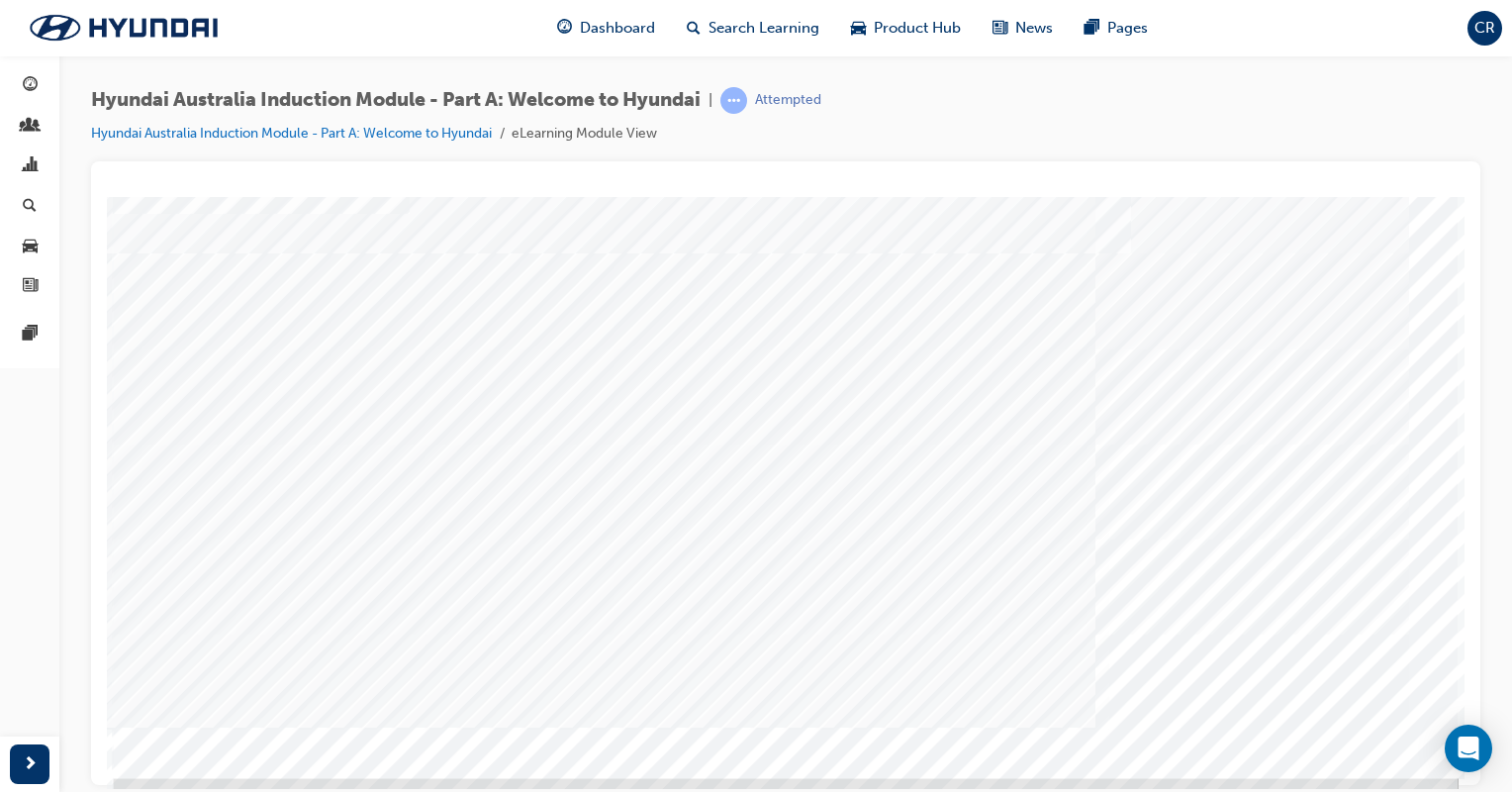 scroll, scrollTop: 165, scrollLeft: 0, axis: vertical 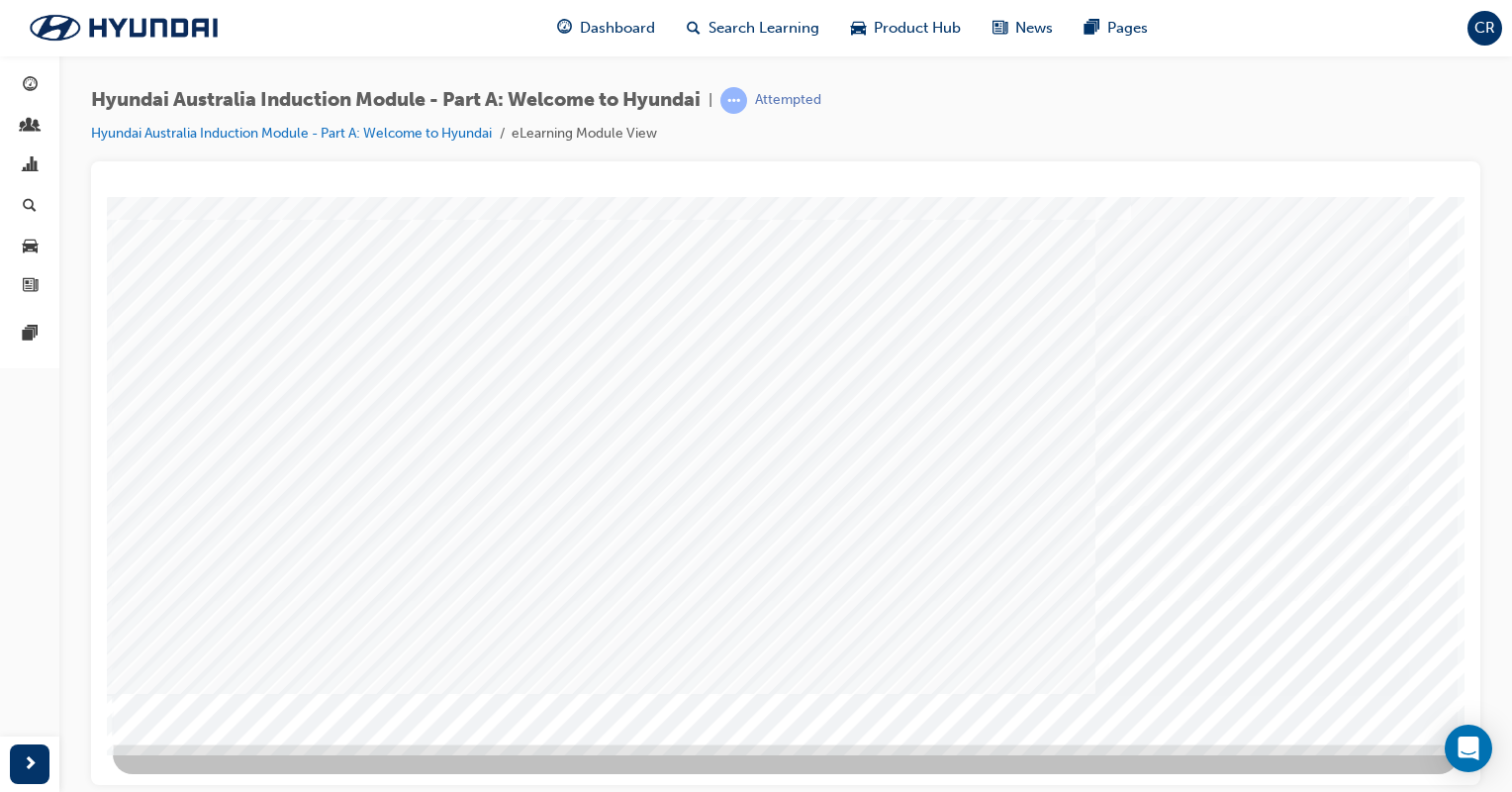 click at bounding box center [182, 4235] 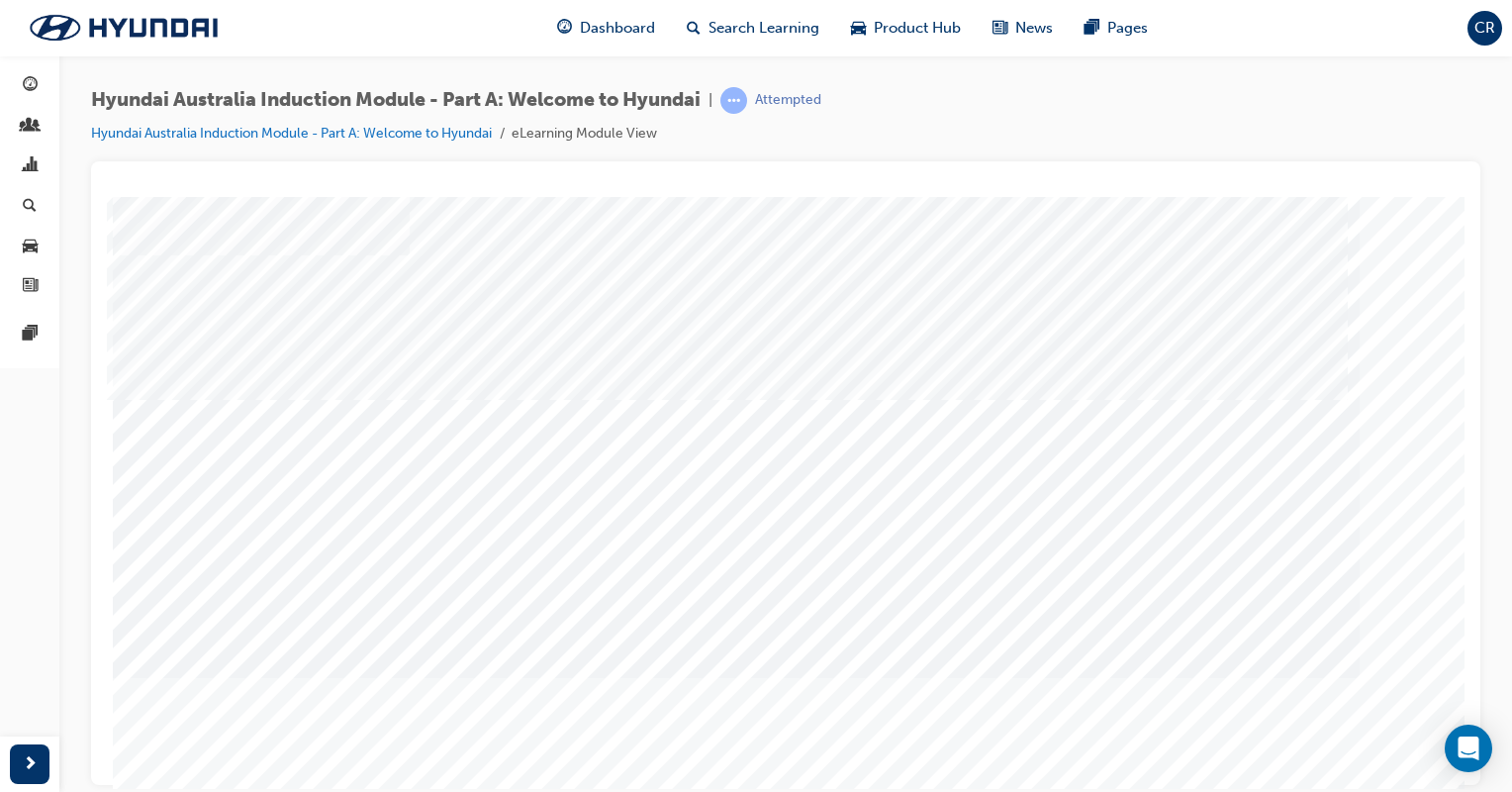 scroll, scrollTop: 165, scrollLeft: 0, axis: vertical 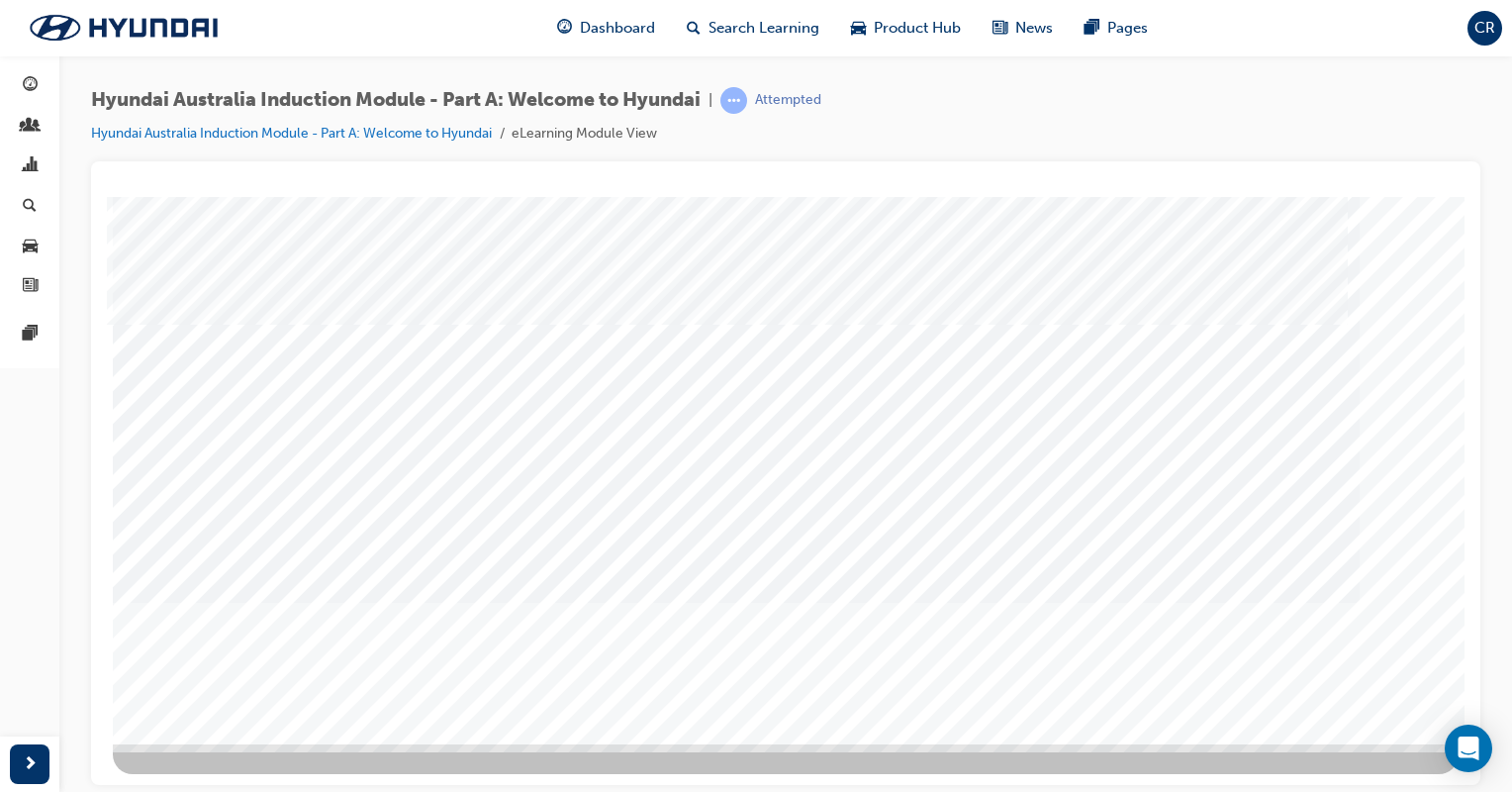 click at bounding box center [690, 2082] 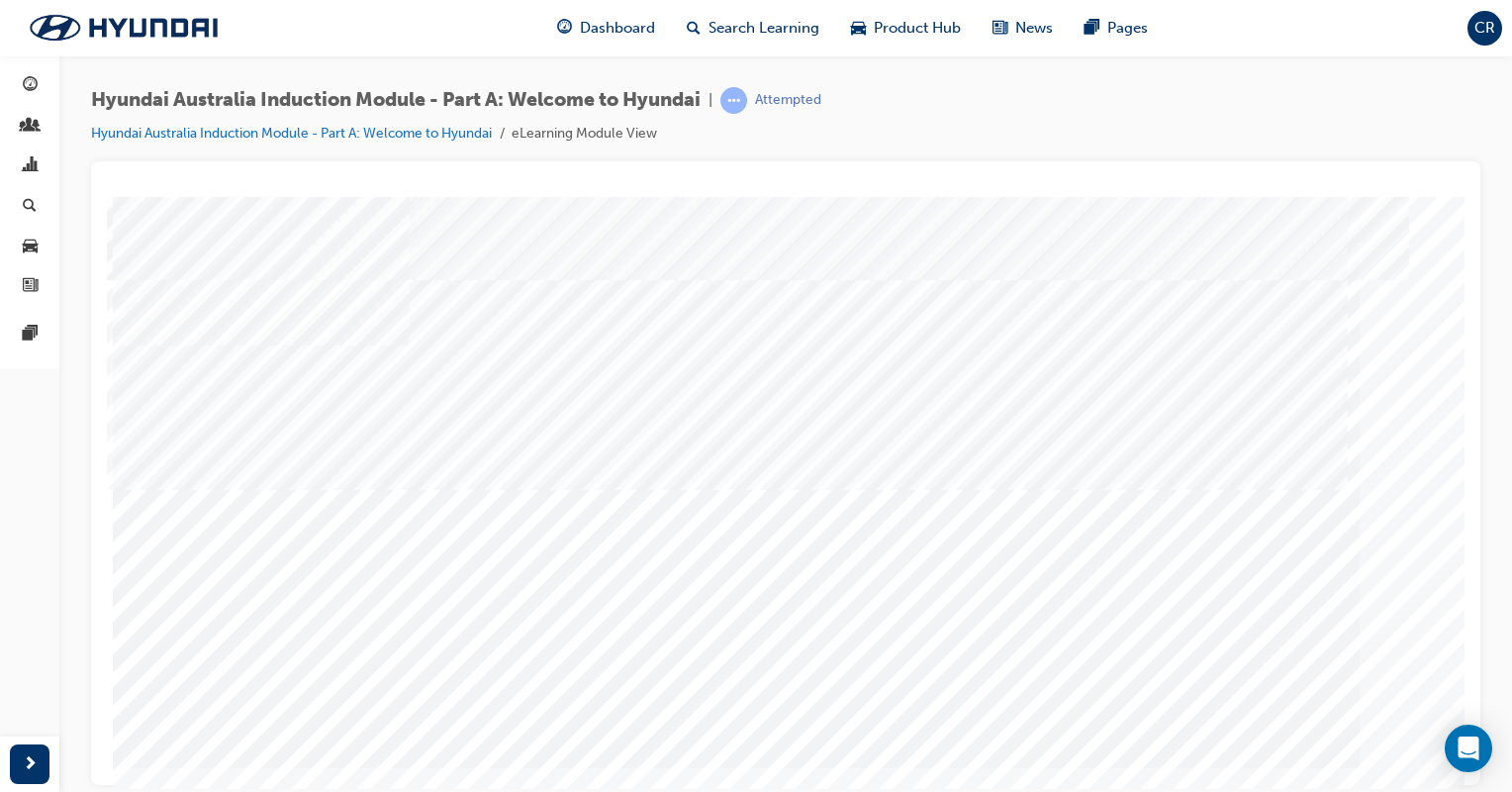 click at bounding box center [736, 1907] 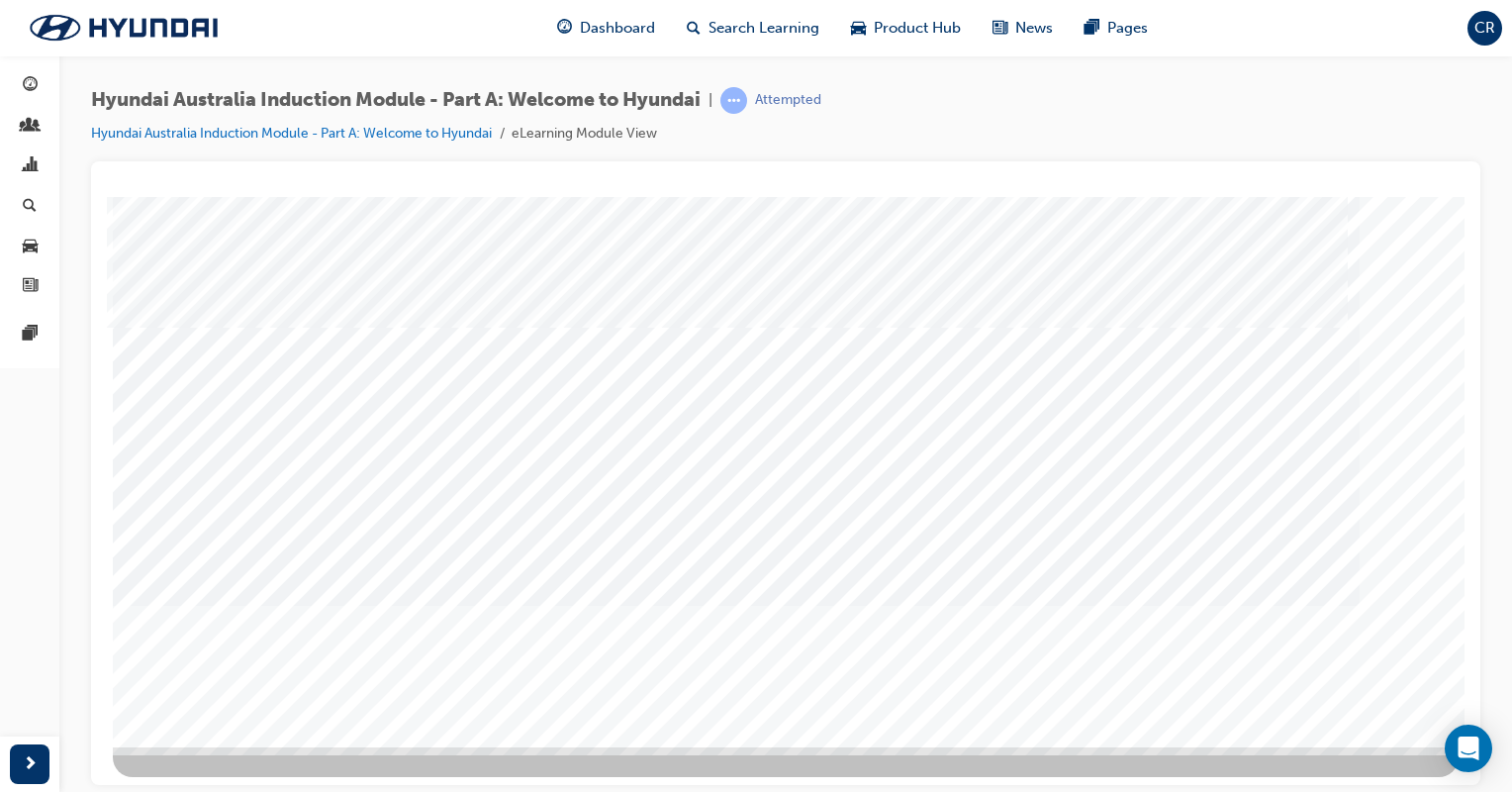 scroll, scrollTop: 165, scrollLeft: 0, axis: vertical 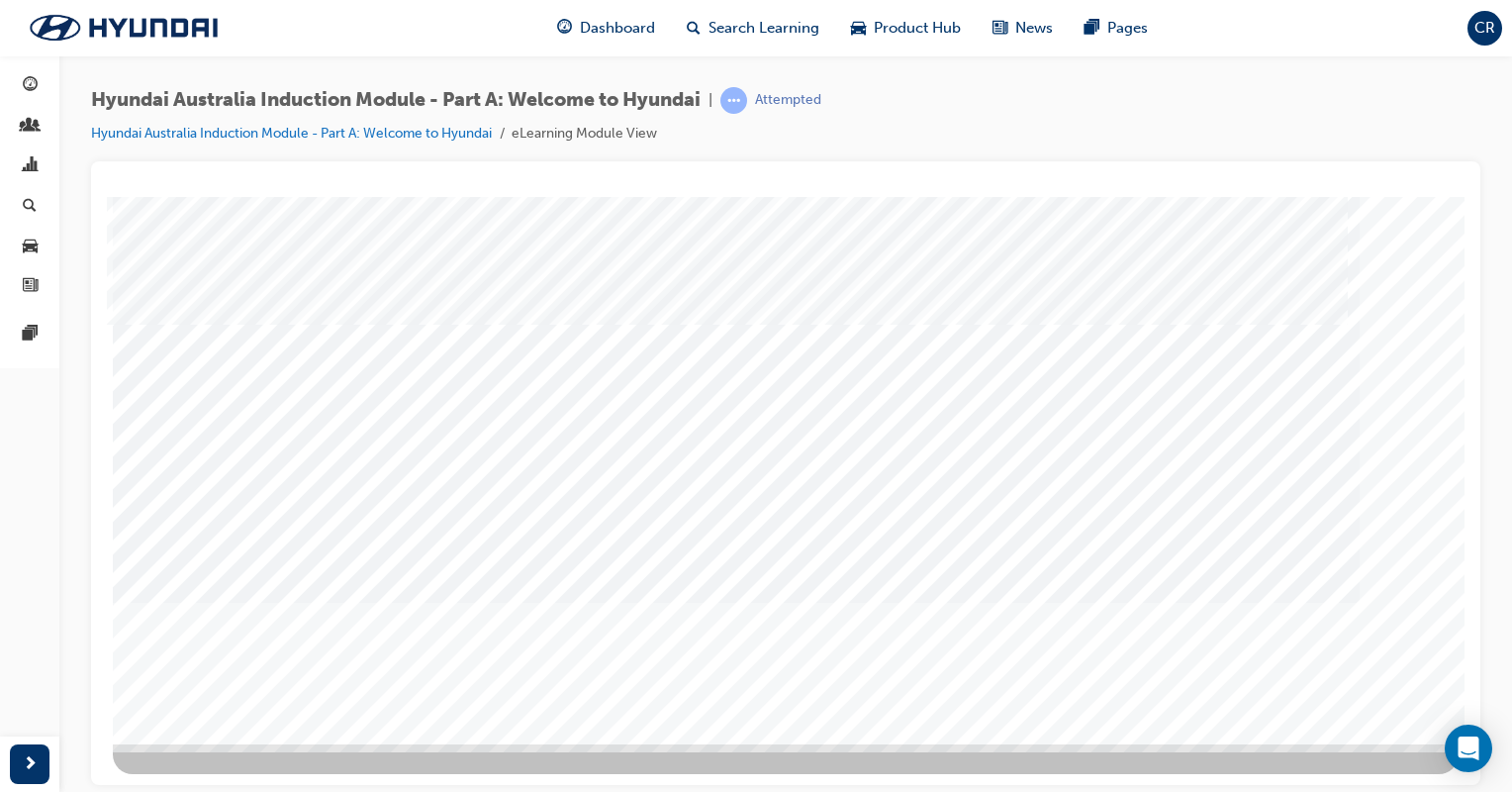 click at bounding box center (182, 2204) 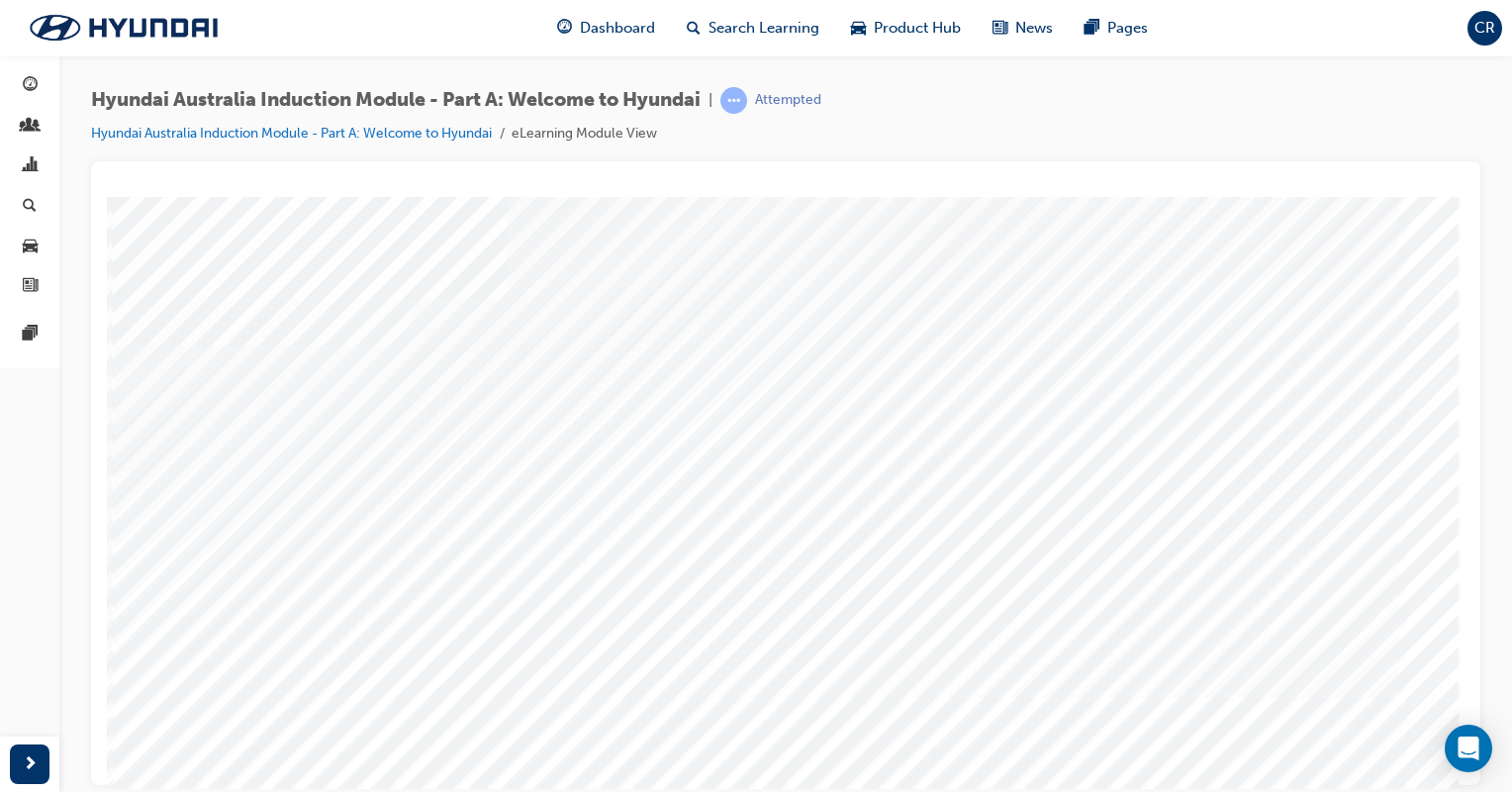 click at bounding box center (310, 2819) 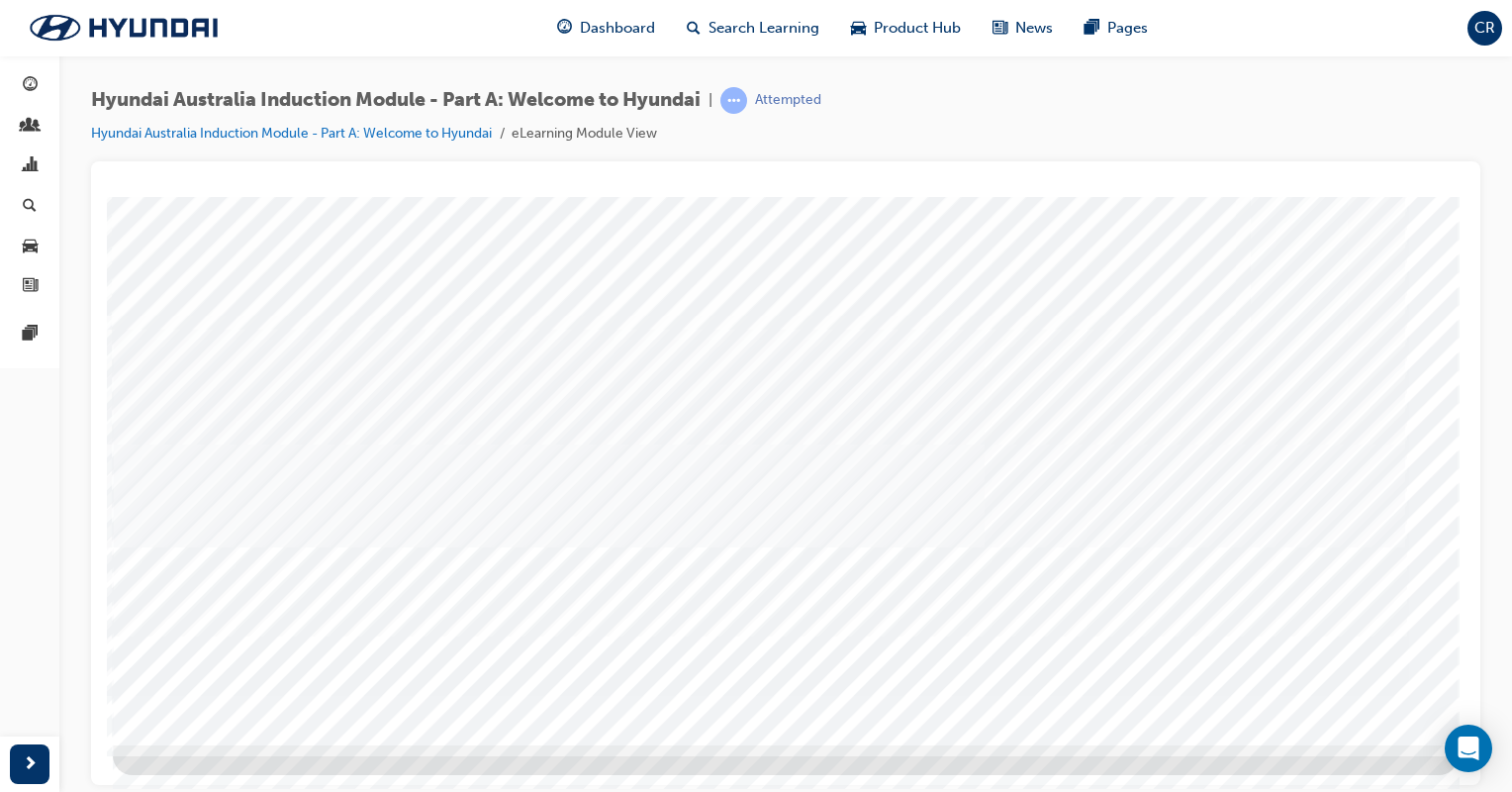 scroll, scrollTop: 165, scrollLeft: 0, axis: vertical 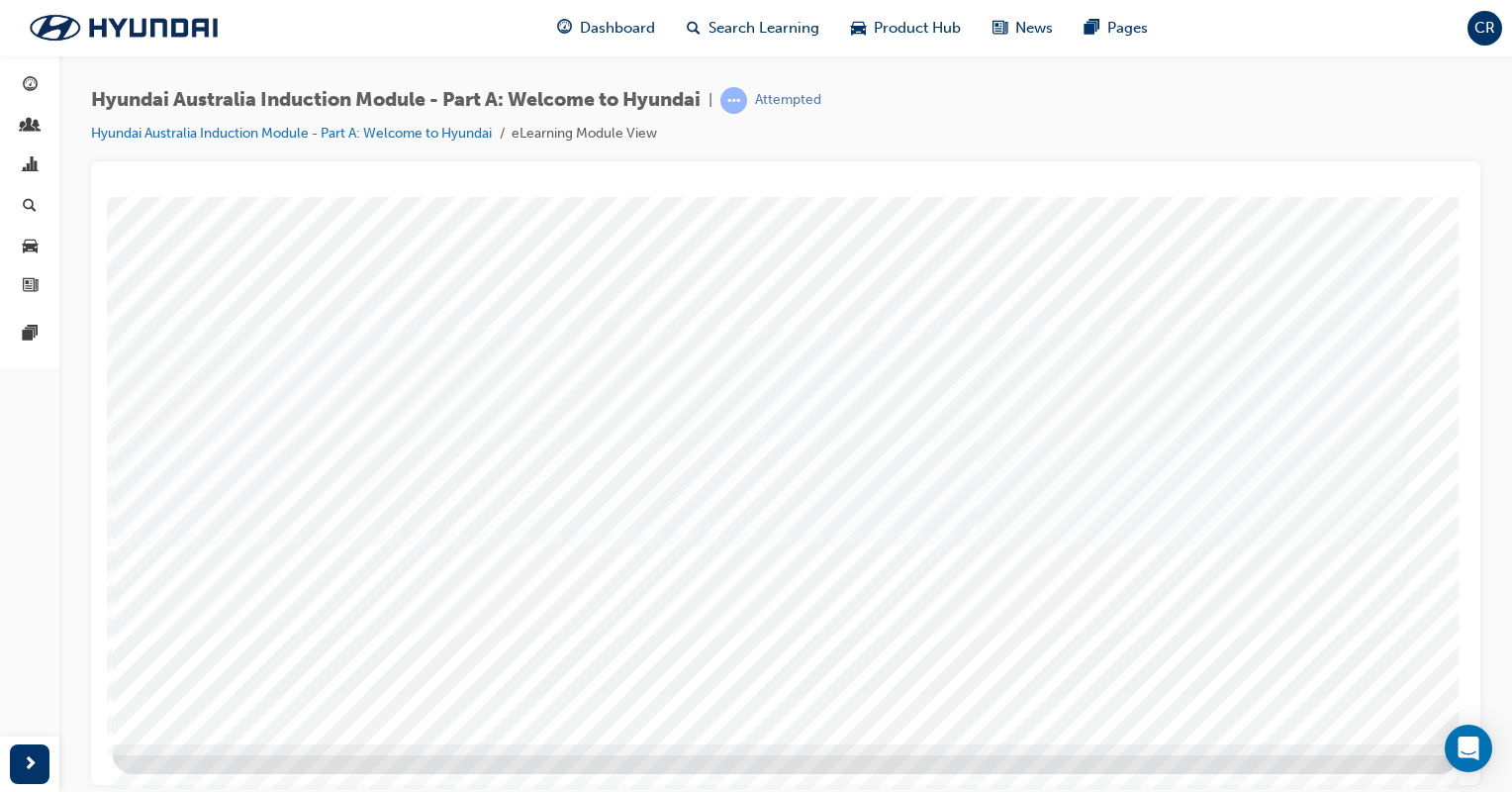 click at bounding box center [310, 2756] 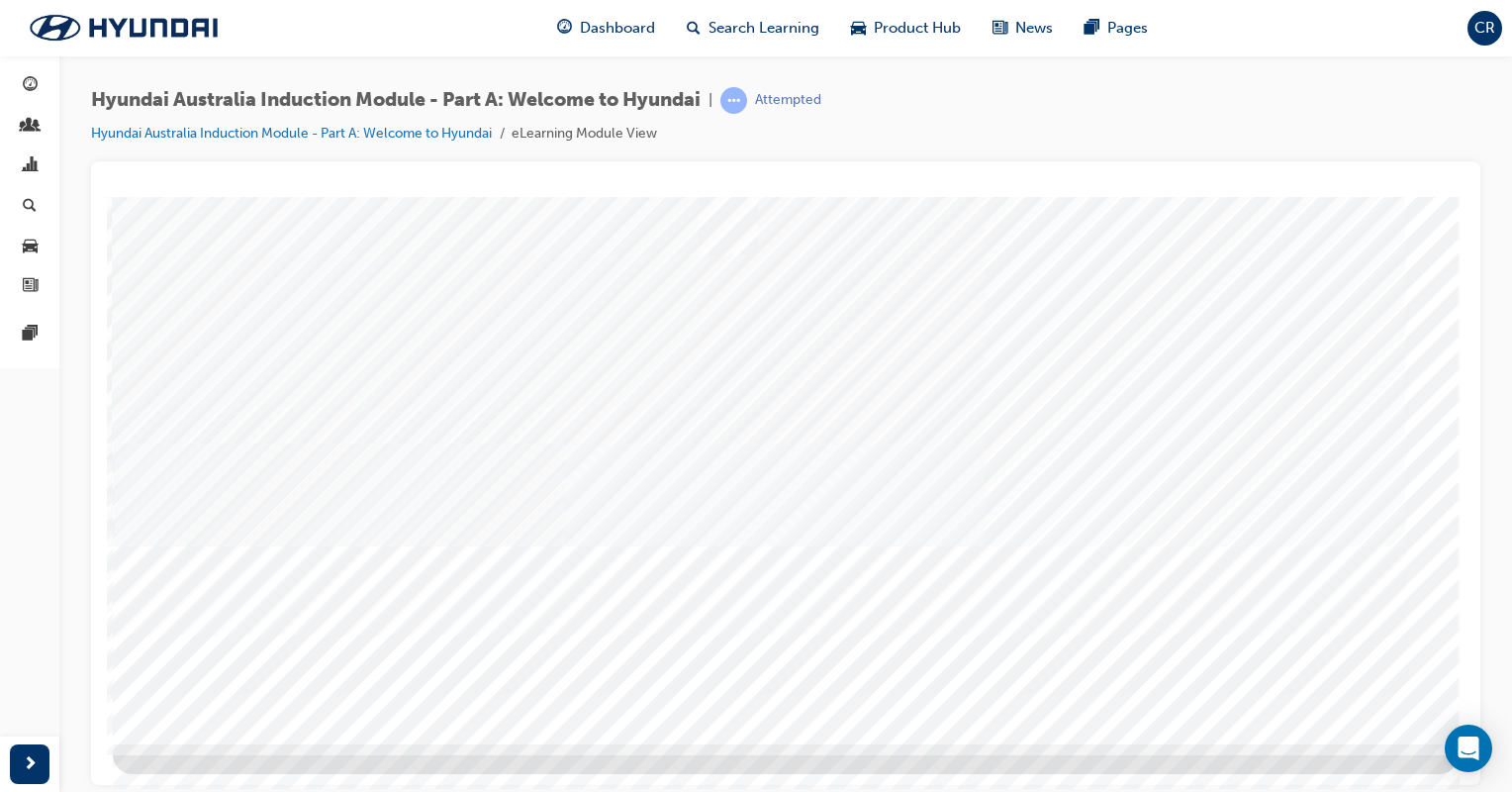 click at bounding box center [310, 2859] 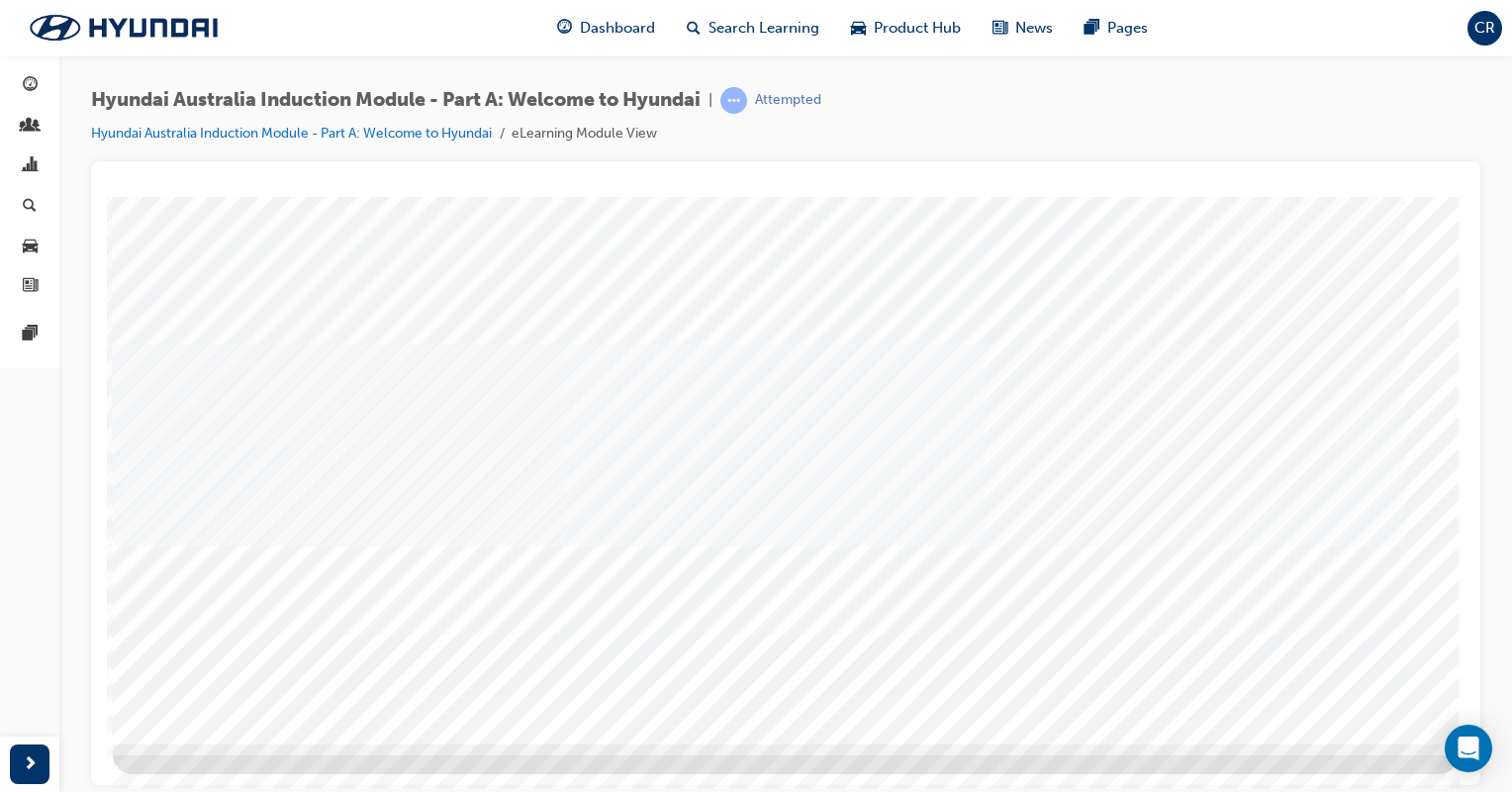 click at bounding box center (182, 2579) 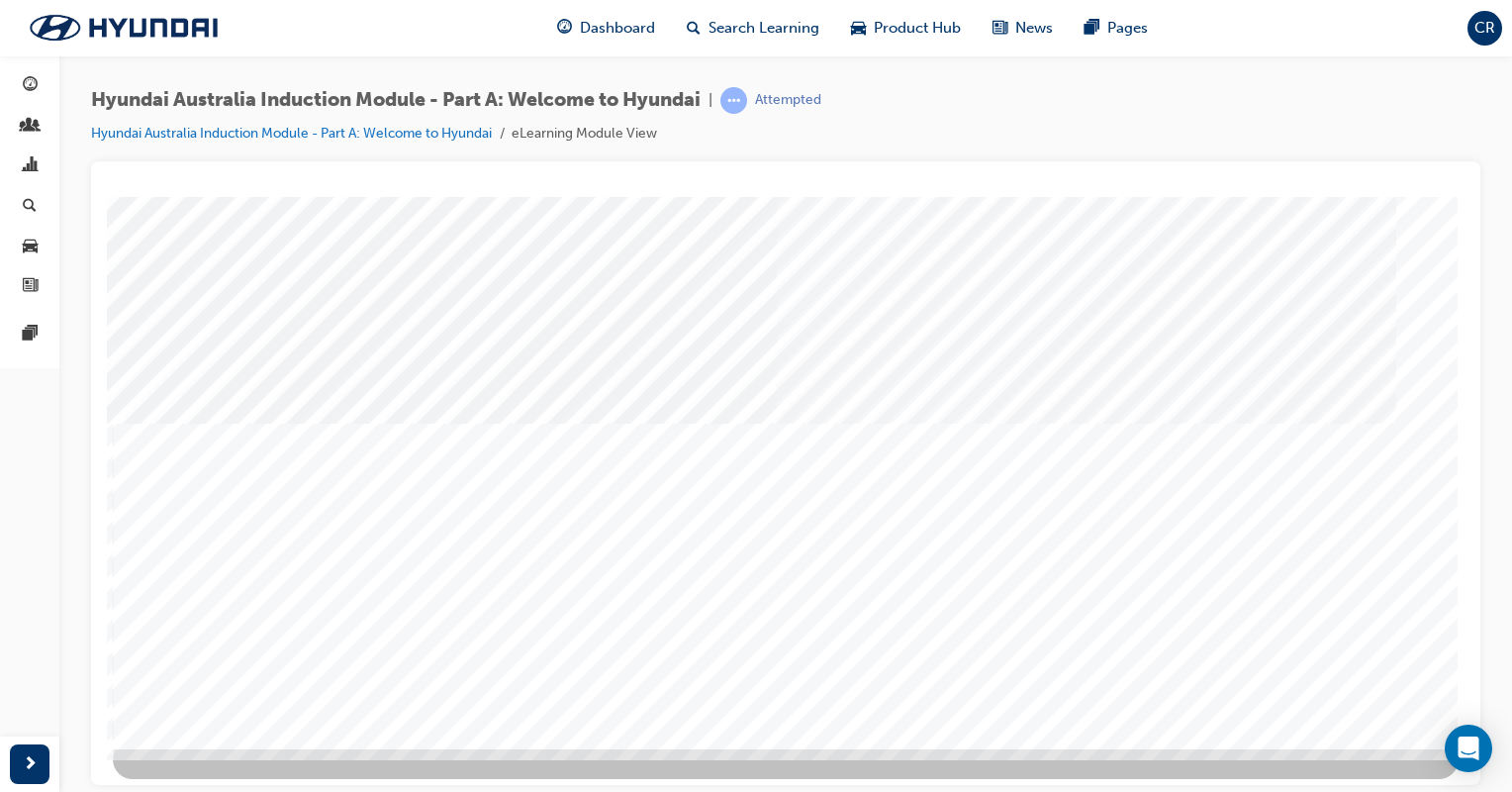 scroll, scrollTop: 165, scrollLeft: 0, axis: vertical 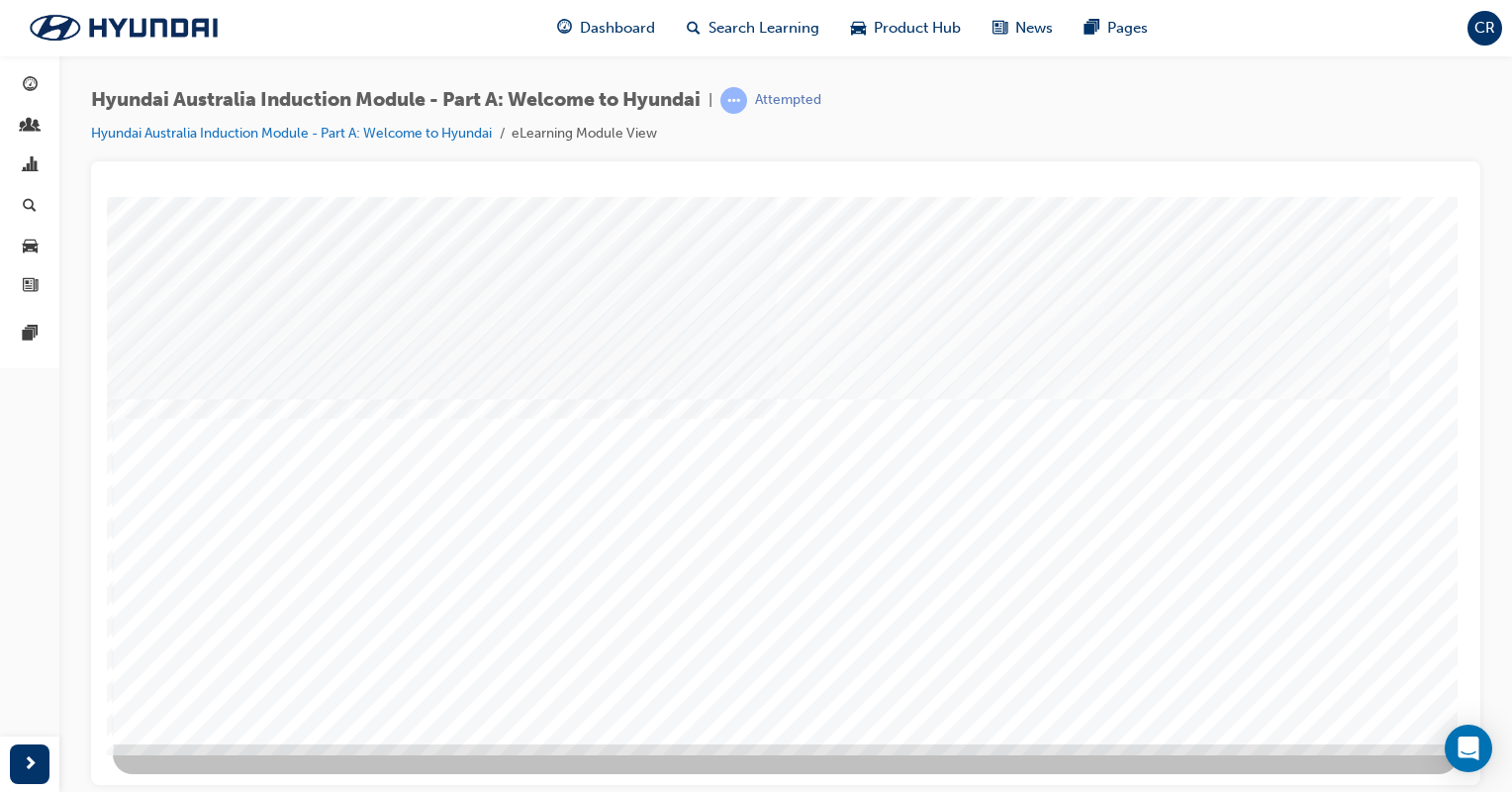 click at bounding box center [409, 5563] 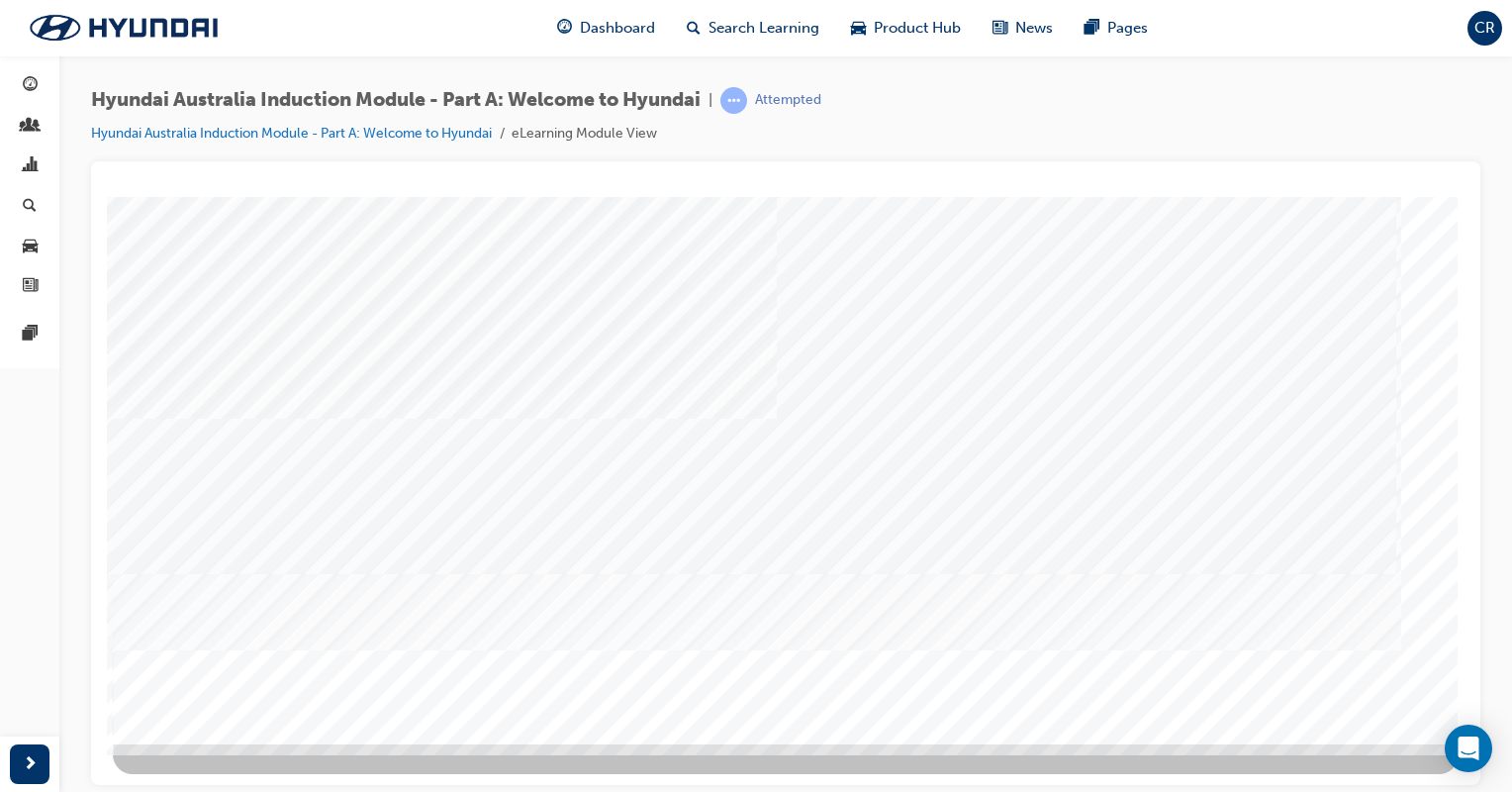 click at bounding box center (409, 5084) 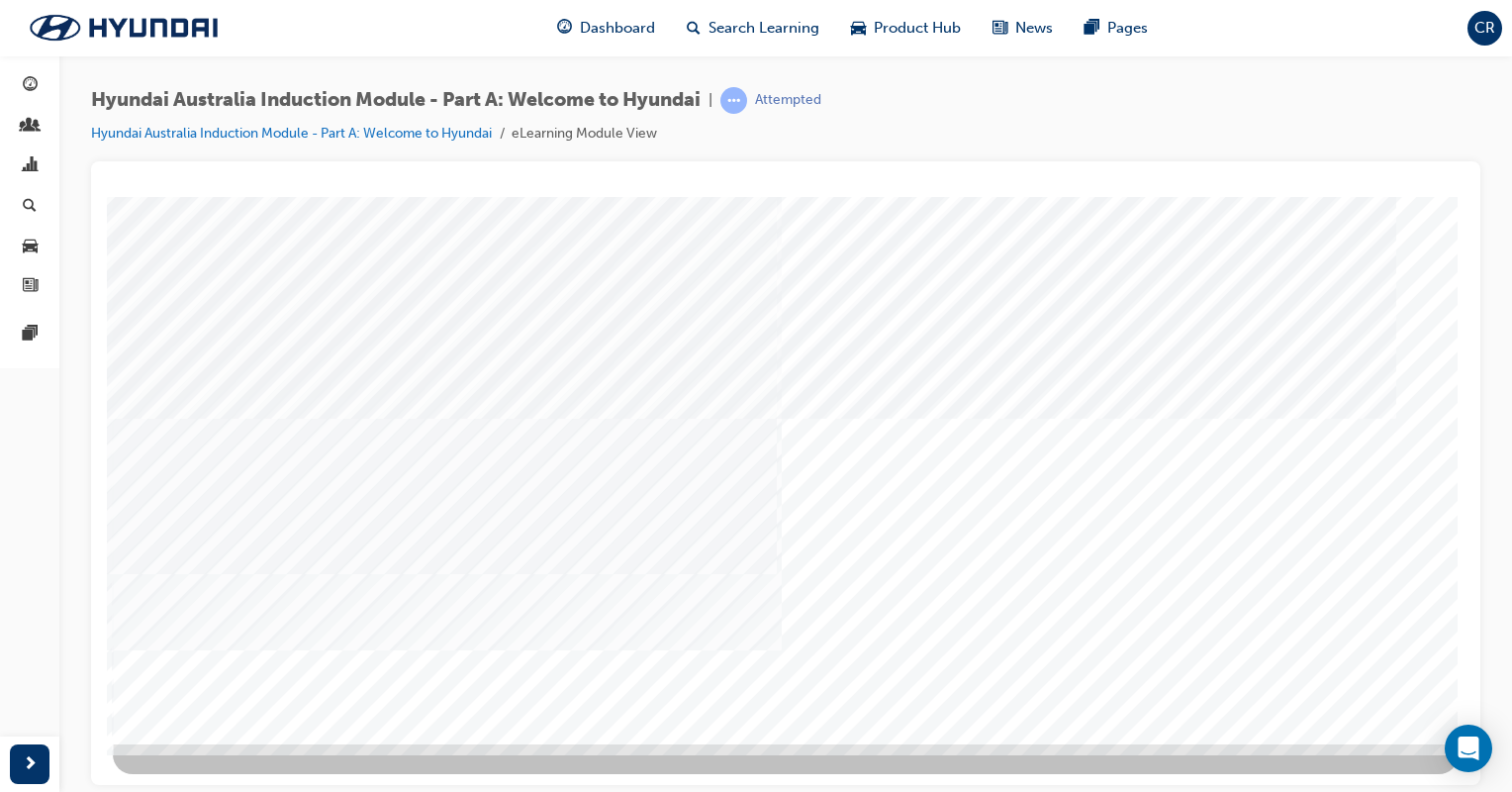 click at bounding box center [182, 2912] 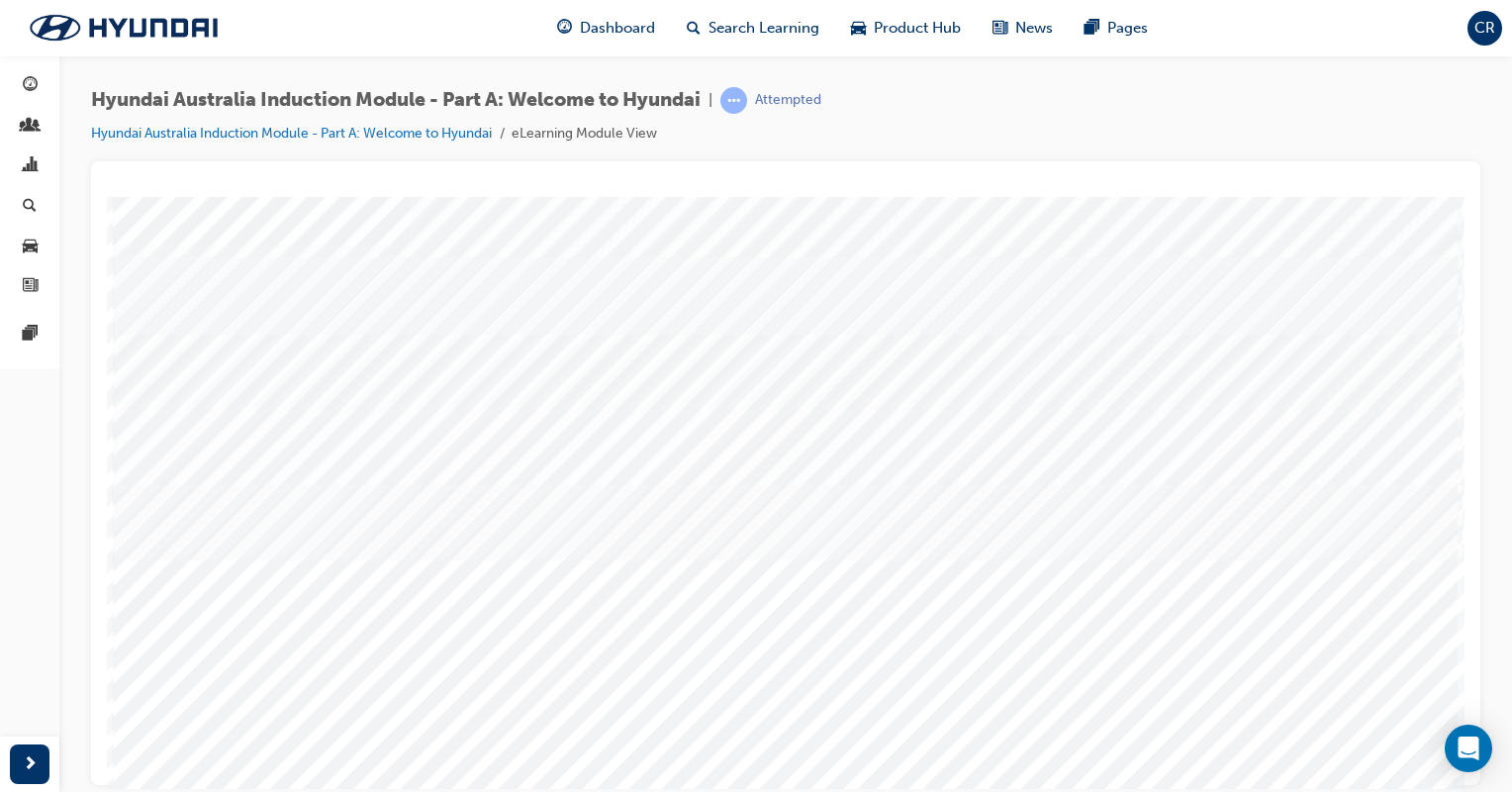 scroll, scrollTop: 66, scrollLeft: 0, axis: vertical 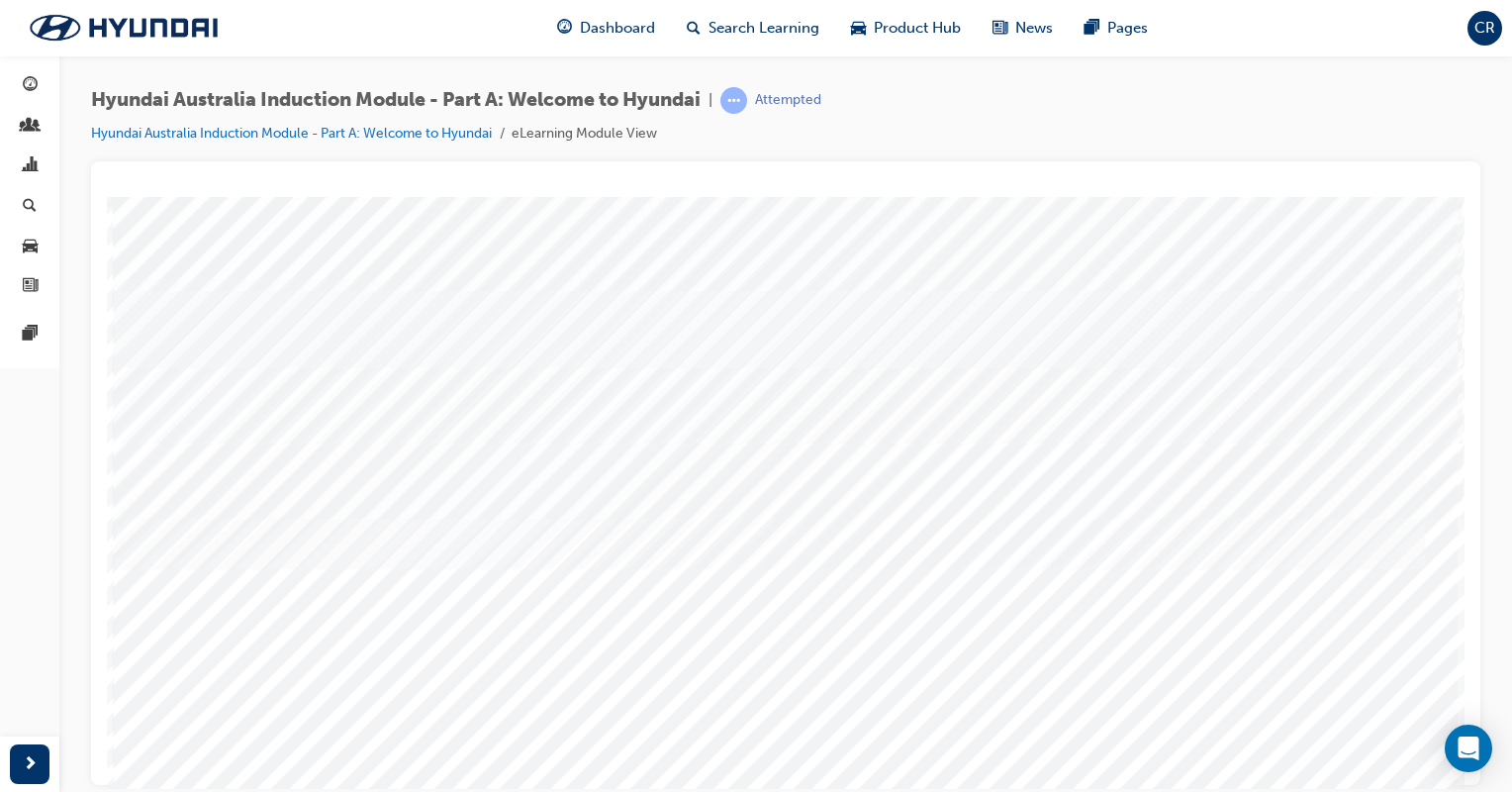 click at bounding box center [180, 2637] 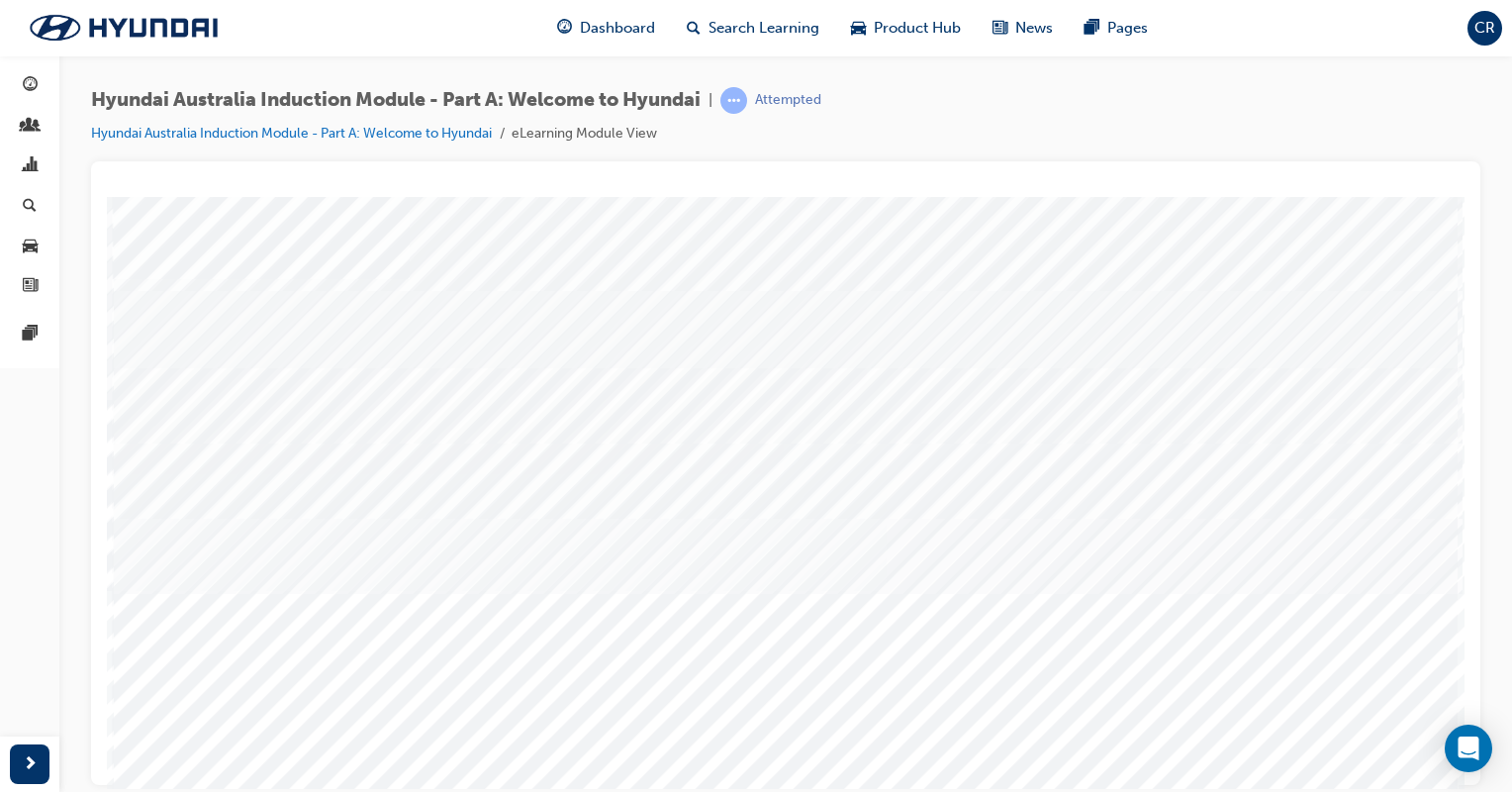 click at bounding box center (180, 2707) 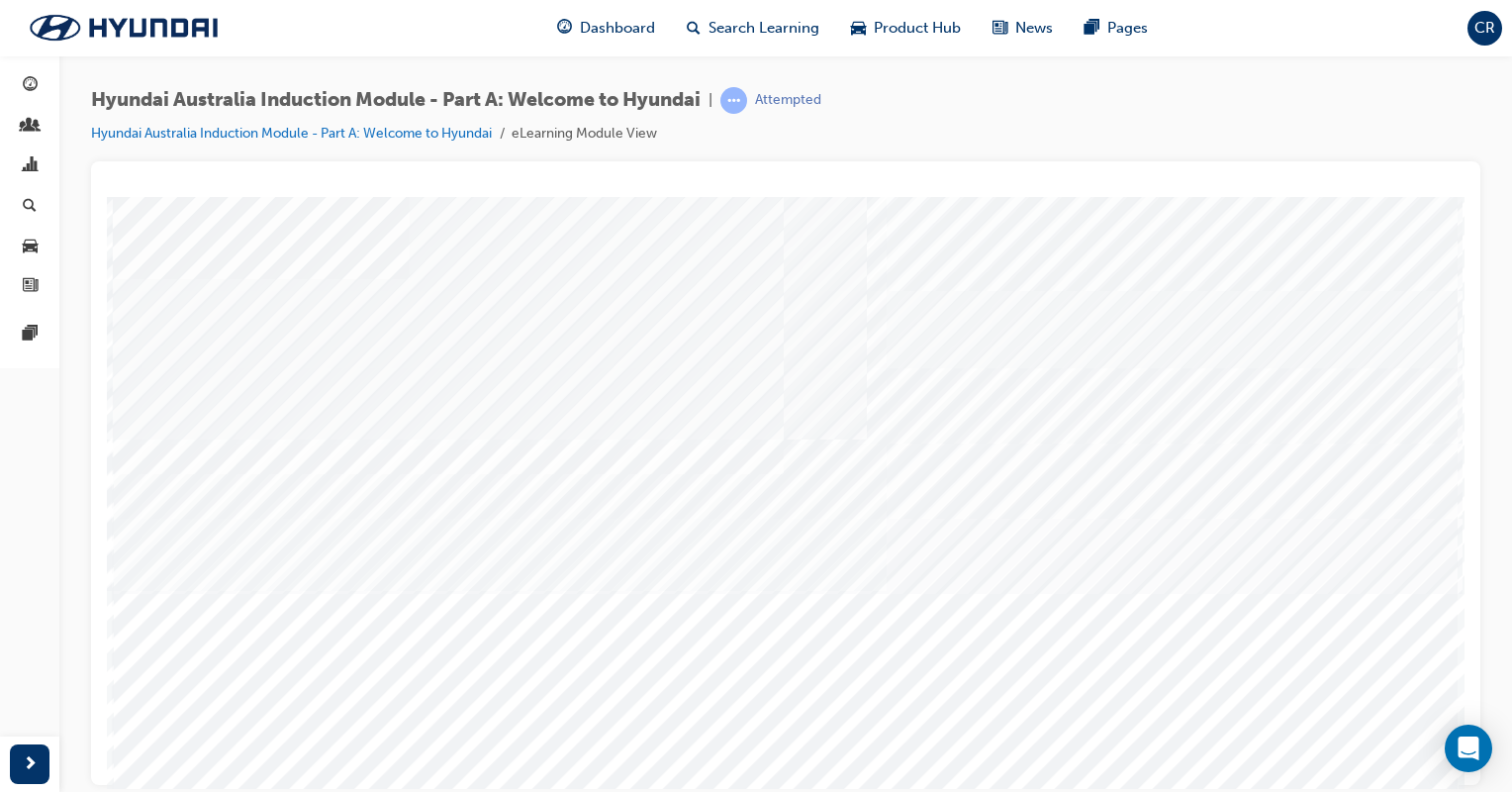 click at bounding box center [180, 2776] 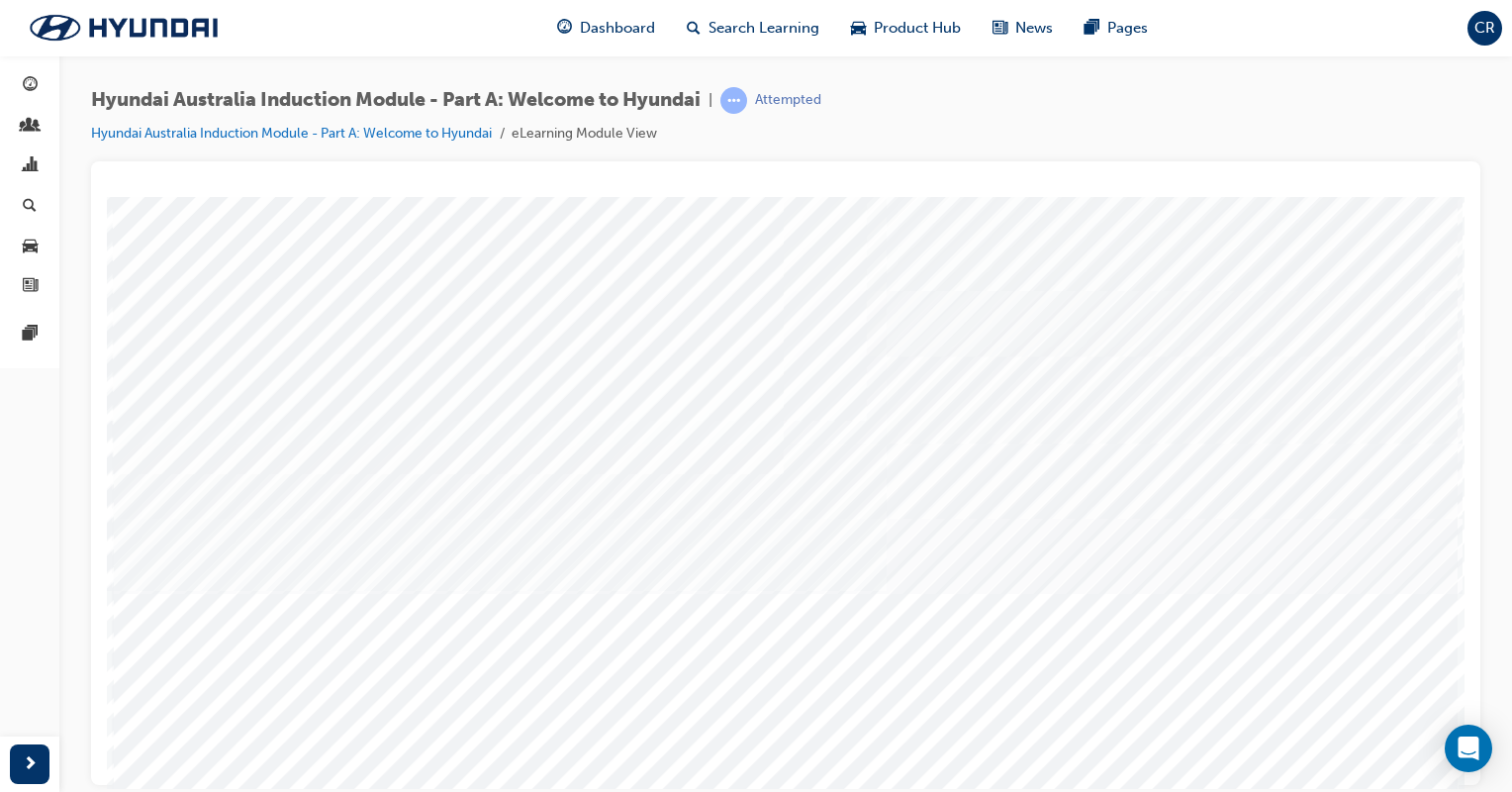 click at bounding box center (180, 2845) 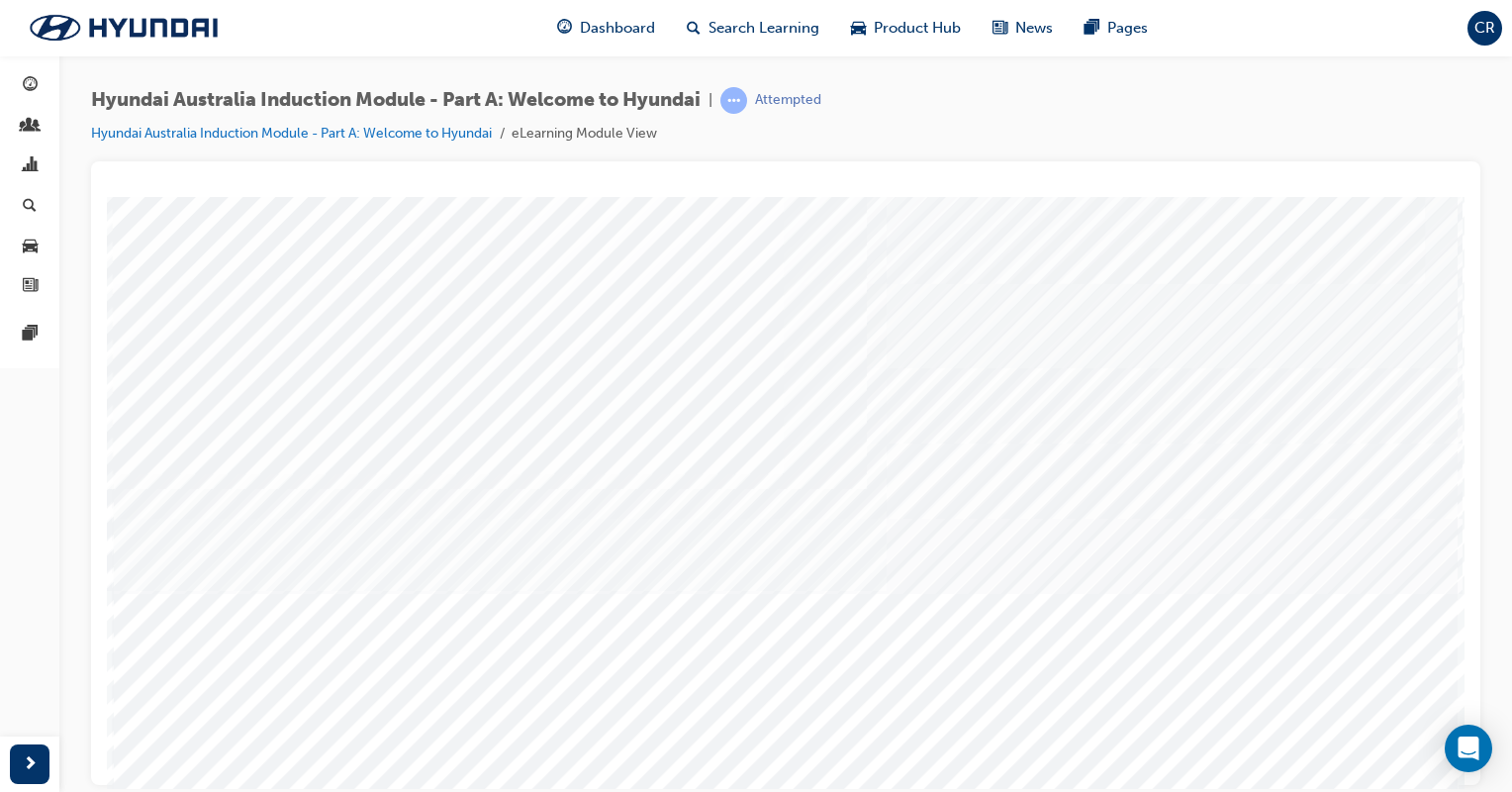 click at bounding box center [180, 2915] 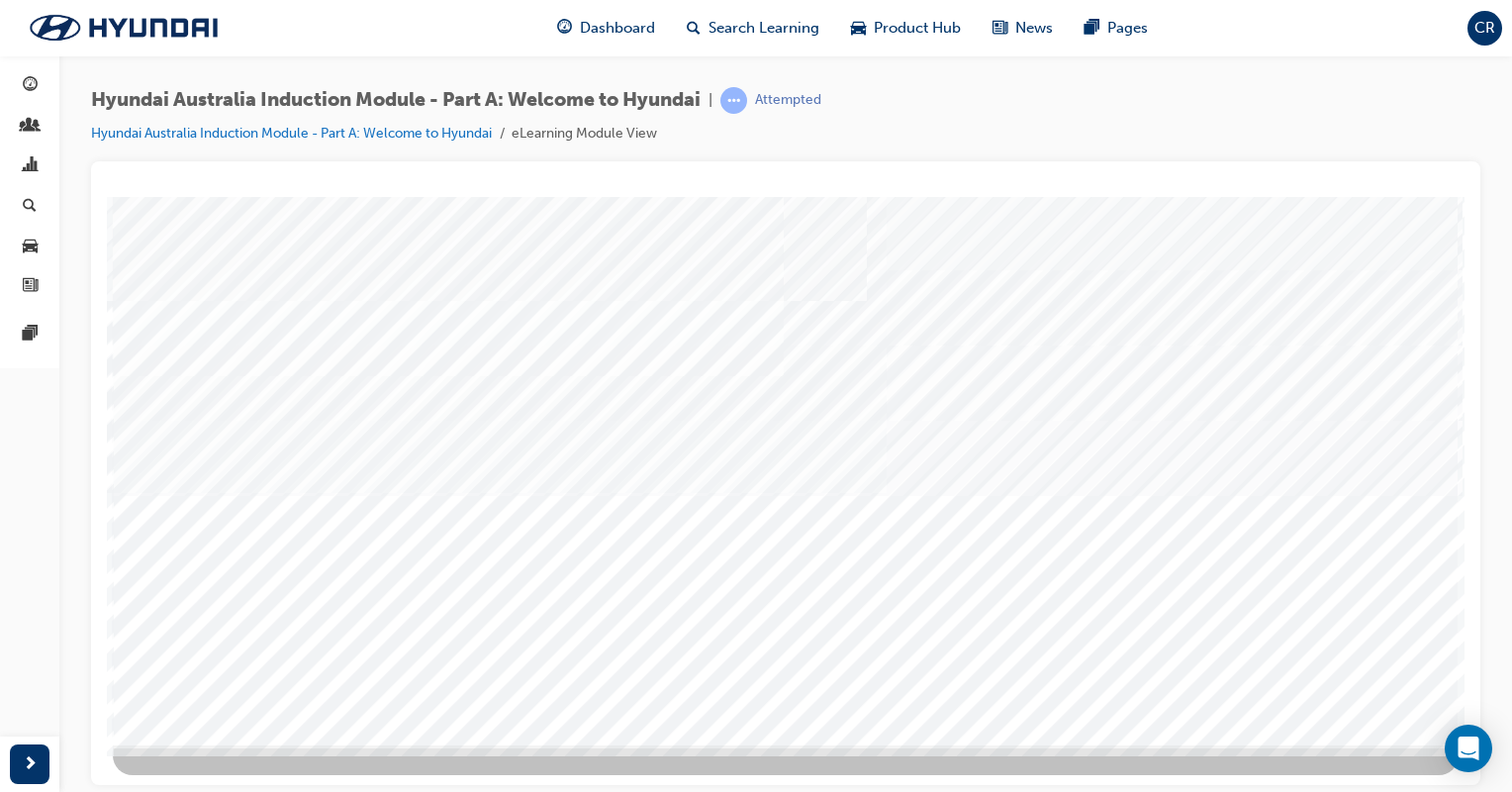 scroll, scrollTop: 165, scrollLeft: 0, axis: vertical 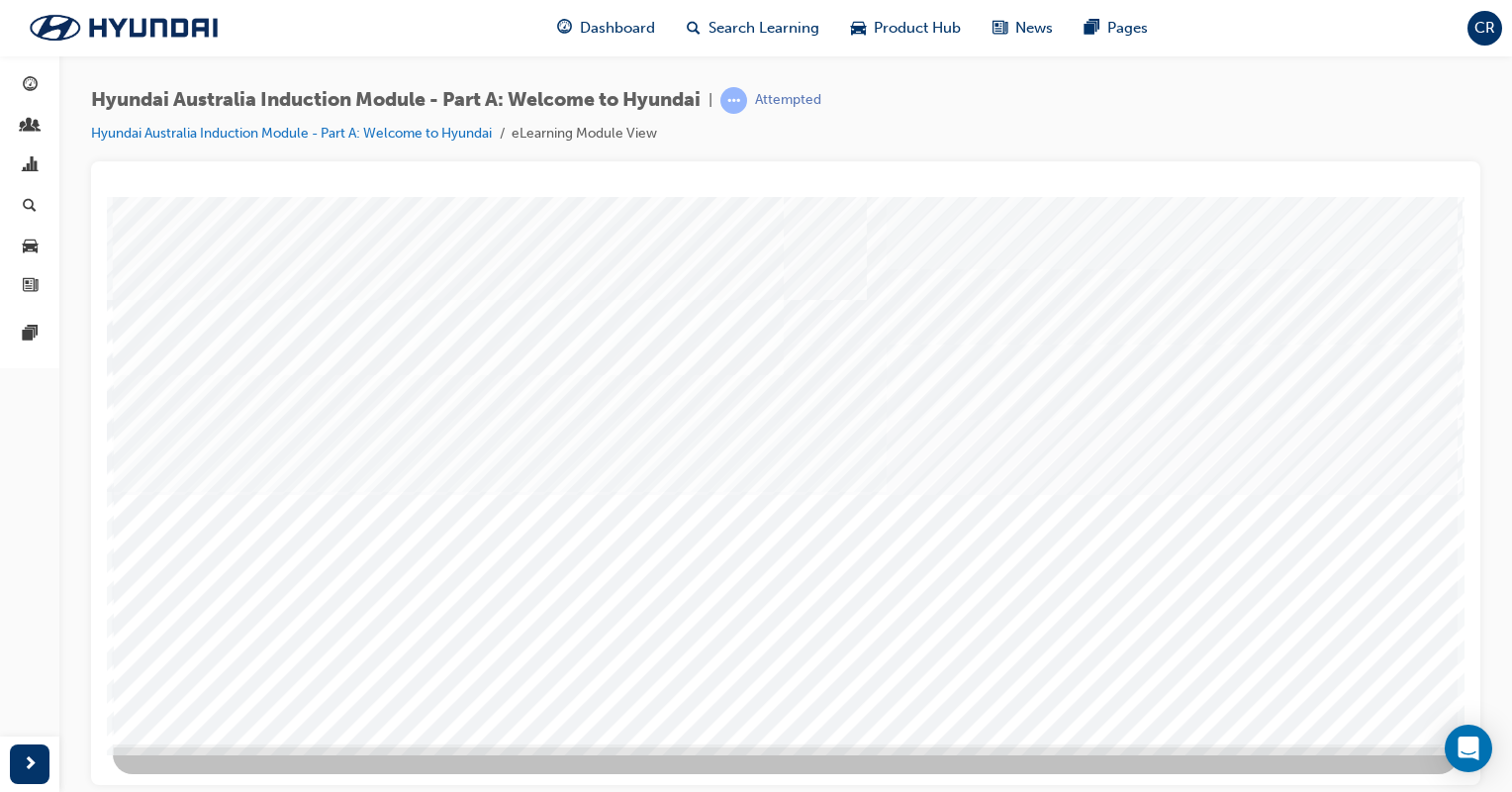 click at bounding box center [221, 5782] 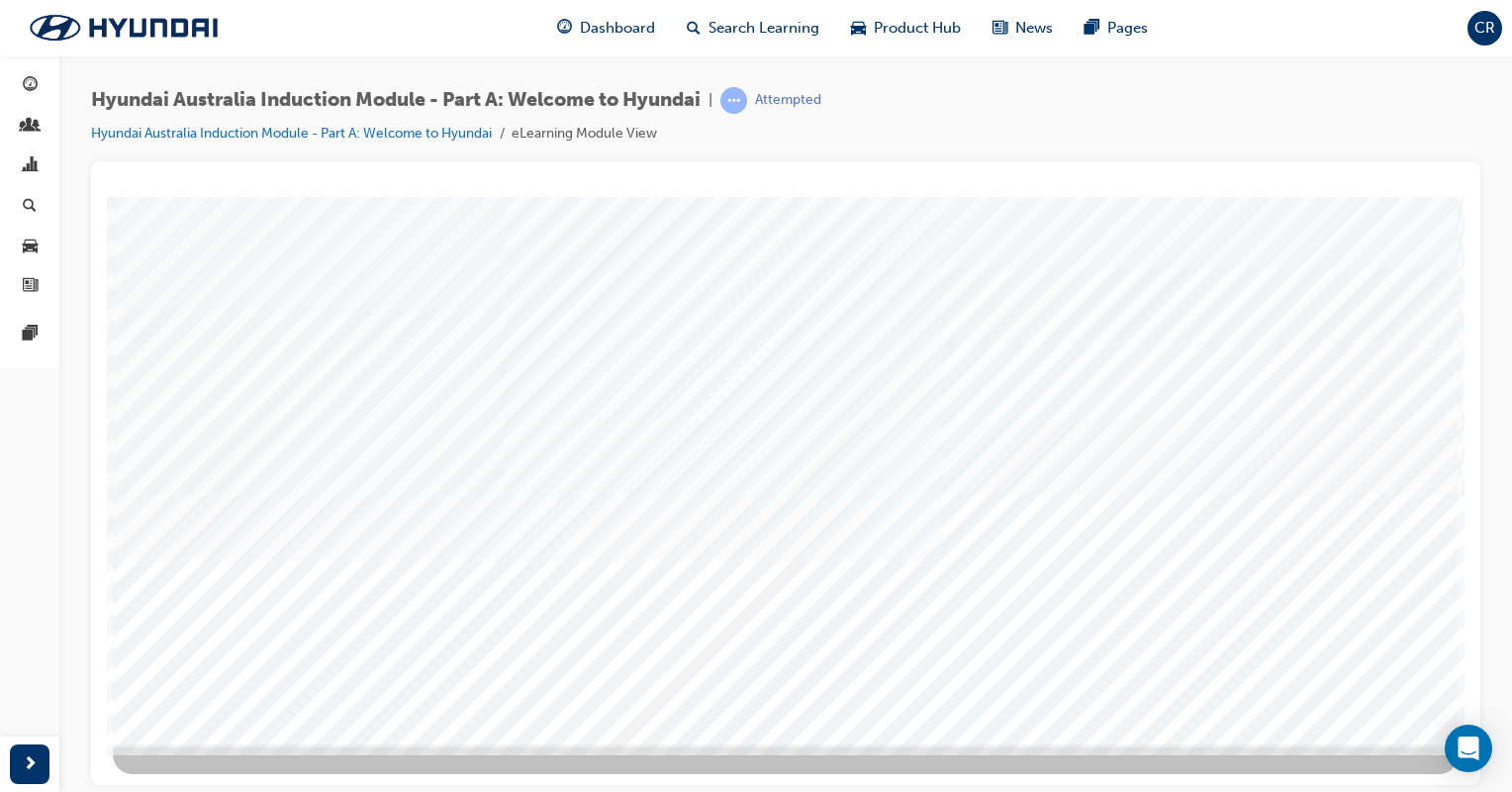 click at bounding box center (182, 5826) 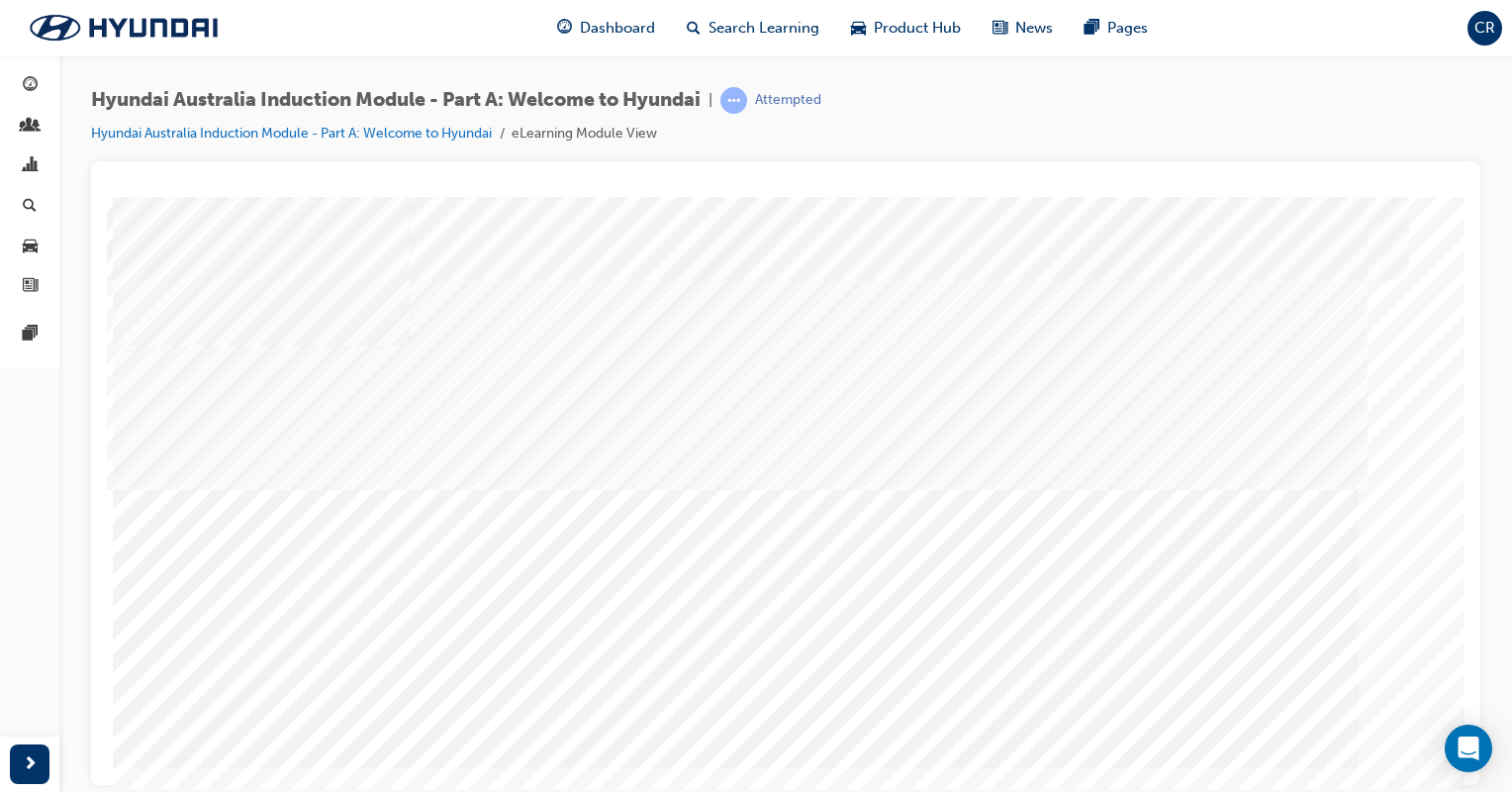 scroll, scrollTop: 165, scrollLeft: 0, axis: vertical 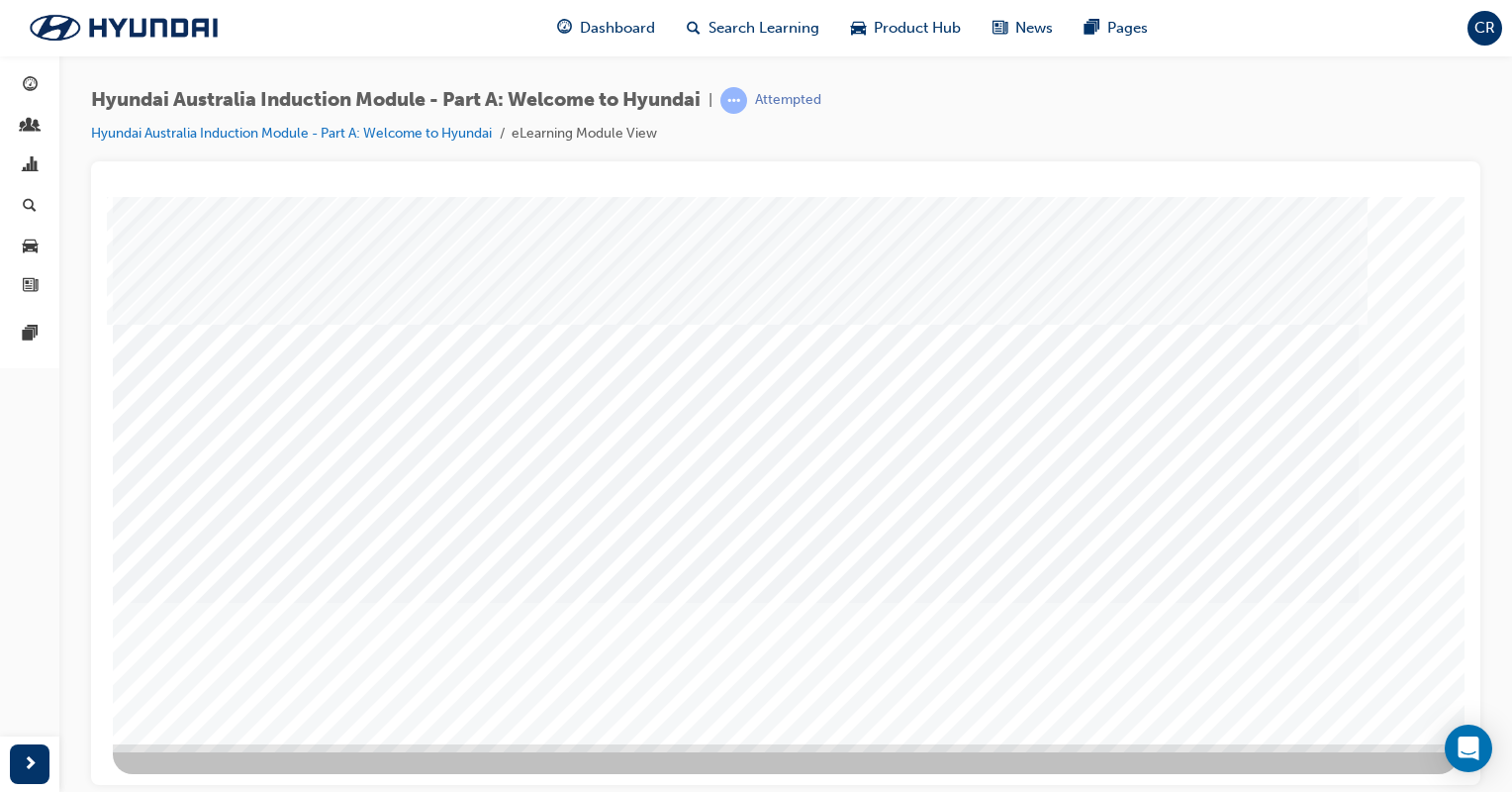 click at bounding box center (182, 2204) 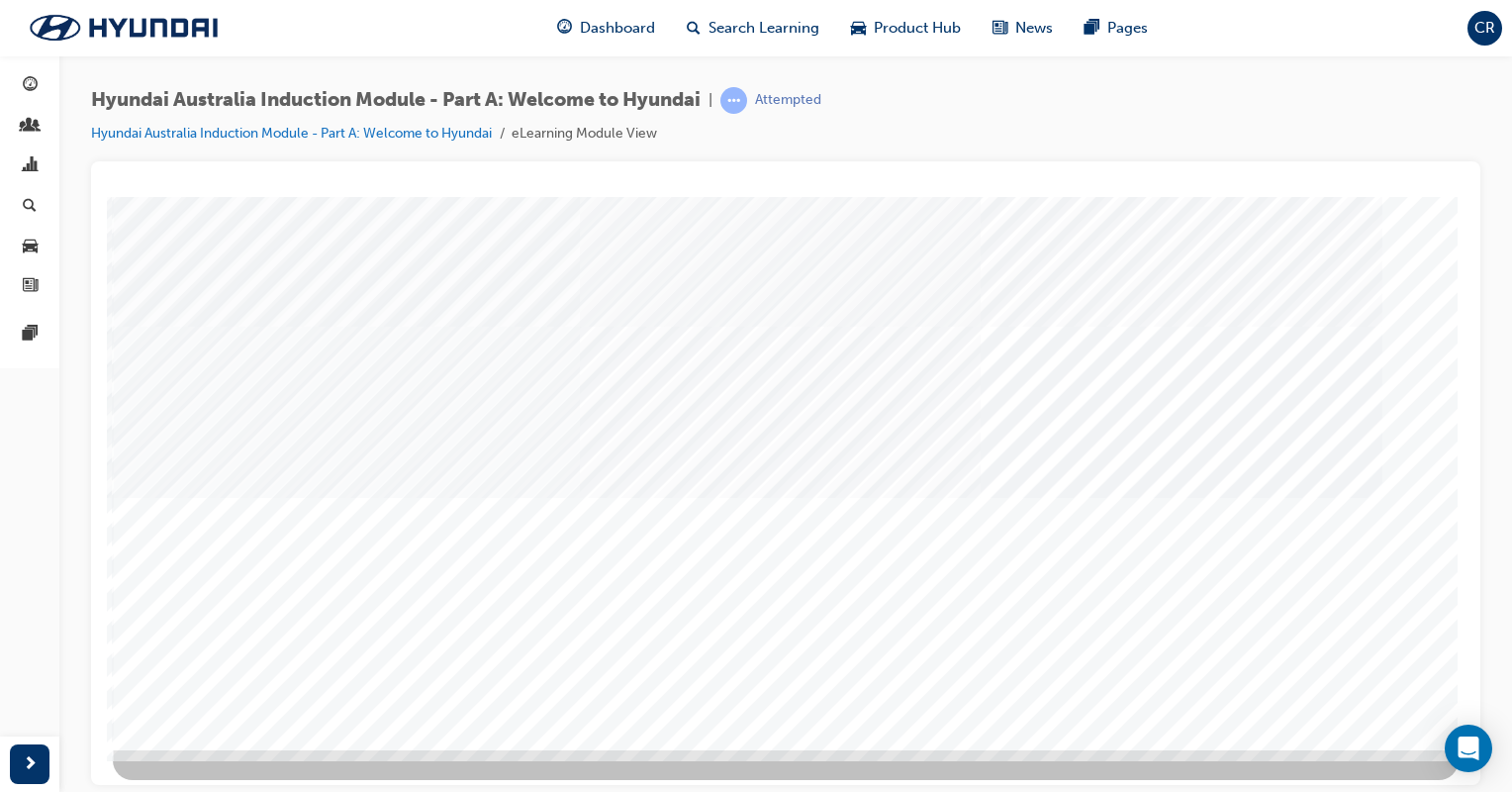 scroll, scrollTop: 165, scrollLeft: 0, axis: vertical 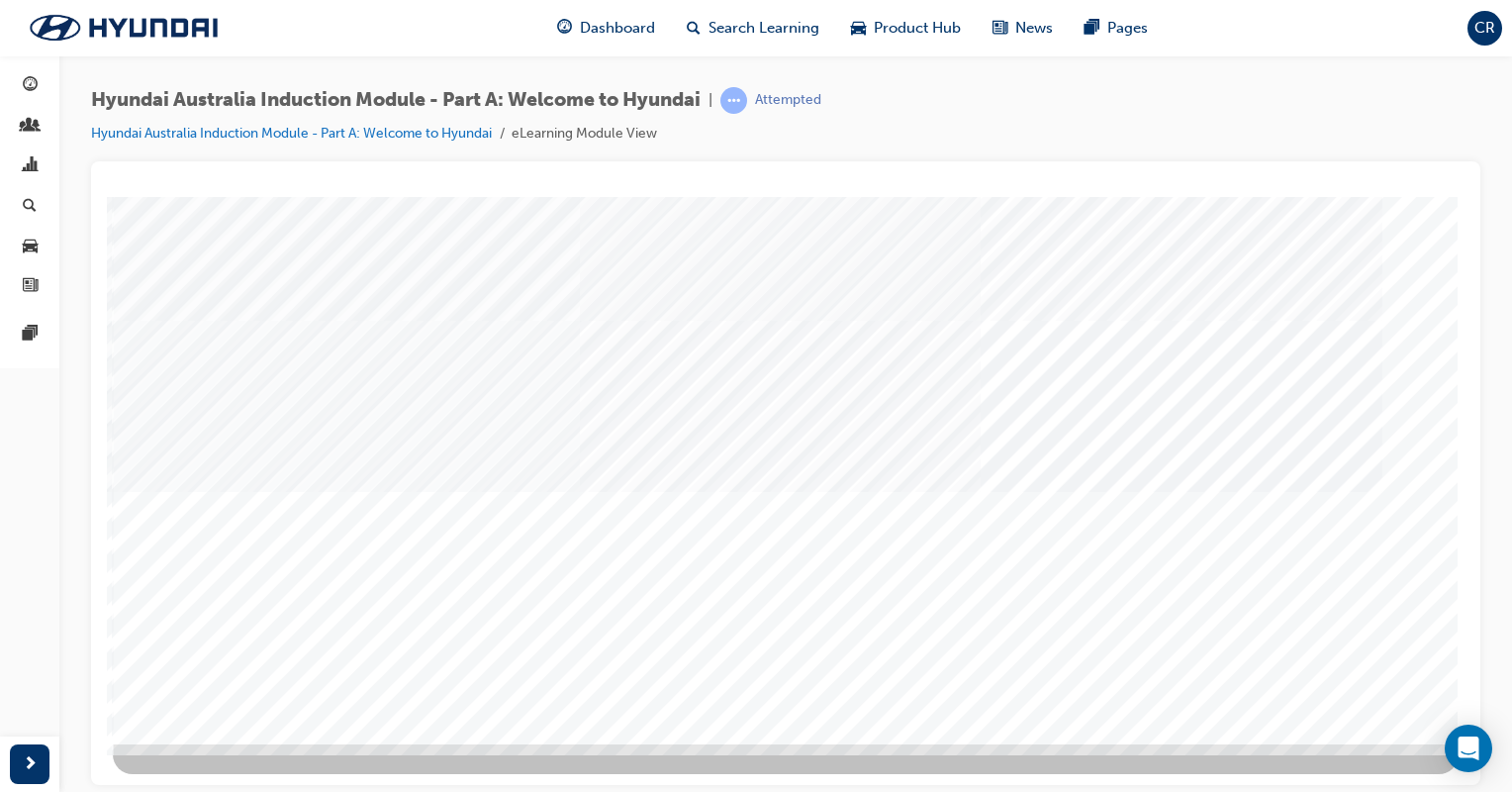 click at bounding box center (182, 765) 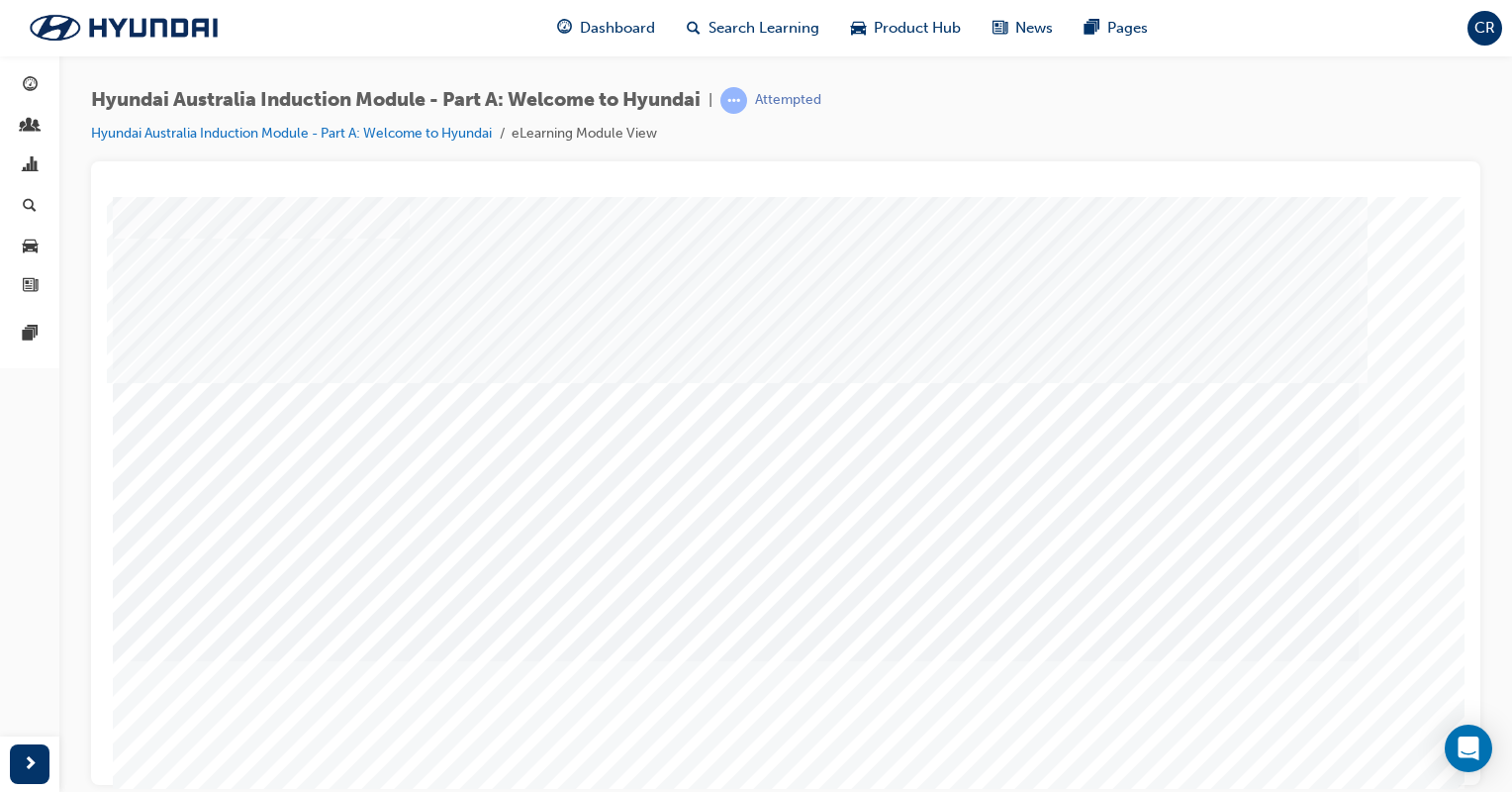 scroll, scrollTop: 165, scrollLeft: 0, axis: vertical 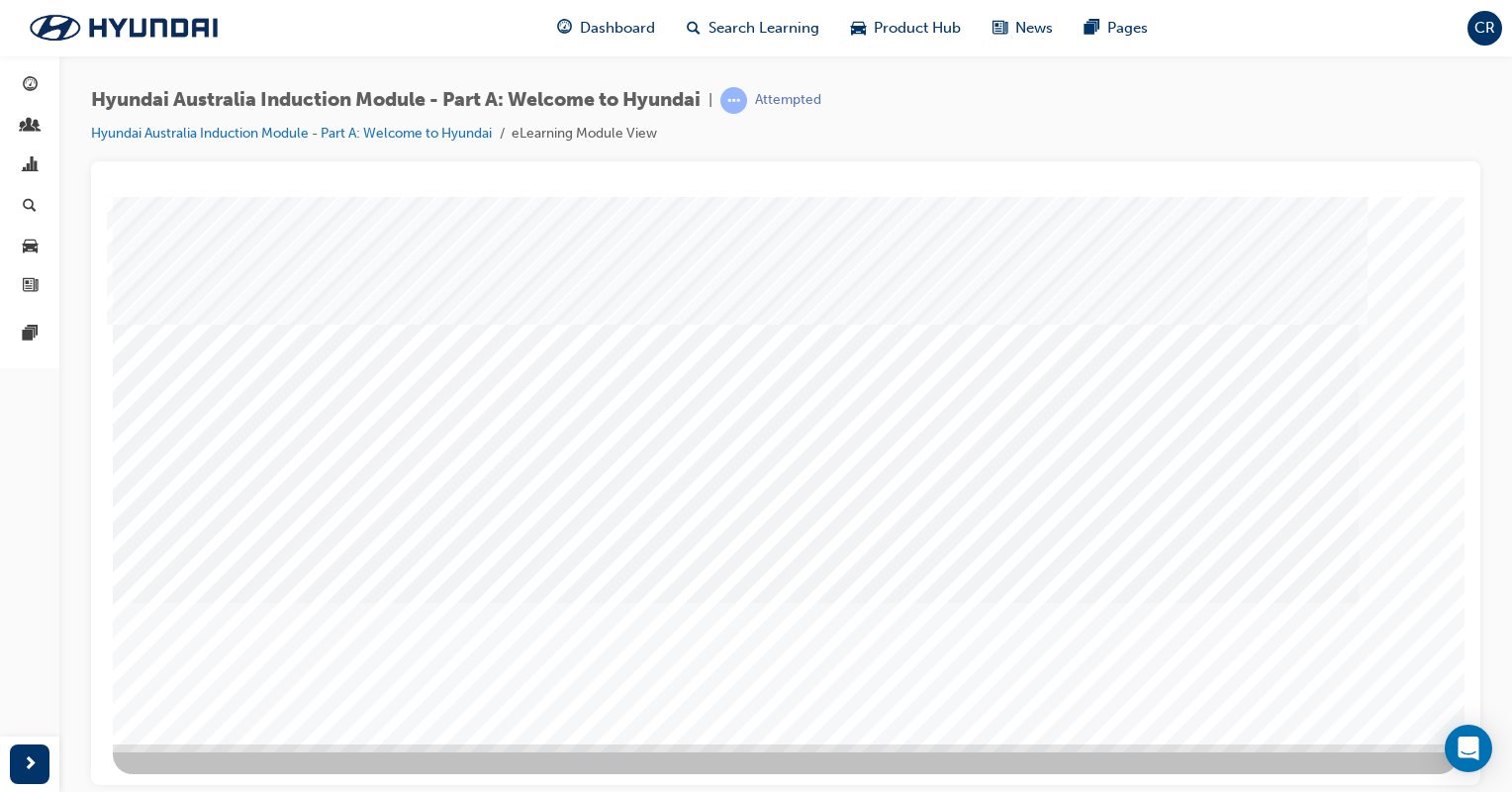 click at bounding box center (182, 2204) 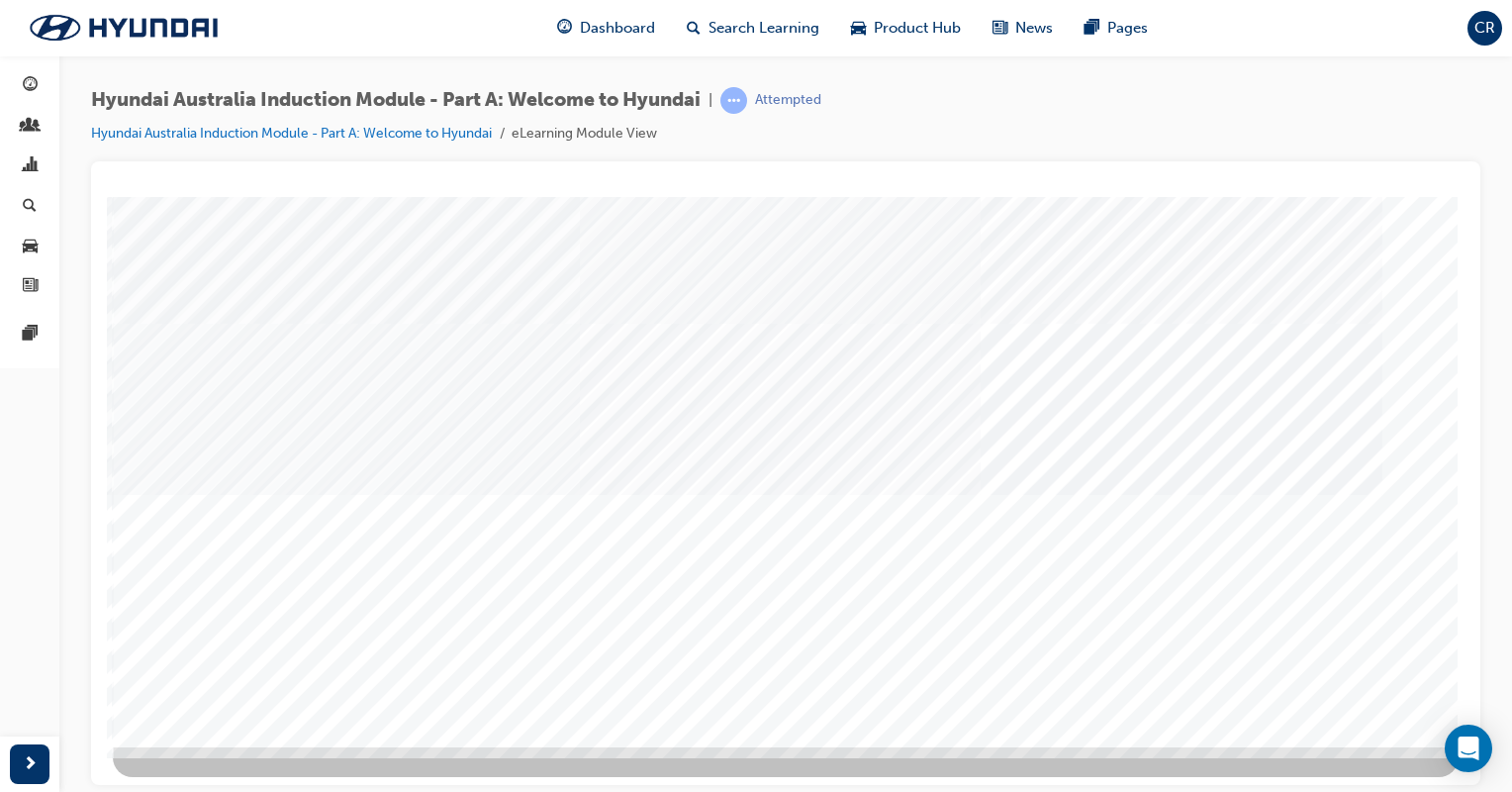 scroll, scrollTop: 165, scrollLeft: 0, axis: vertical 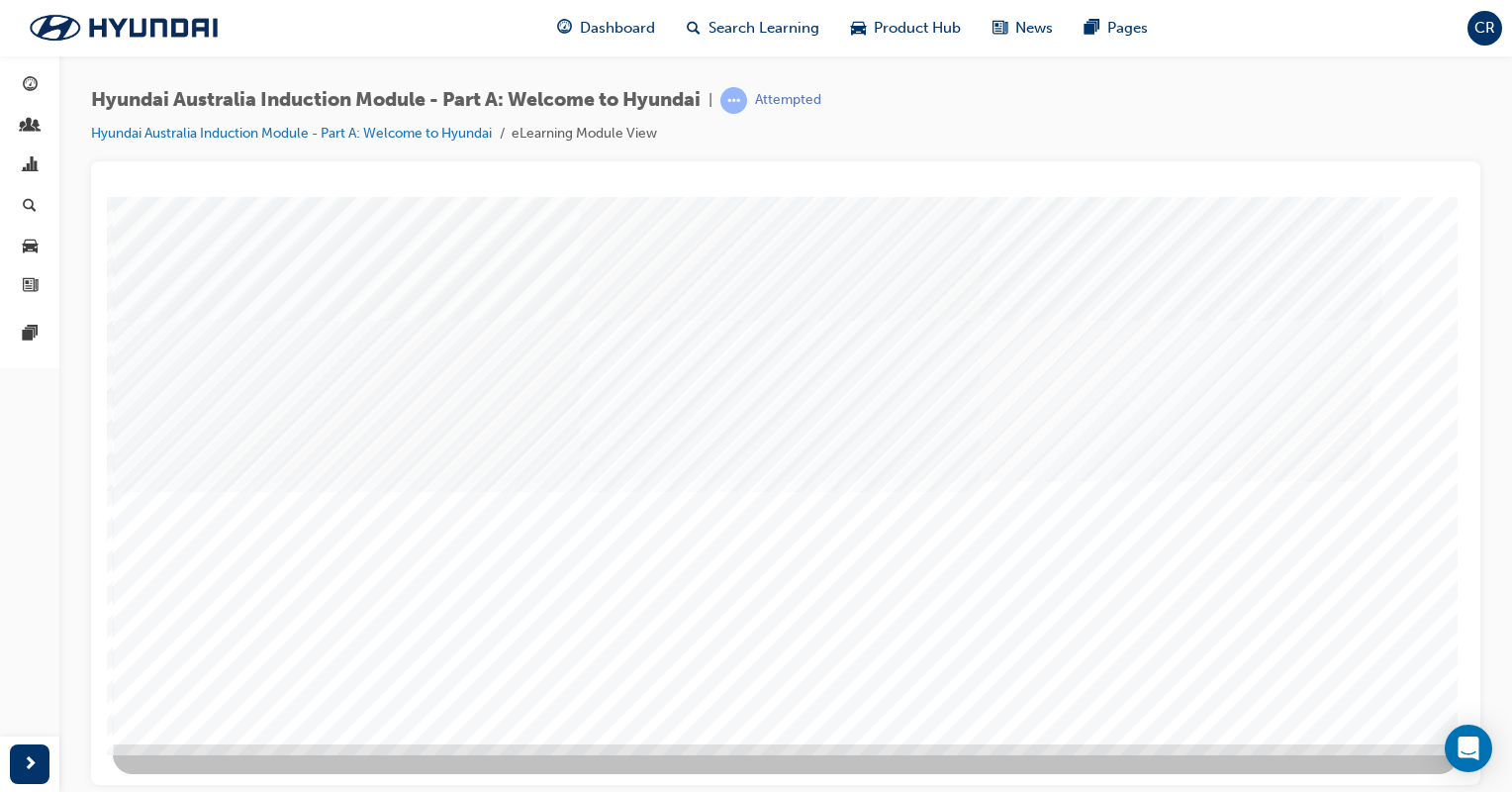 click at bounding box center [298, 1104] 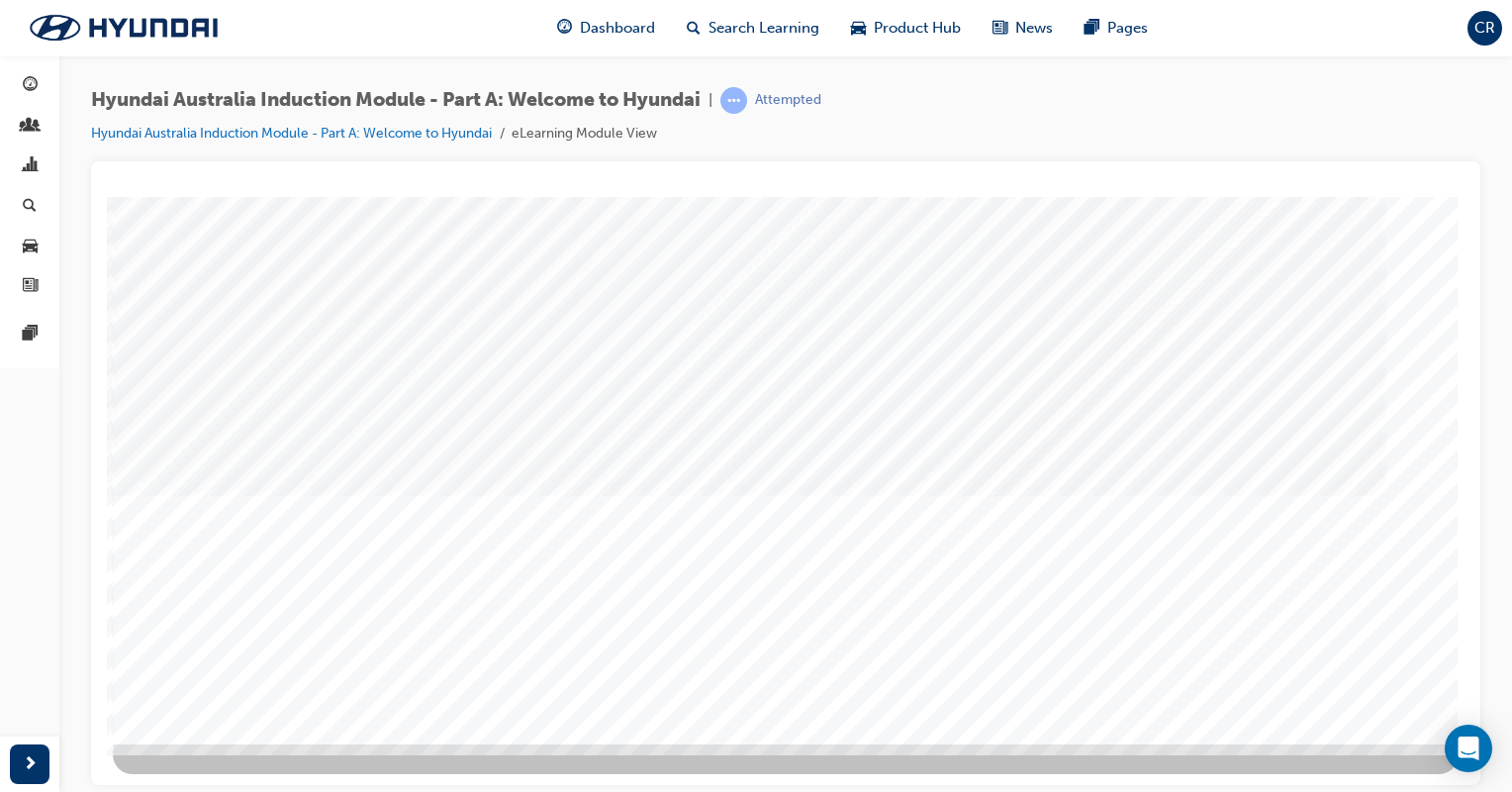 click at bounding box center (298, 1252) 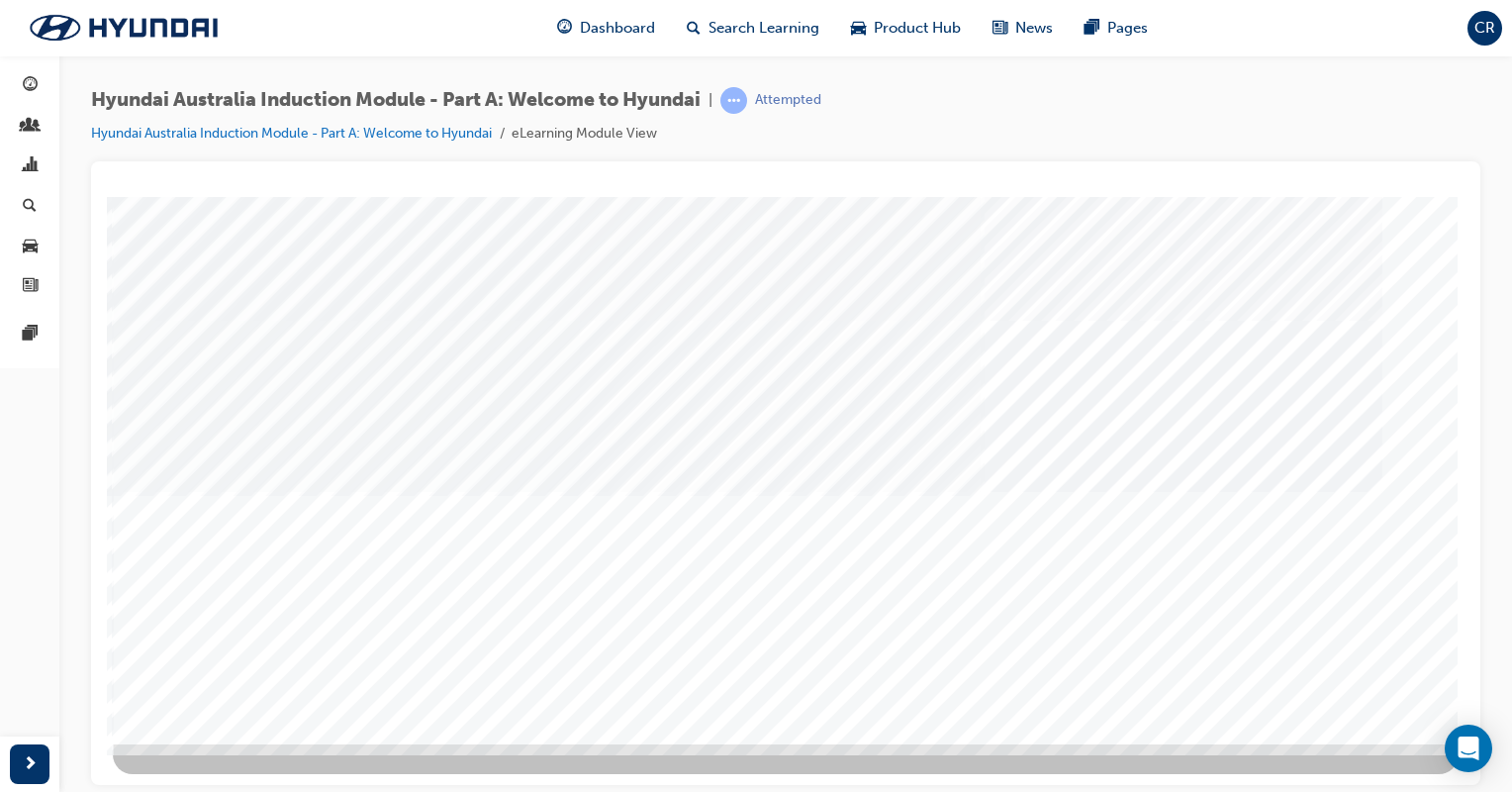 click at bounding box center (298, 1401) 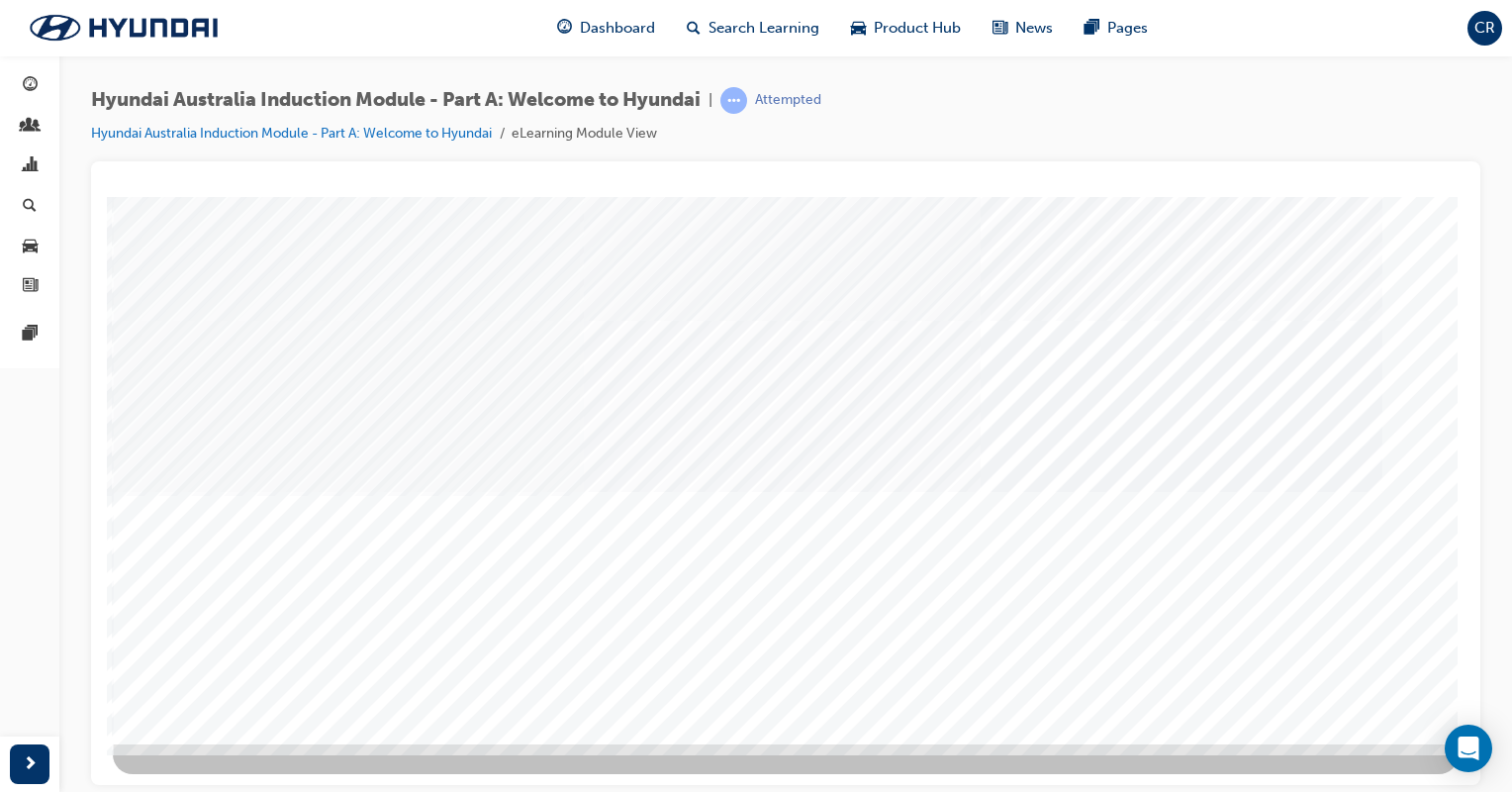 click at bounding box center [298, 1549] 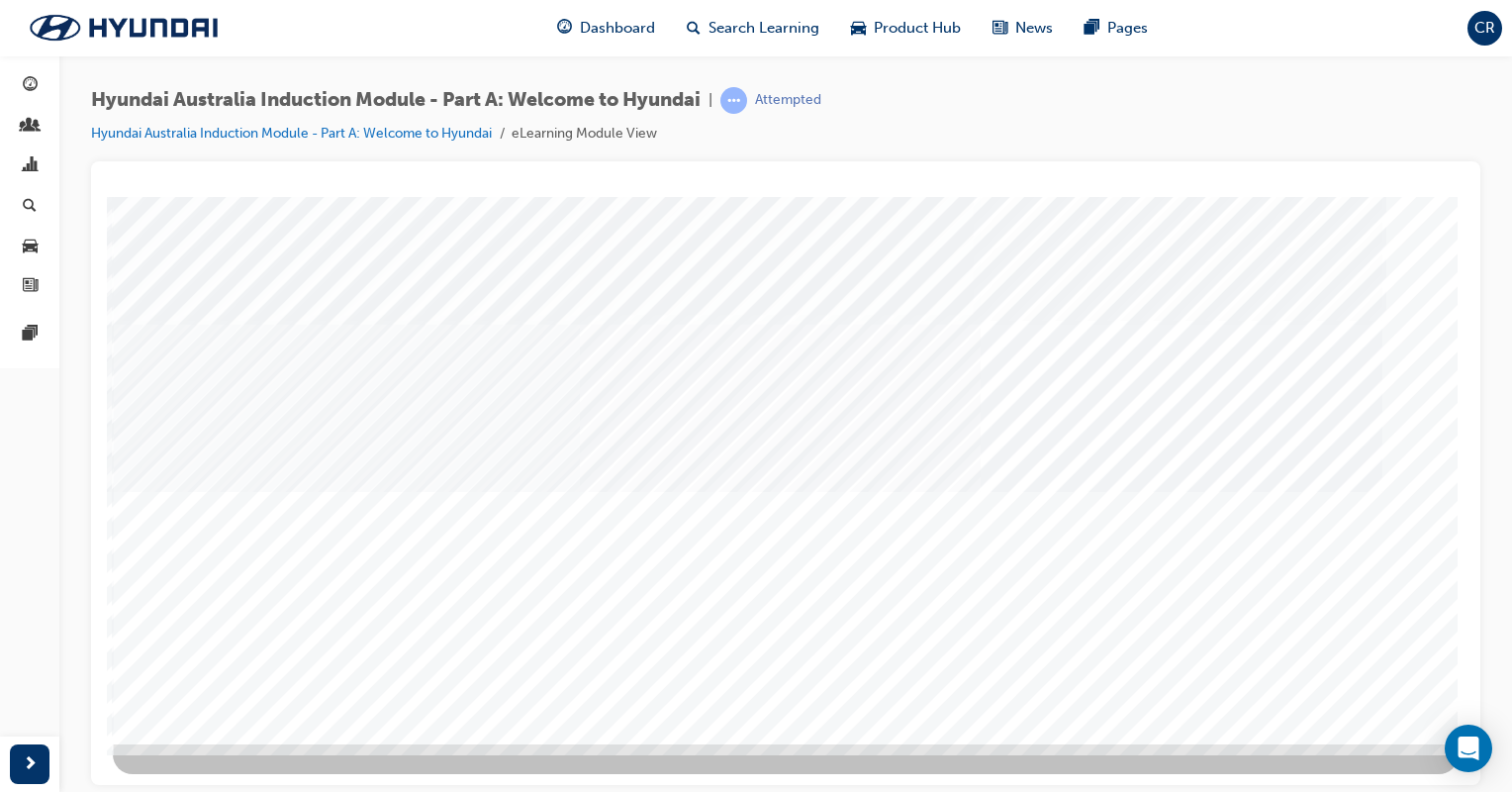 drag, startPoint x: 760, startPoint y: 505, endPoint x: 805, endPoint y: 505, distance: 45 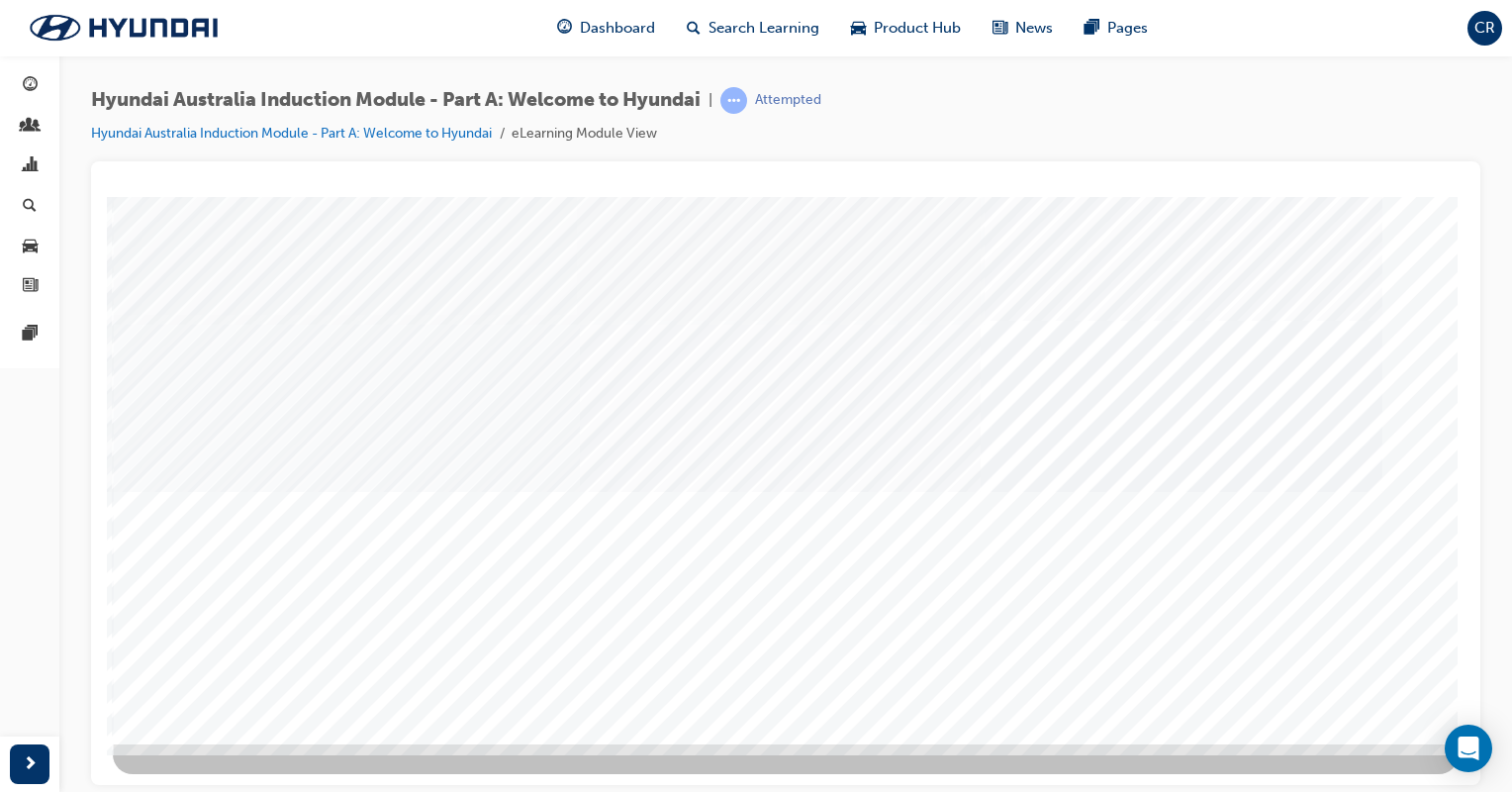 click at bounding box center (298, 1846) 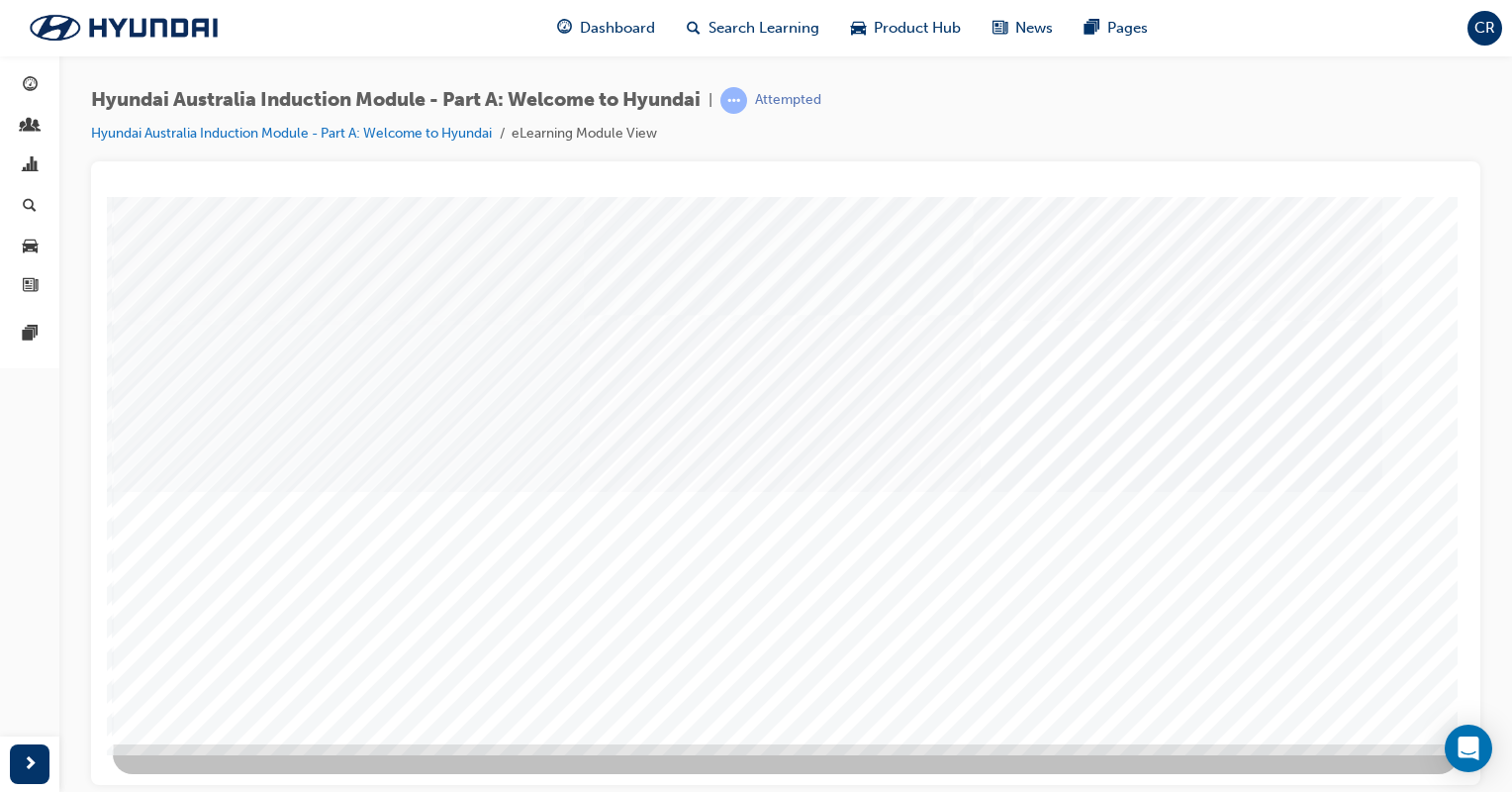click at bounding box center [298, 1698] 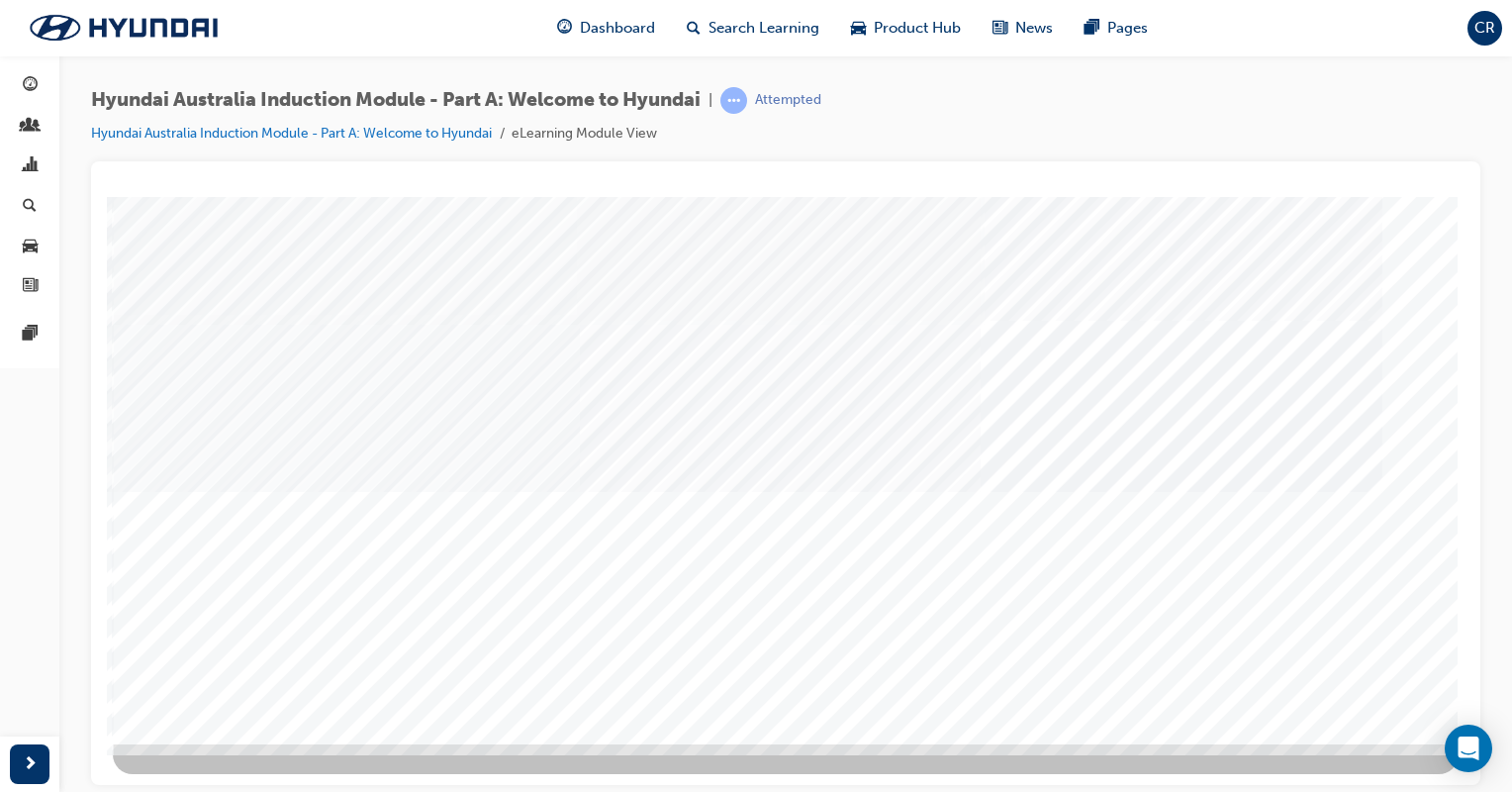 click at bounding box center (298, 1846) 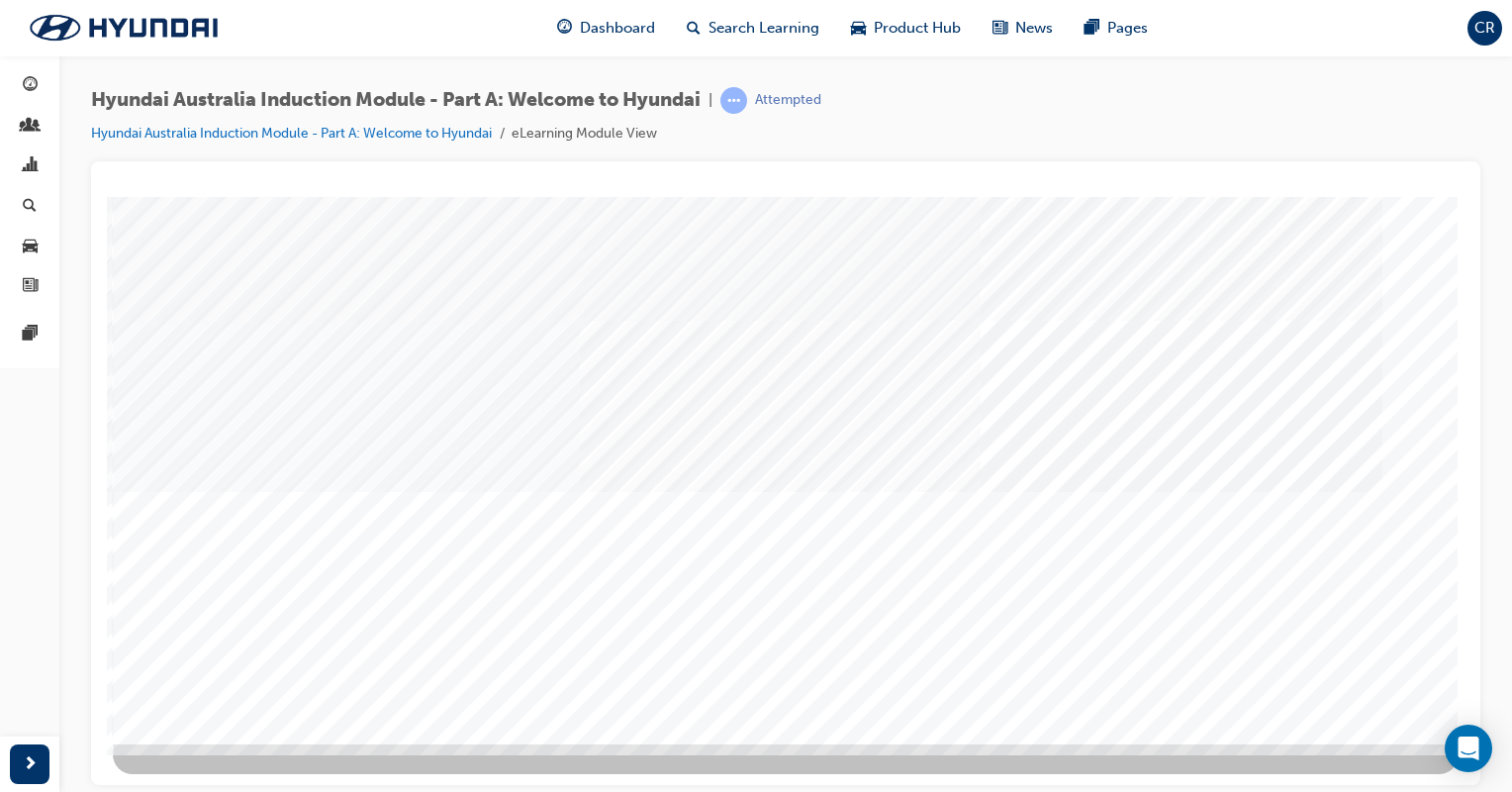 click at bounding box center (182, 810) 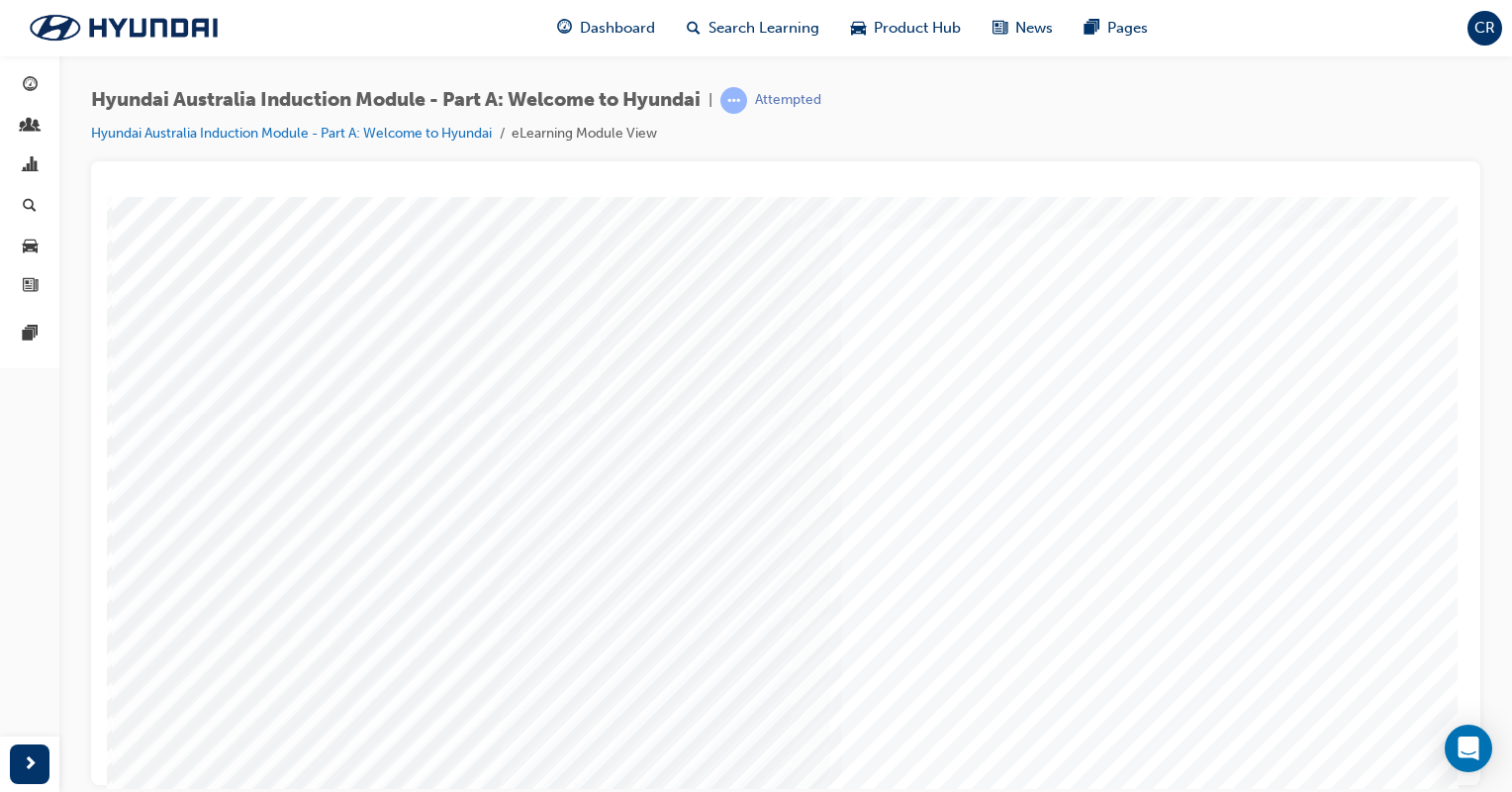scroll, scrollTop: 165, scrollLeft: 0, axis: vertical 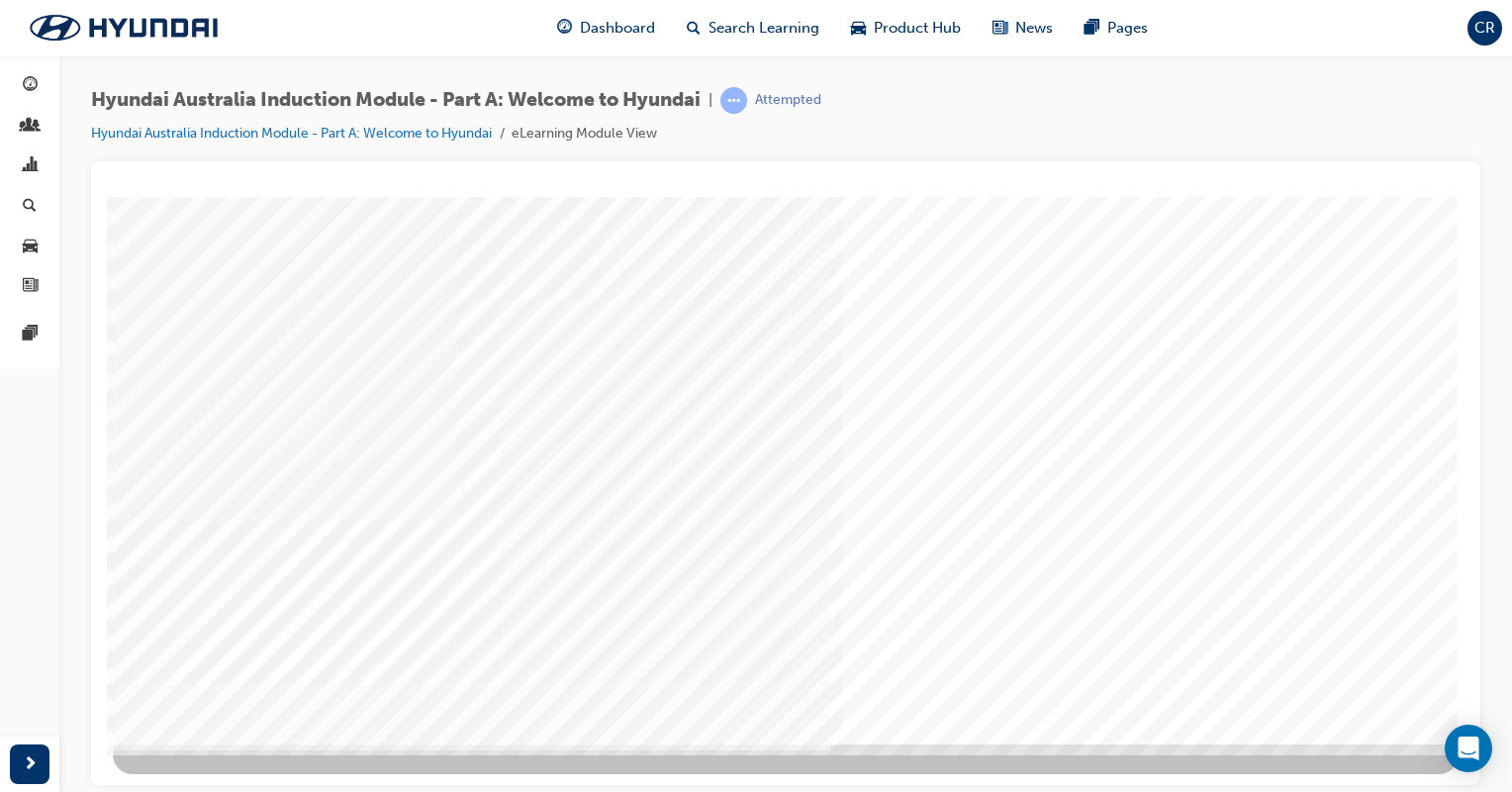 click at bounding box center (182, 2788) 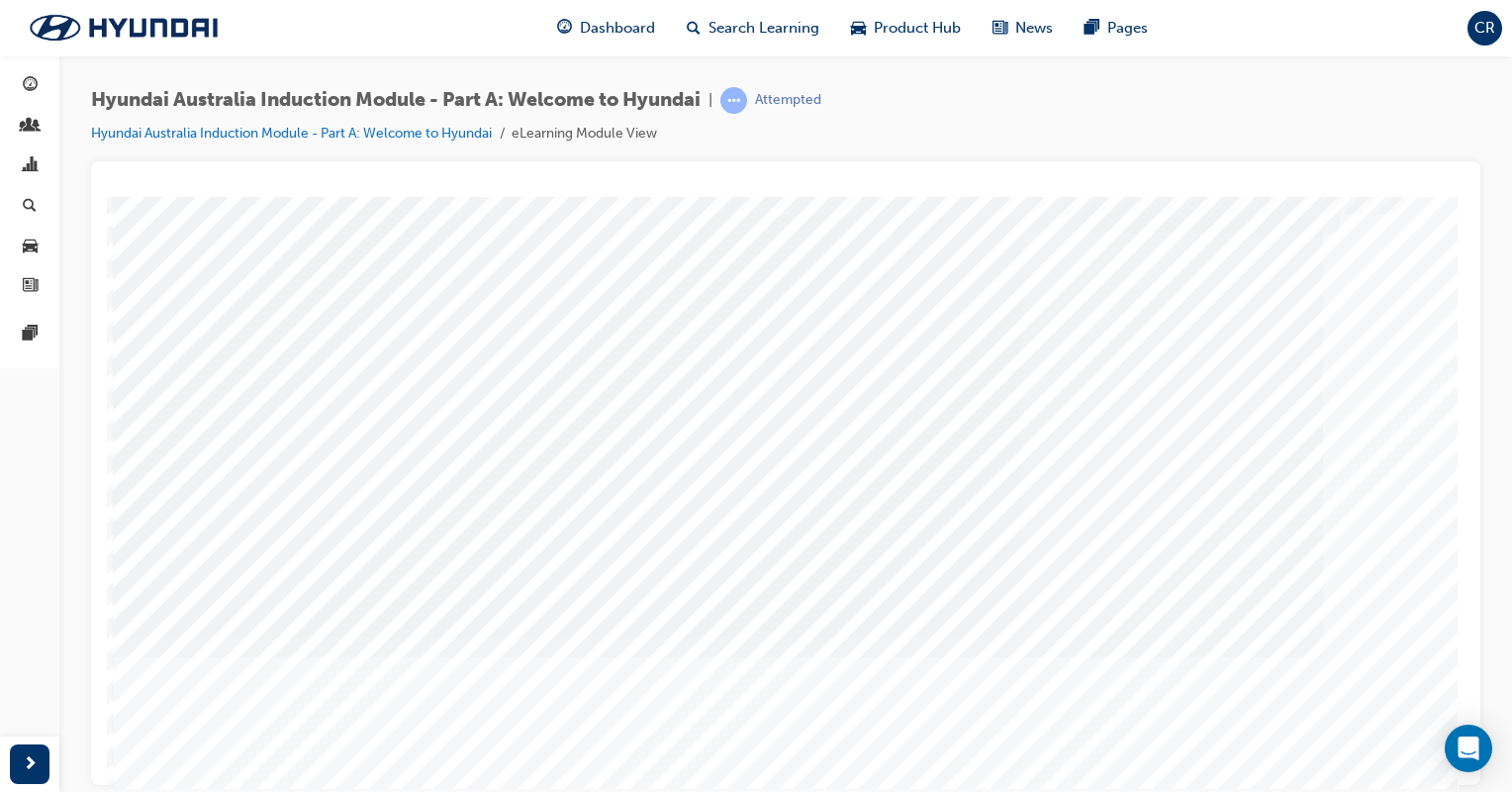 scroll, scrollTop: 165, scrollLeft: 0, axis: vertical 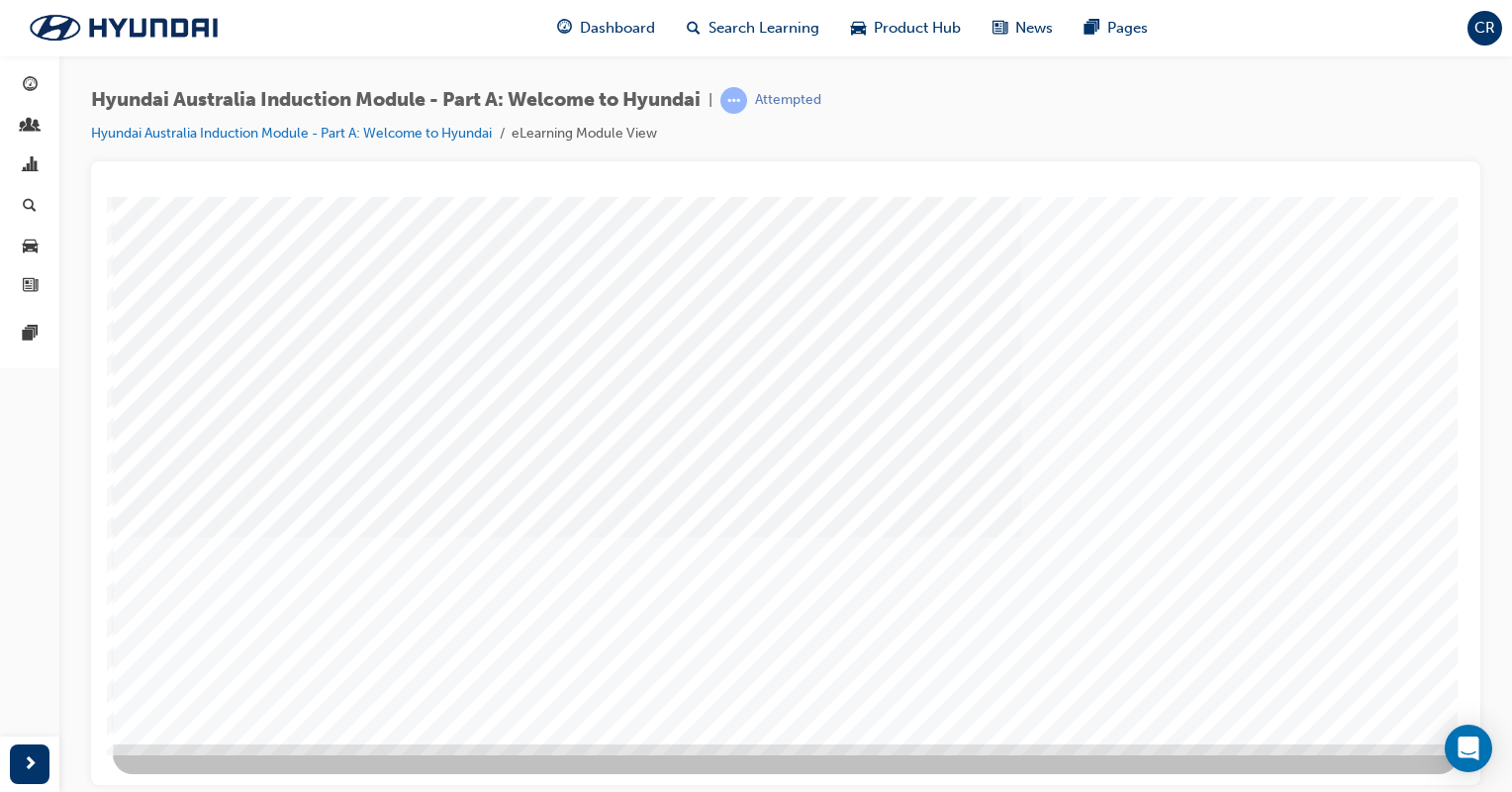 click at bounding box center (182, 1488) 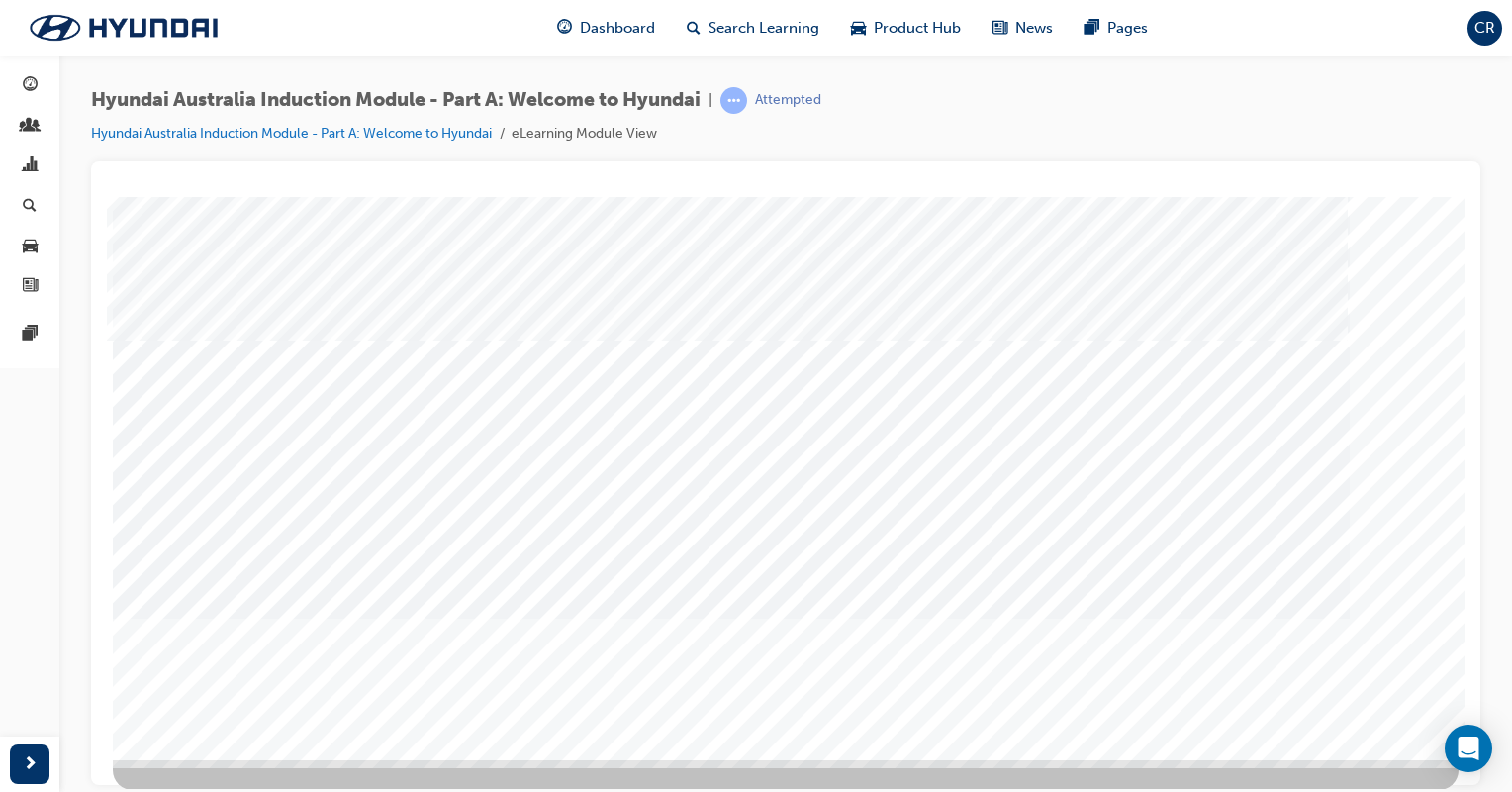 scroll, scrollTop: 165, scrollLeft: 0, axis: vertical 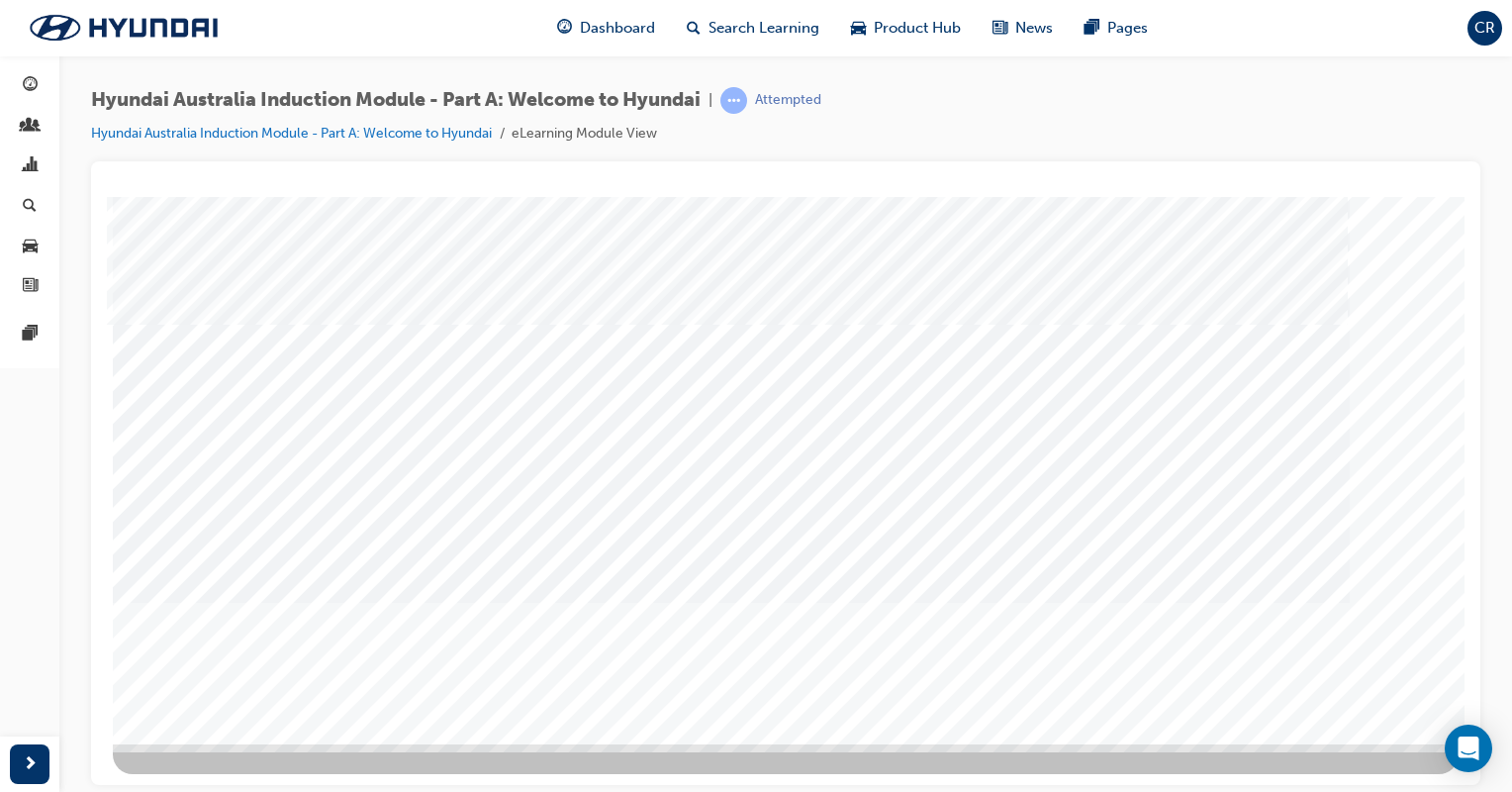 click at bounding box center [182, 2204] 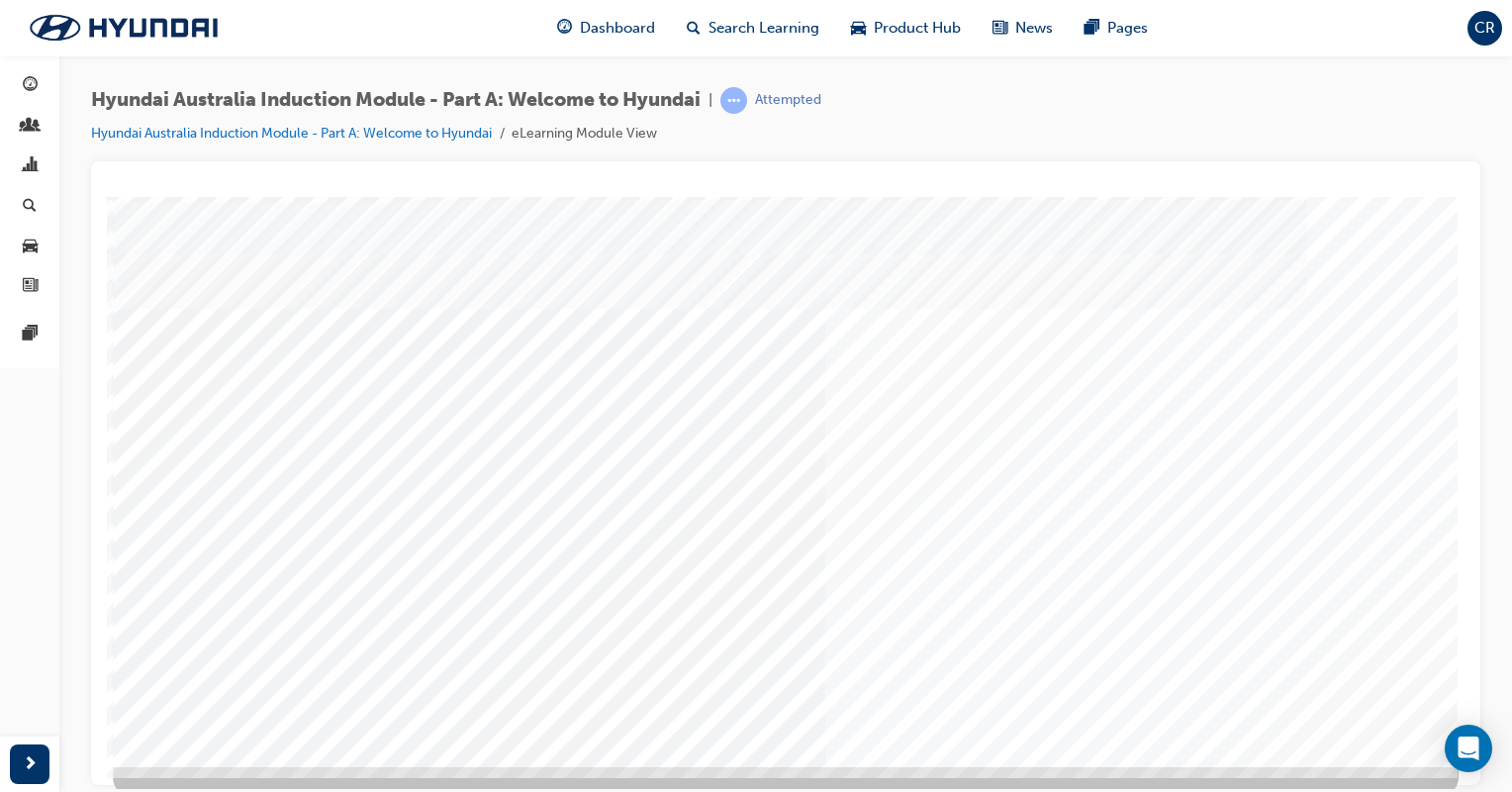 scroll, scrollTop: 165, scrollLeft: 0, axis: vertical 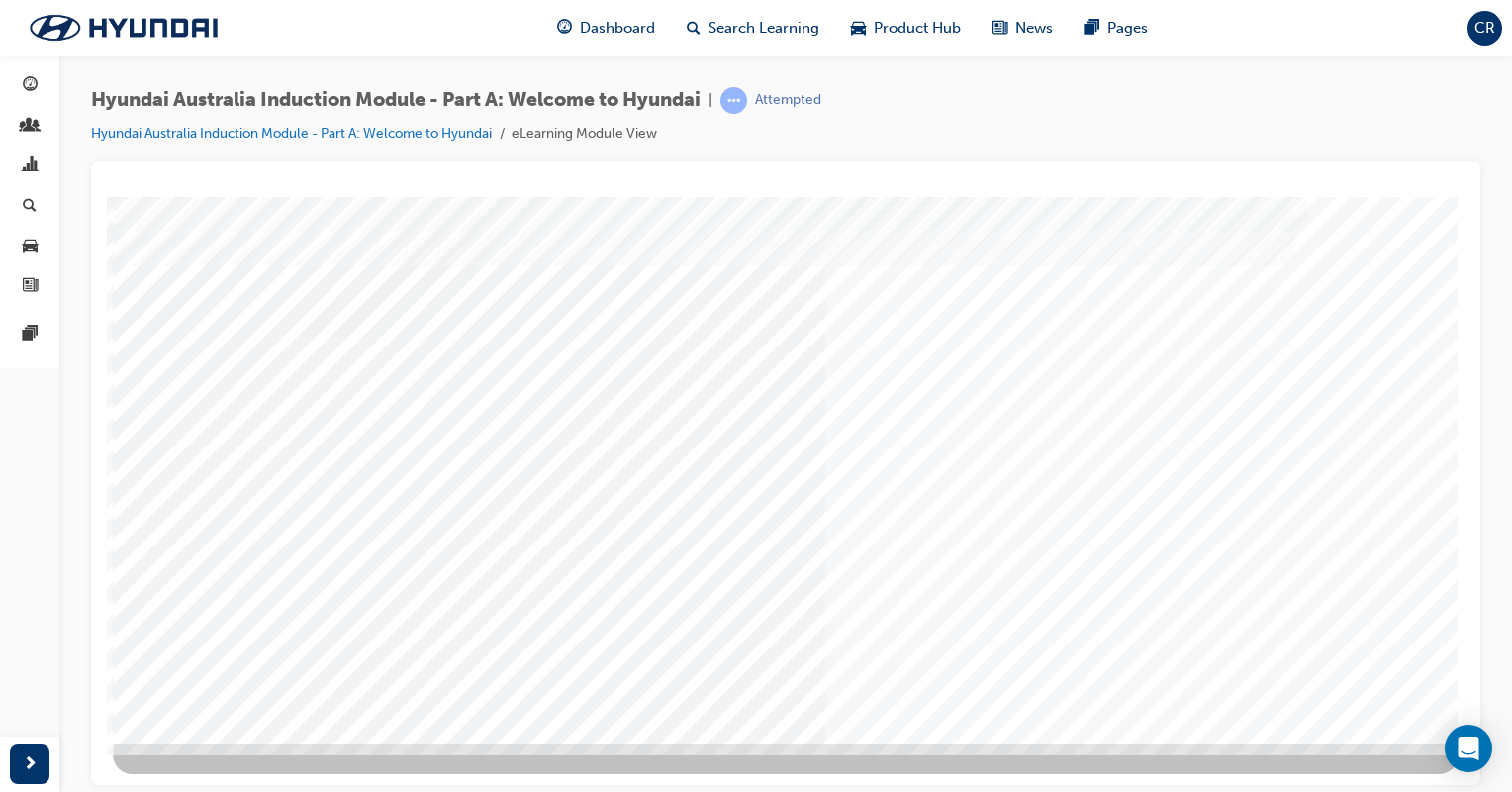 click at bounding box center (281, 3190) 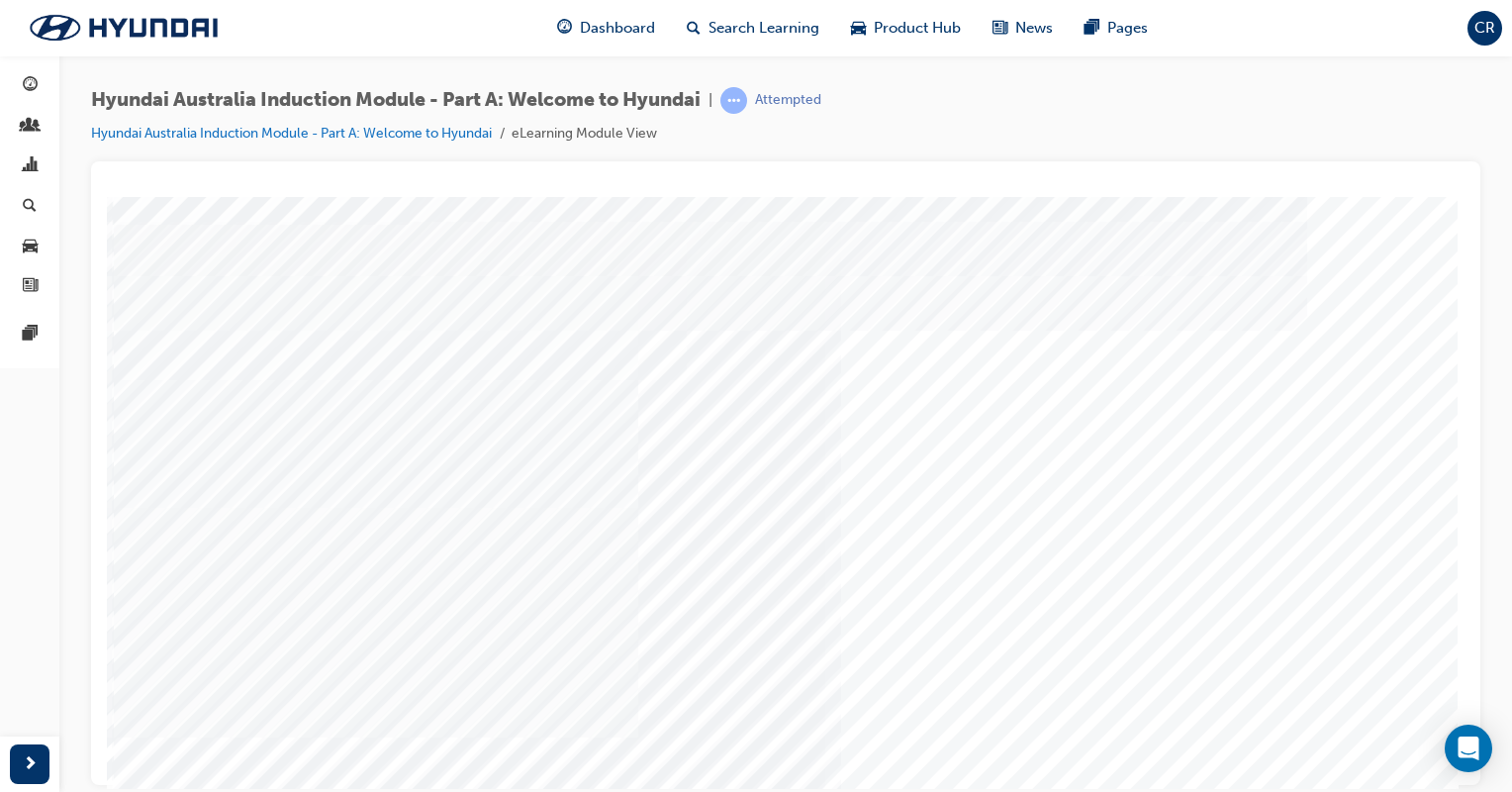 scroll, scrollTop: 165, scrollLeft: 0, axis: vertical 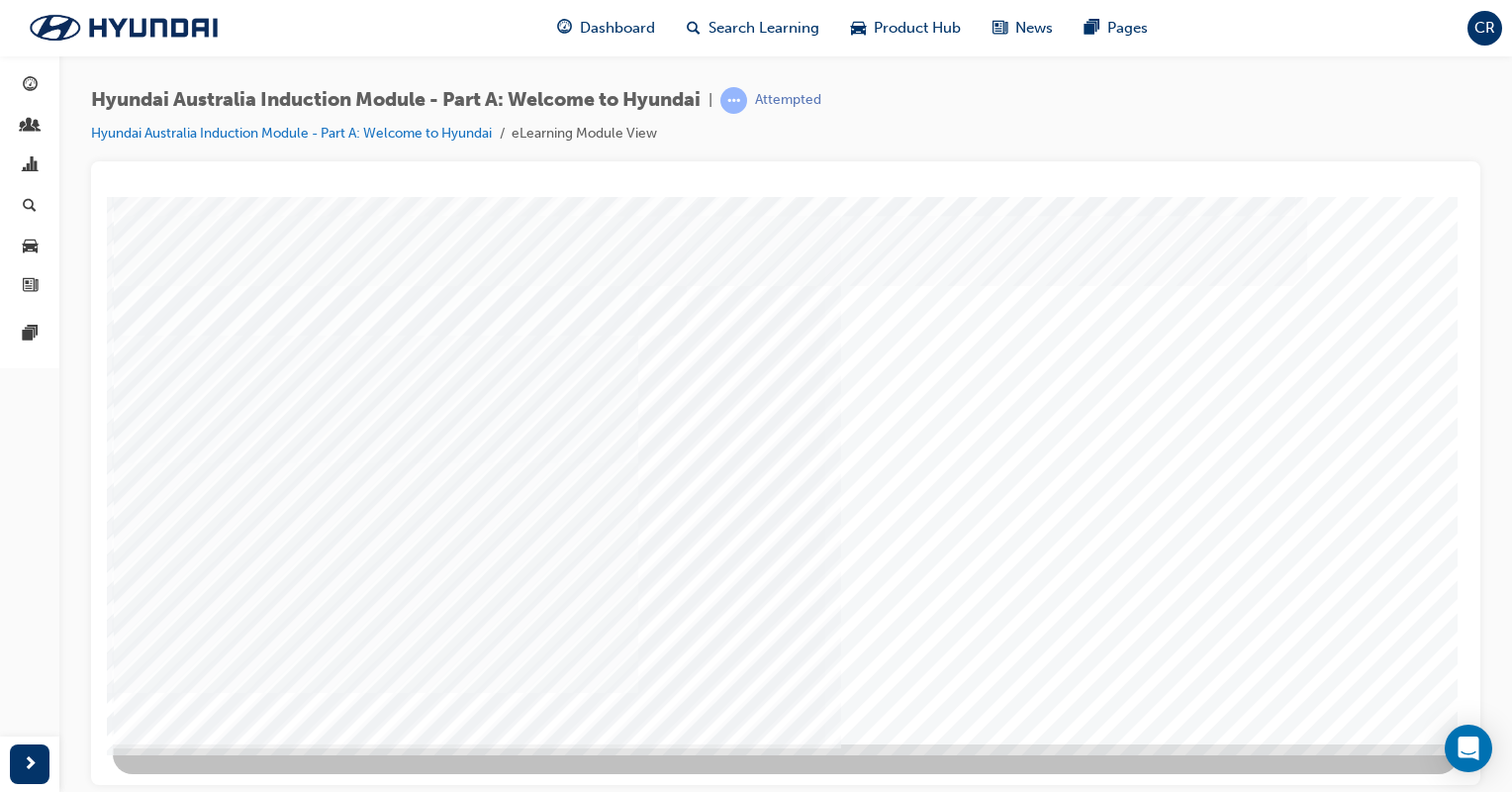 click at bounding box center [281, 3234] 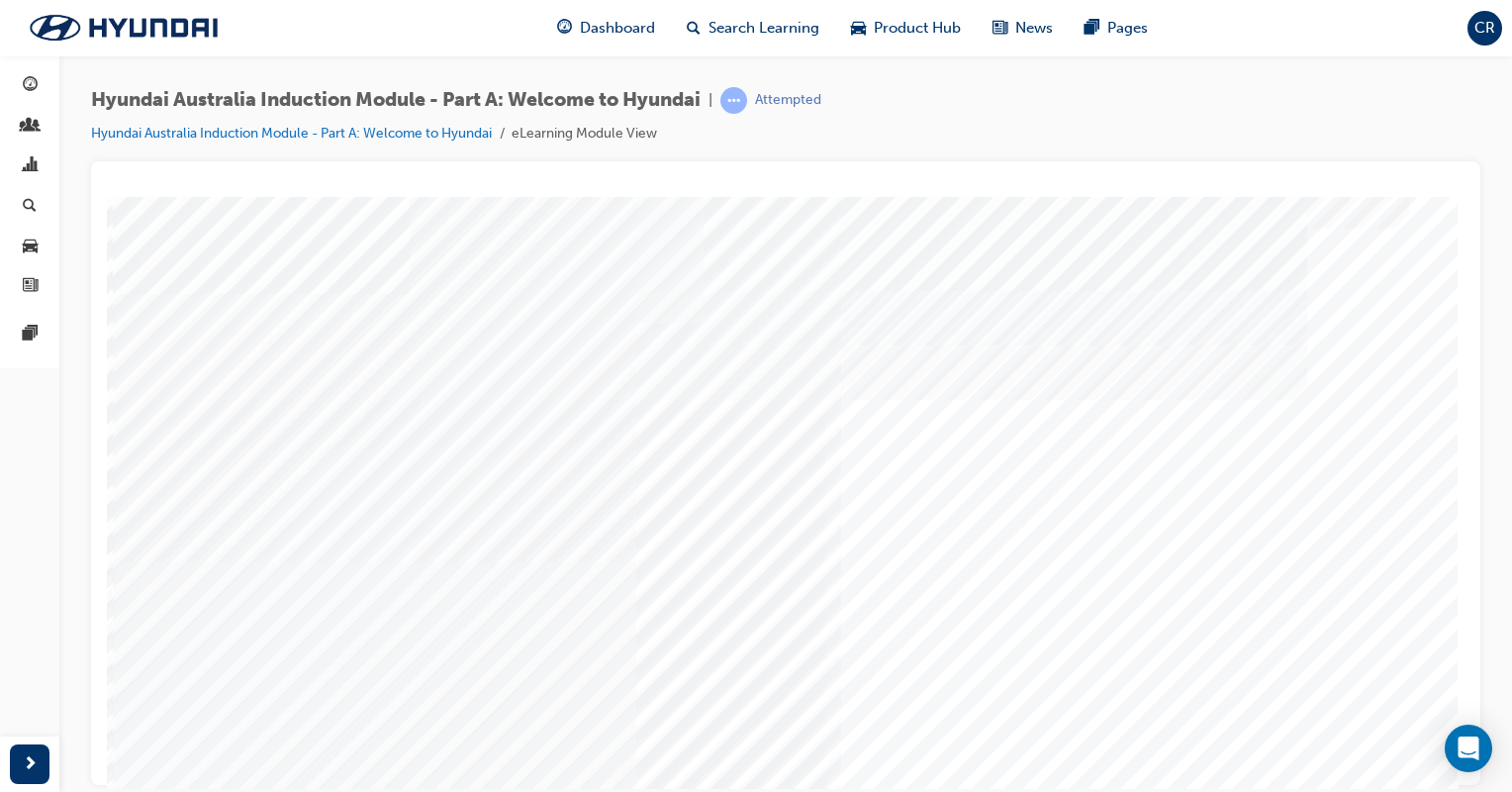 scroll, scrollTop: 99, scrollLeft: 0, axis: vertical 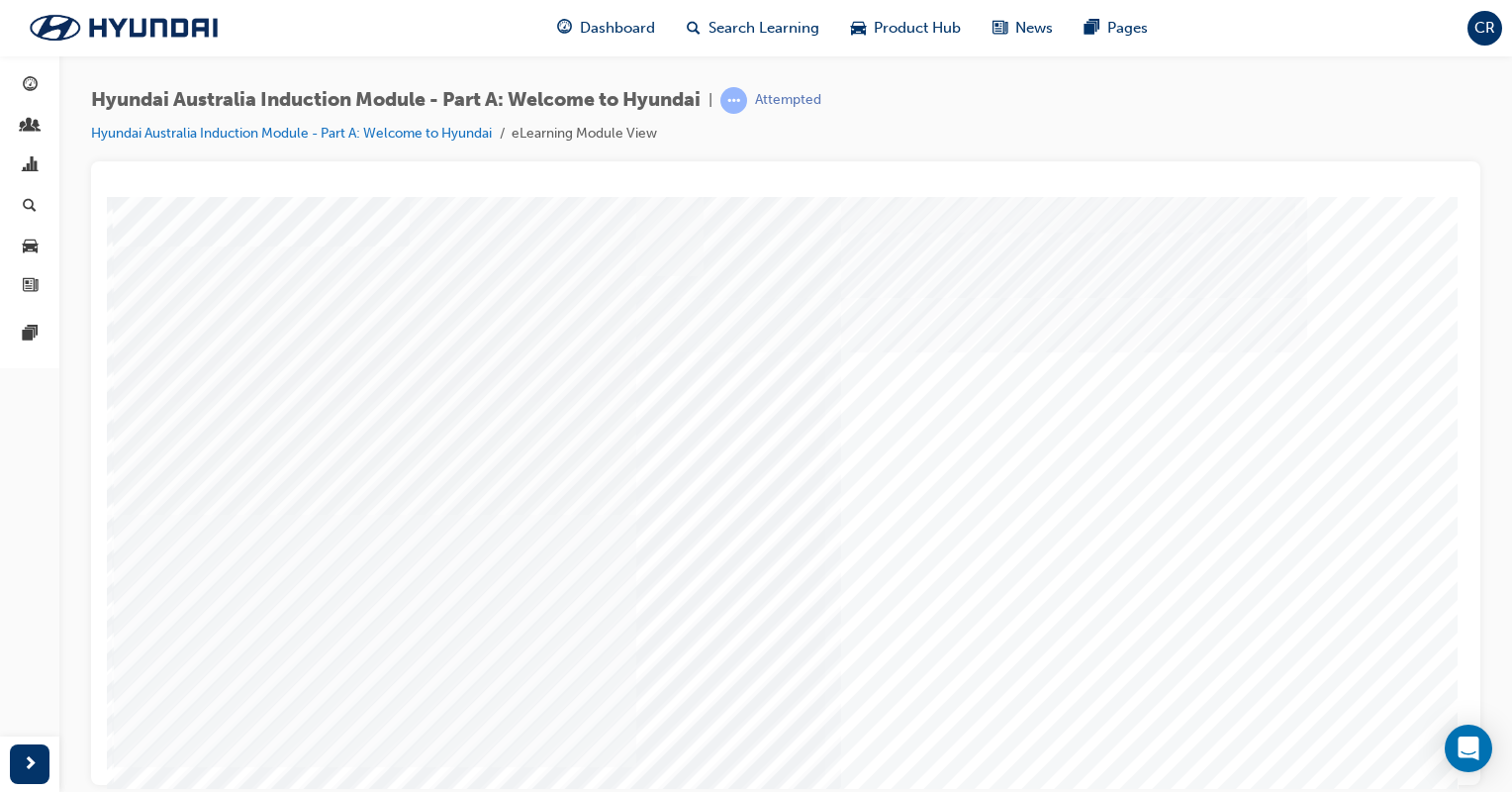 click at bounding box center (281, 3345) 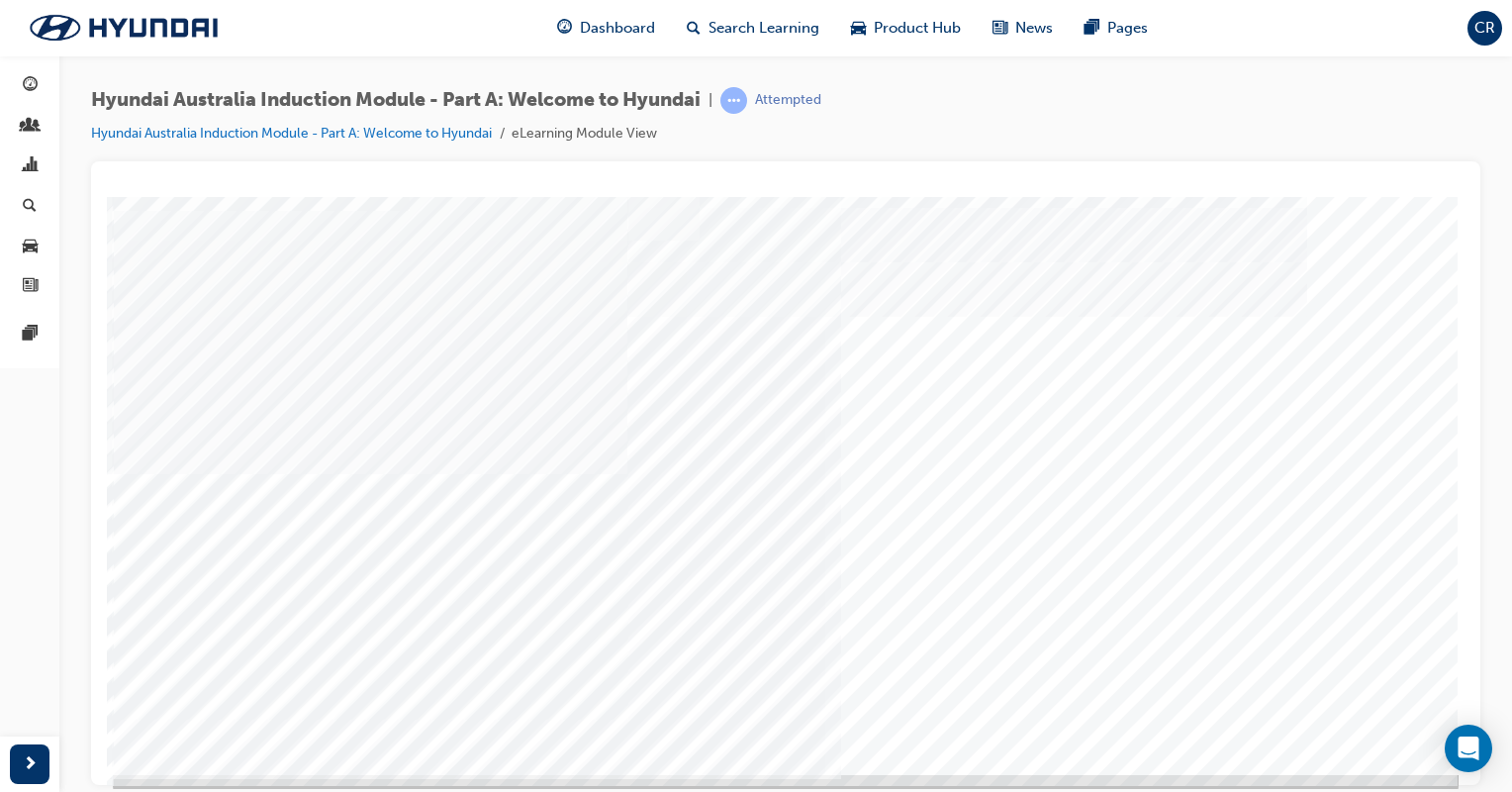 scroll, scrollTop: 165, scrollLeft: 0, axis: vertical 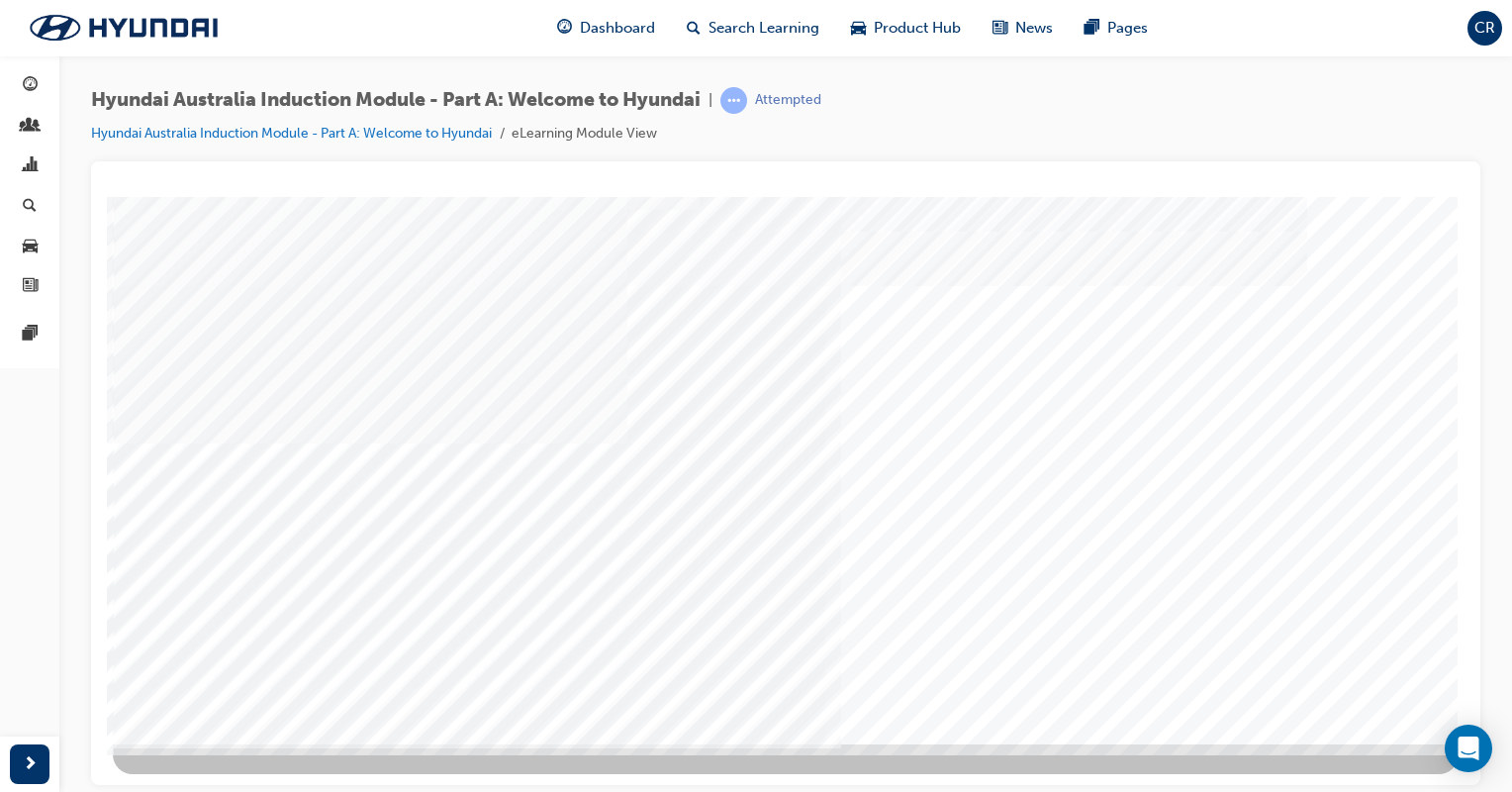 click at bounding box center [182, 5823] 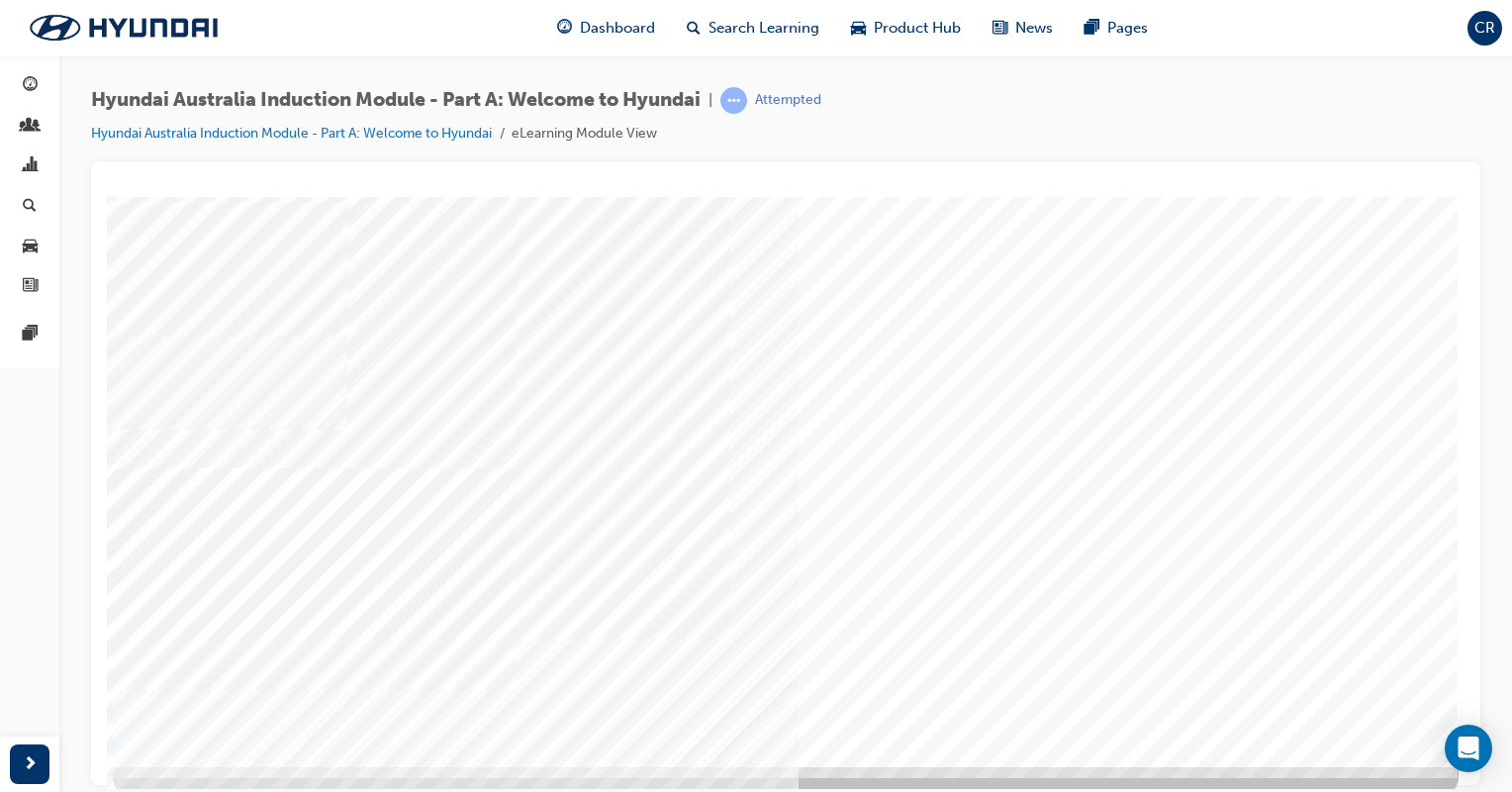 scroll, scrollTop: 165, scrollLeft: 0, axis: vertical 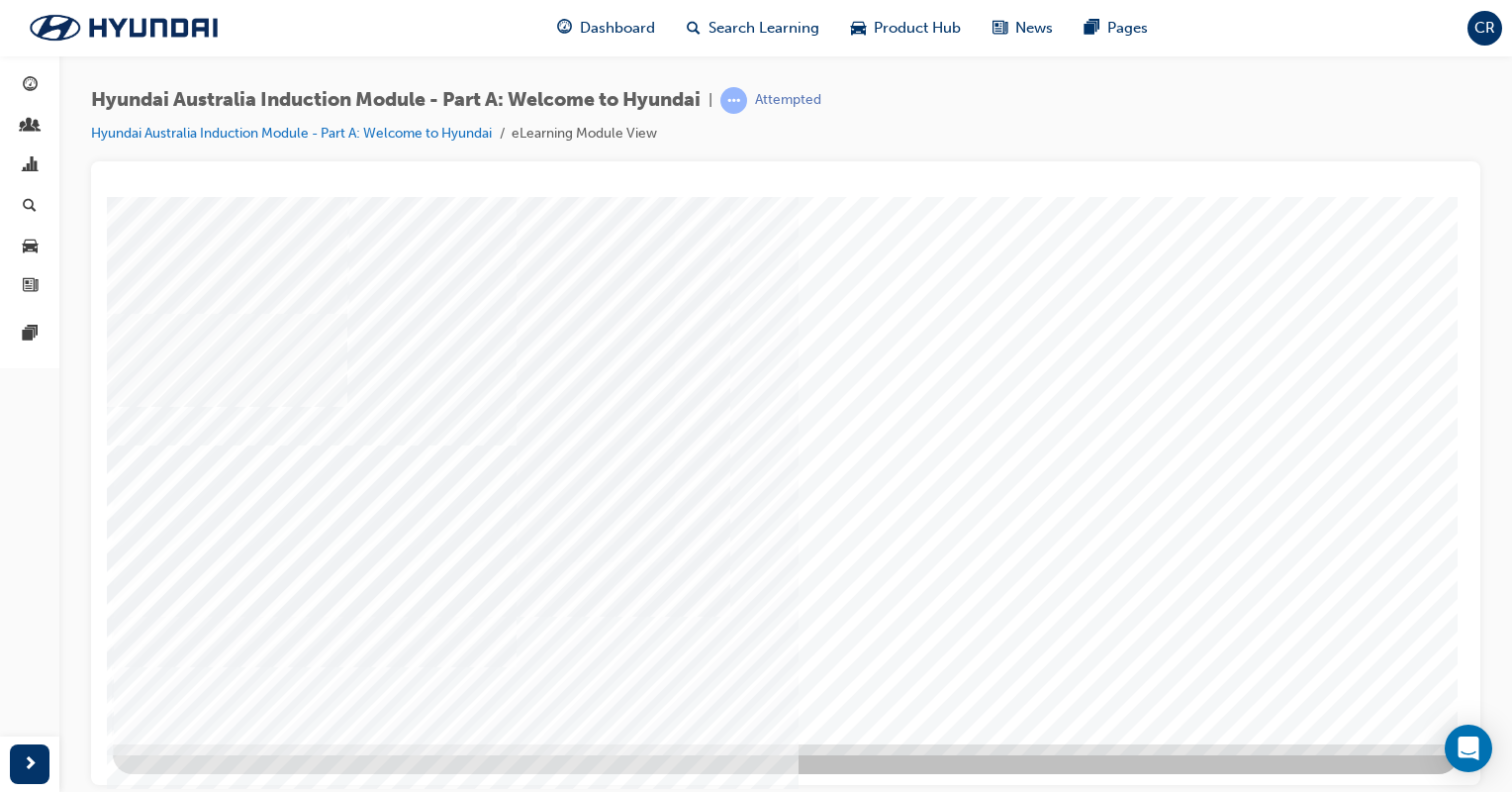 click at bounding box center [182, 2029] 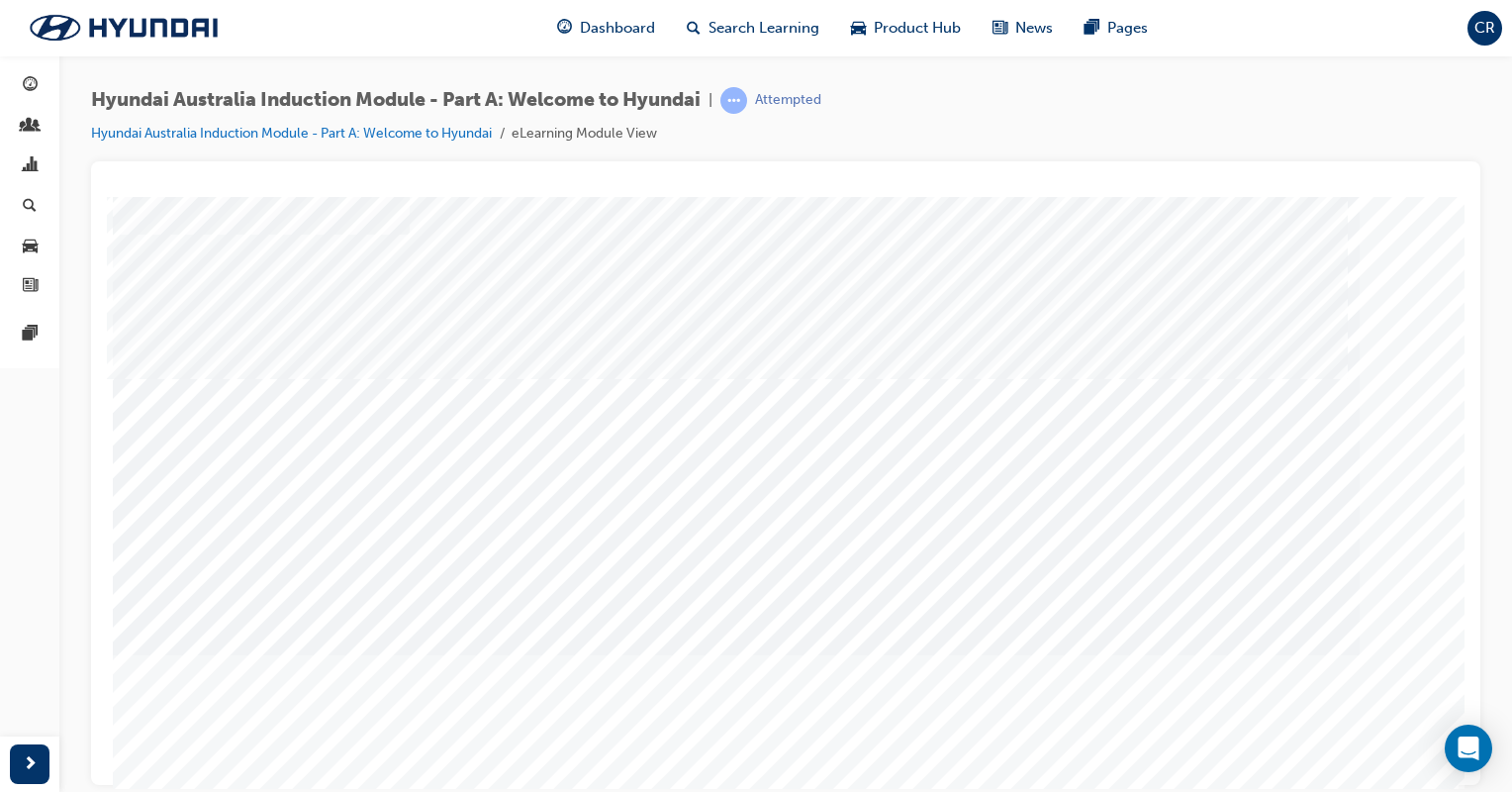 scroll, scrollTop: 165, scrollLeft: 0, axis: vertical 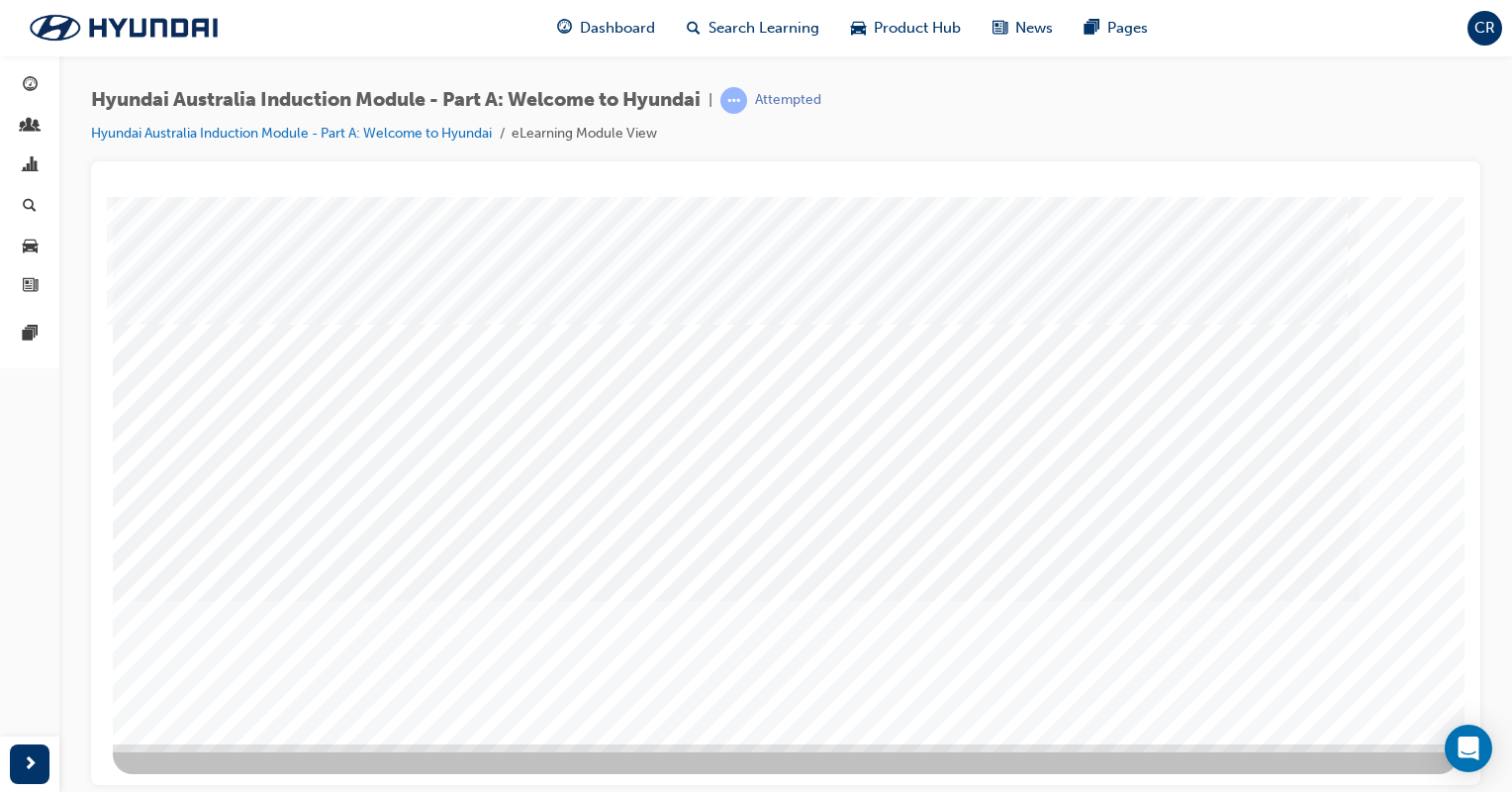 click at bounding box center (182, 2202) 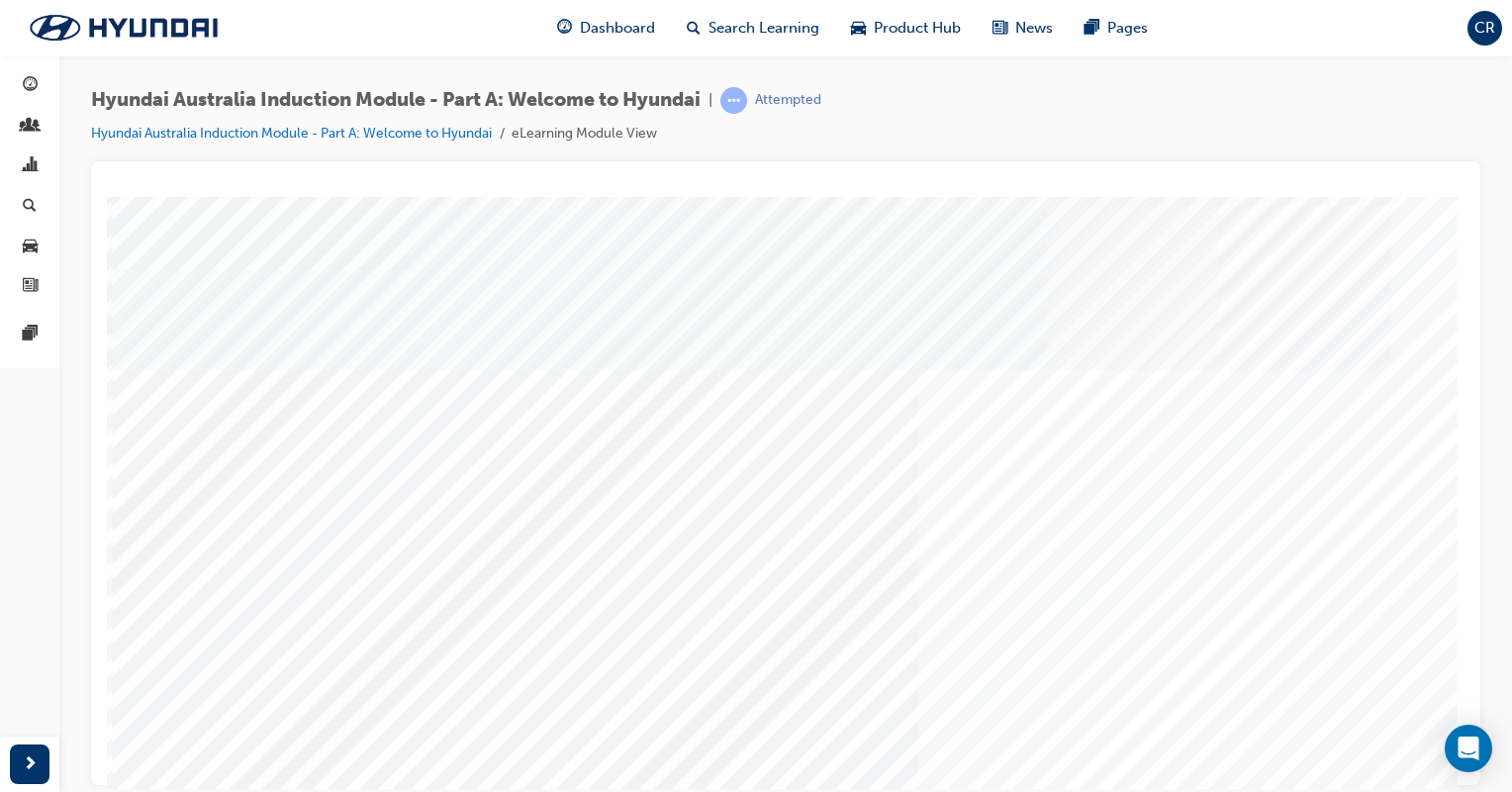 scroll, scrollTop: 165, scrollLeft: 0, axis: vertical 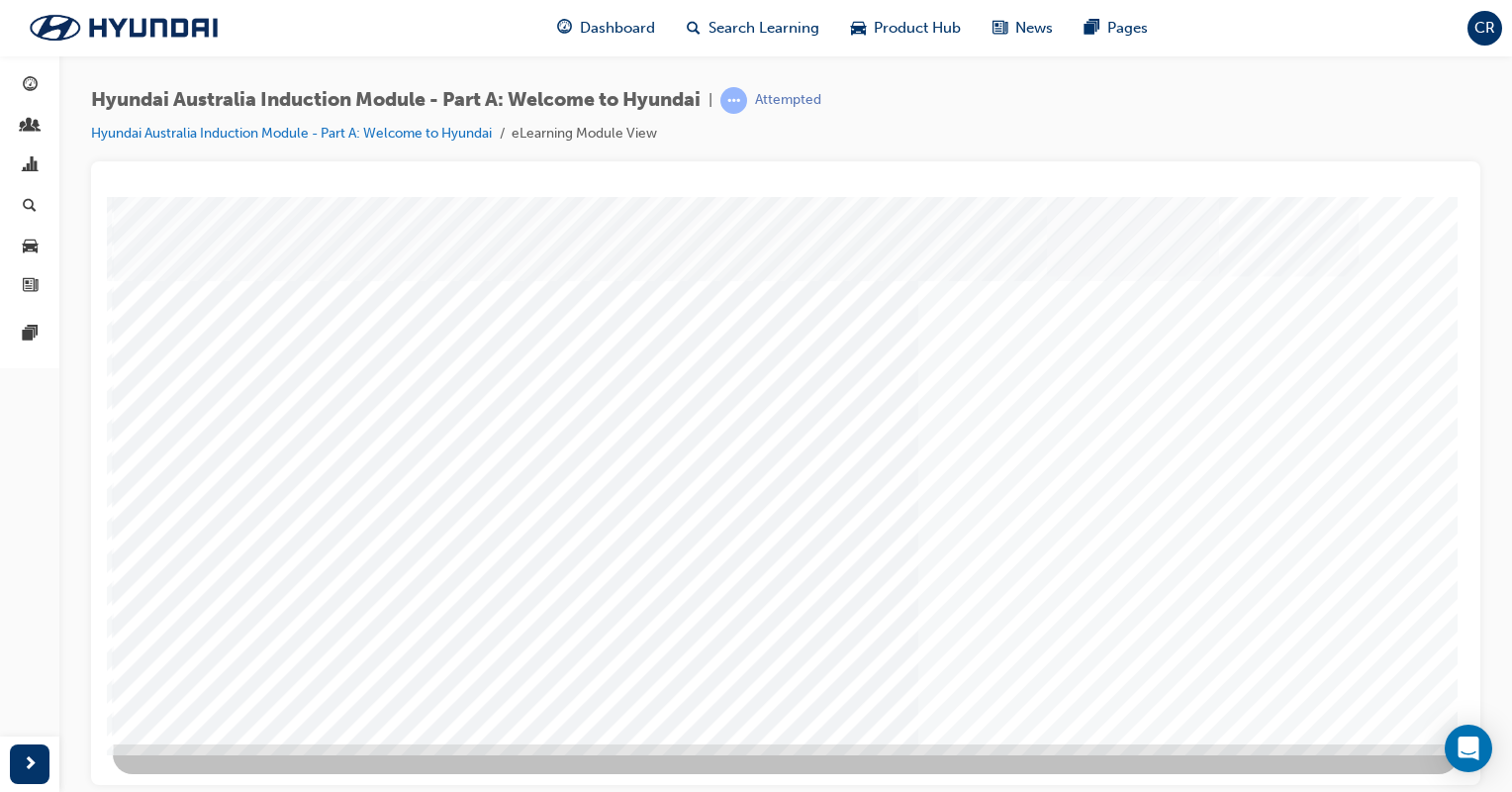 click at bounding box center [186, 3444] 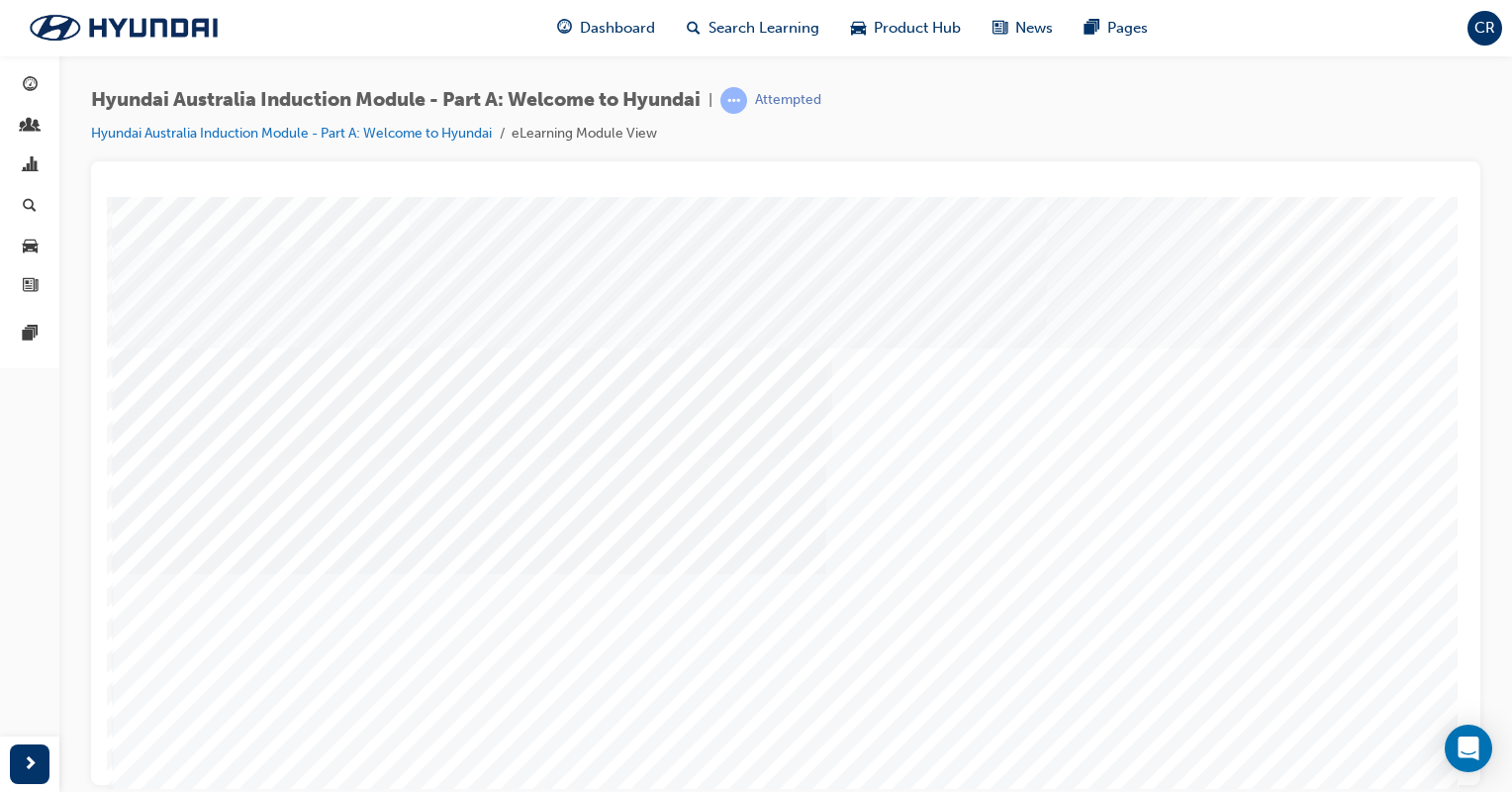 scroll, scrollTop: 99, scrollLeft: 0, axis: vertical 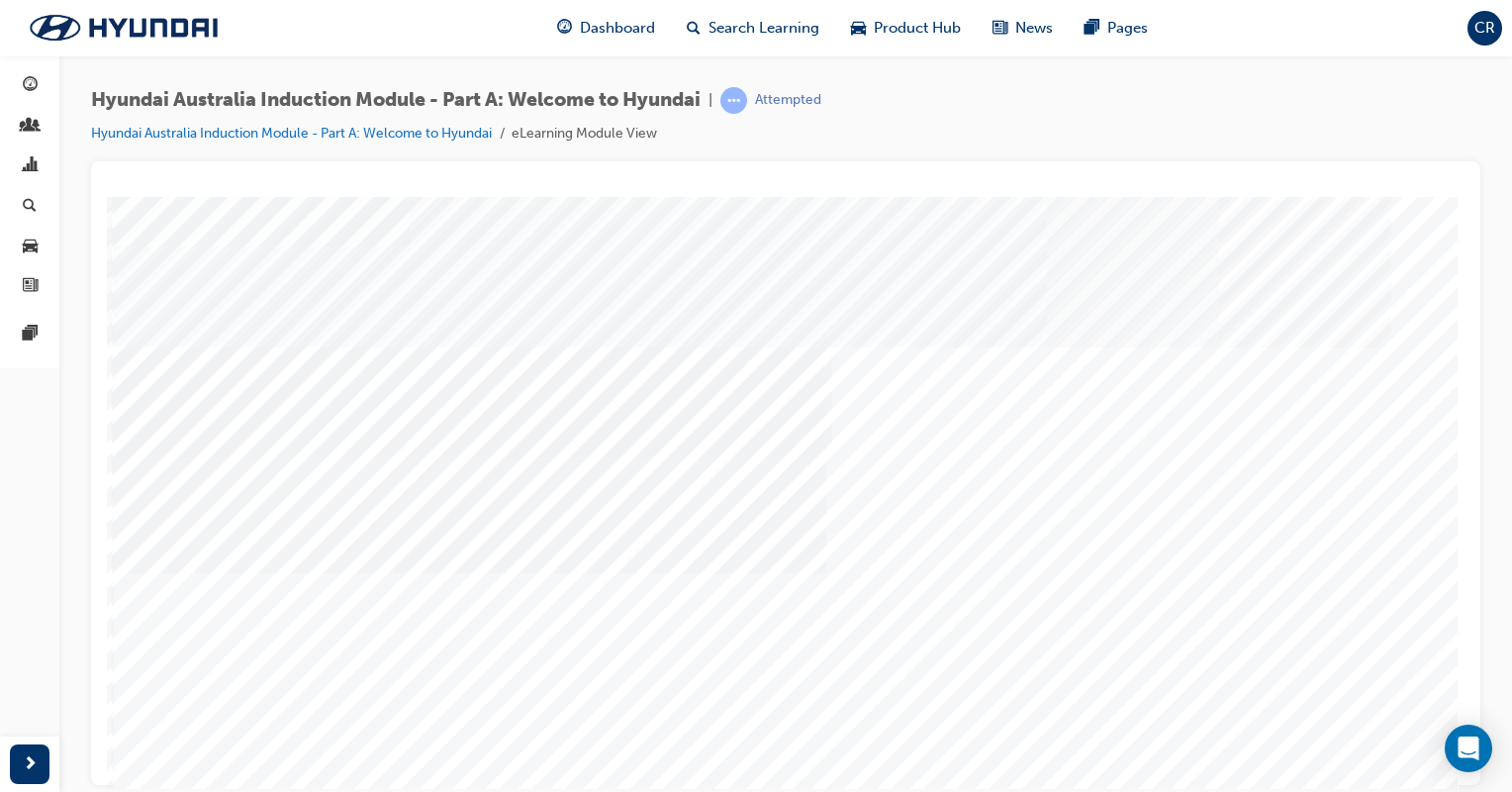 click at bounding box center (186, 3657) 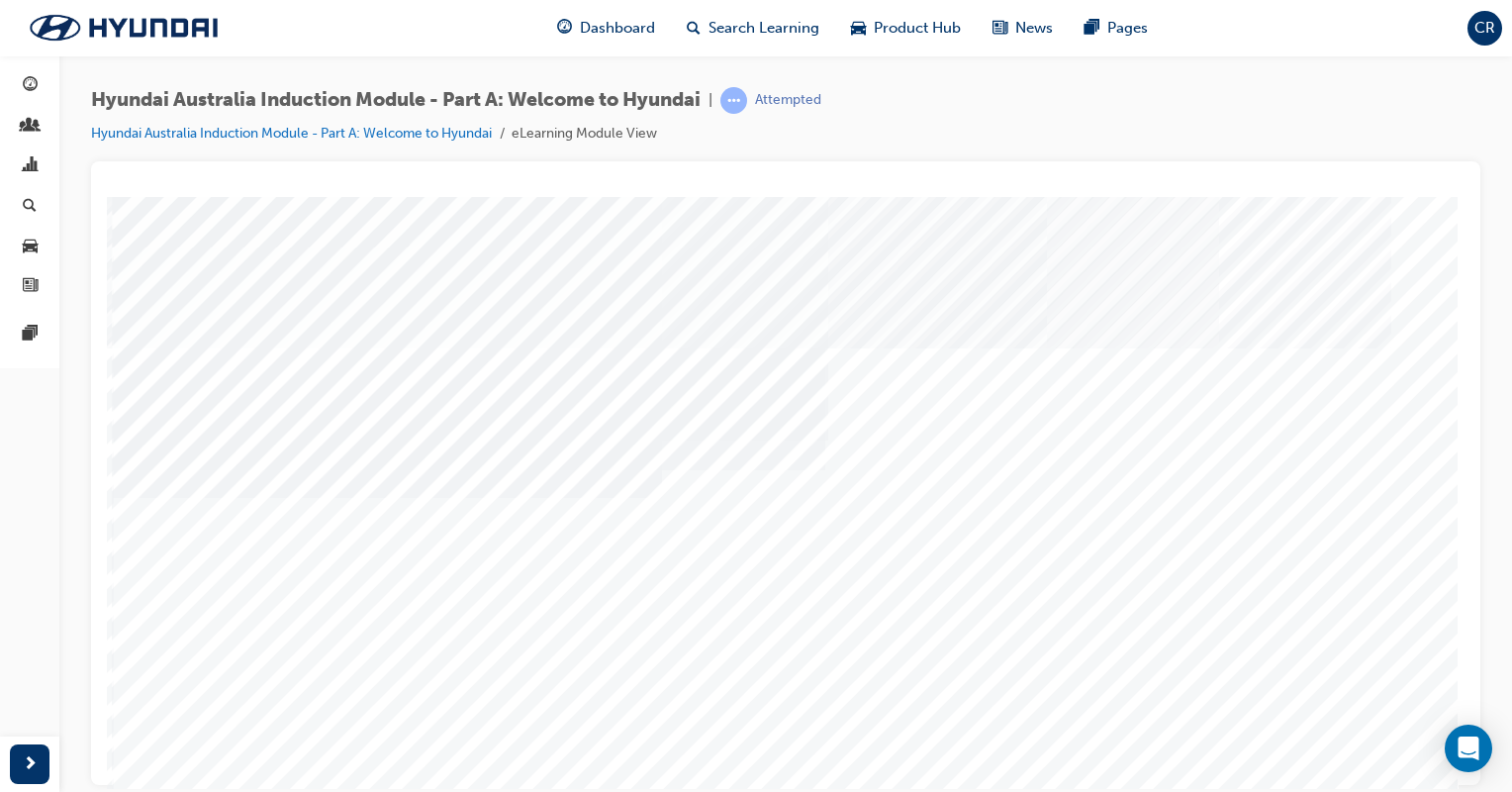 scroll, scrollTop: 99, scrollLeft: 0, axis: vertical 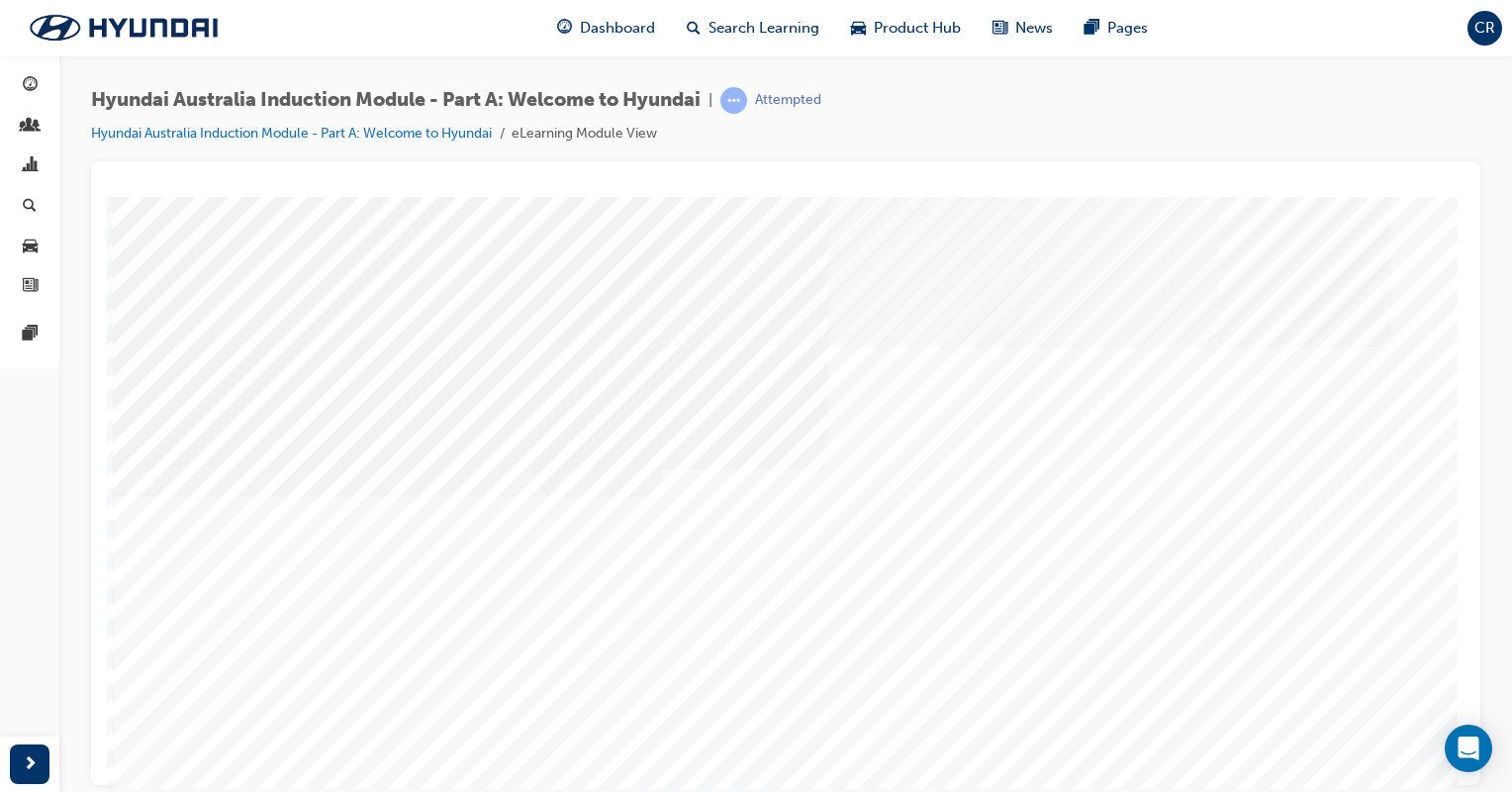 click at bounding box center [186, 3804] 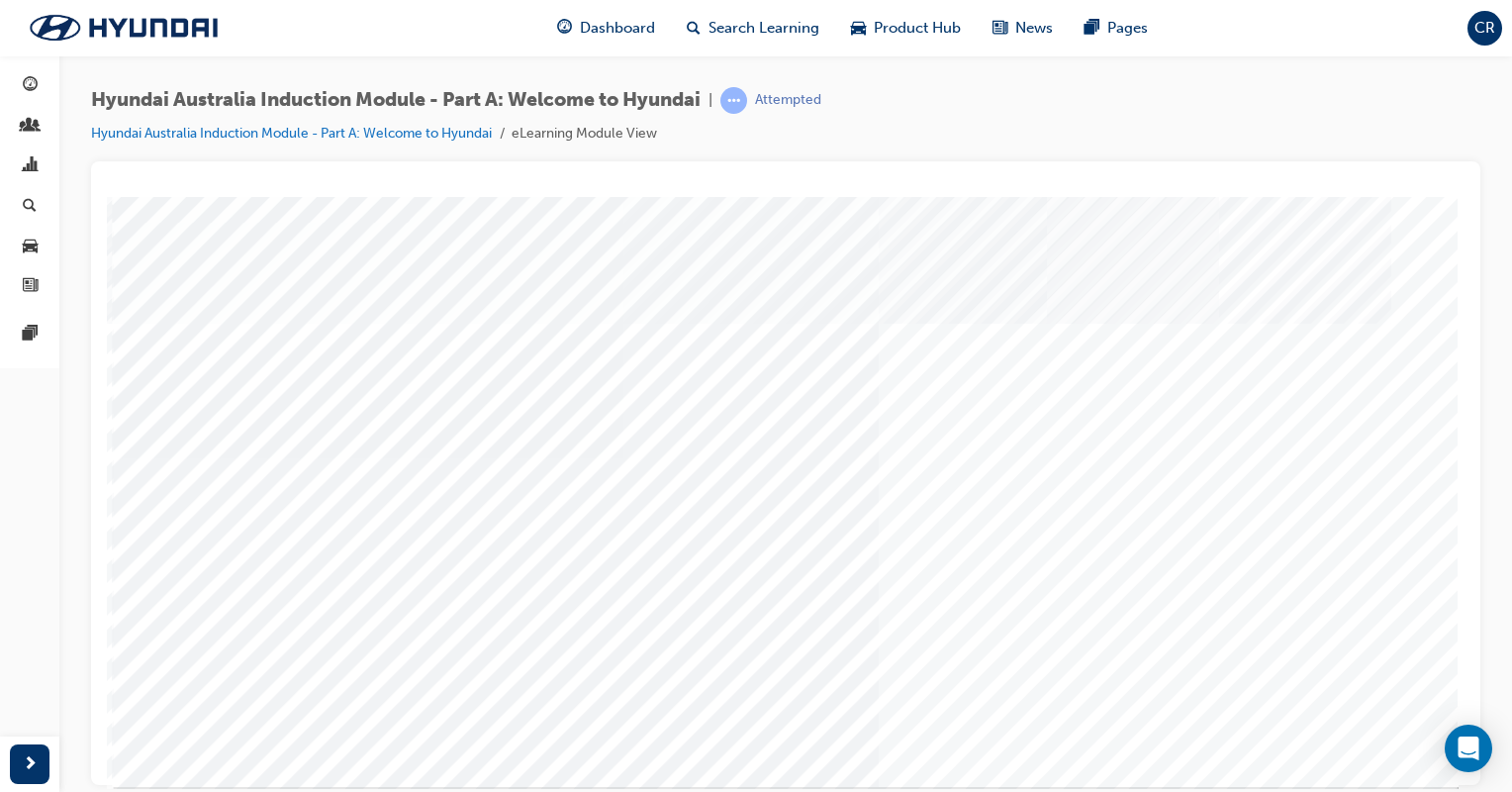 scroll, scrollTop: 165, scrollLeft: 0, axis: vertical 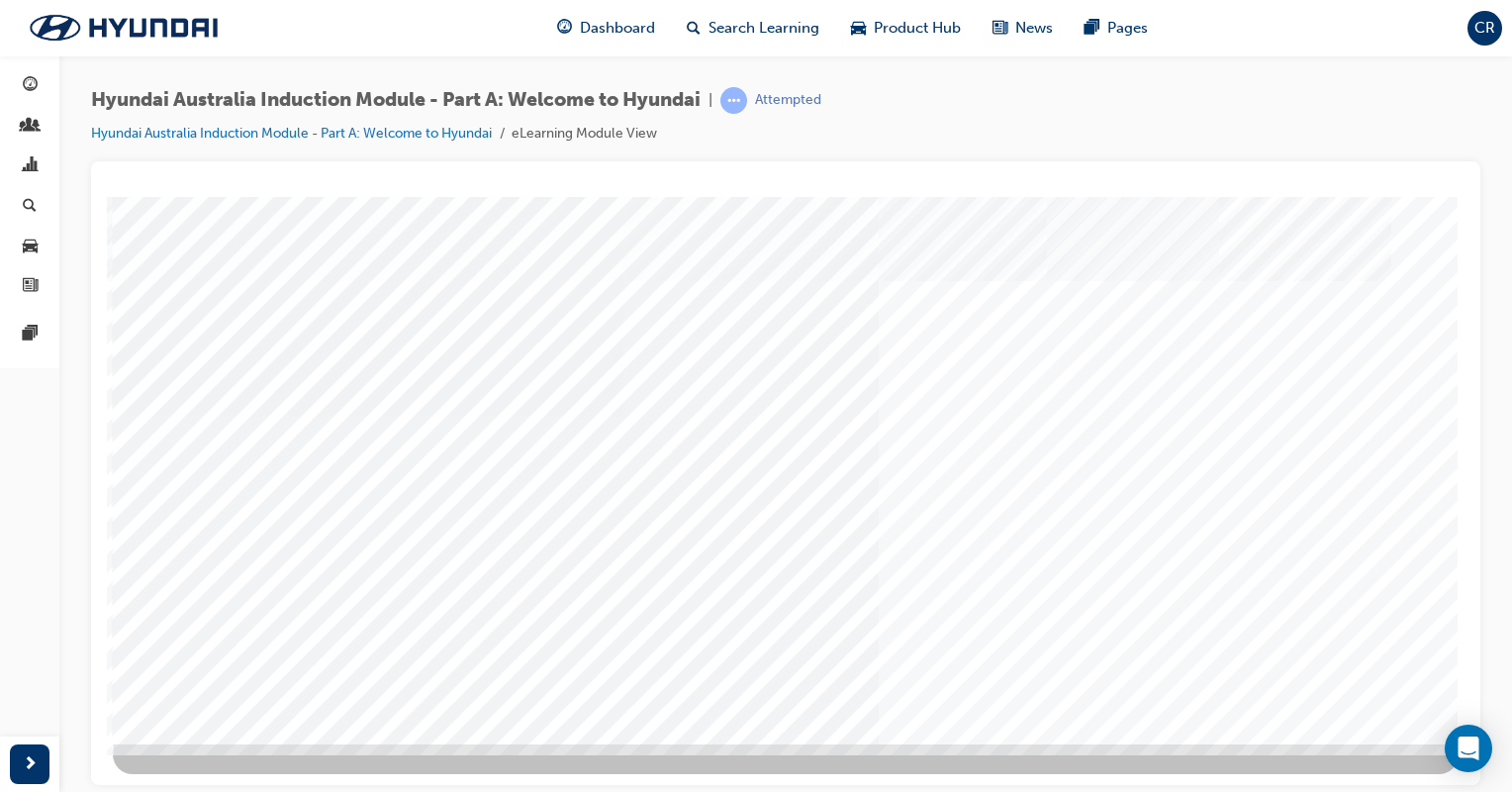 click at bounding box center [182, 5714] 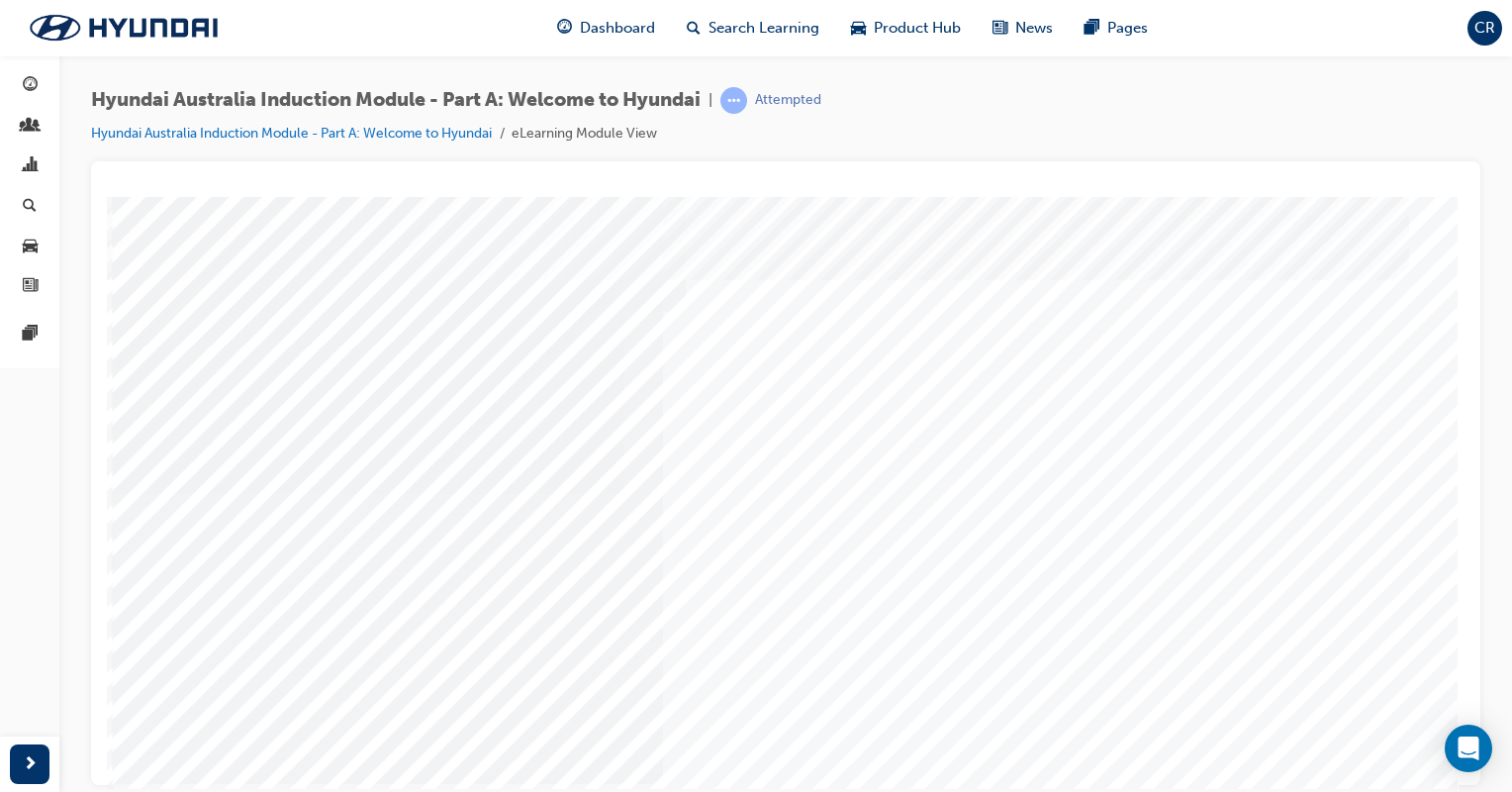 click at bounding box center (388, 2149) 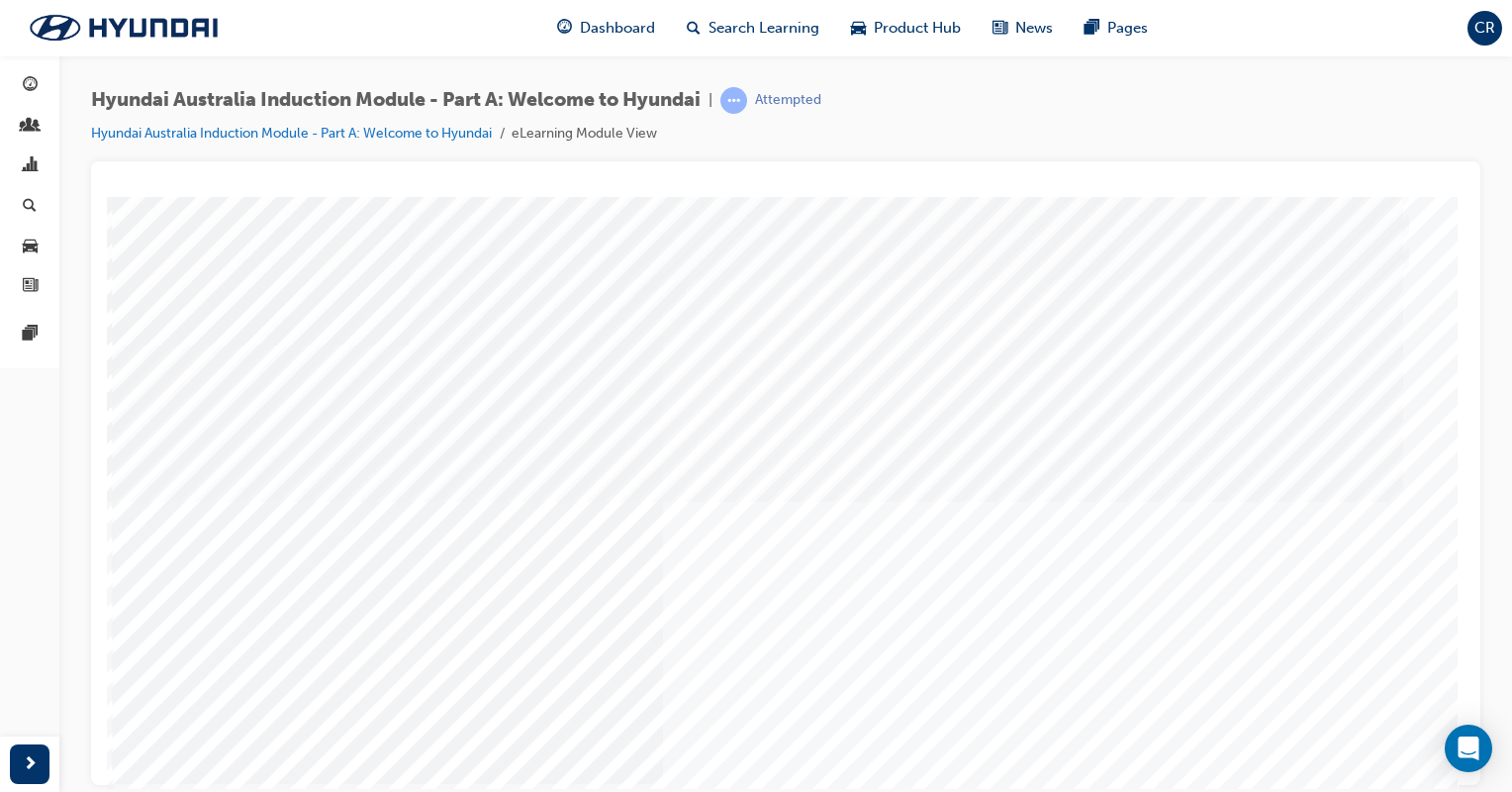 click at bounding box center (388, 2149) 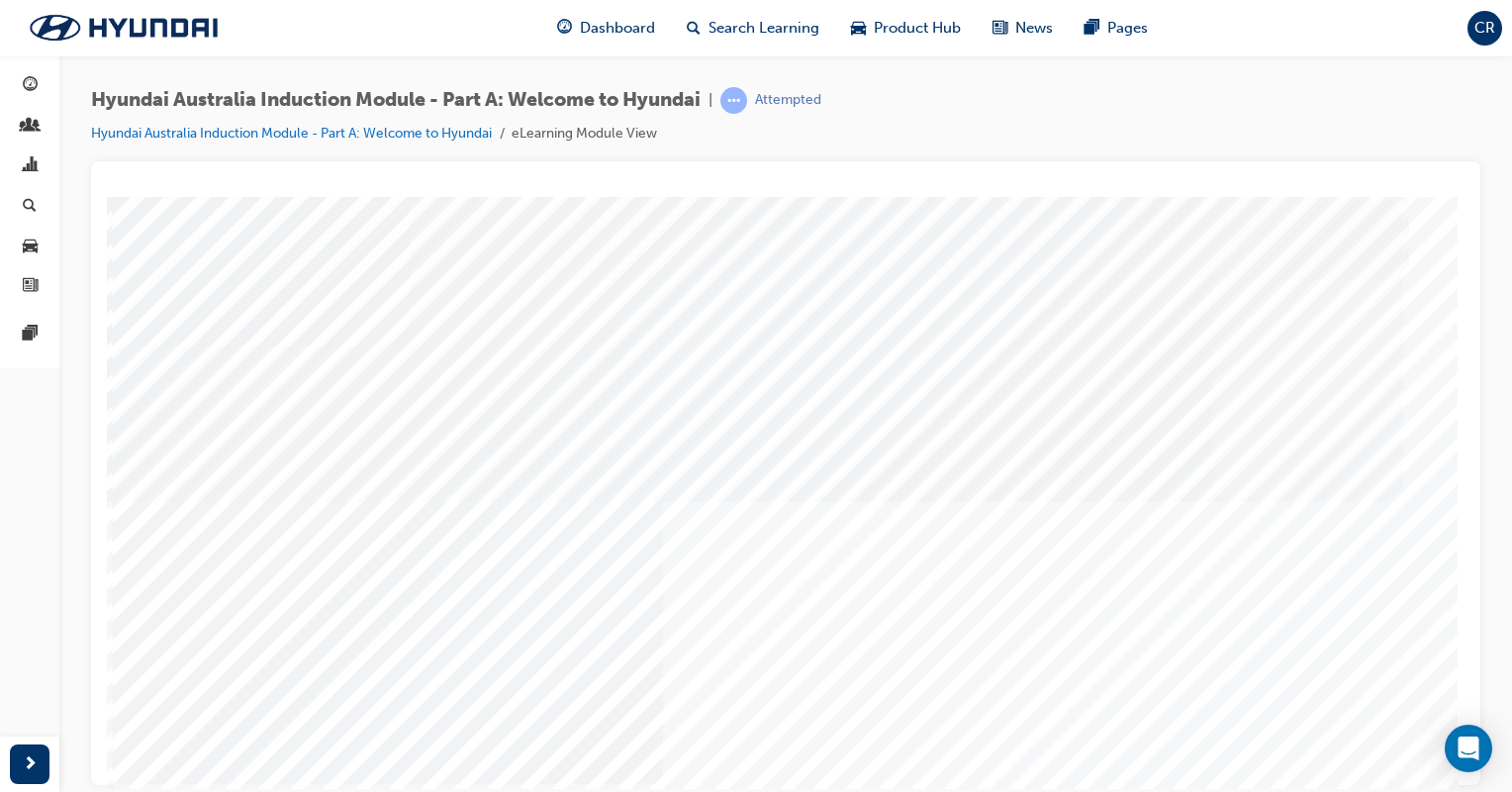 click at bounding box center (145, 3886) 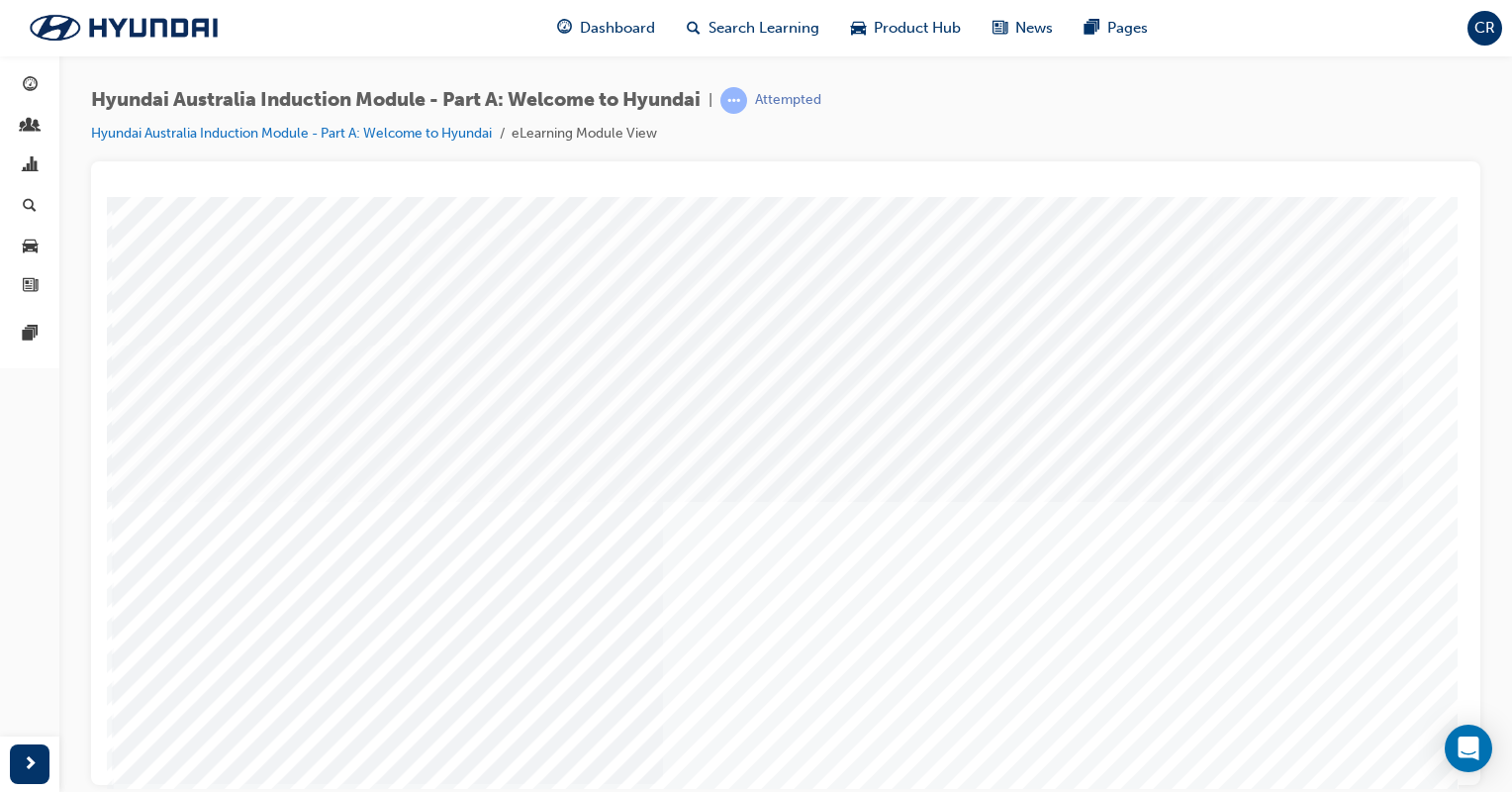 scroll, scrollTop: 165, scrollLeft: 0, axis: vertical 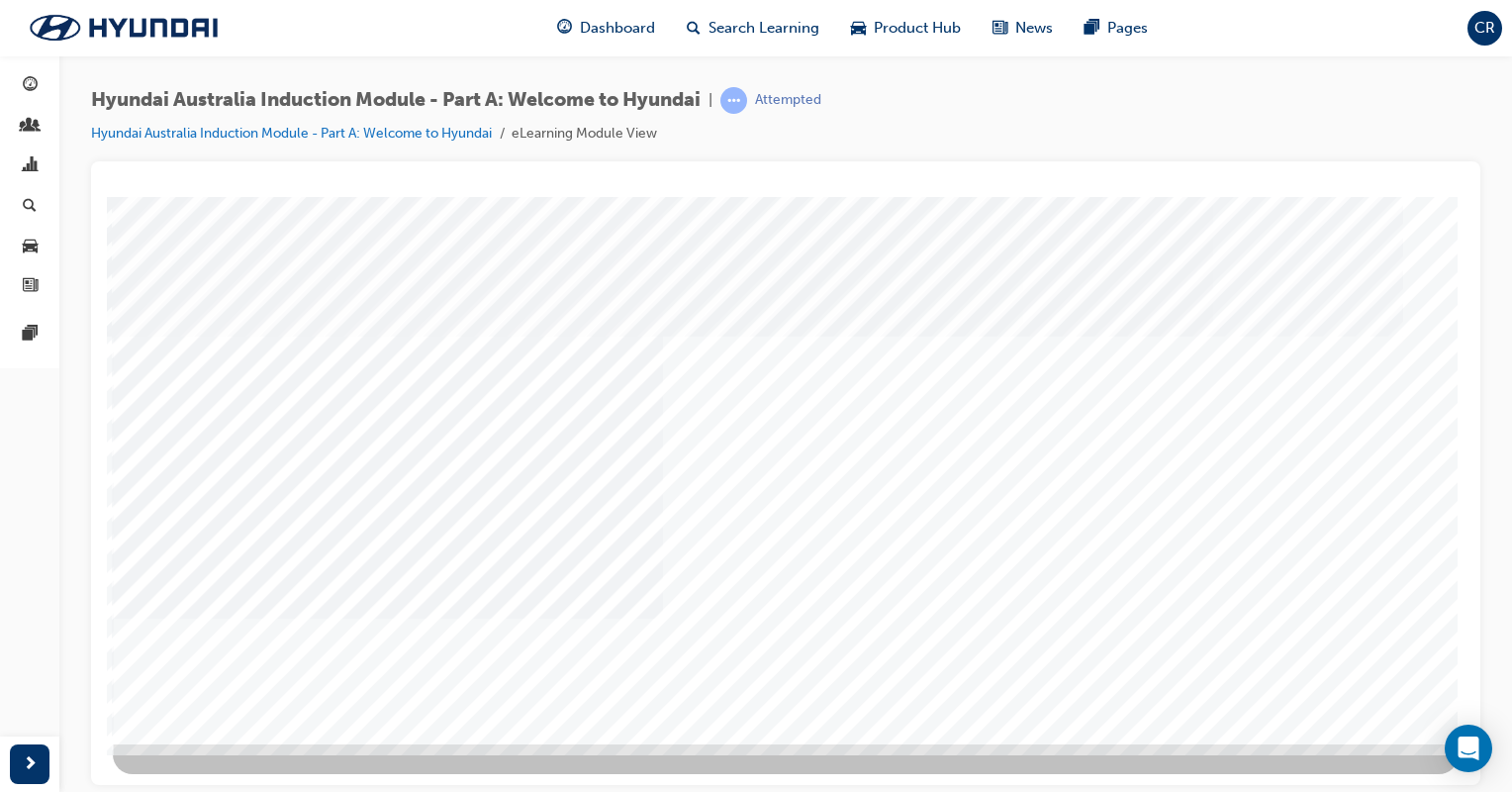 click at bounding box center [182, 2300] 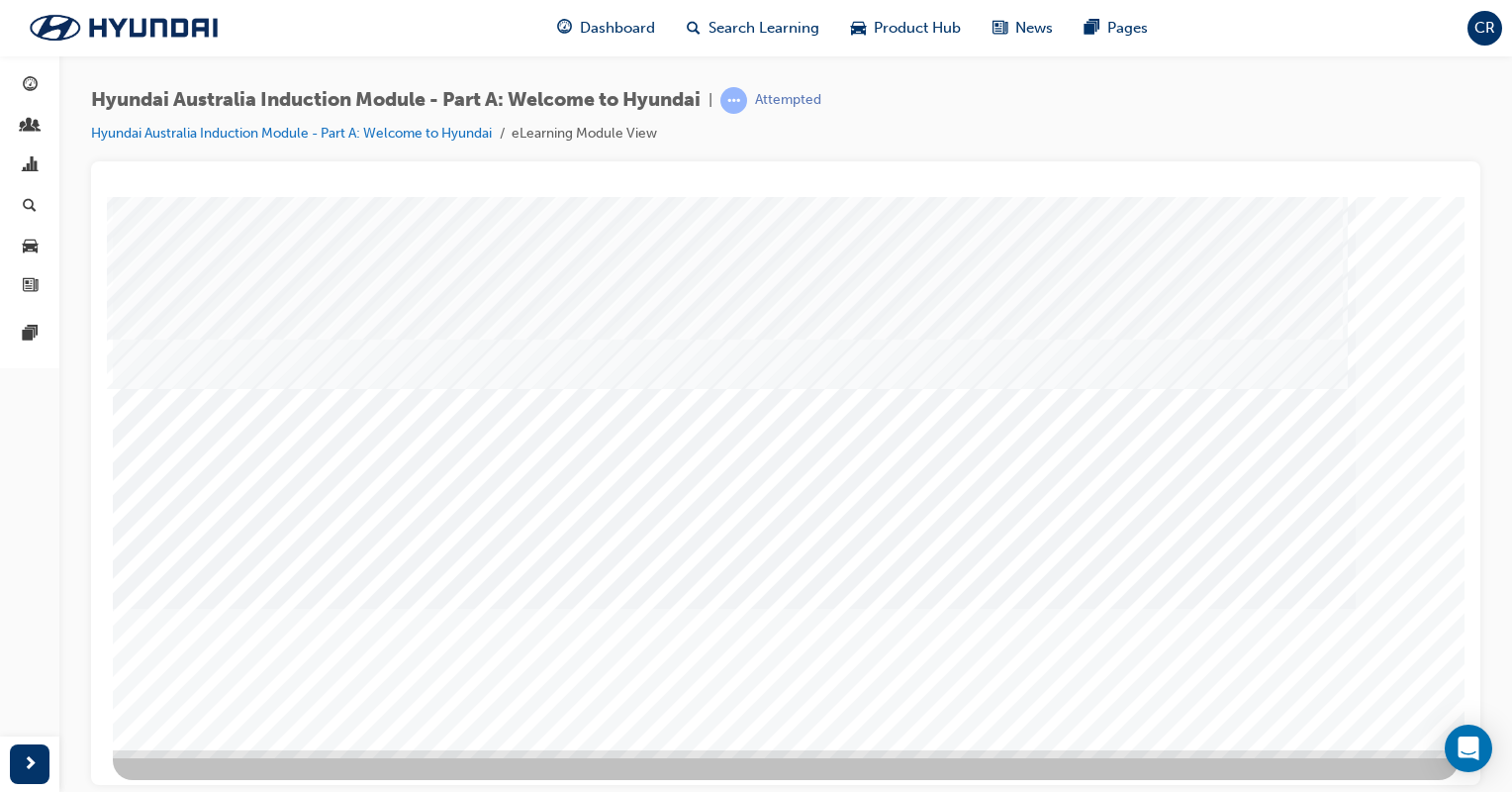 scroll, scrollTop: 165, scrollLeft: 0, axis: vertical 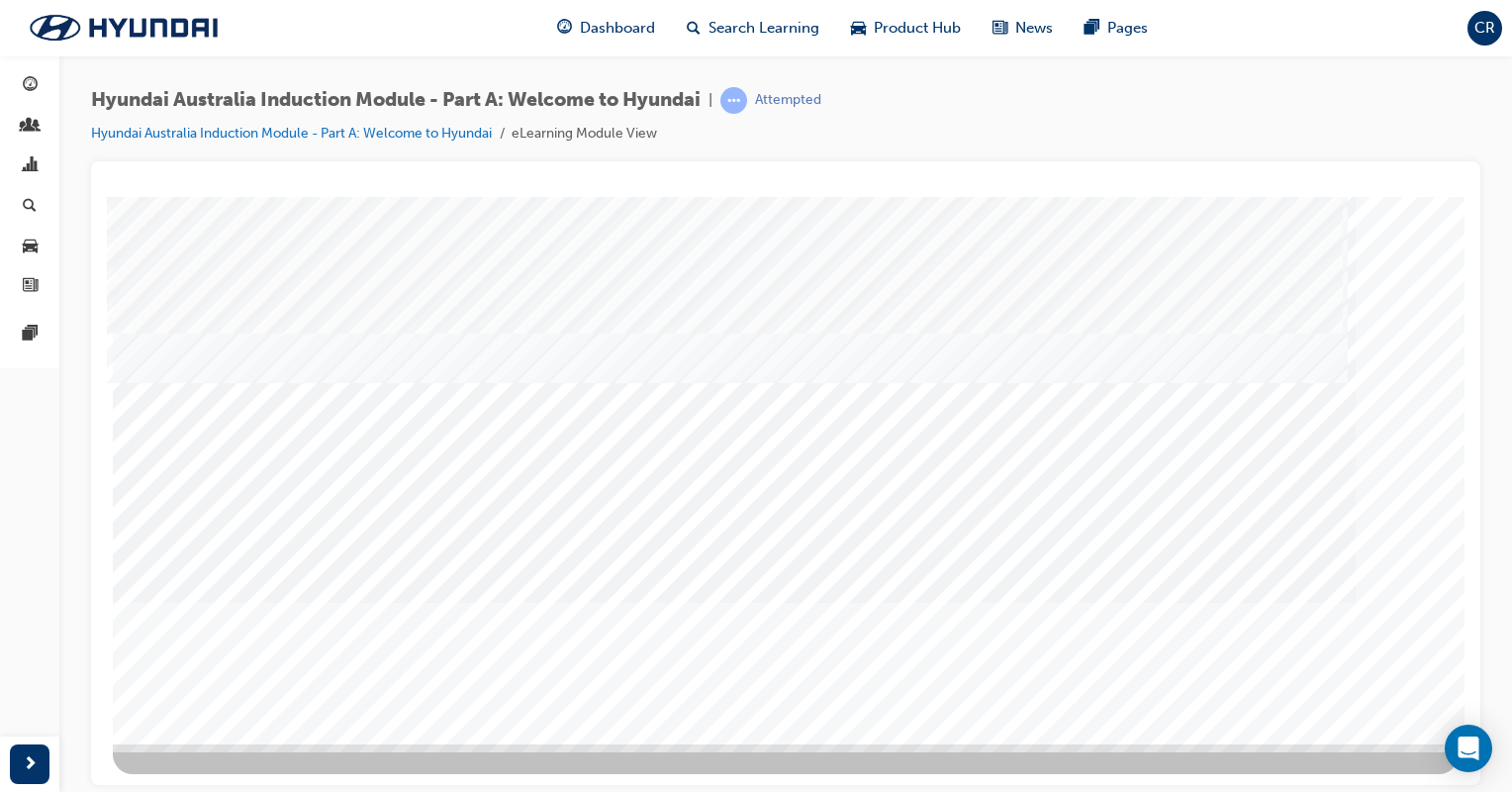 click at bounding box center [182, 2354] 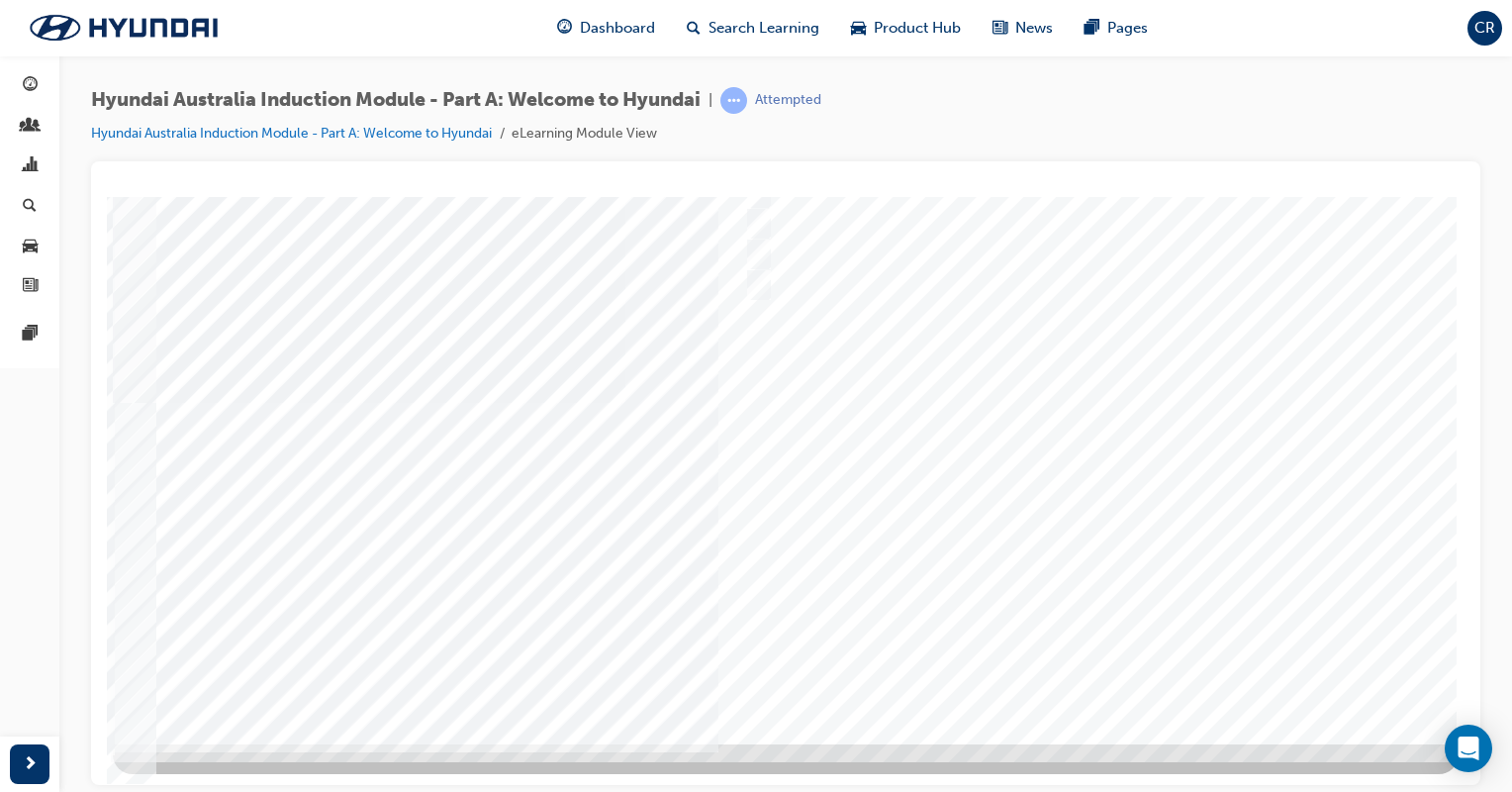 scroll, scrollTop: 0, scrollLeft: 0, axis: both 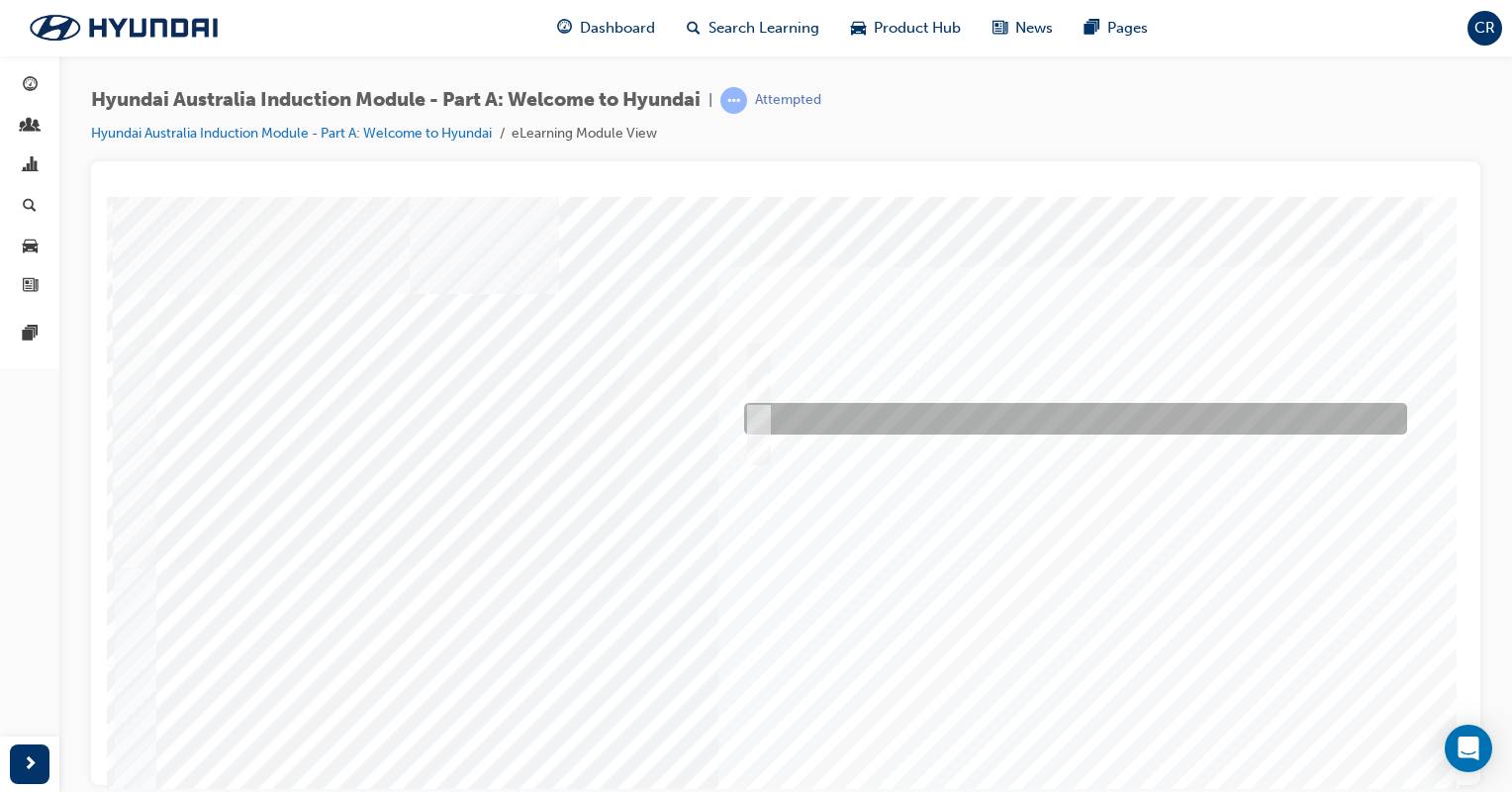 click at bounding box center (755, 419) 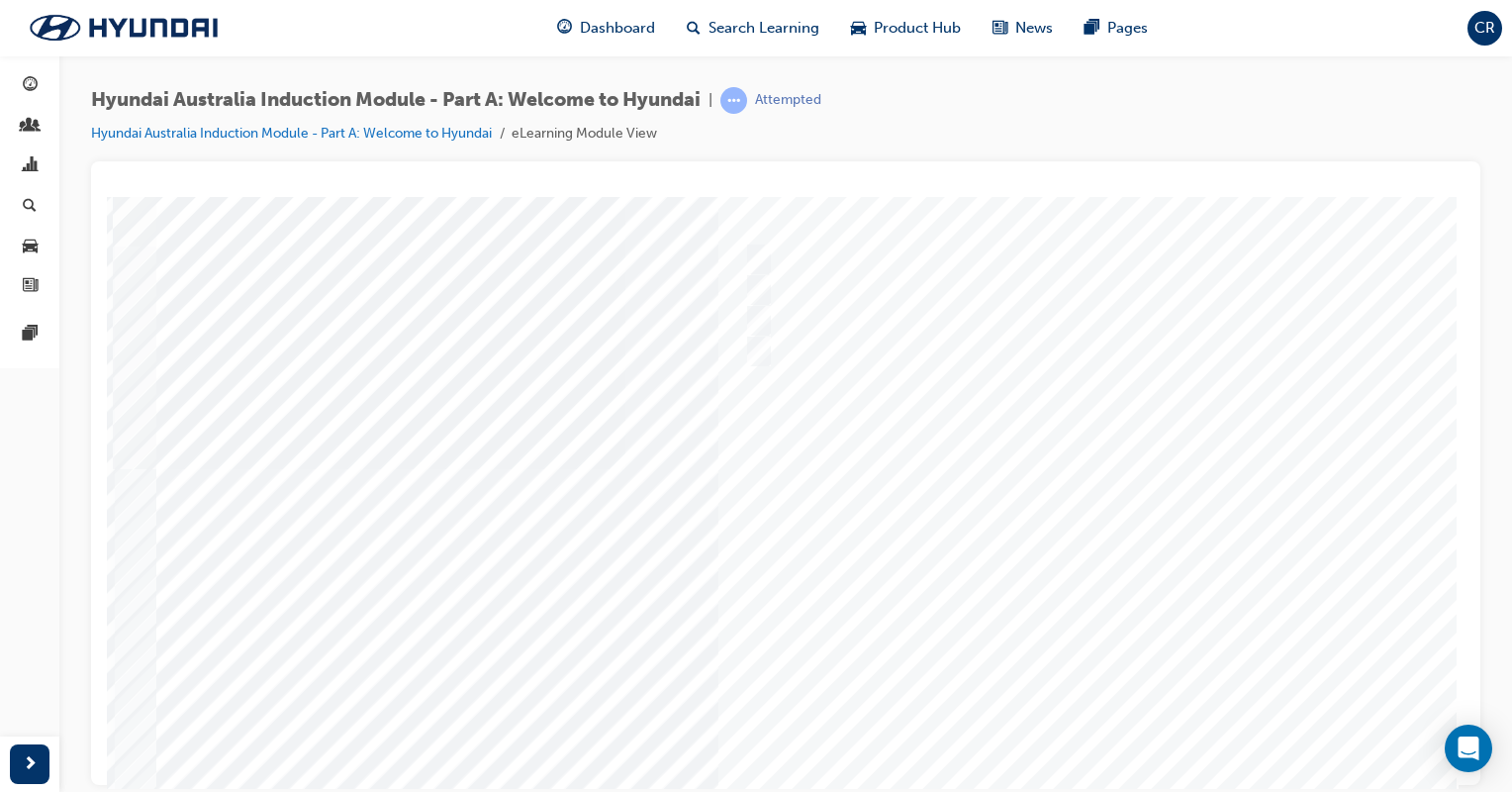 scroll, scrollTop: 165, scrollLeft: 0, axis: vertical 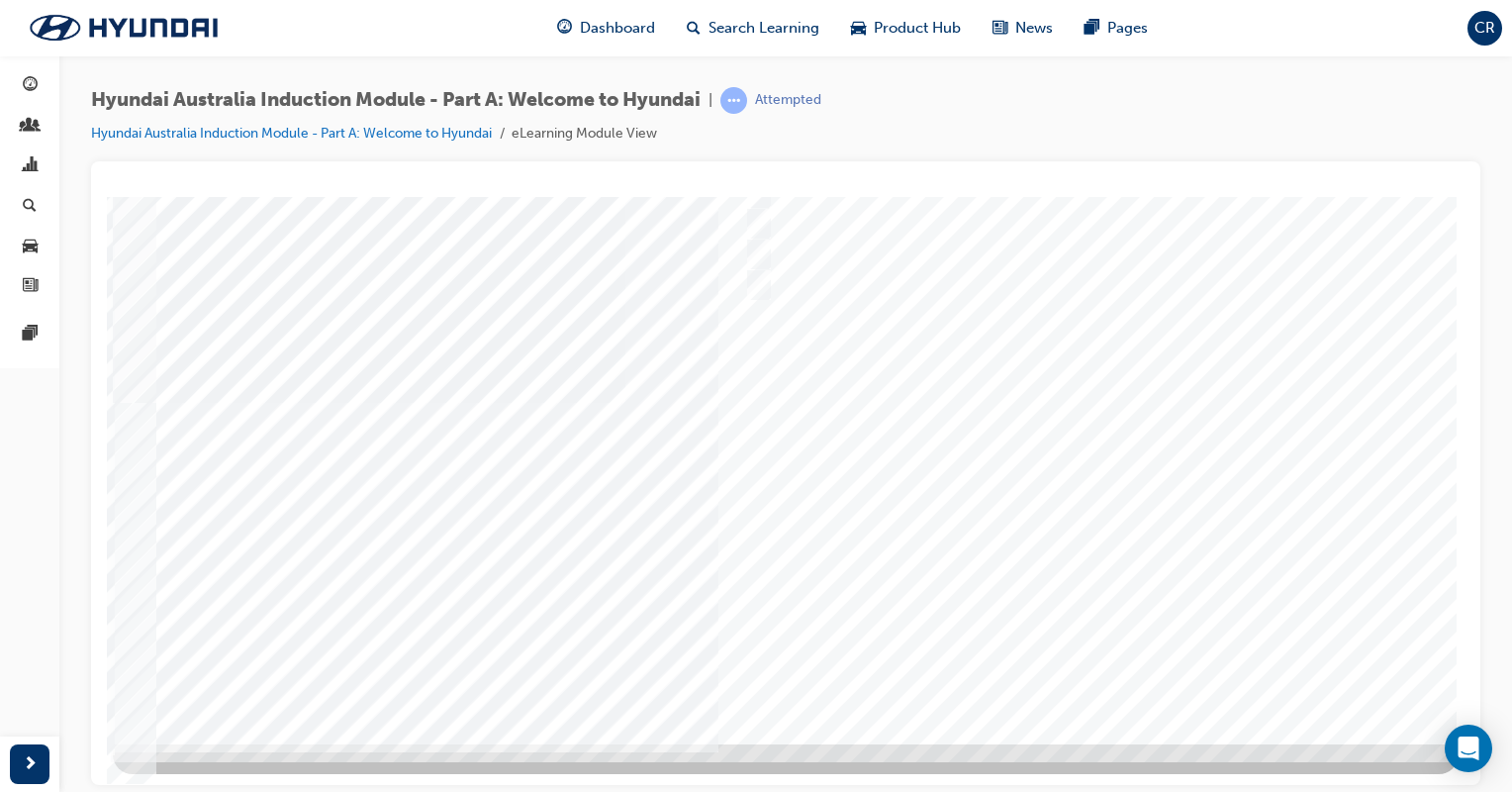 click at bounding box center (182, 4977) 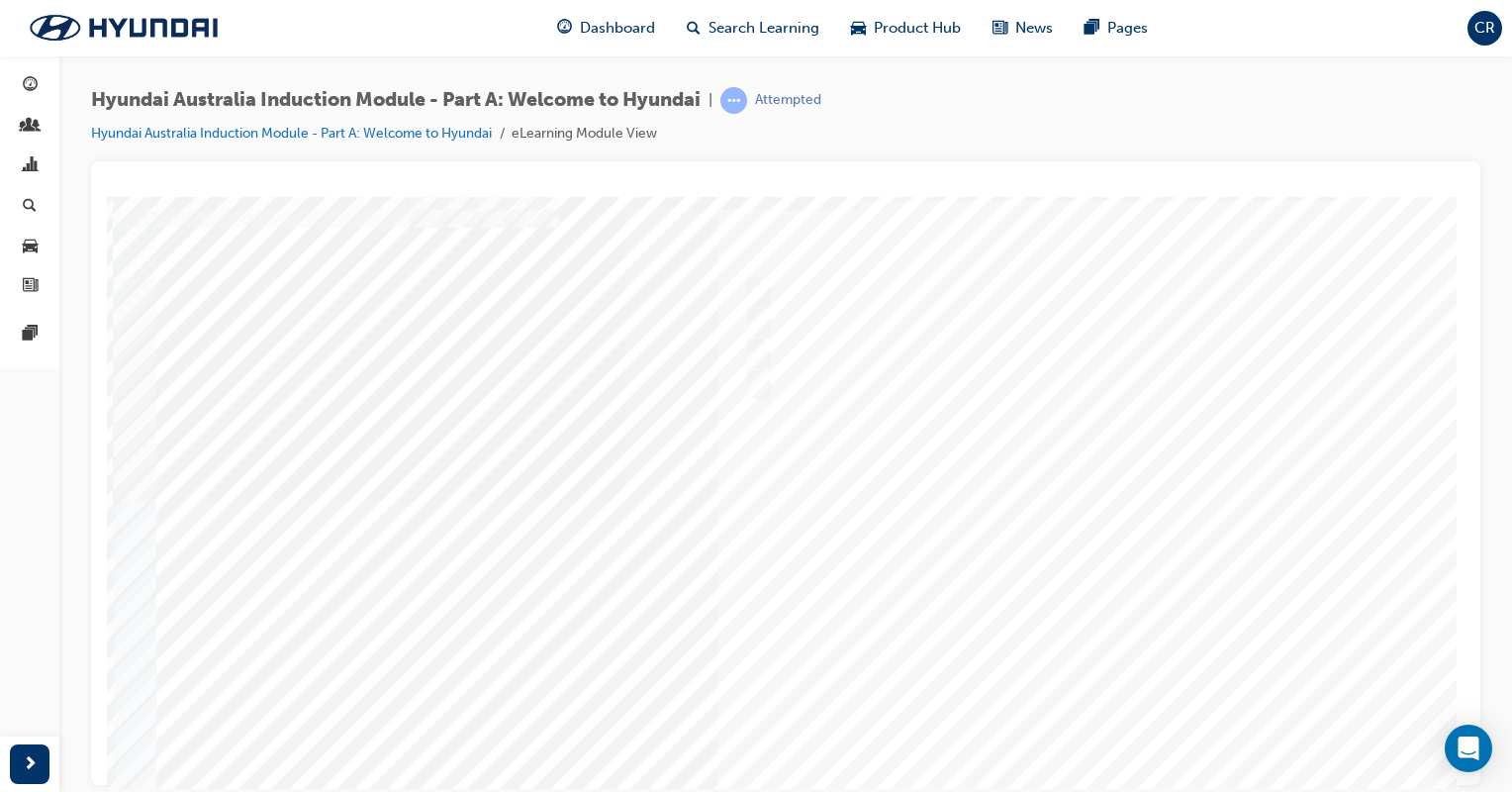 scroll, scrollTop: 165, scrollLeft: 0, axis: vertical 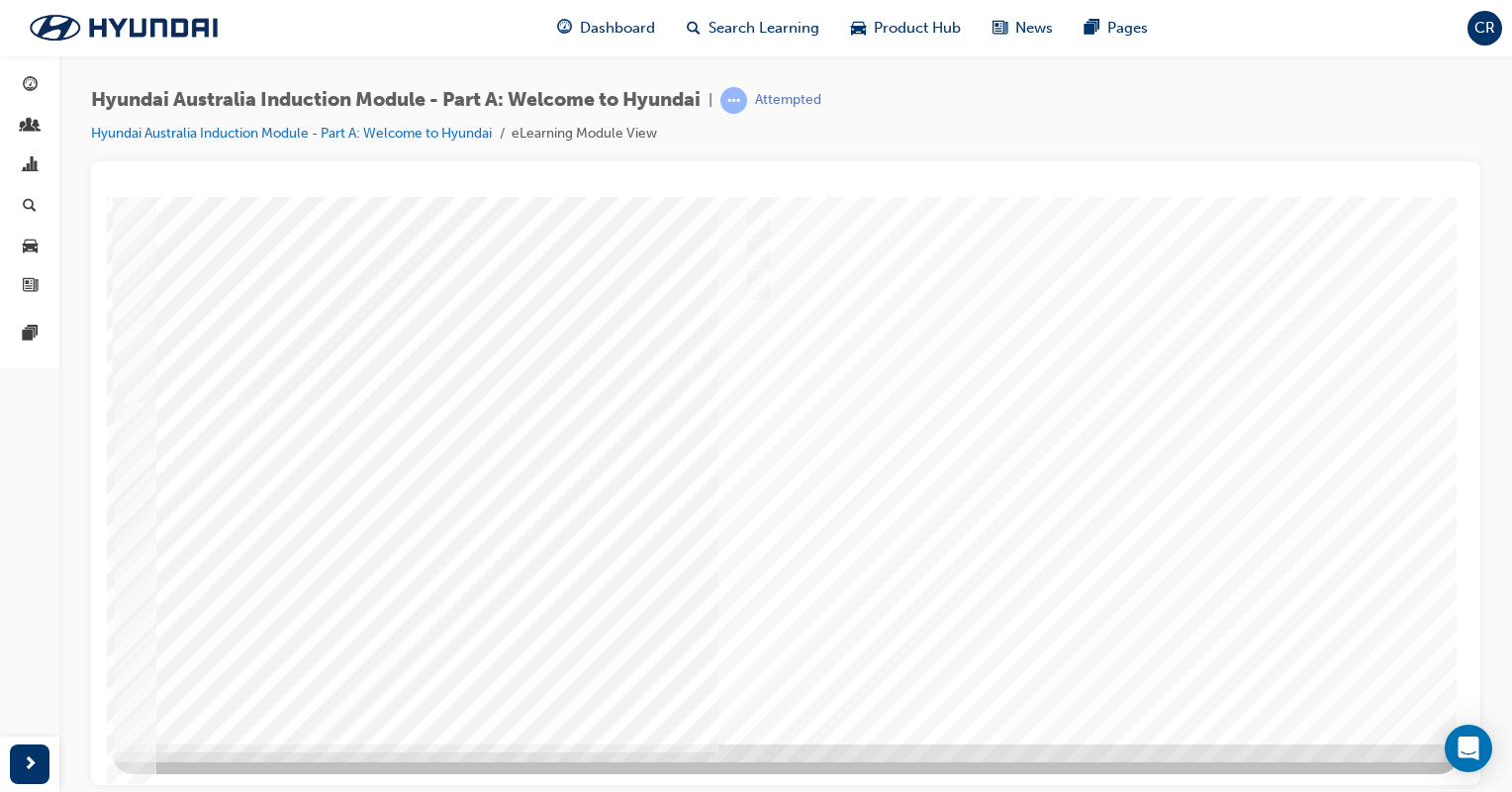 click at bounding box center (786, 387) 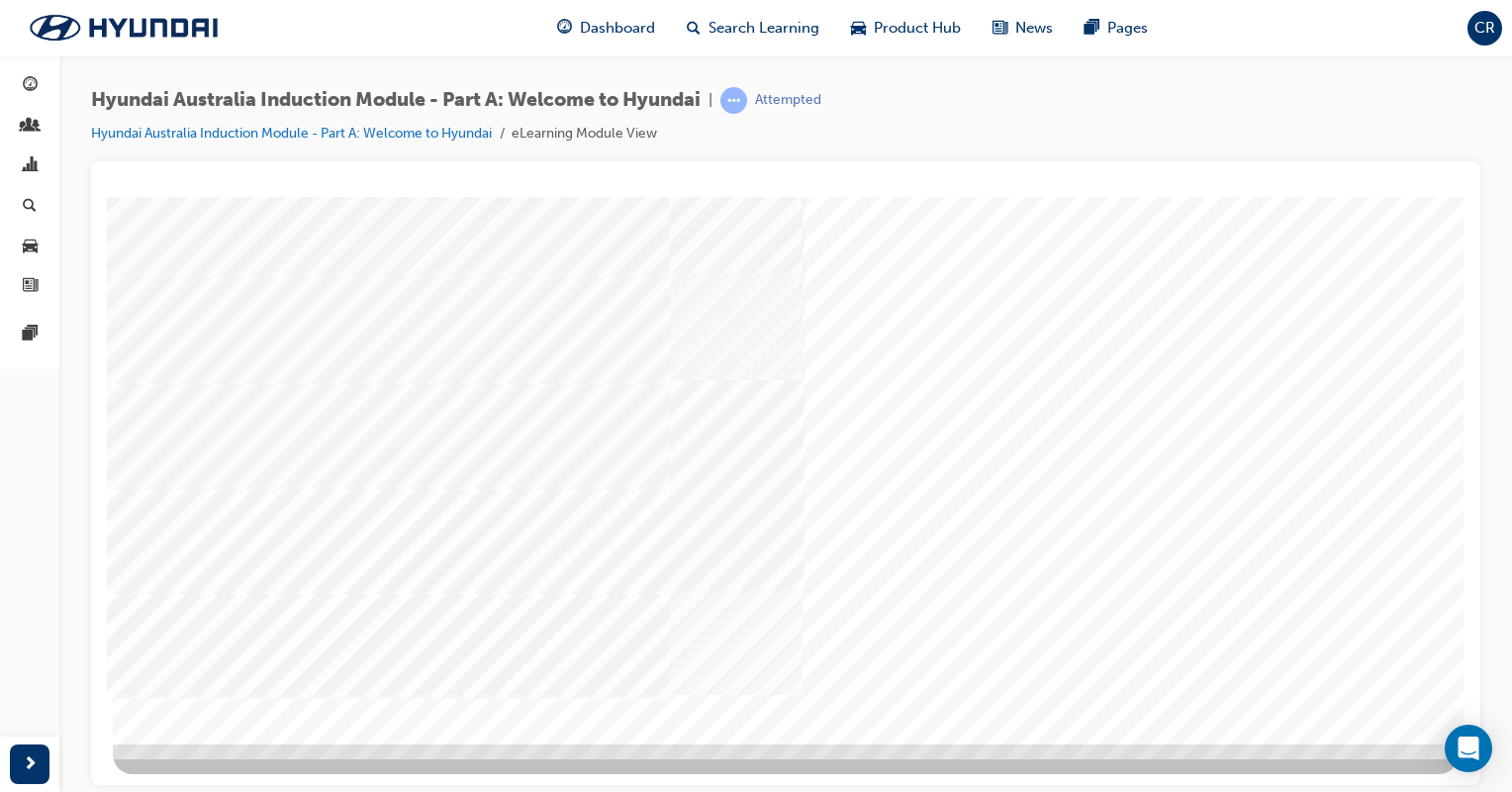 scroll, scrollTop: 0, scrollLeft: 0, axis: both 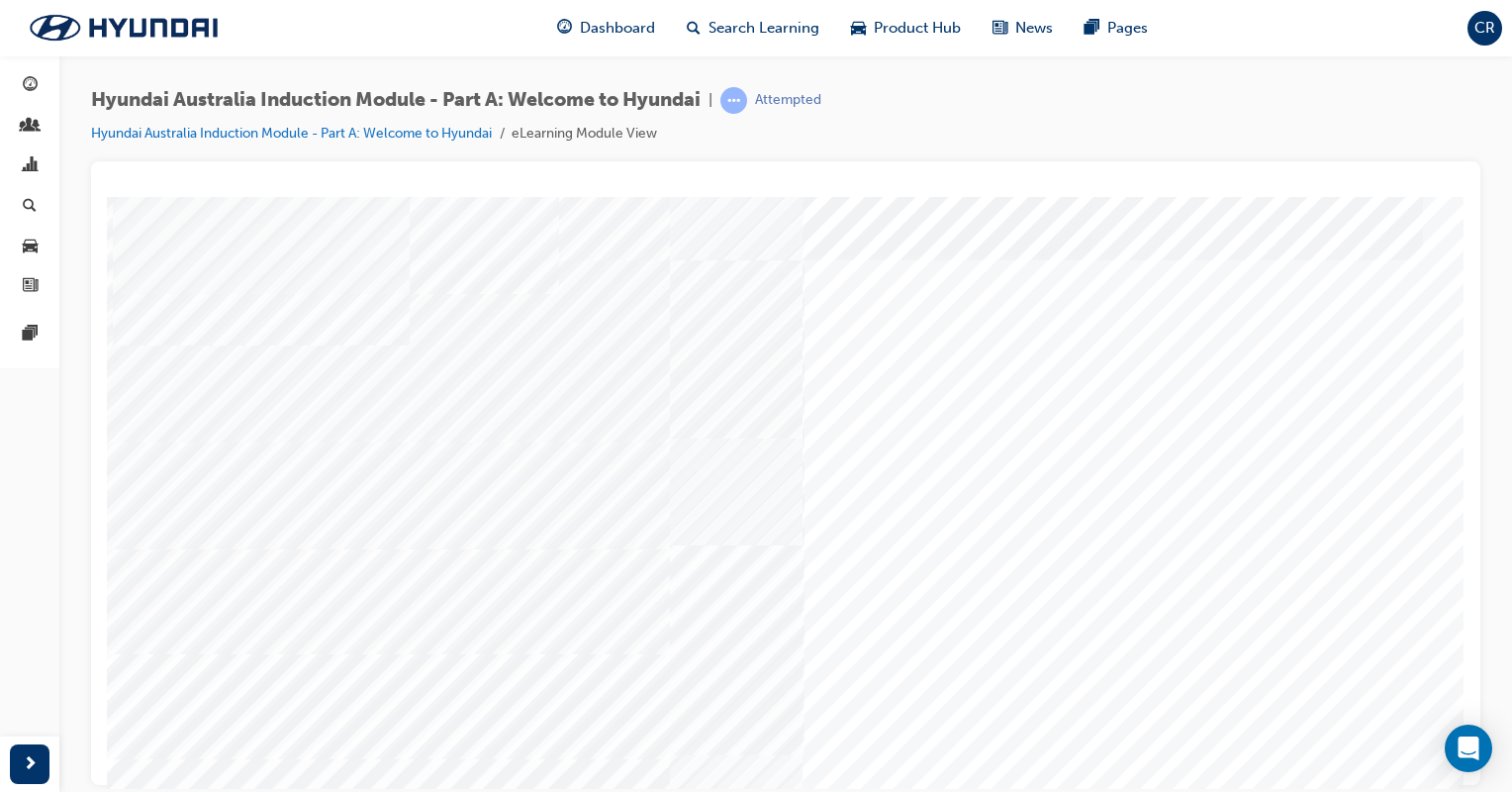drag, startPoint x: 1187, startPoint y: 398, endPoint x: 1180, endPoint y: 310, distance: 88.27797 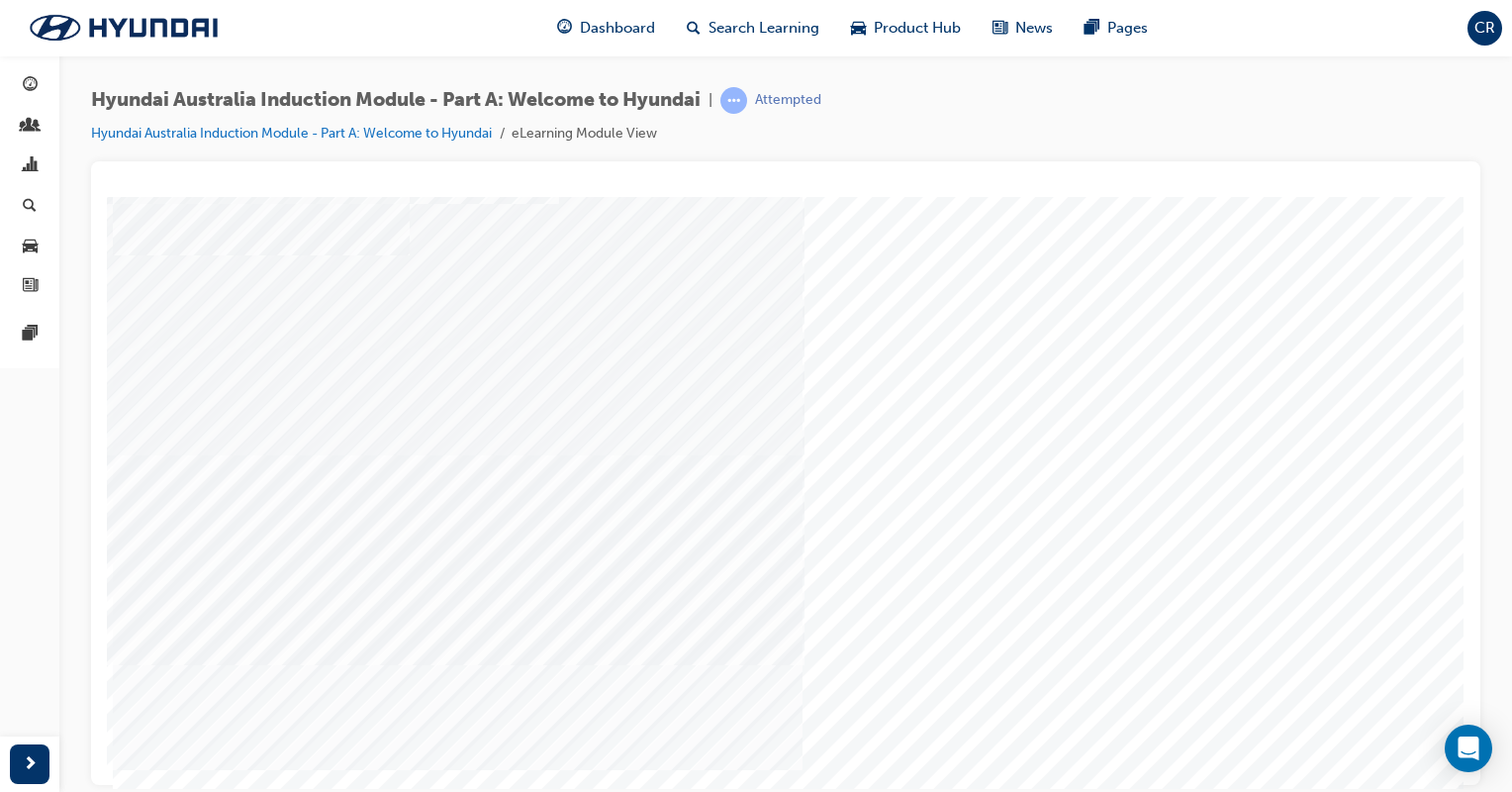 scroll, scrollTop: 165, scrollLeft: 0, axis: vertical 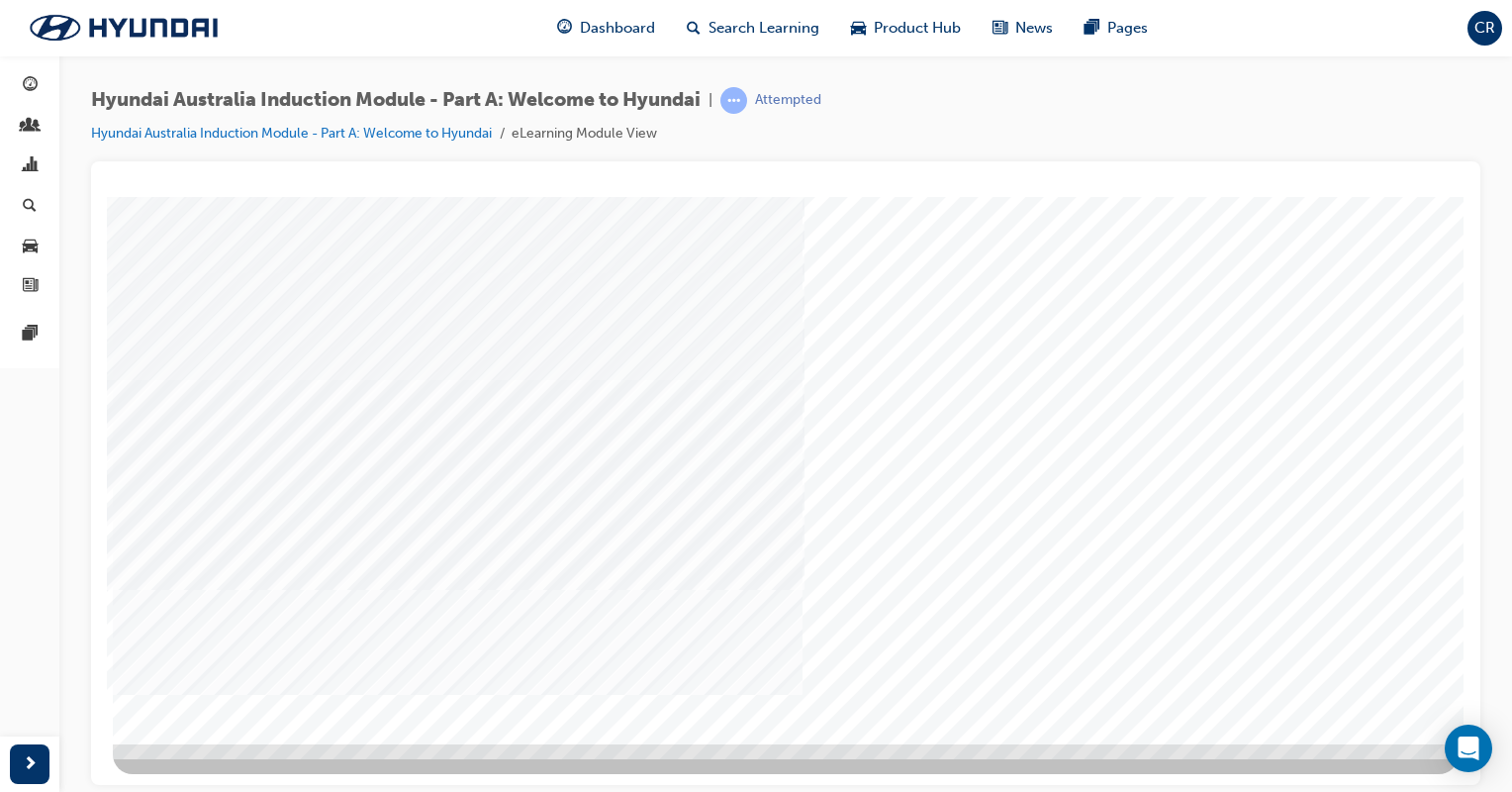 click at bounding box center [182, 3126] 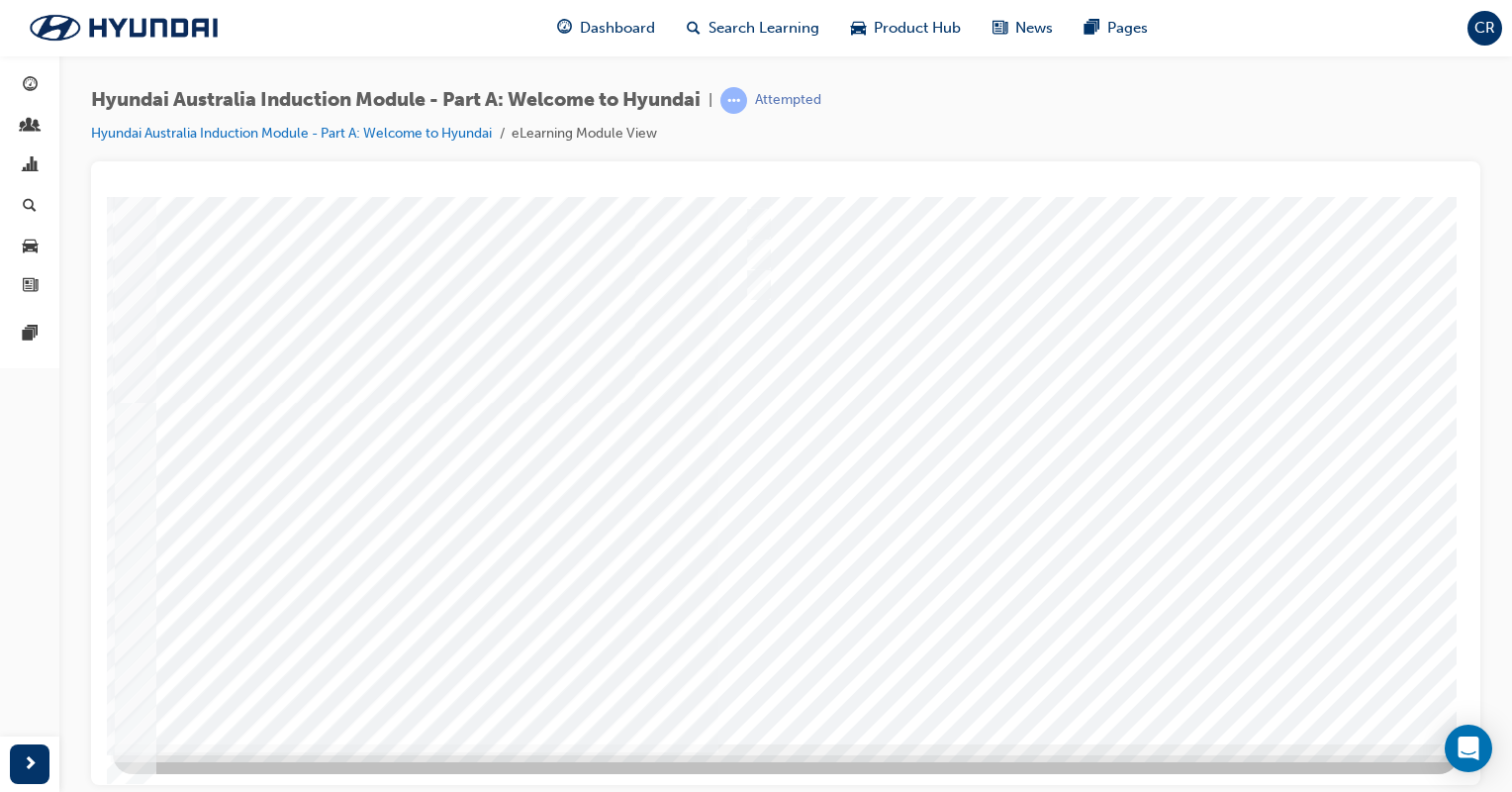 scroll, scrollTop: 0, scrollLeft: 0, axis: both 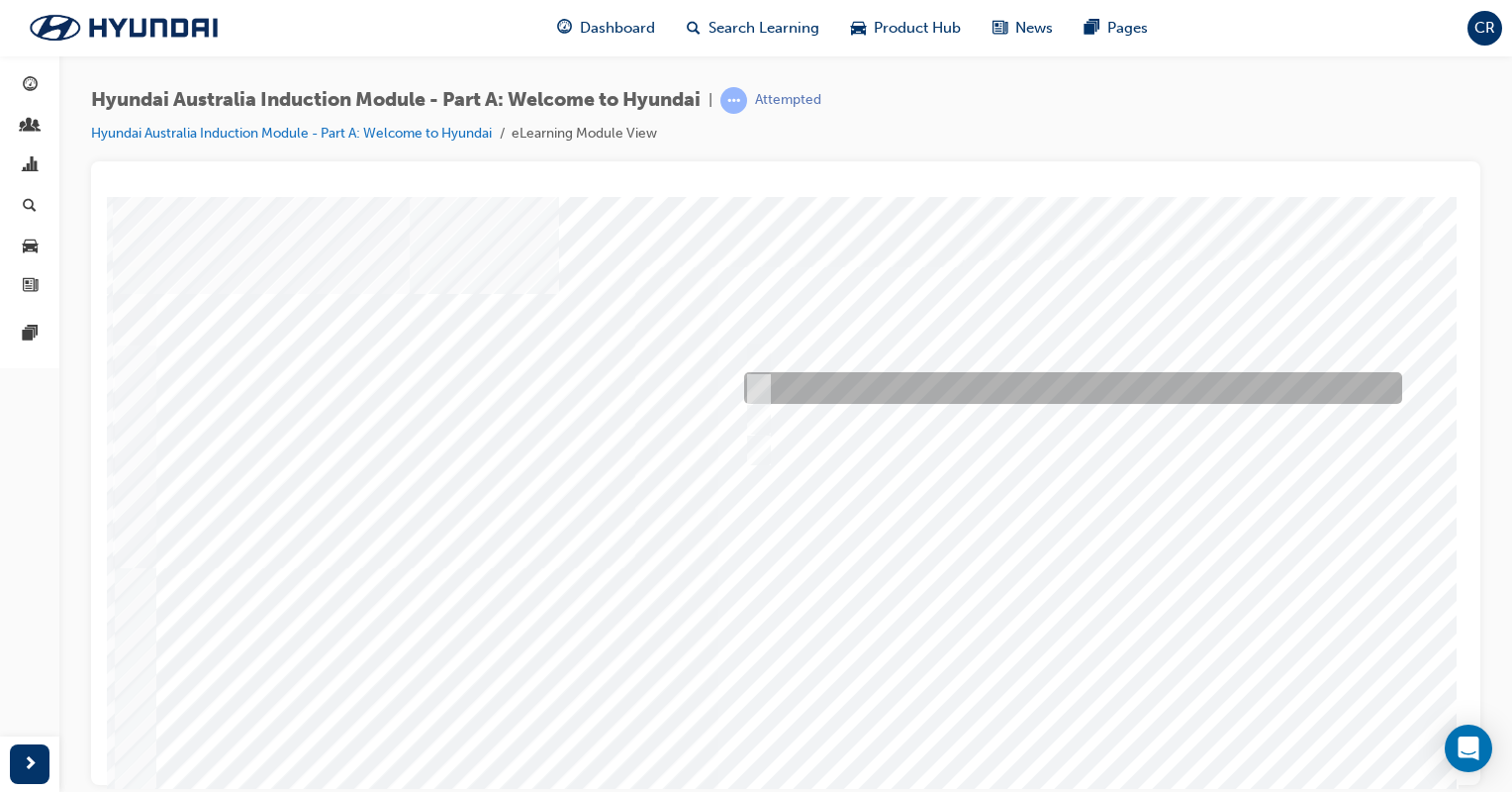 click at bounding box center [1068, 388] 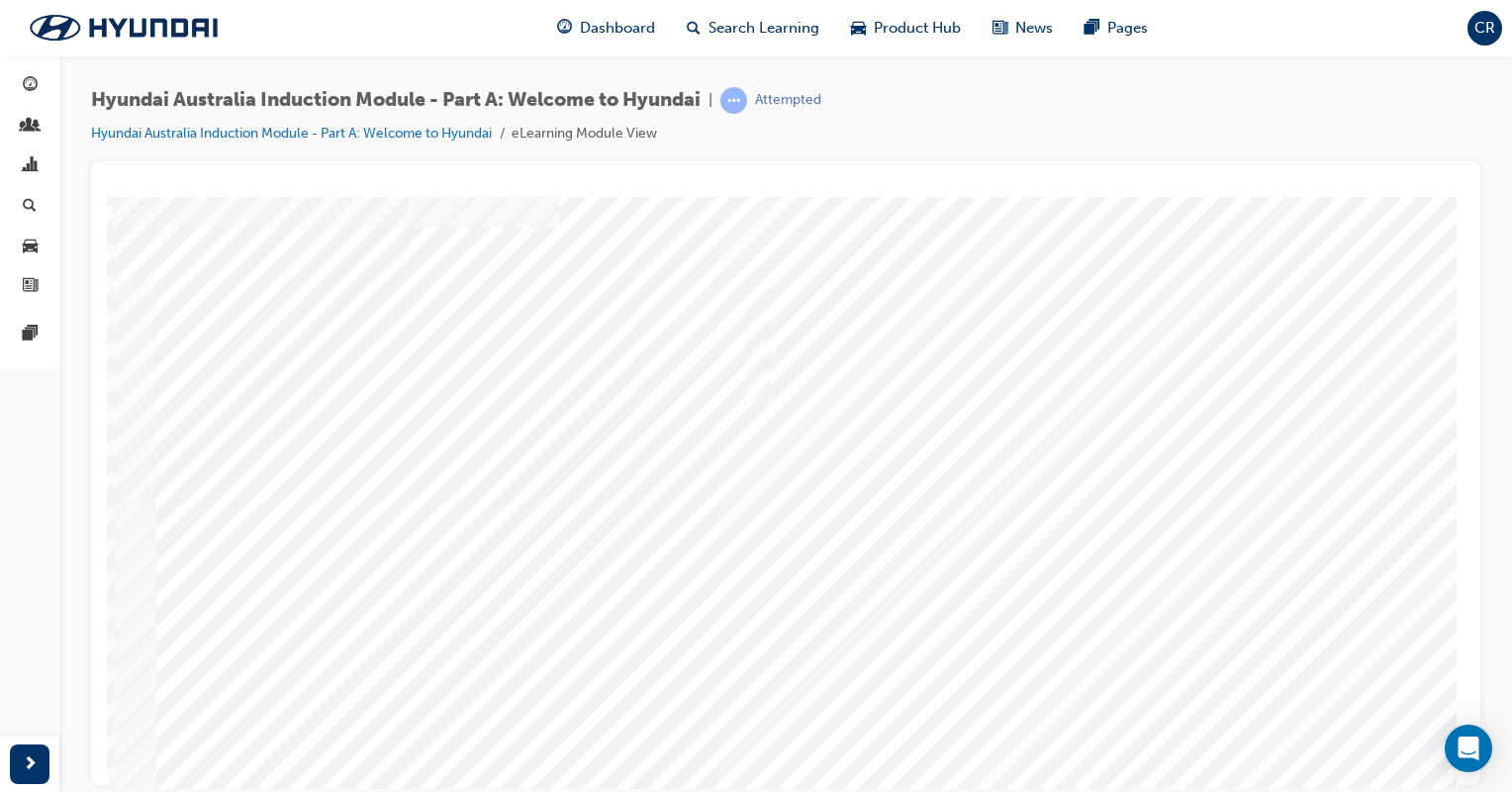 scroll, scrollTop: 165, scrollLeft: 0, axis: vertical 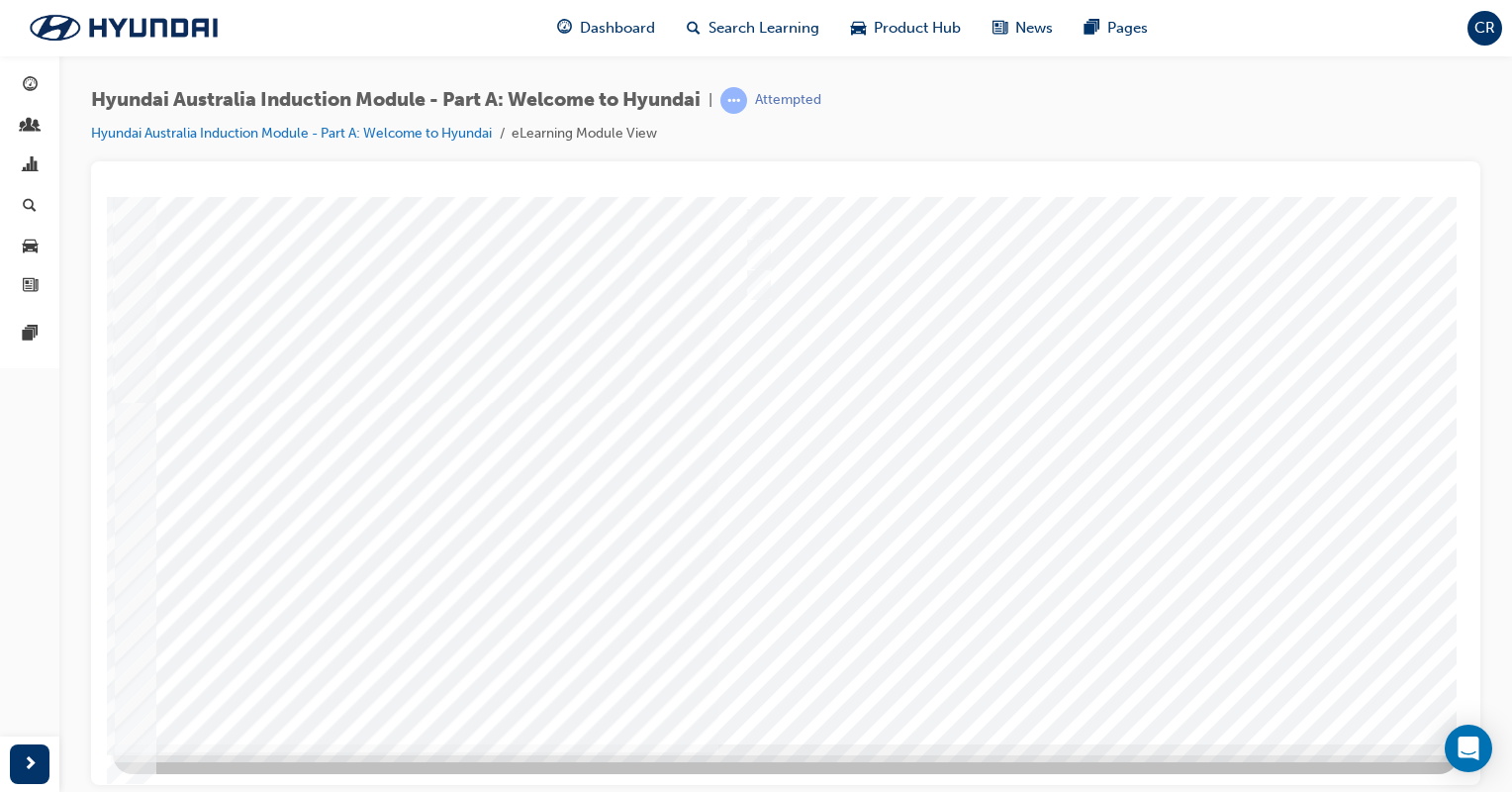 click at bounding box center (182, 5700) 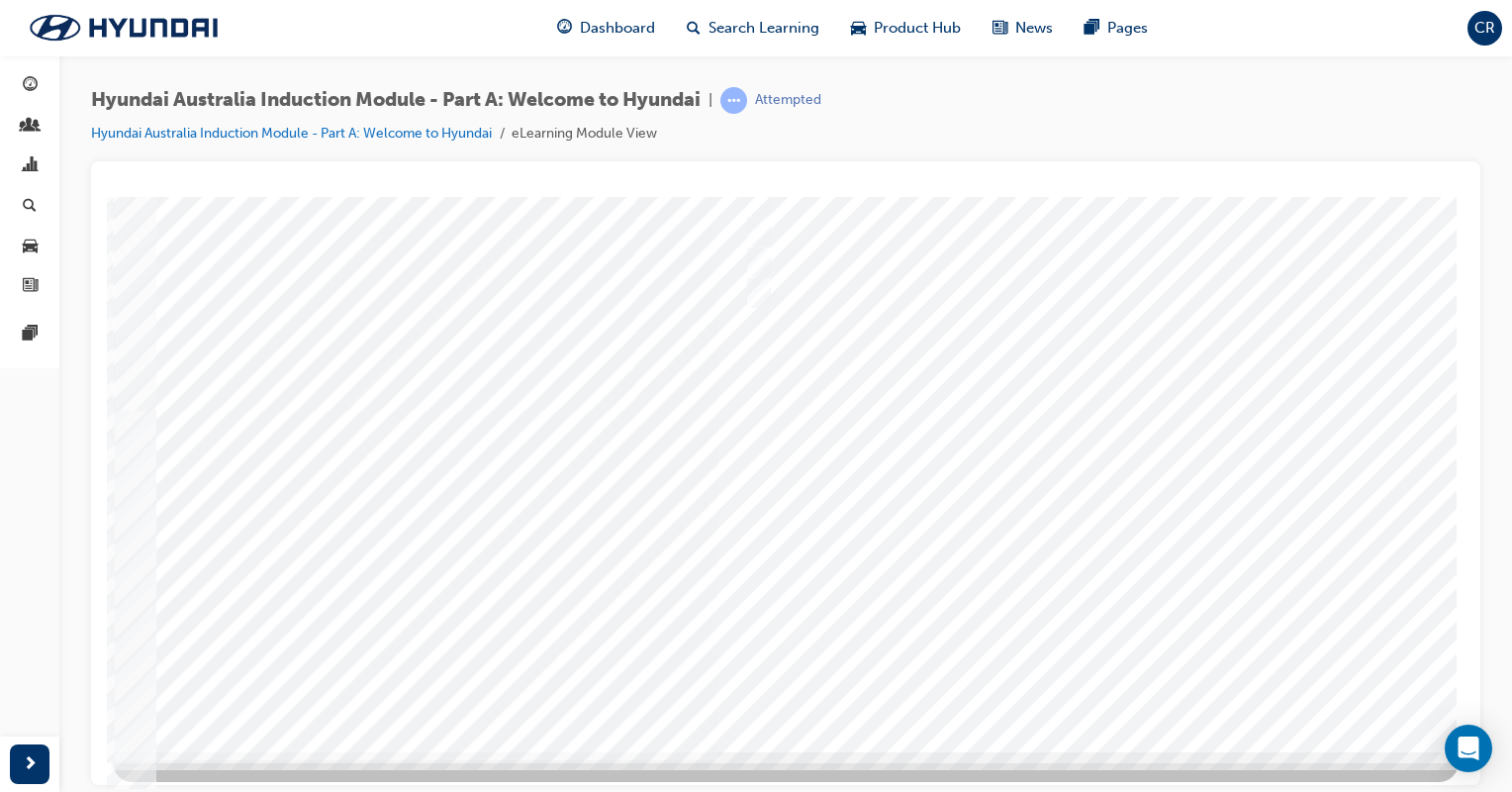 scroll, scrollTop: 165, scrollLeft: 0, axis: vertical 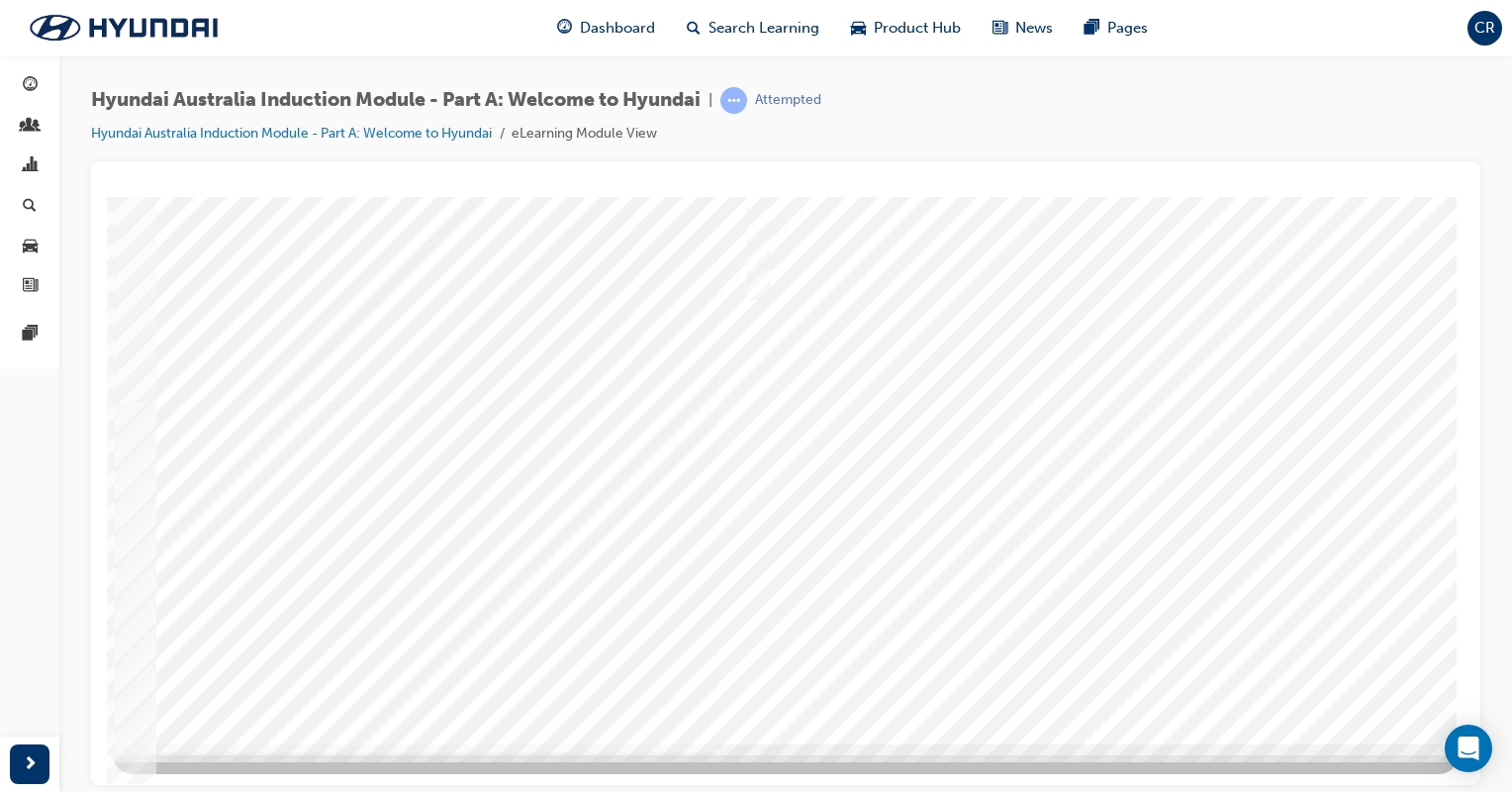 click at bounding box center [786, 387] 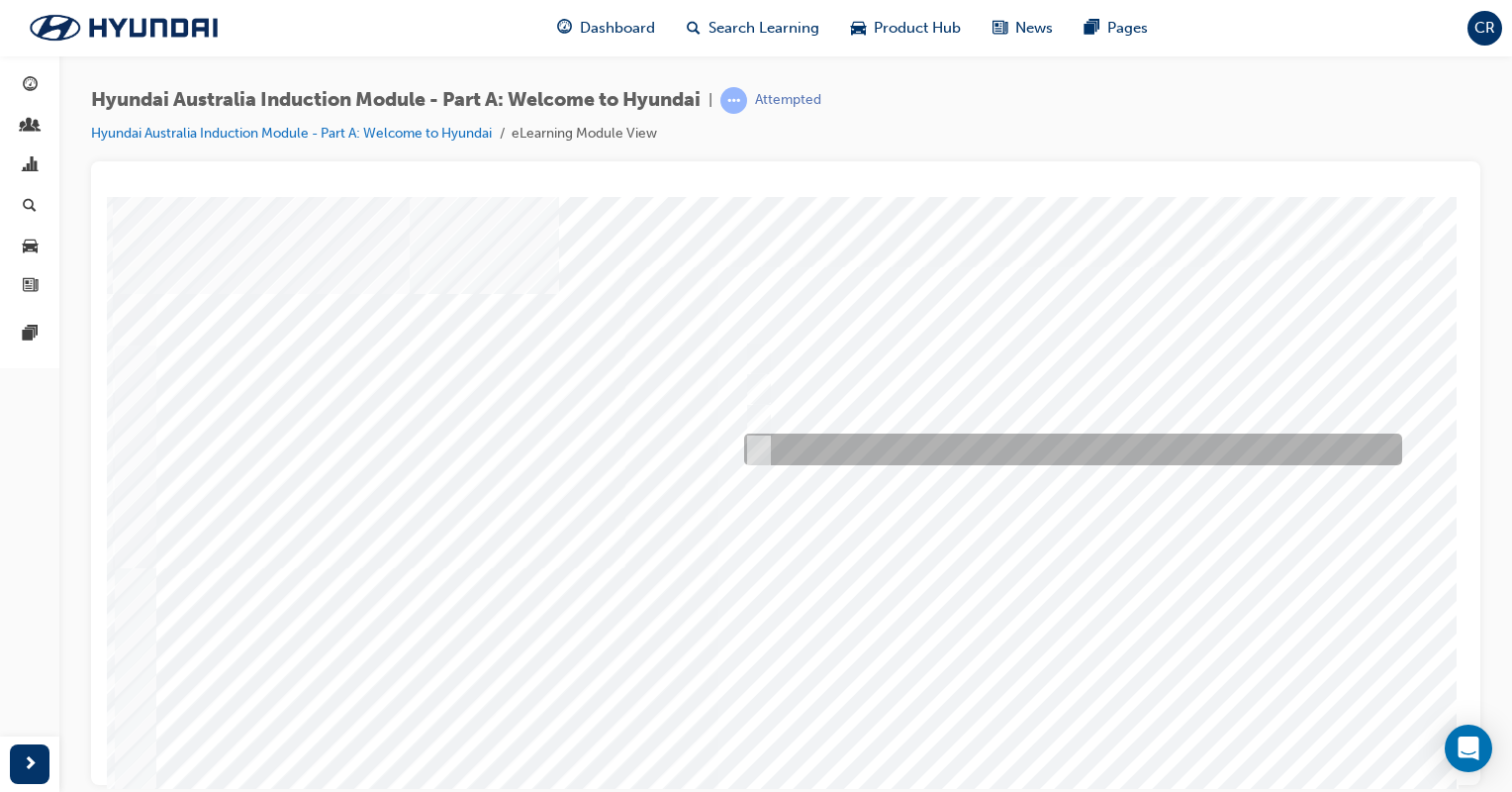 click at bounding box center [754, 449] 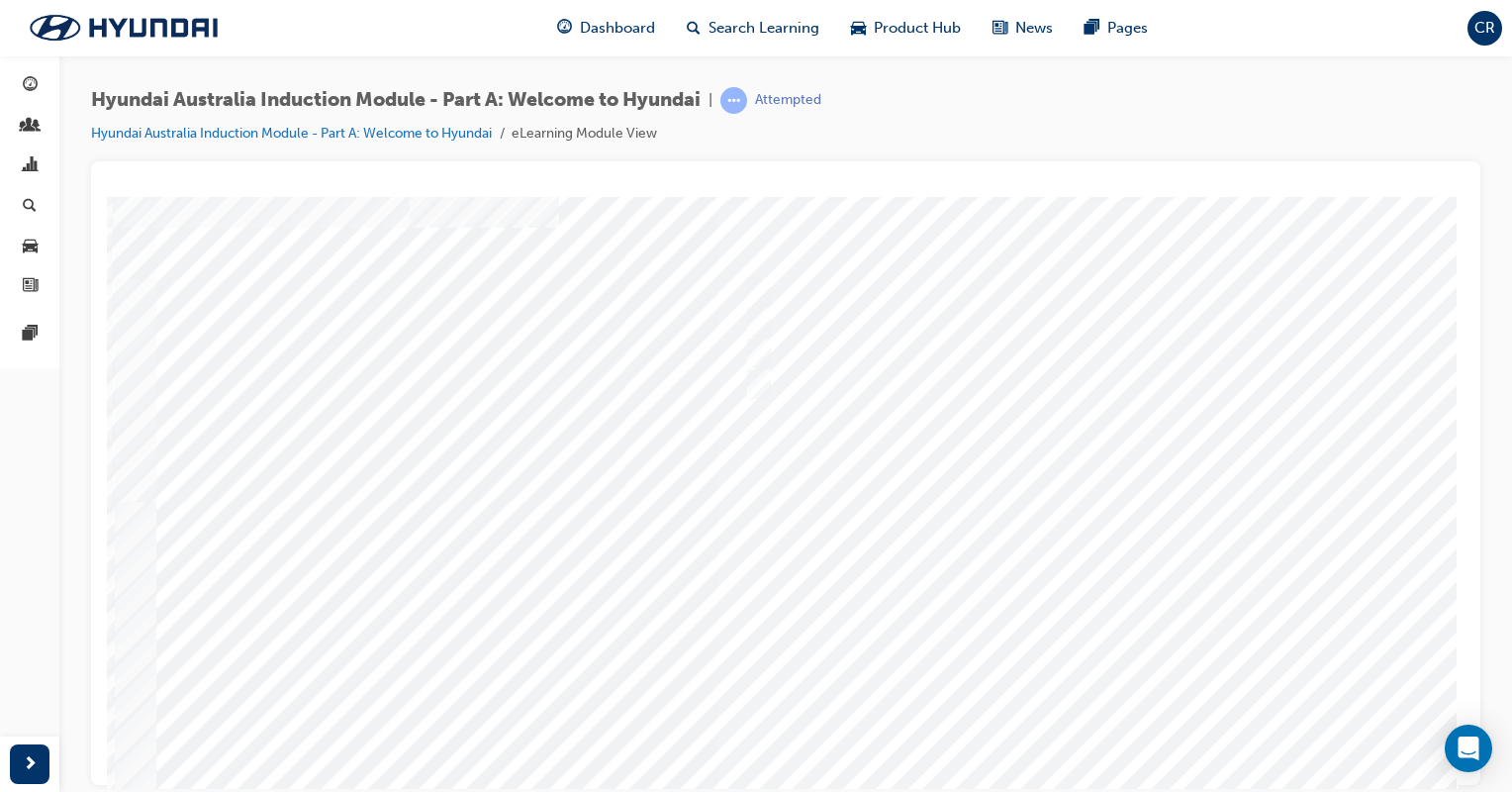 scroll, scrollTop: 0, scrollLeft: 0, axis: both 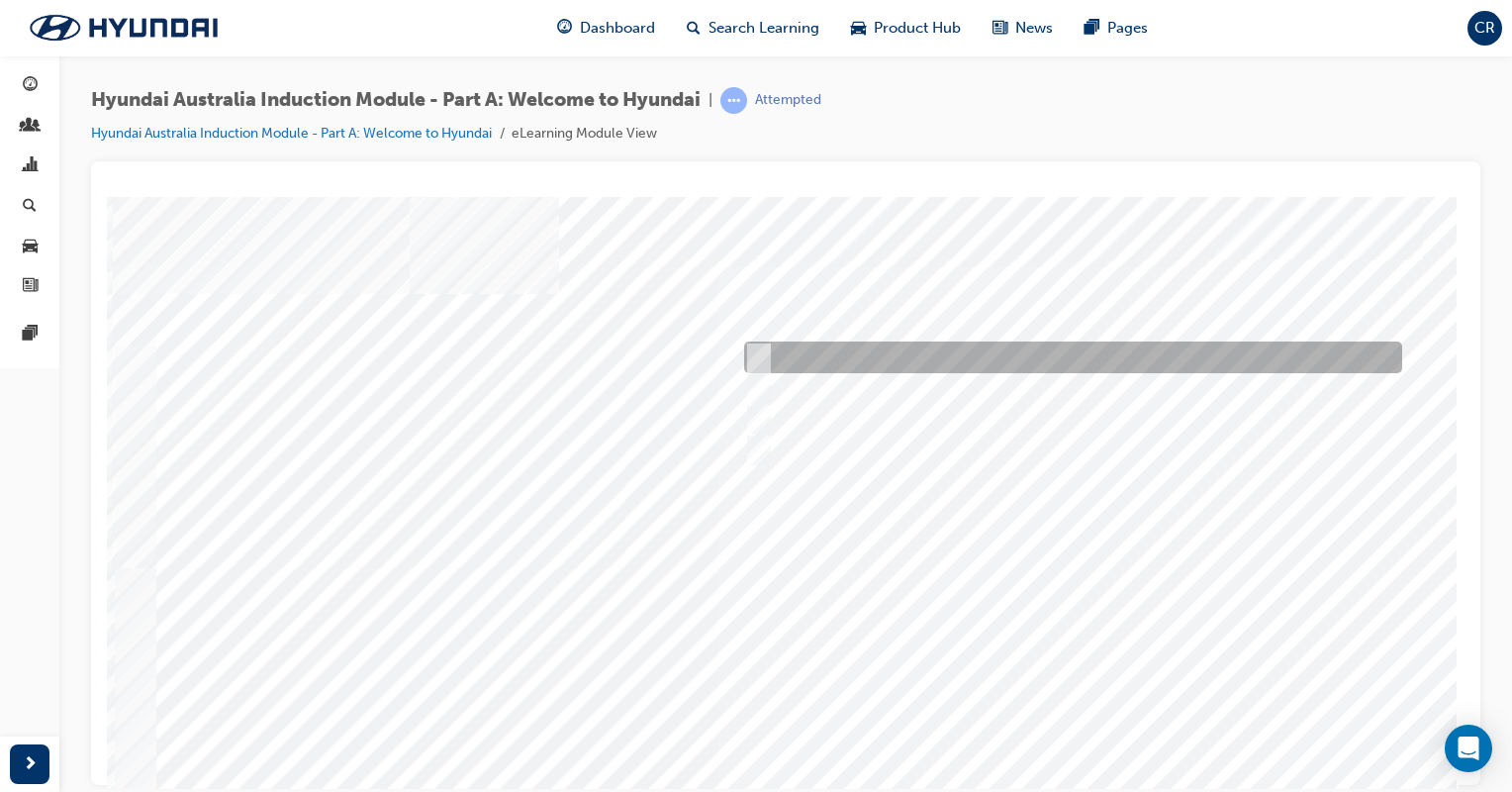click at bounding box center (1068, 357) 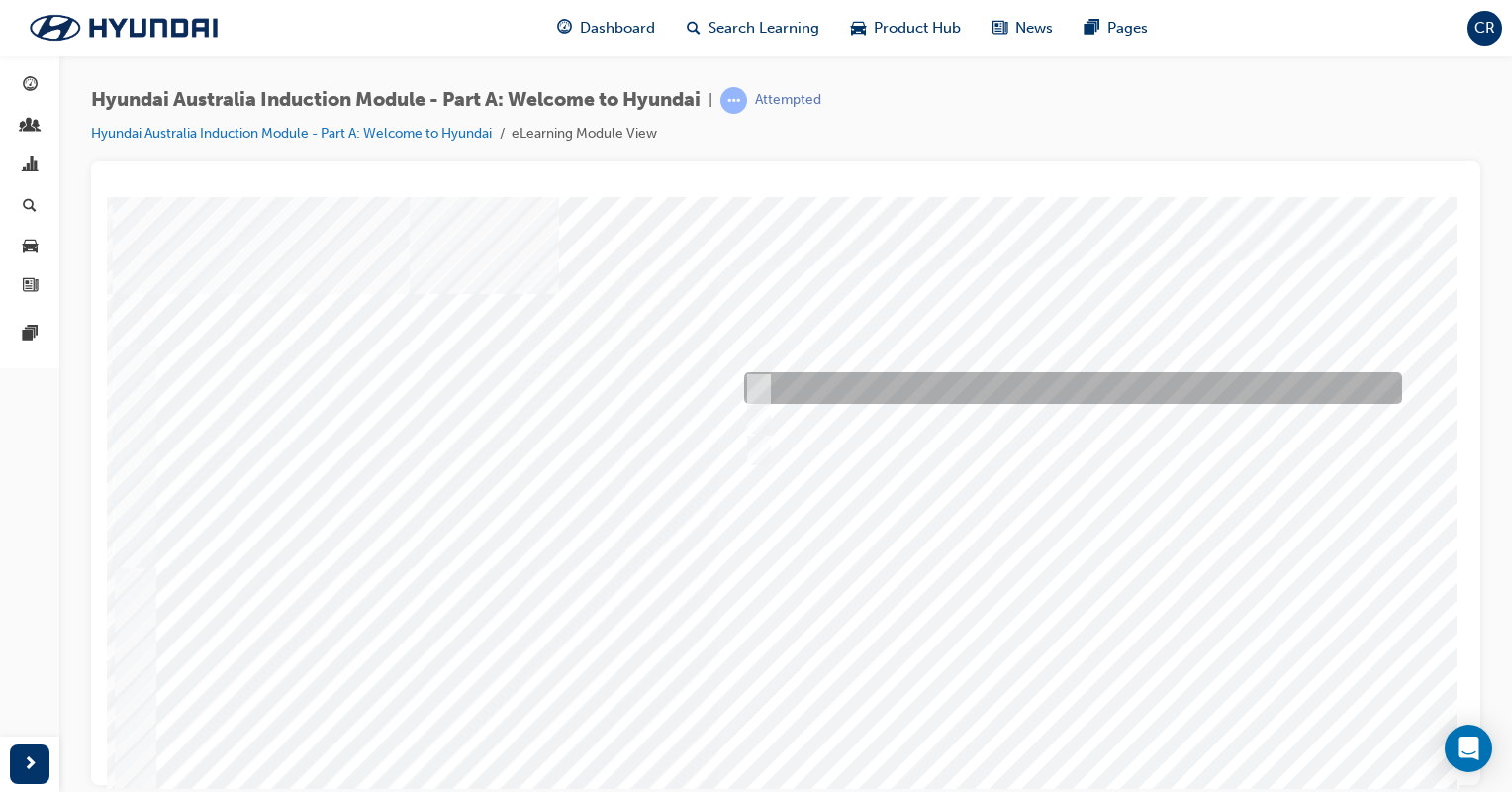 click at bounding box center [754, 388] 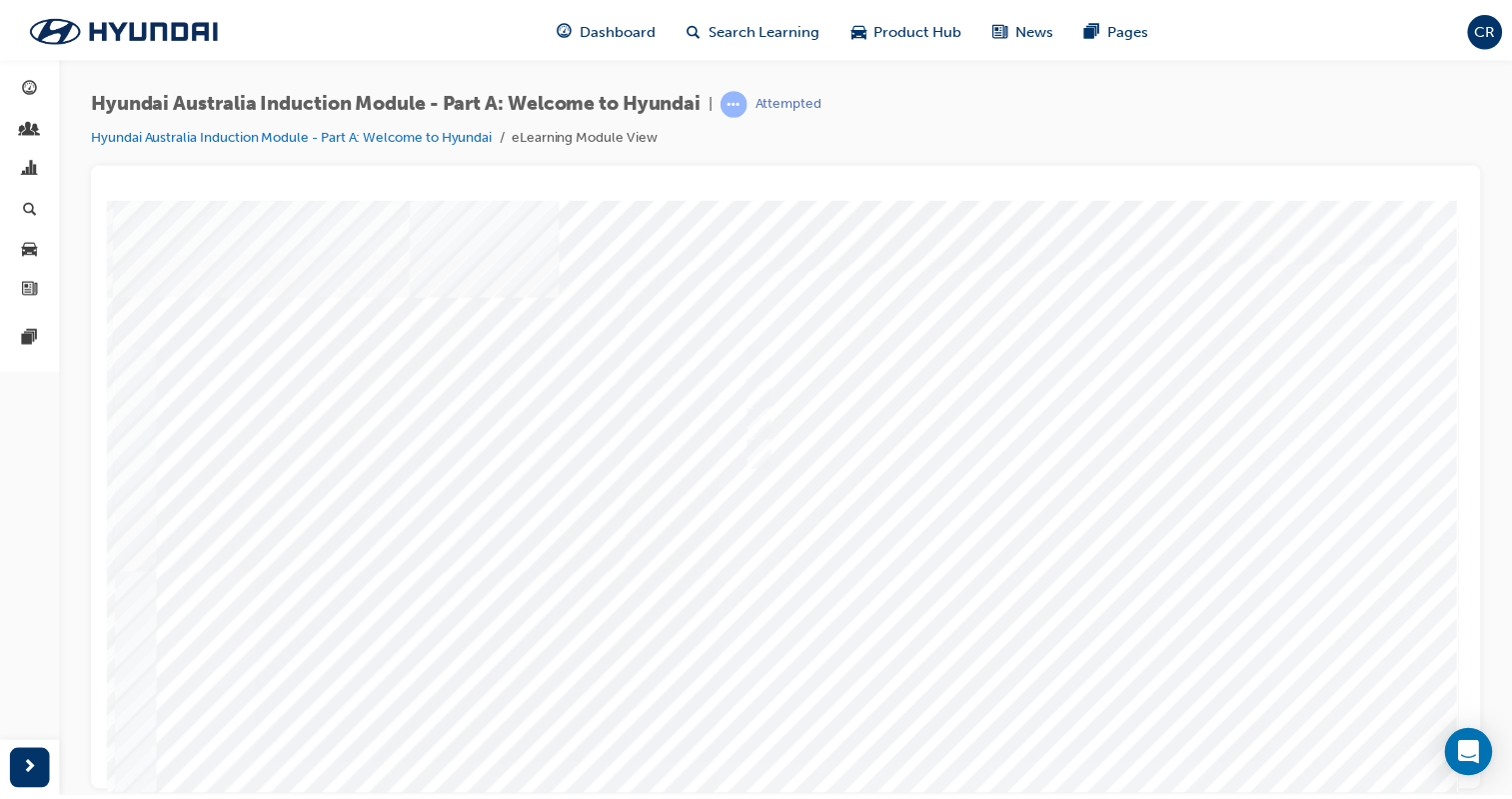 scroll, scrollTop: 100, scrollLeft: 0, axis: vertical 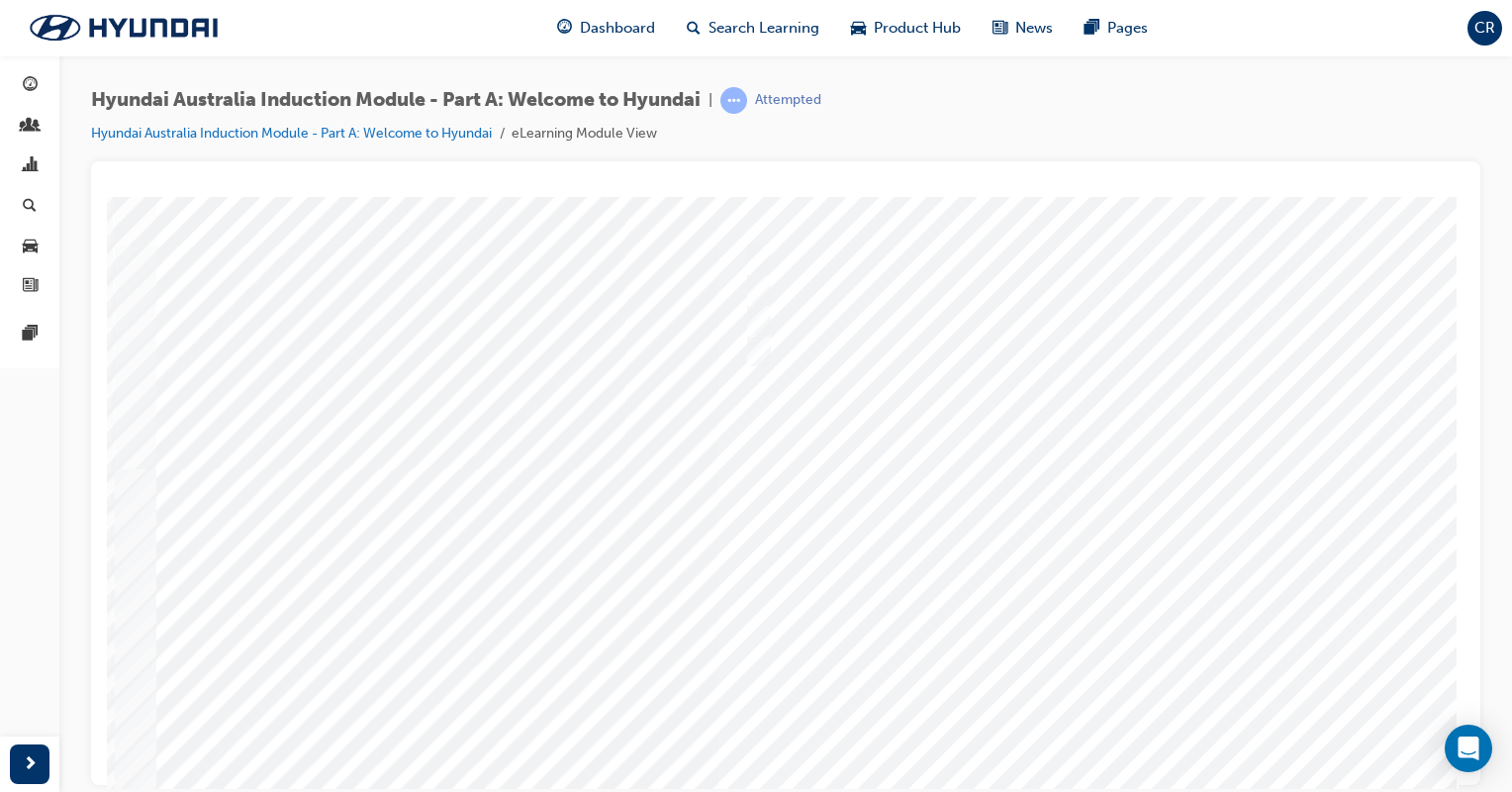 click at bounding box center (182, 6491) 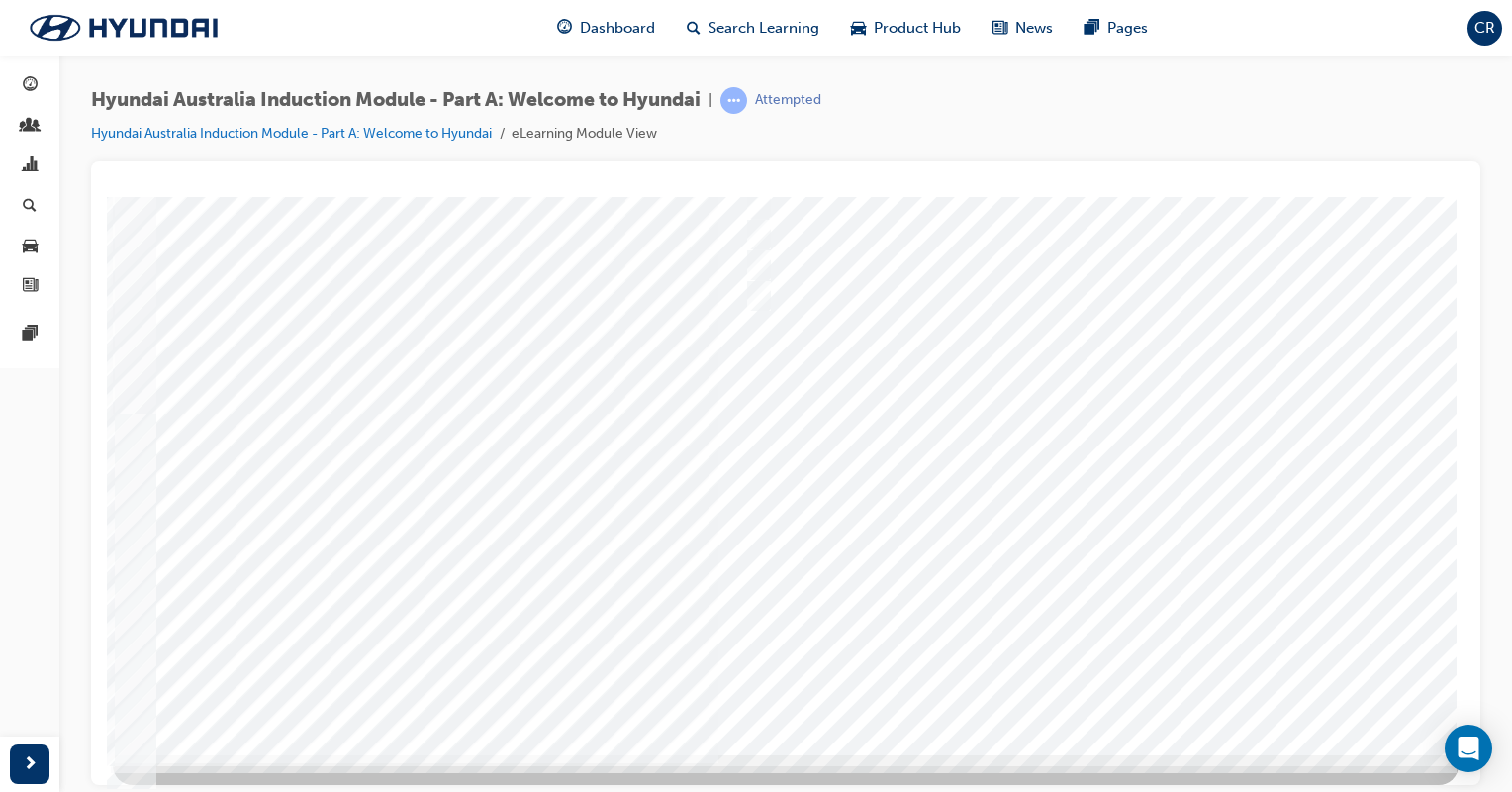 scroll, scrollTop: 165, scrollLeft: 0, axis: vertical 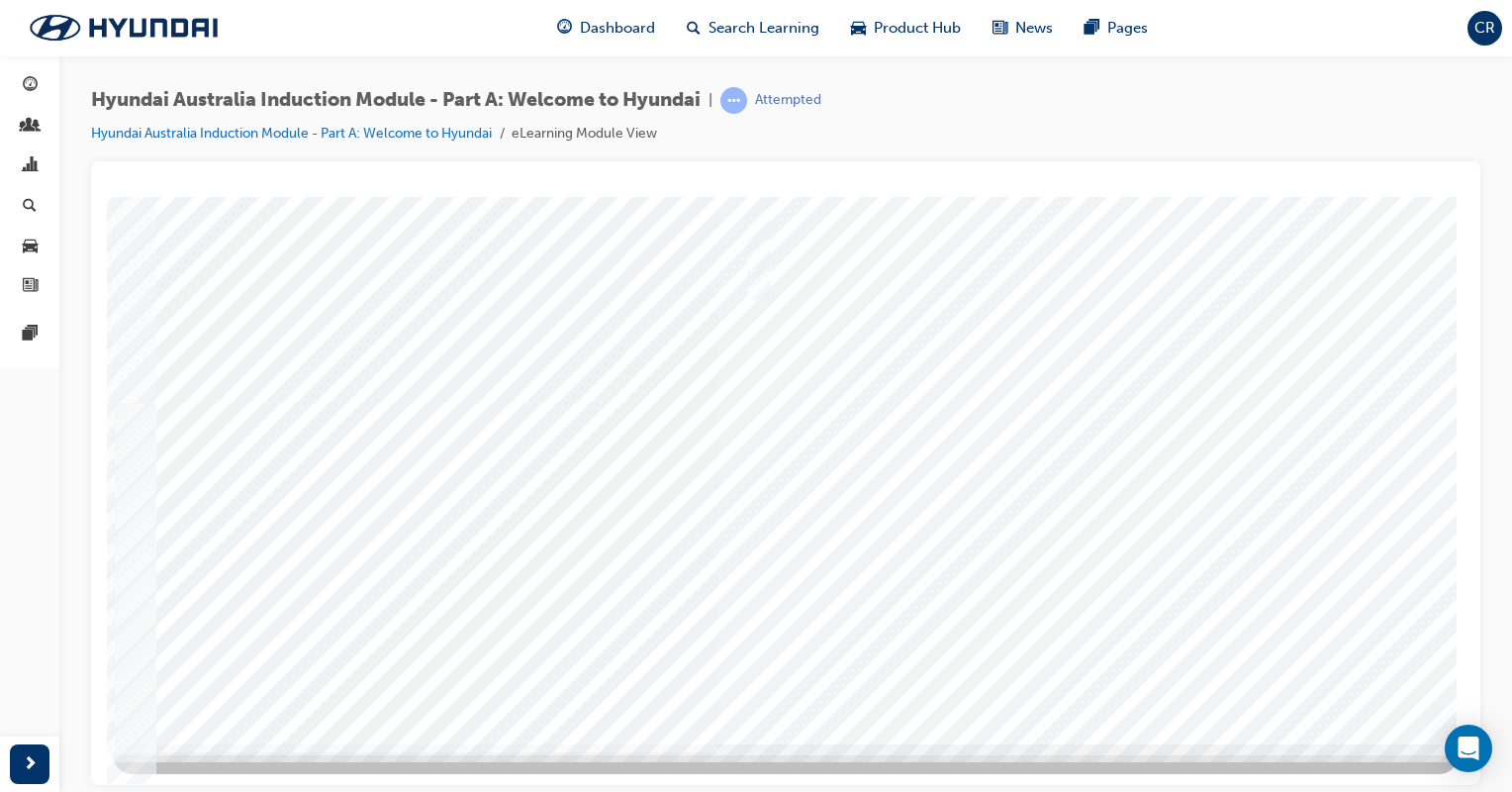 click at bounding box center [786, 387] 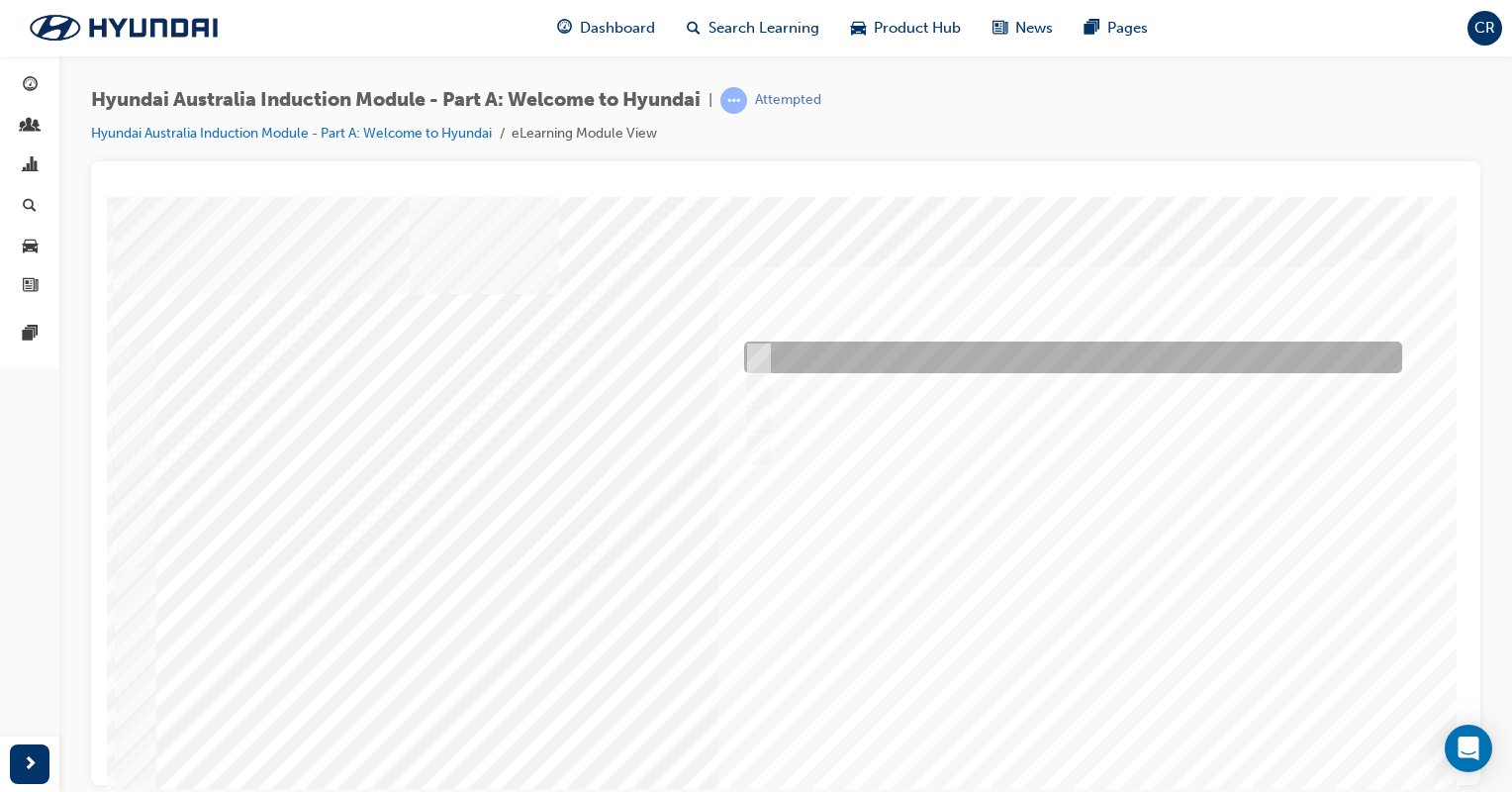 click at bounding box center [1068, 357] 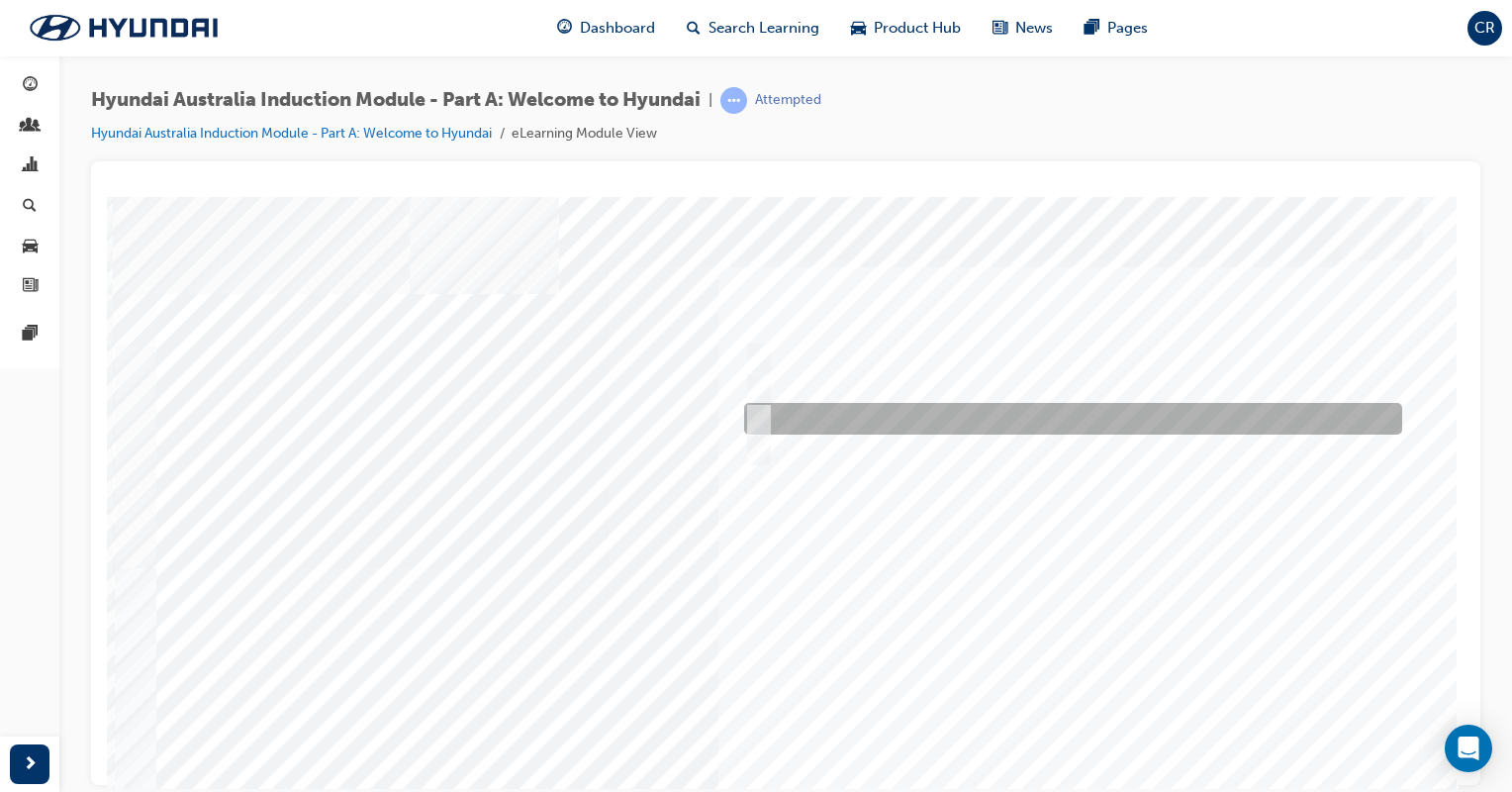 click at bounding box center [1068, 419] 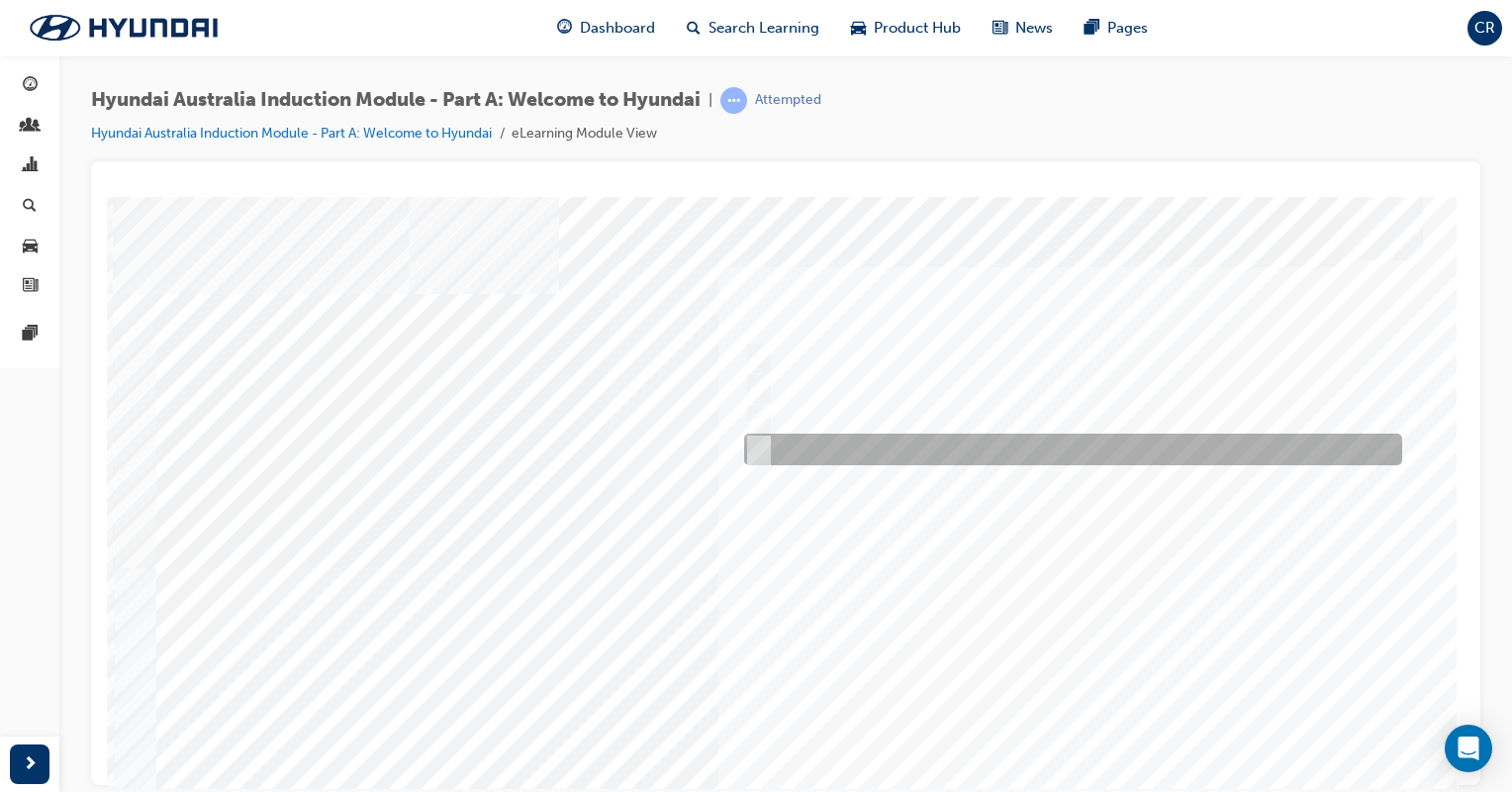 click at bounding box center (1068, 449) 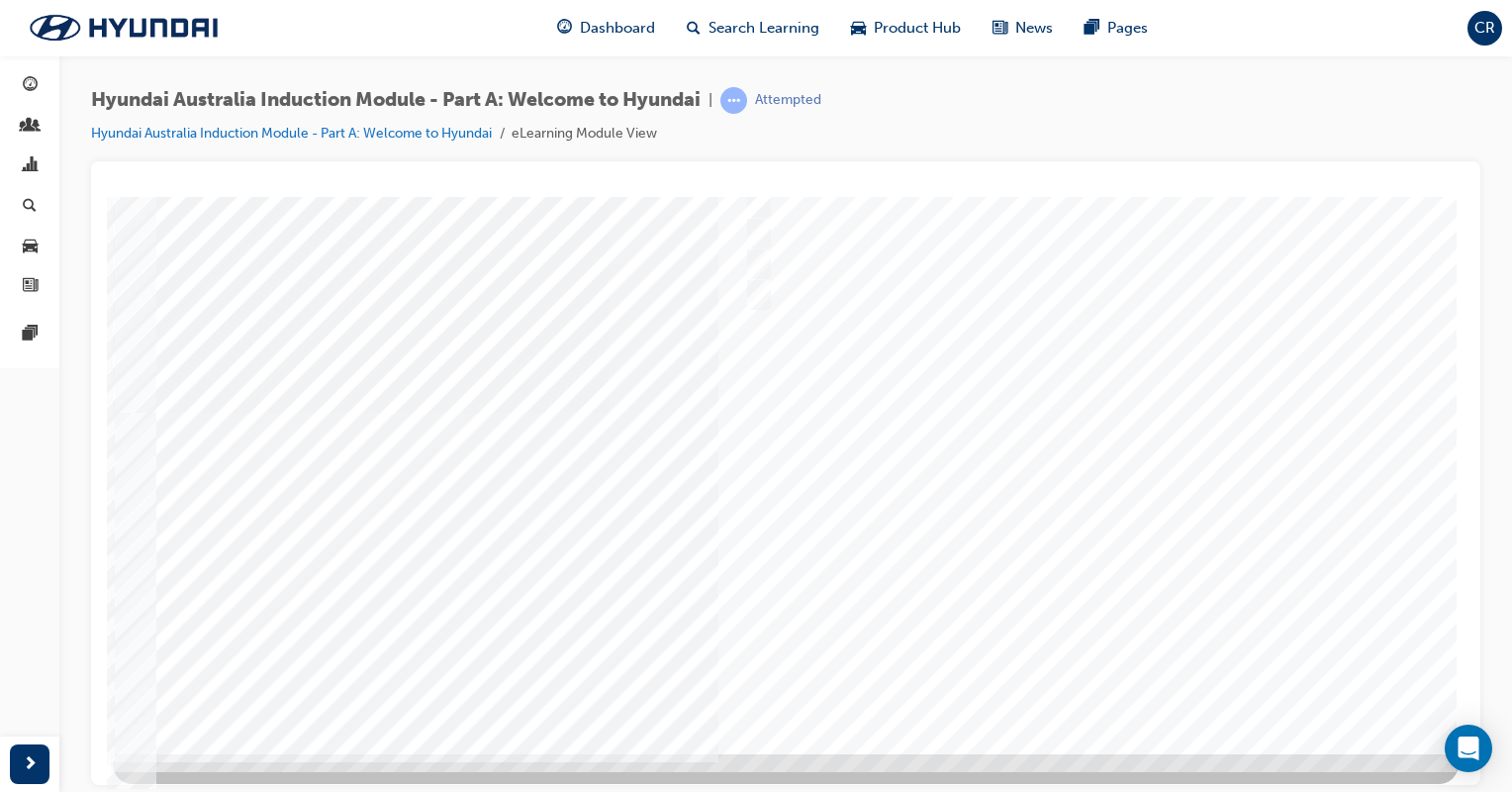 scroll, scrollTop: 165, scrollLeft: 0, axis: vertical 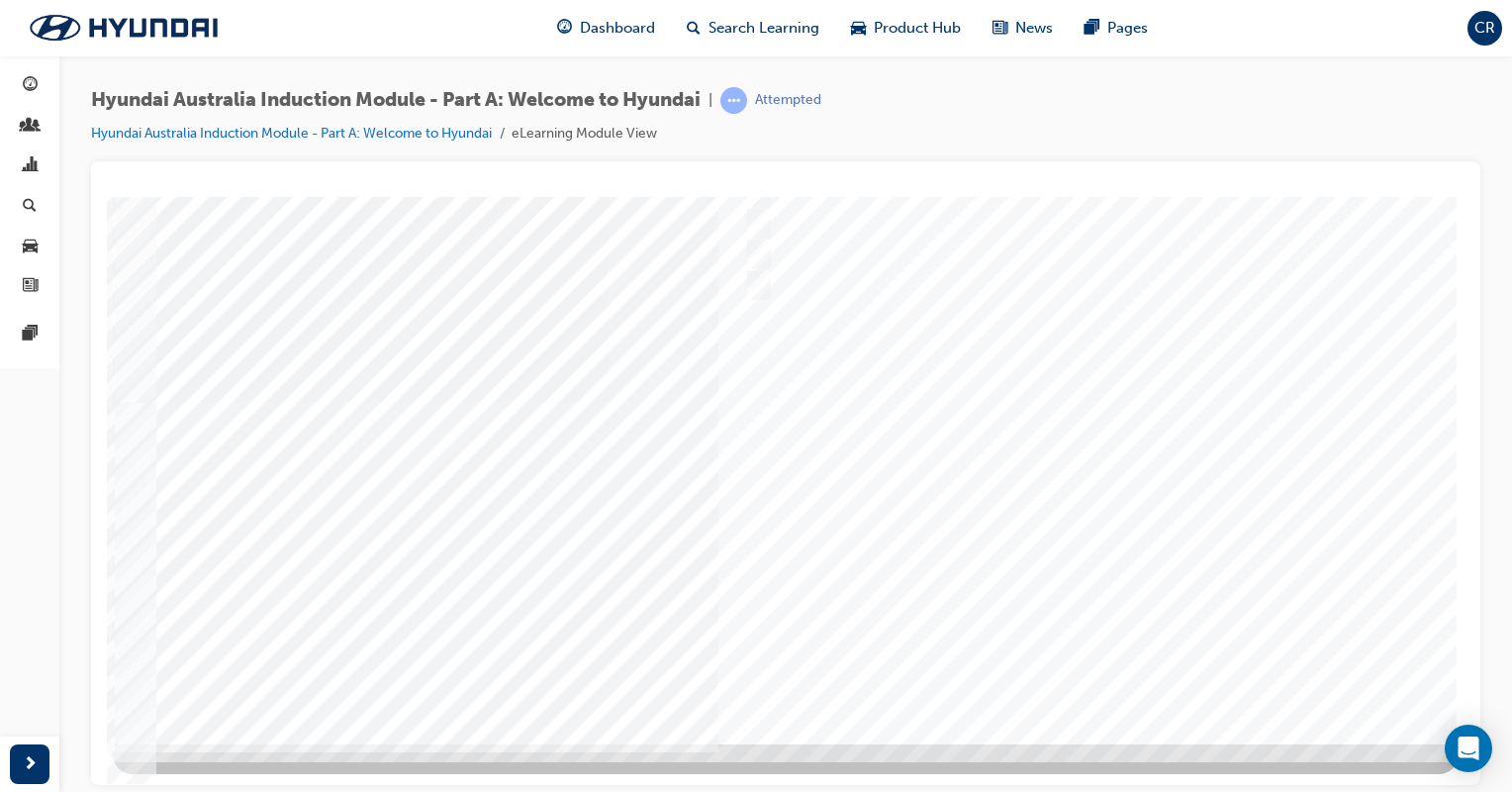 click at bounding box center [182, 4977] 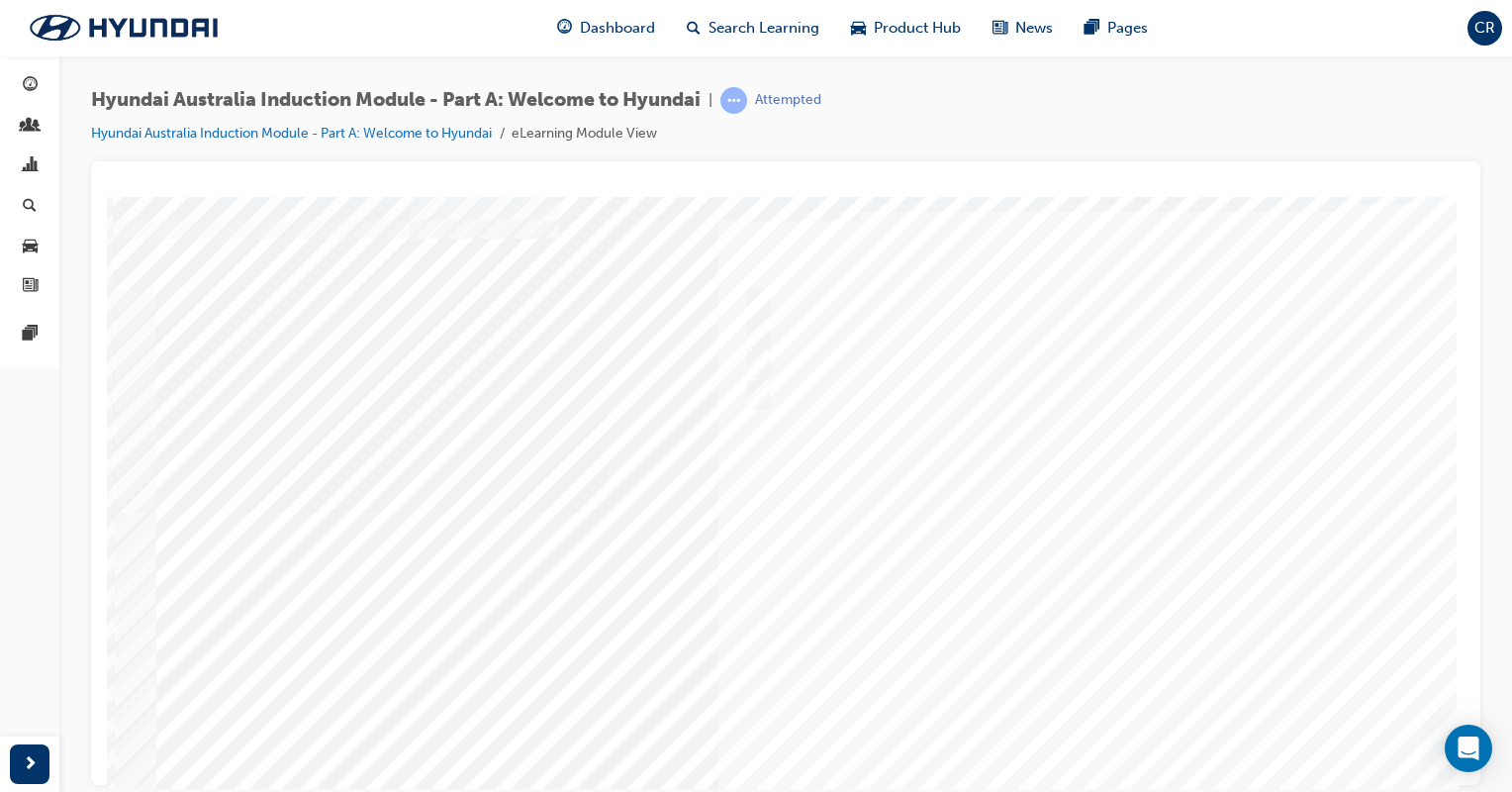 scroll, scrollTop: 165, scrollLeft: 0, axis: vertical 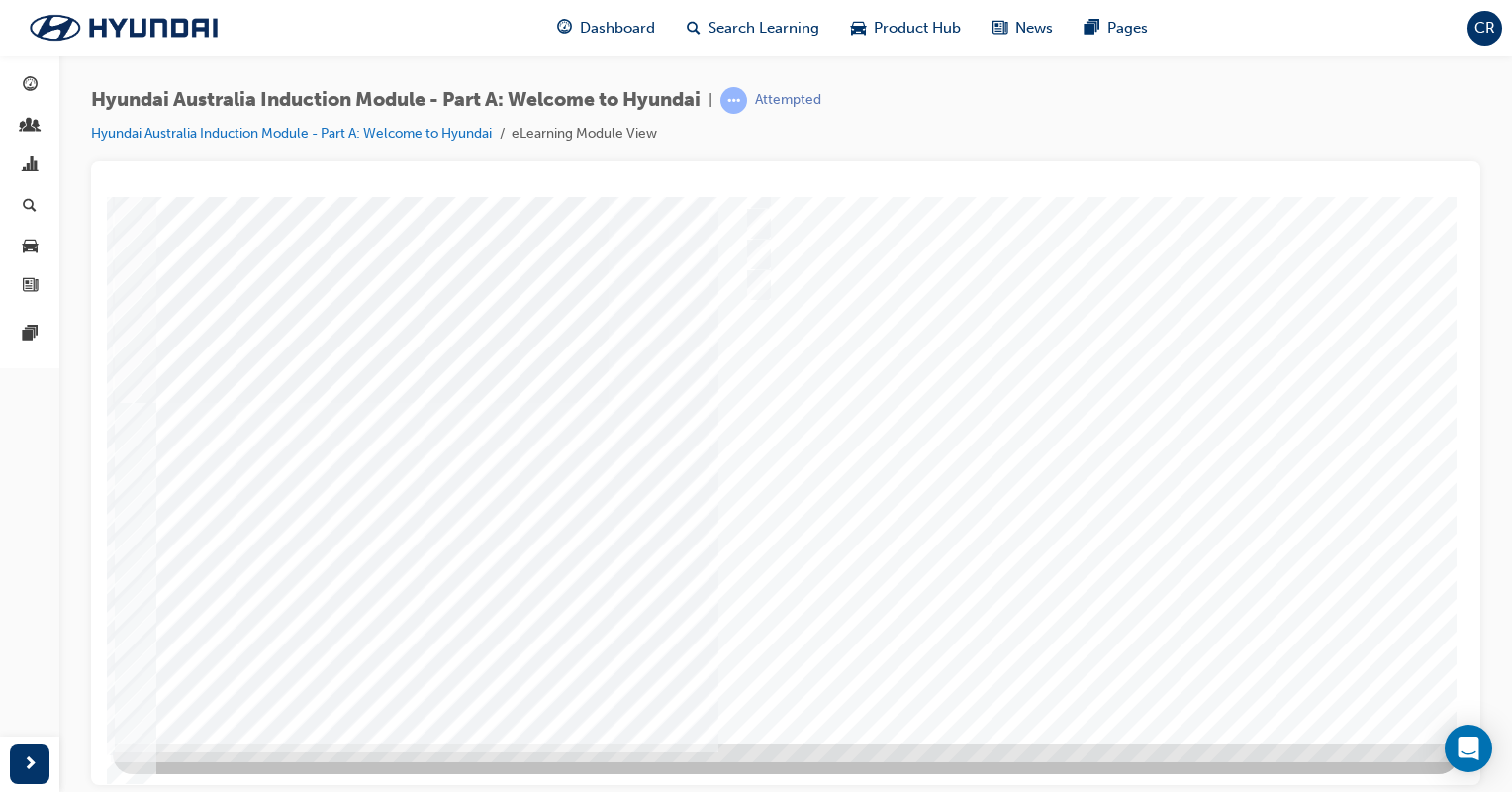 click at bounding box center (786, 387) 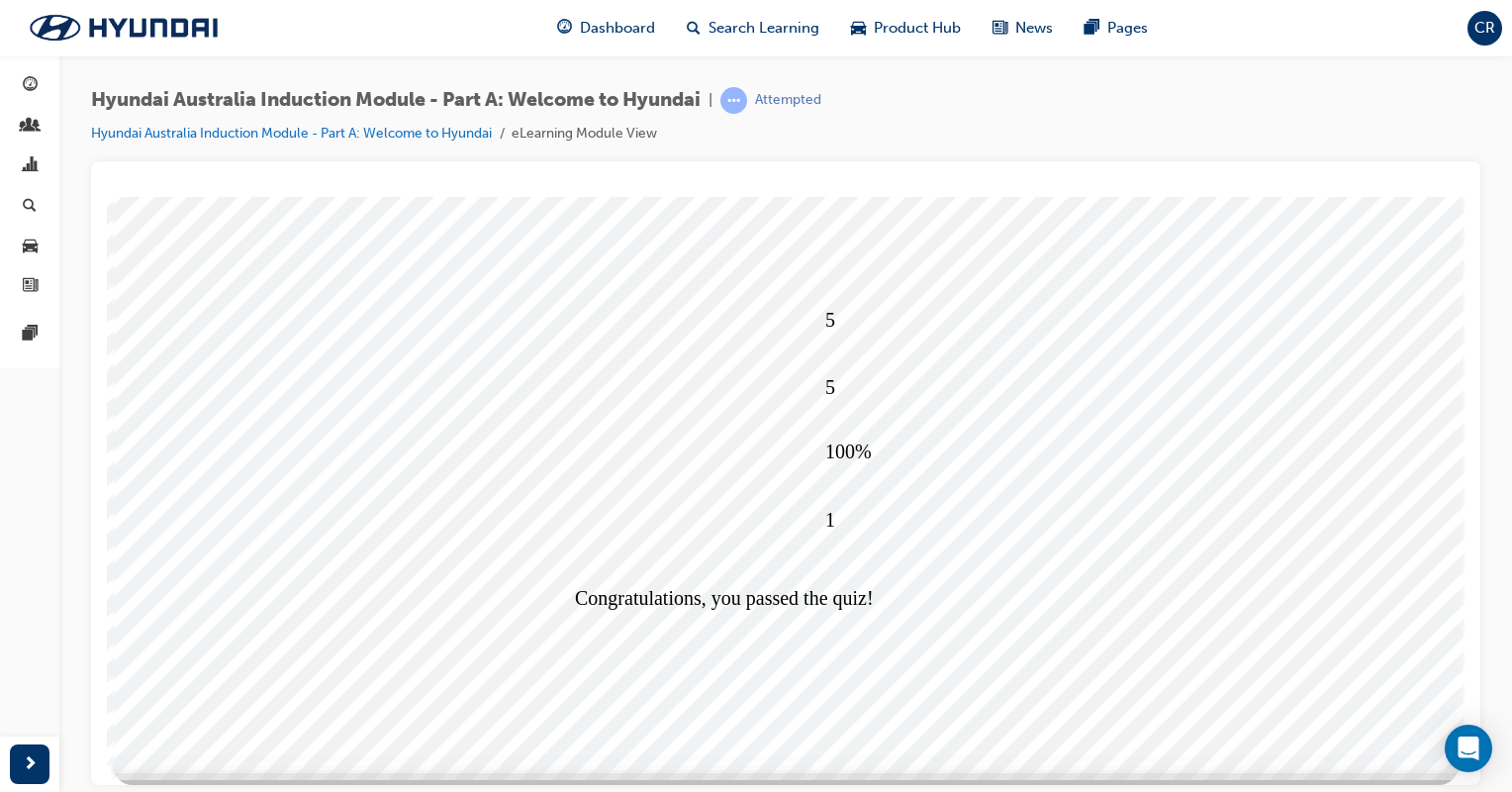 scroll, scrollTop: 165, scrollLeft: 0, axis: vertical 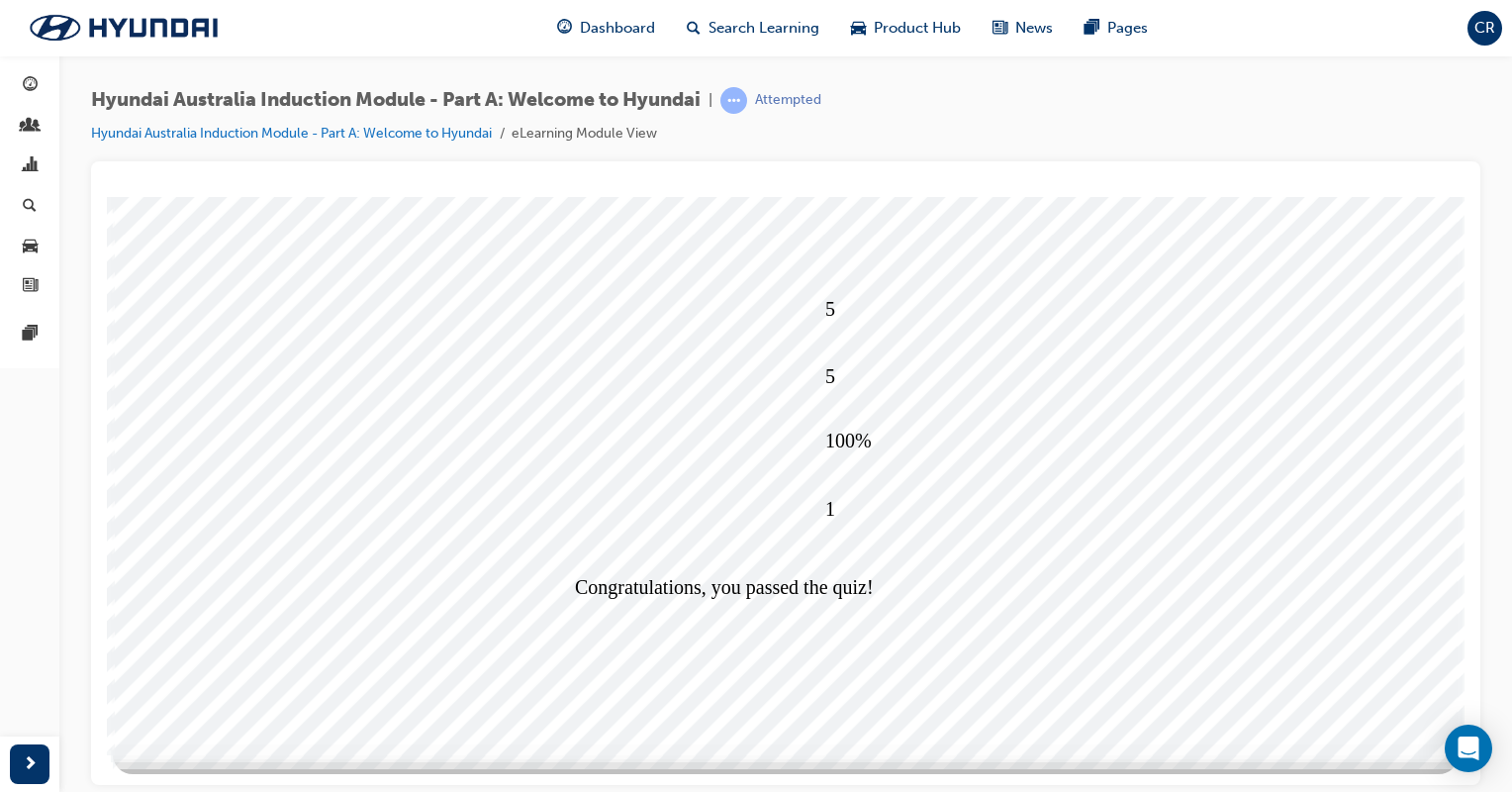 click at bounding box center (185, 5631) 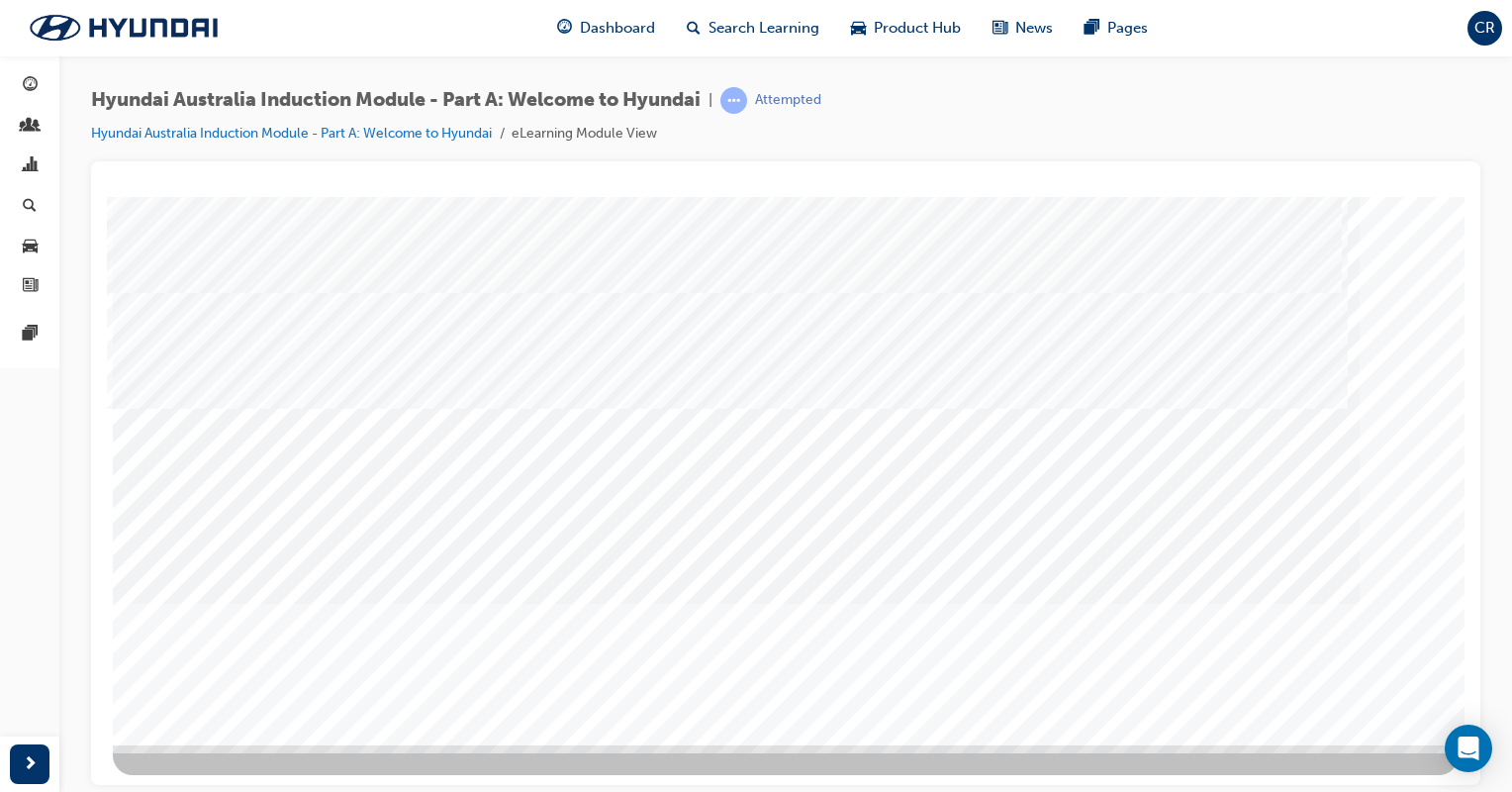scroll, scrollTop: 165, scrollLeft: 0, axis: vertical 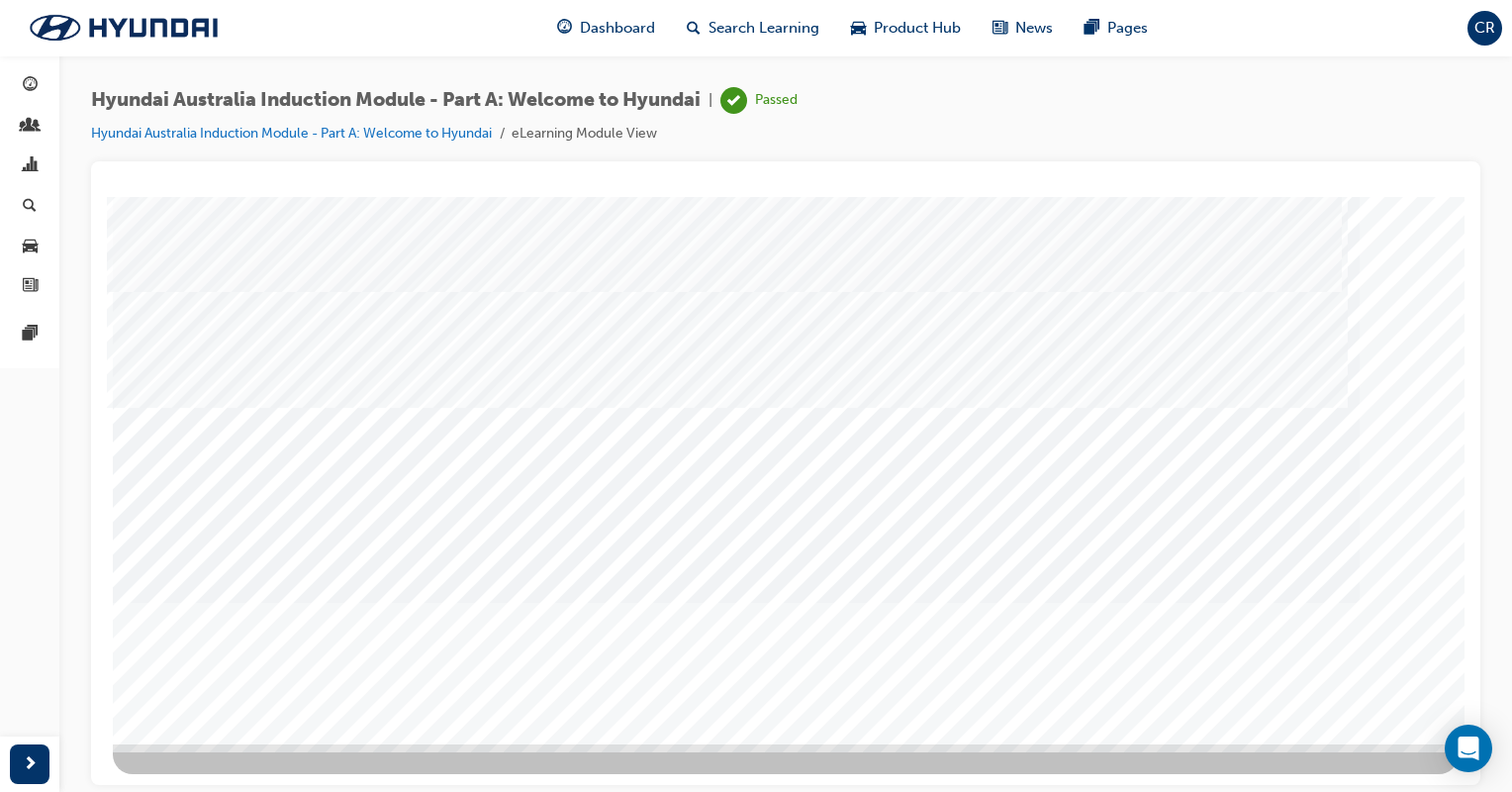 click at bounding box center [182, 2270] 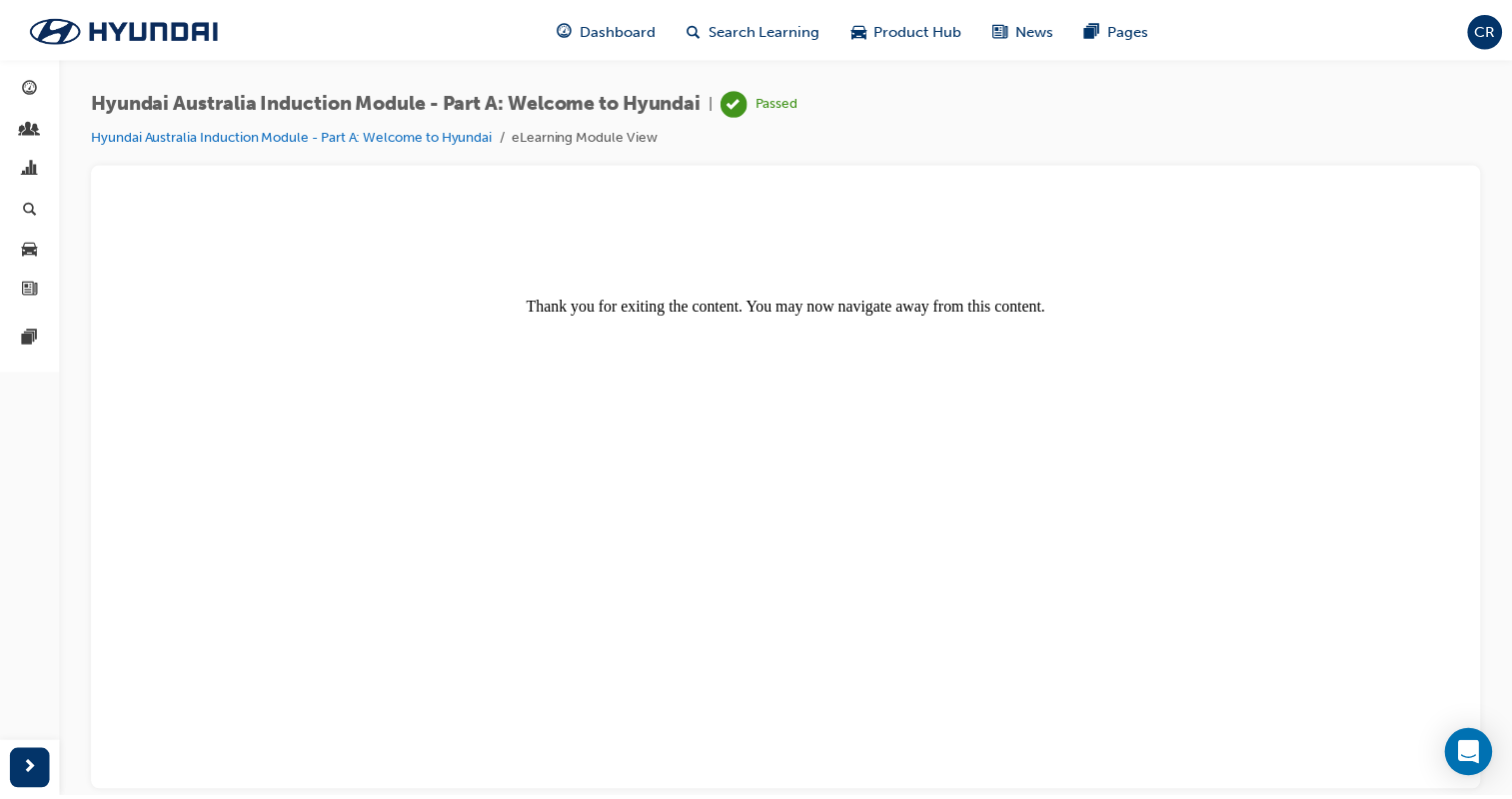 scroll, scrollTop: 0, scrollLeft: 0, axis: both 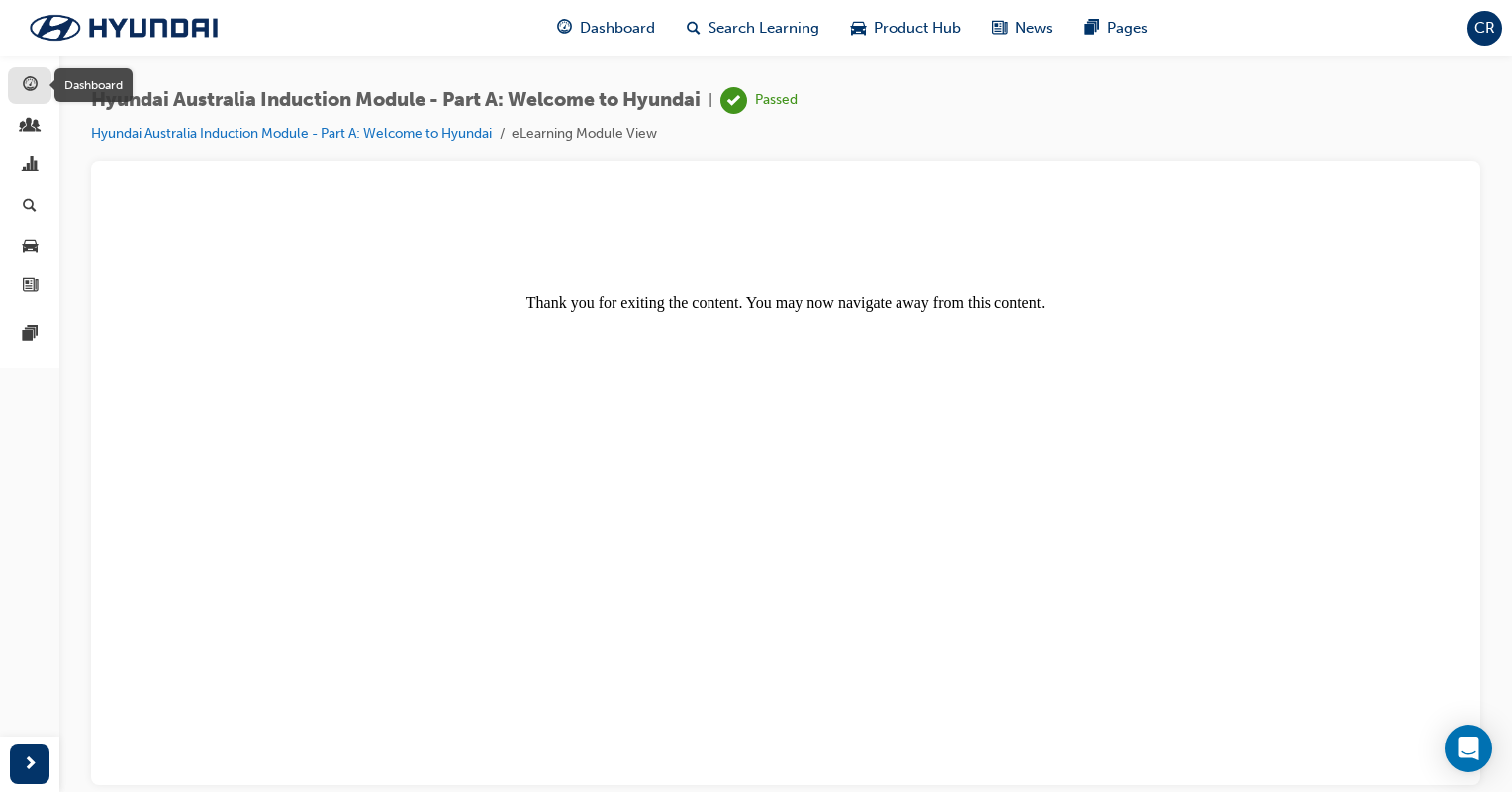 click at bounding box center (30, 85) 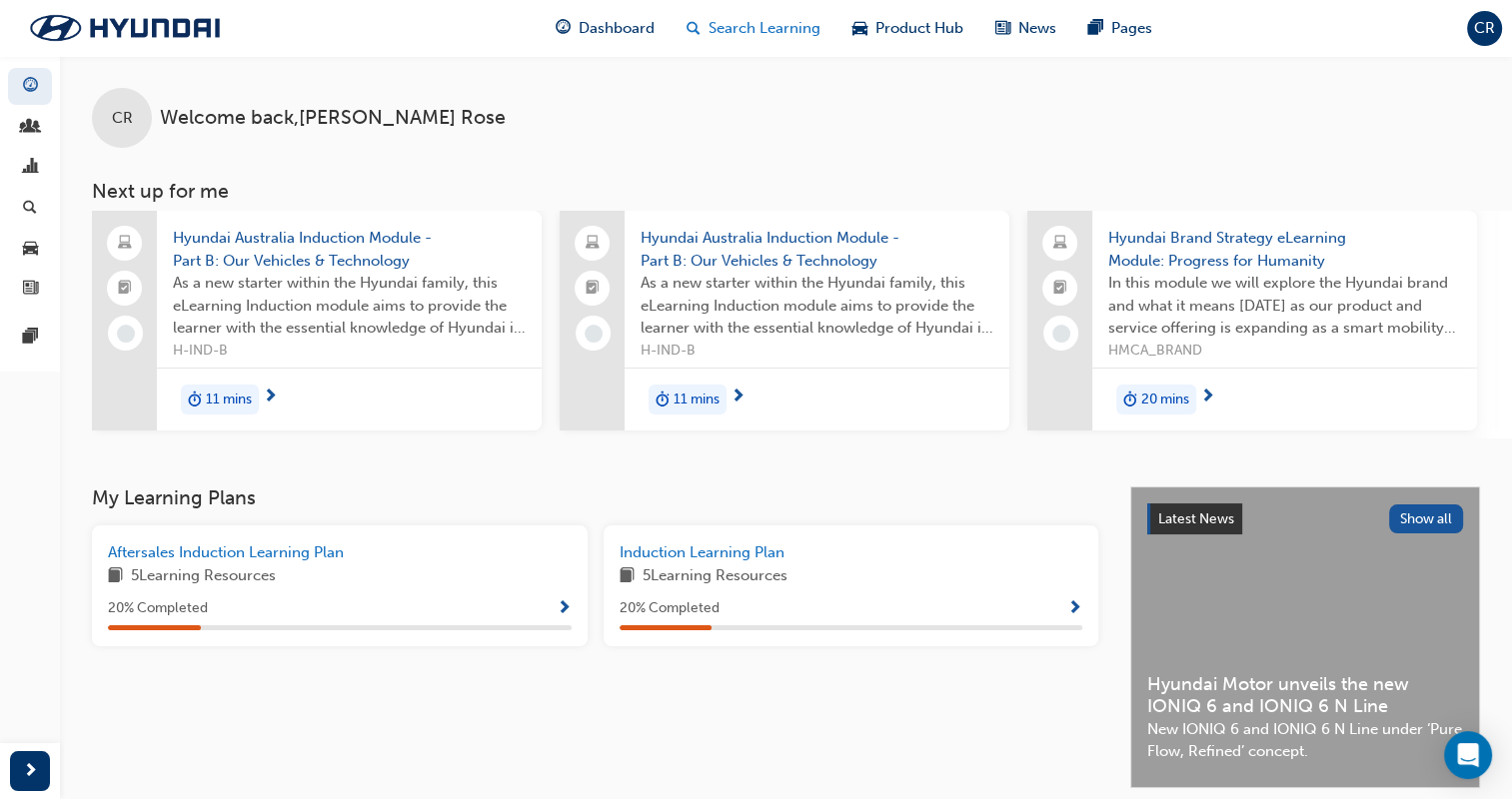 click on "Search Learning" at bounding box center [764, 28] 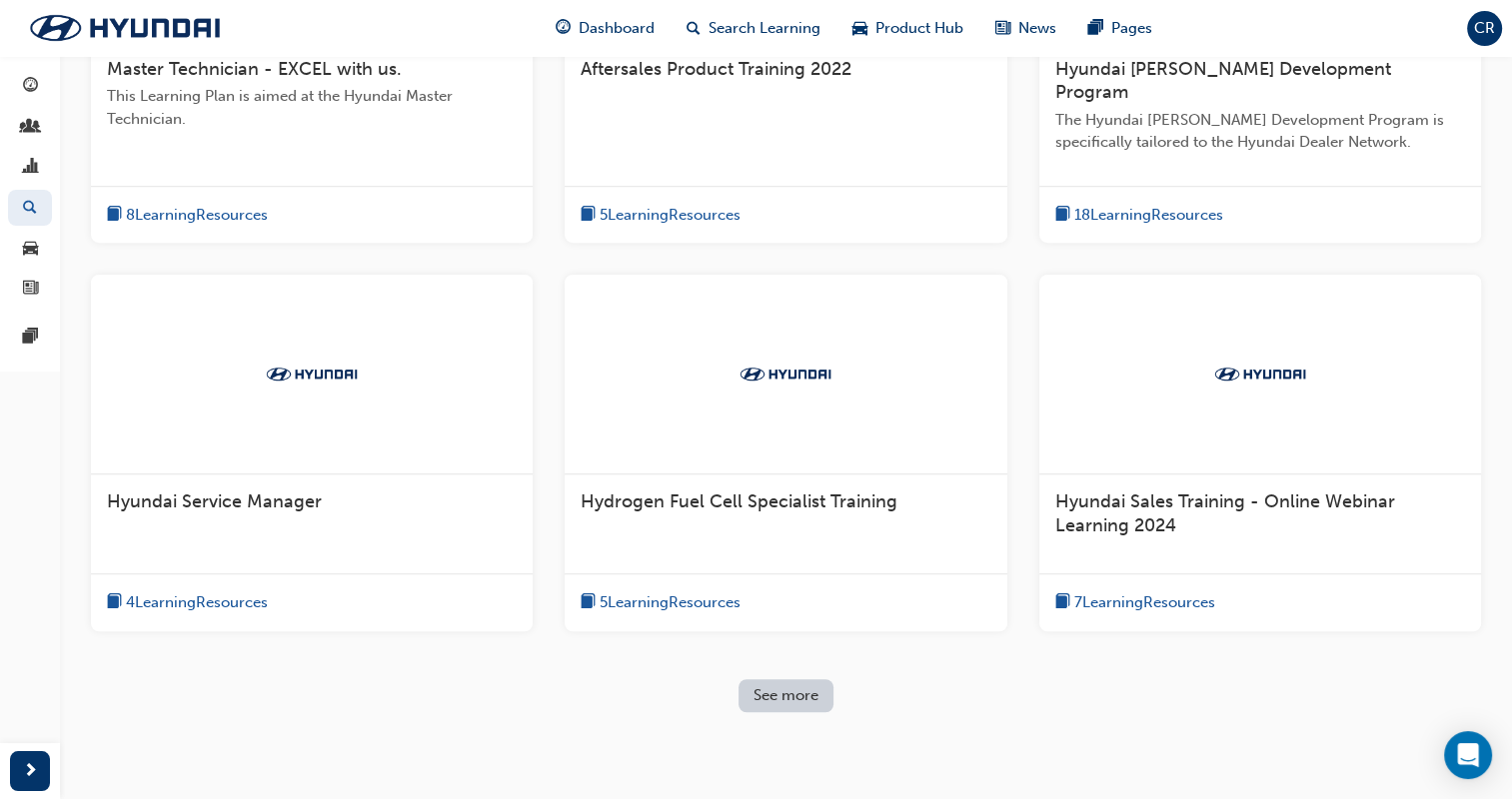 scroll, scrollTop: 1301, scrollLeft: 0, axis: vertical 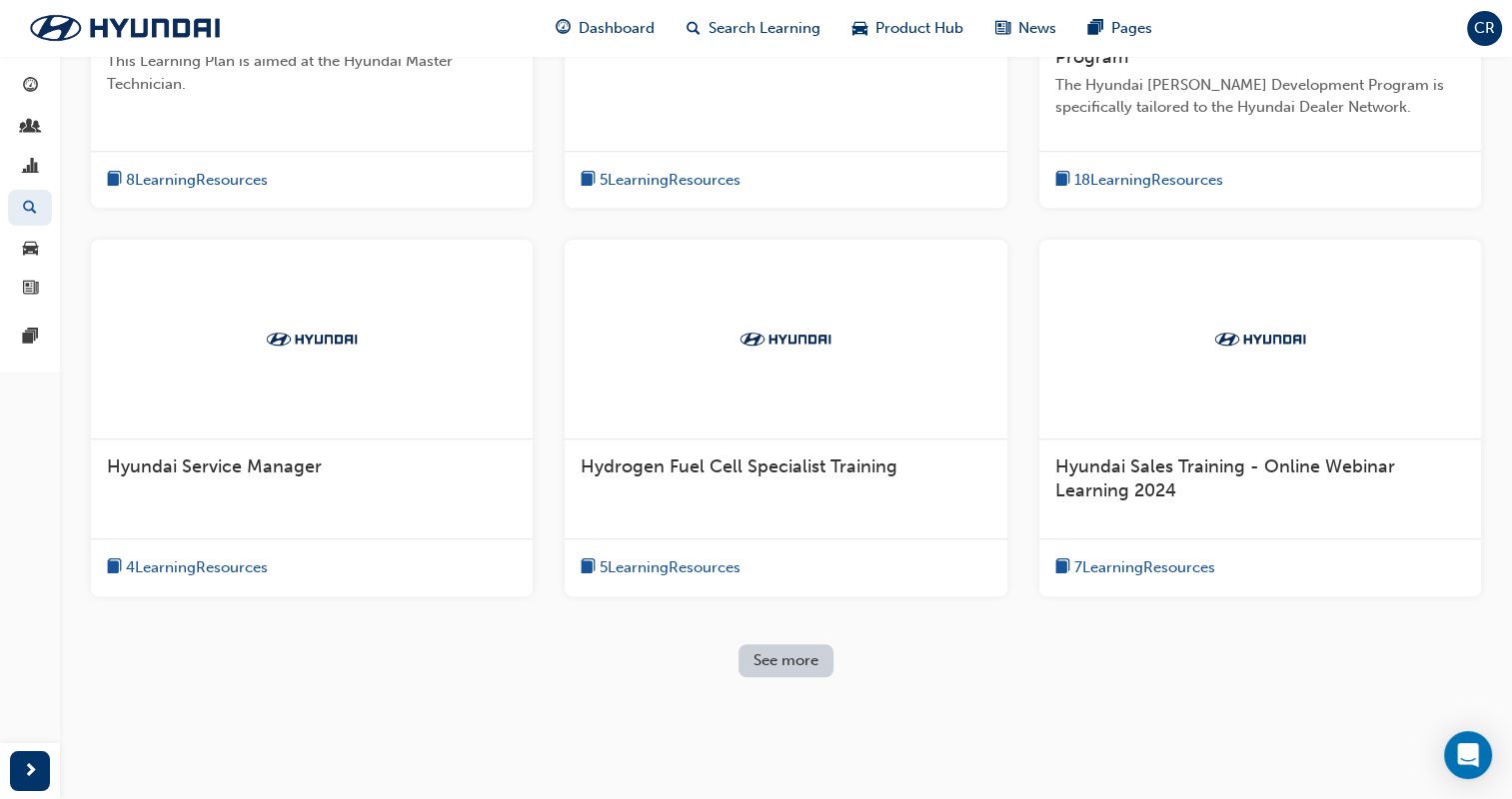 click on "See more" at bounding box center (785, 660) 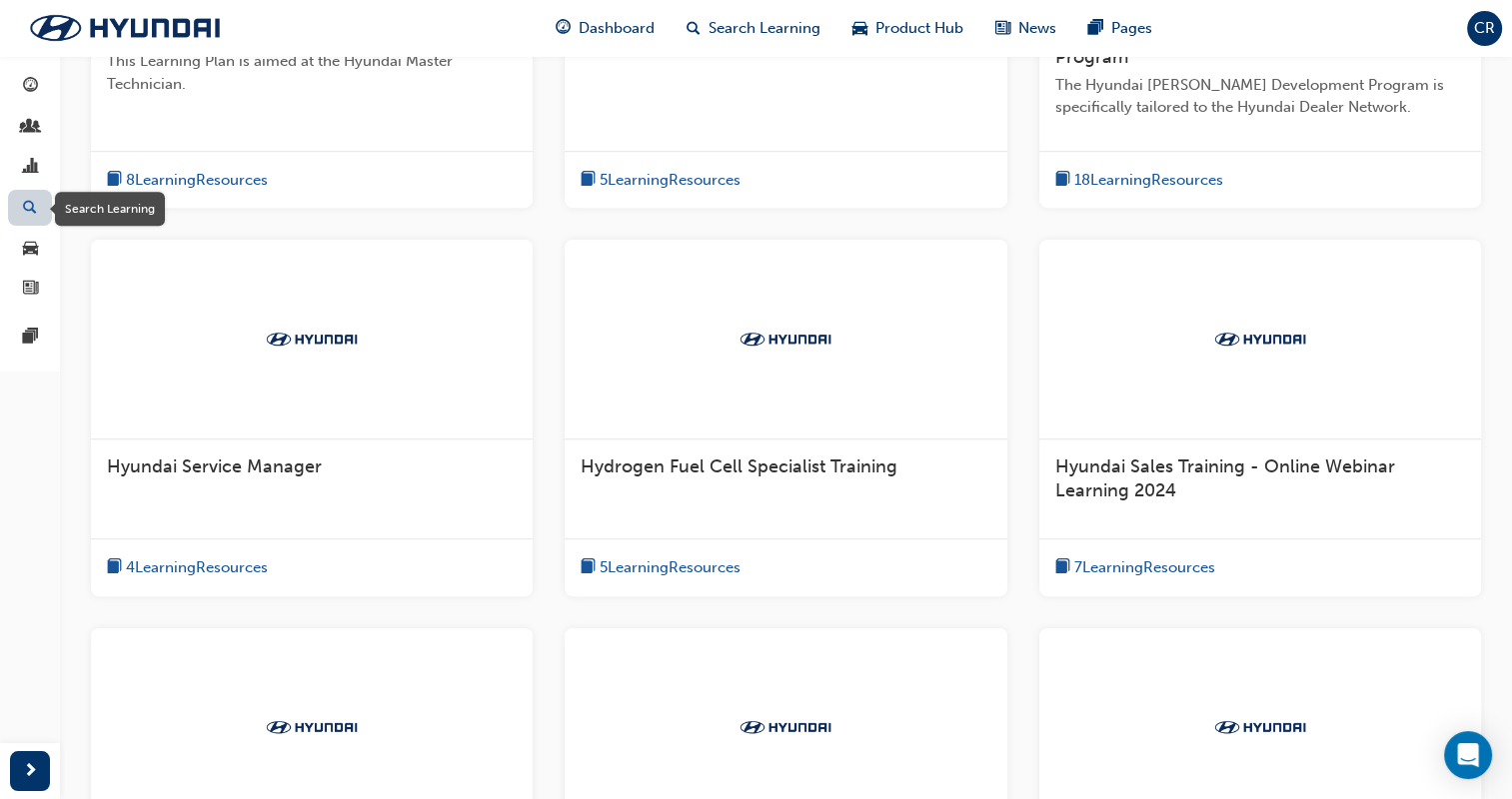 click at bounding box center (30, 209) 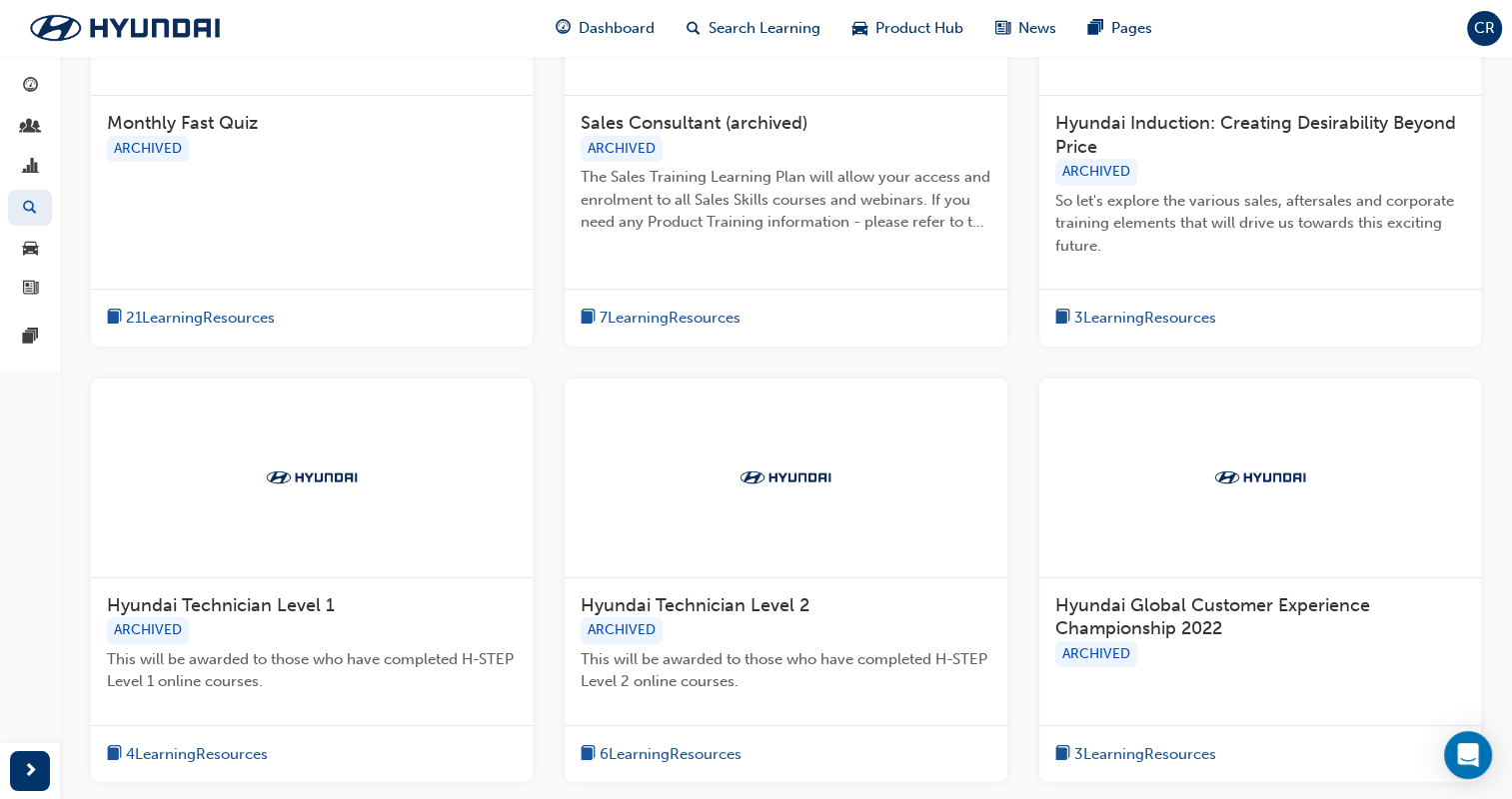scroll, scrollTop: 203, scrollLeft: 0, axis: vertical 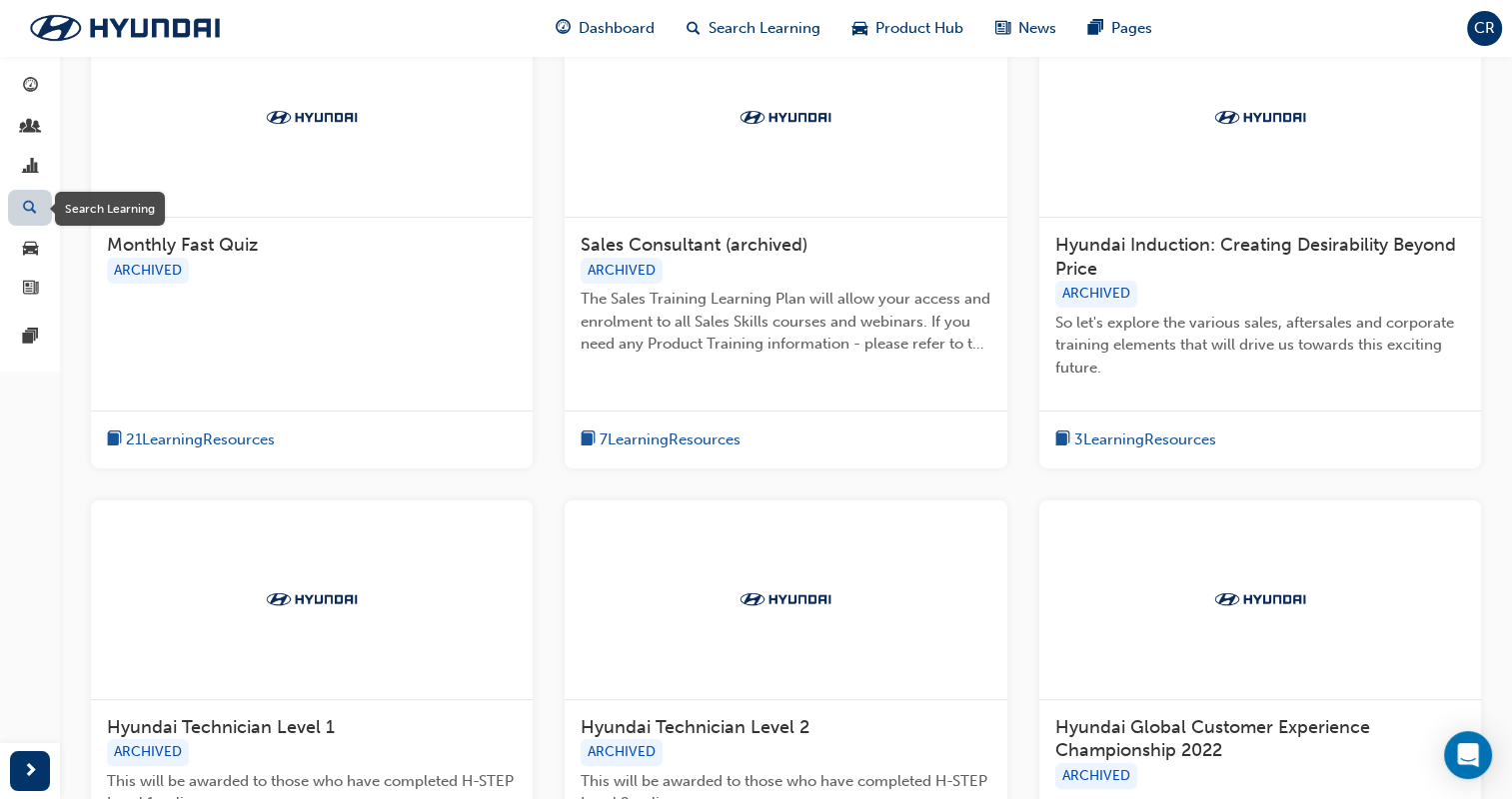 click at bounding box center [30, 209] 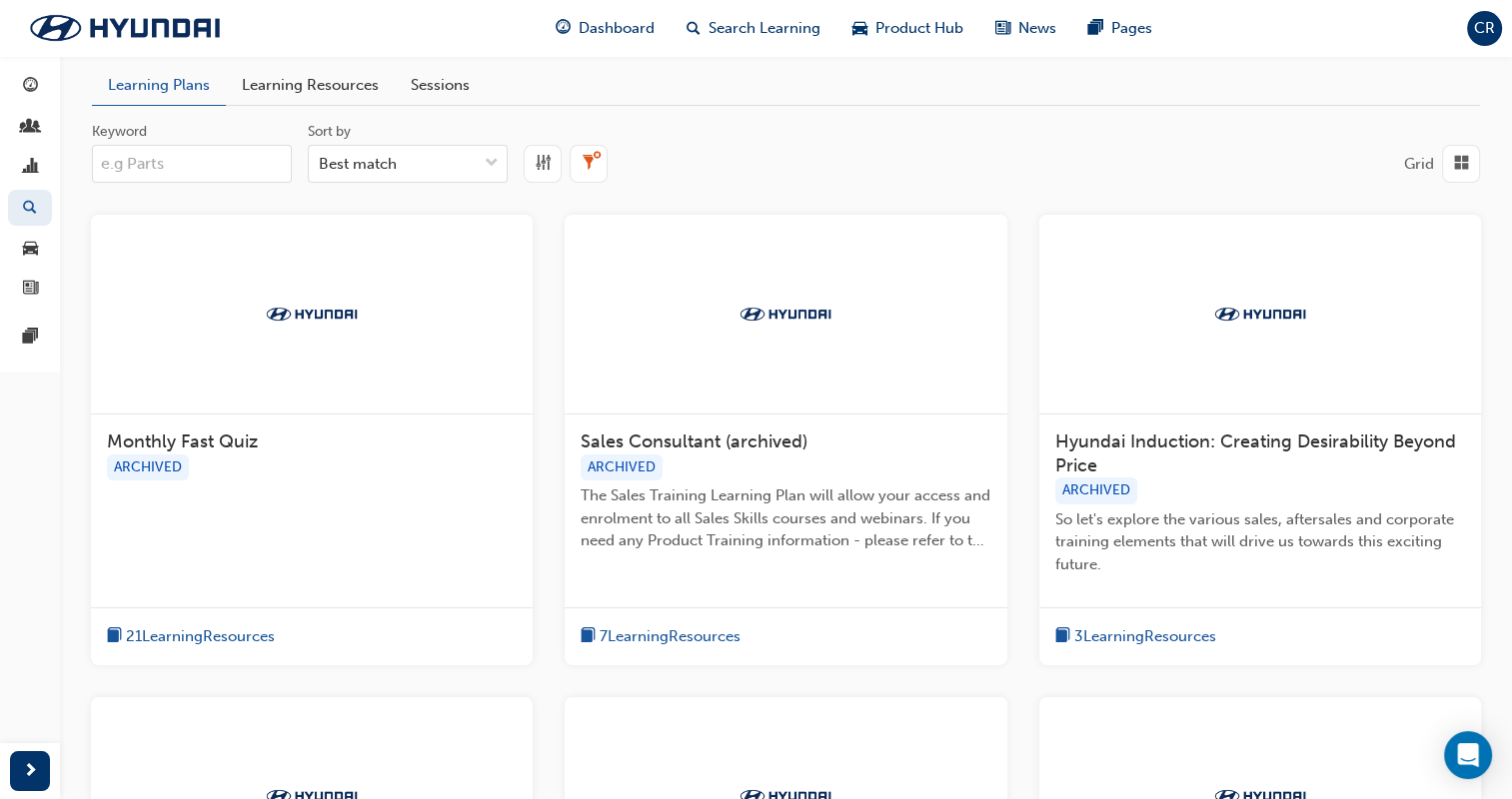 scroll, scrollTop: 0, scrollLeft: 0, axis: both 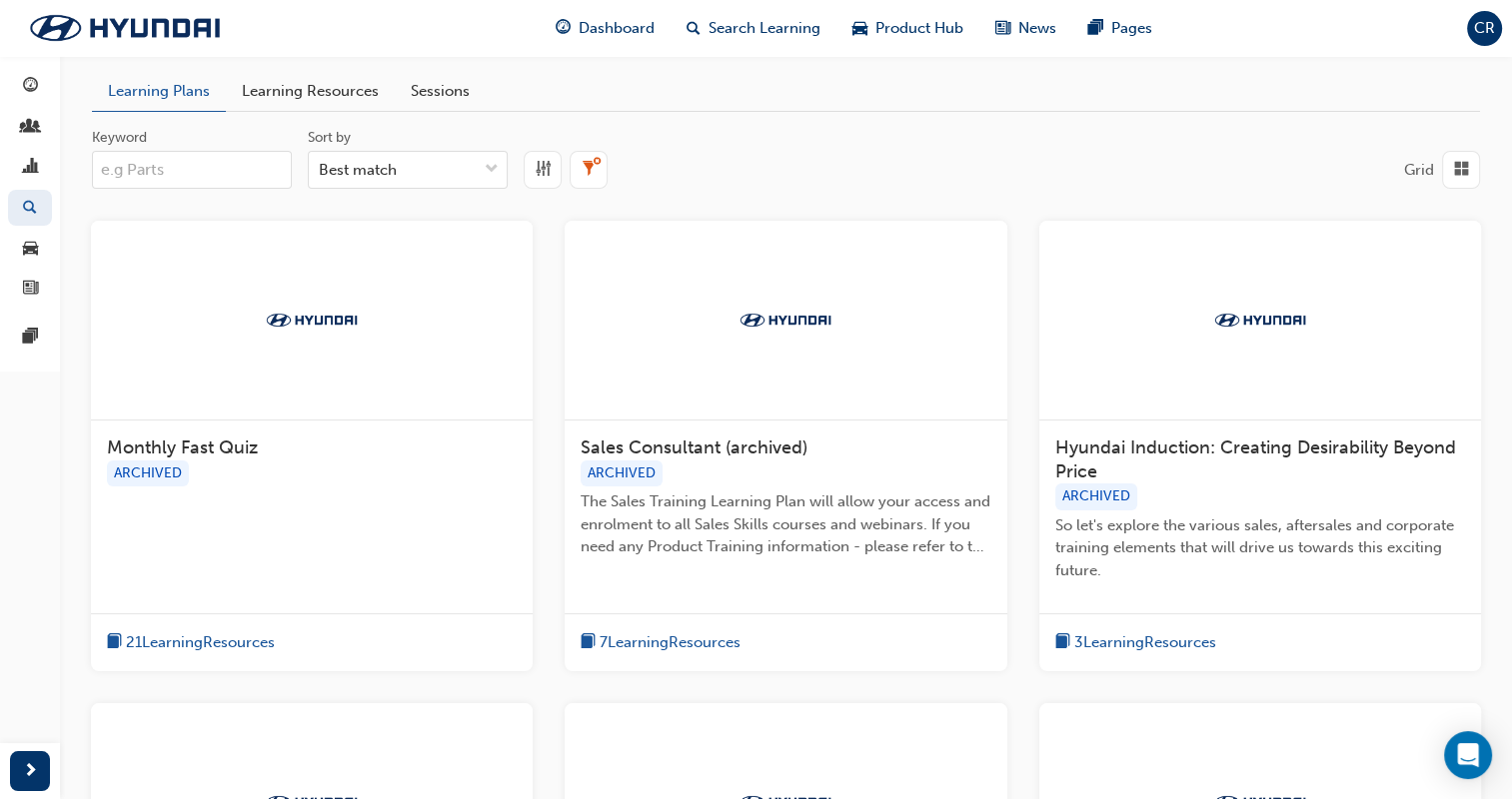 click on "Keyword" at bounding box center [192, 170] 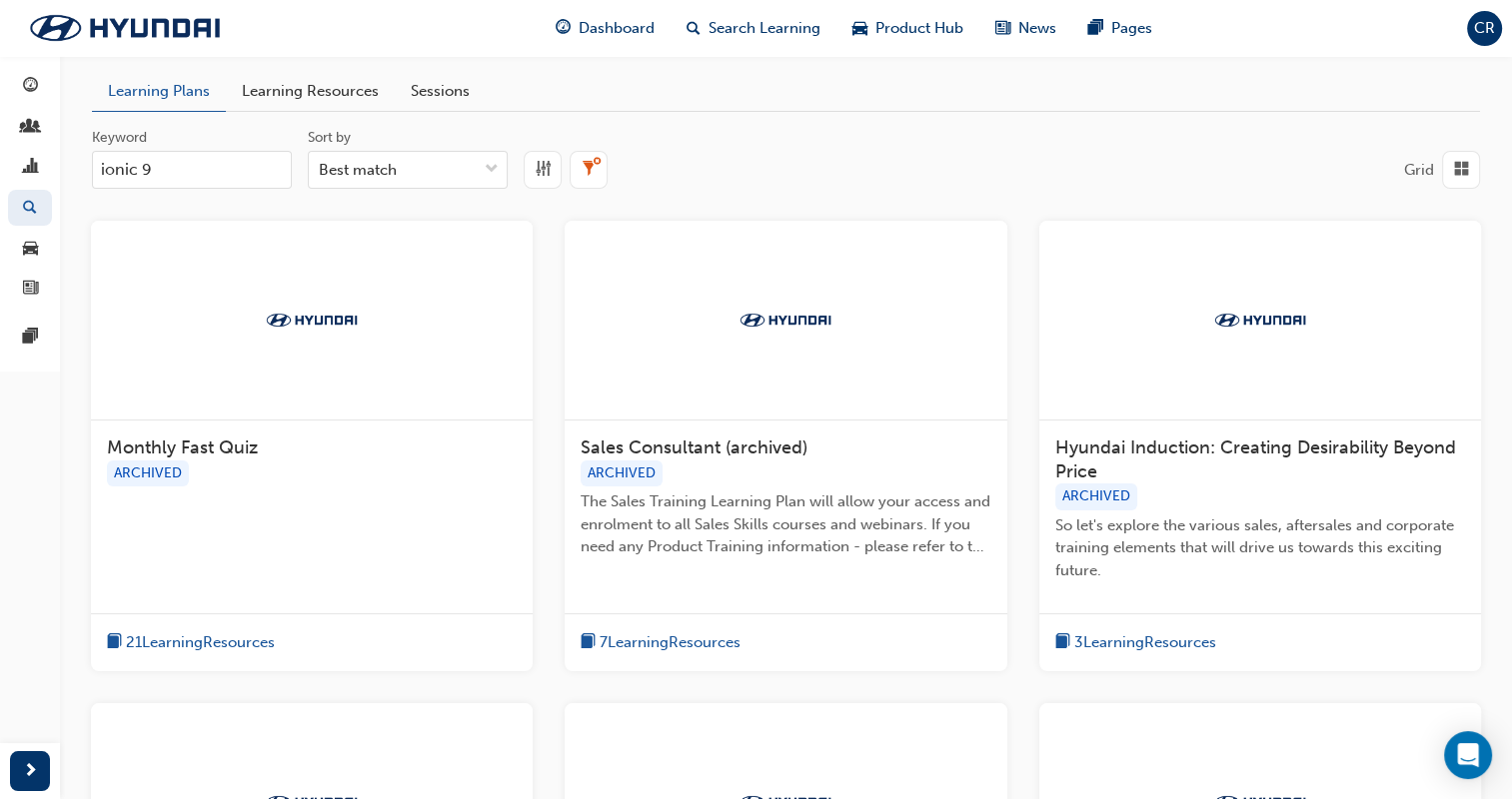 type on "ionic 9" 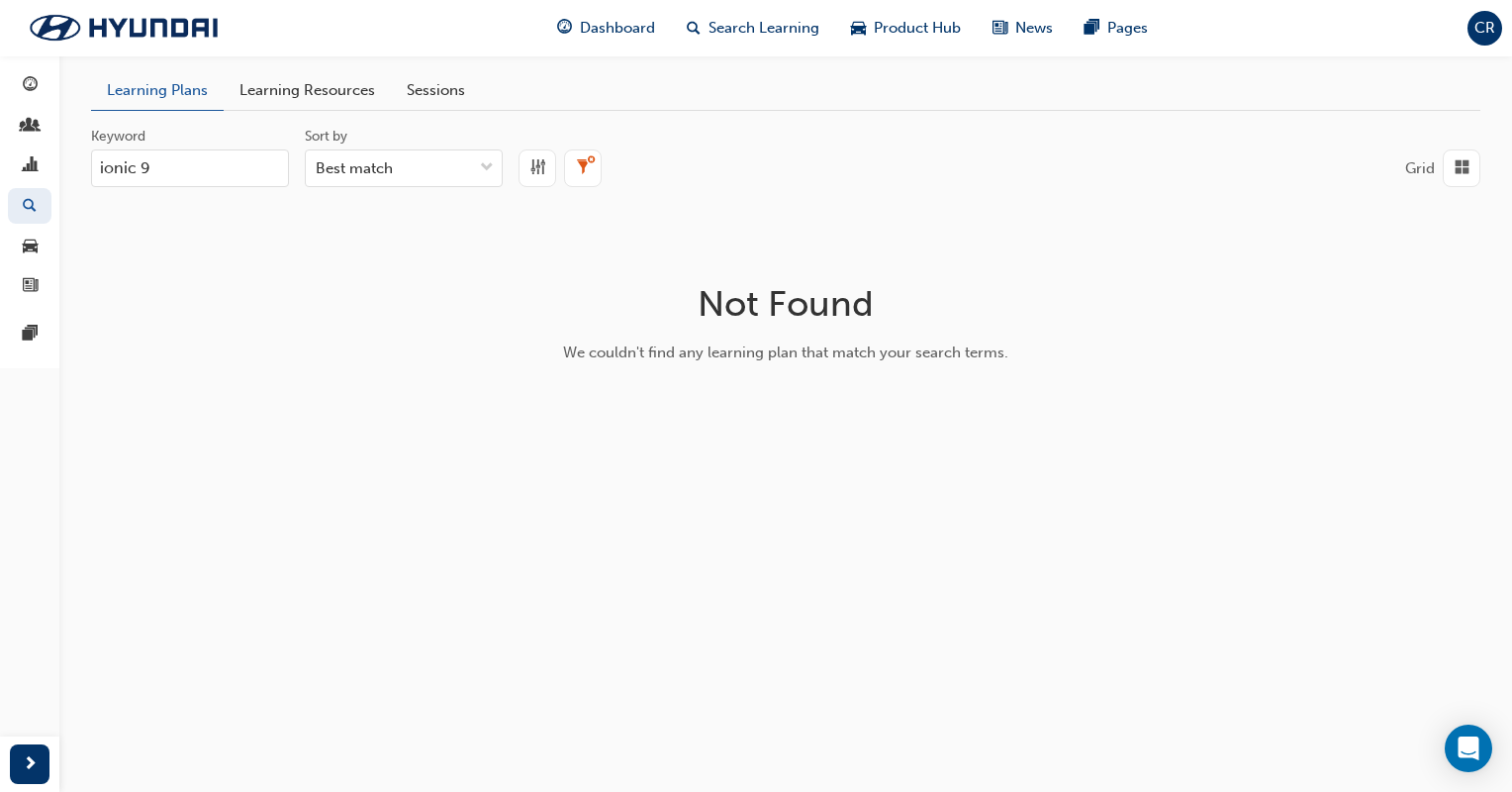 drag, startPoint x: 194, startPoint y: 174, endPoint x: -4, endPoint y: 156, distance: 198.8165 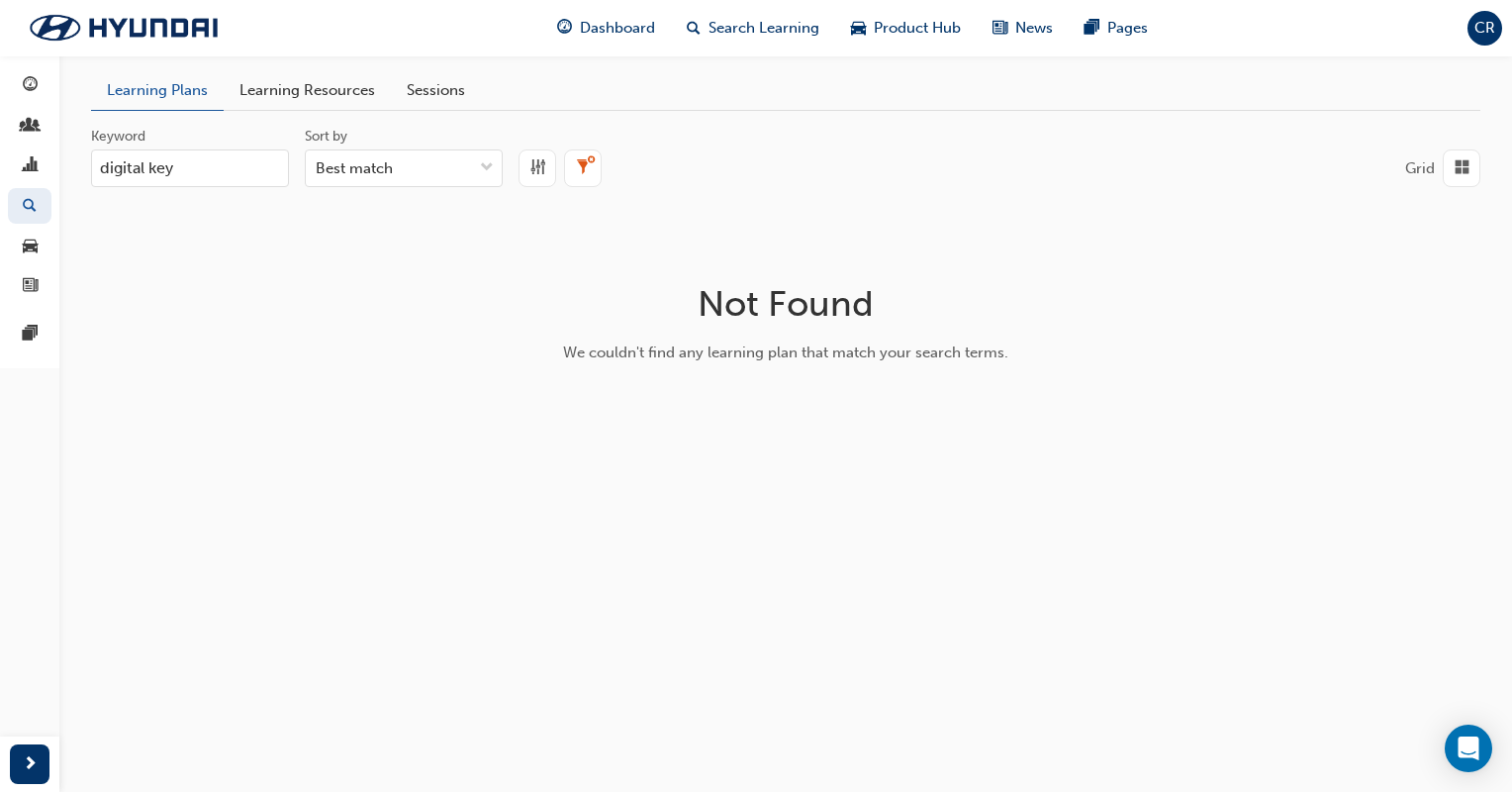 type on "digital key" 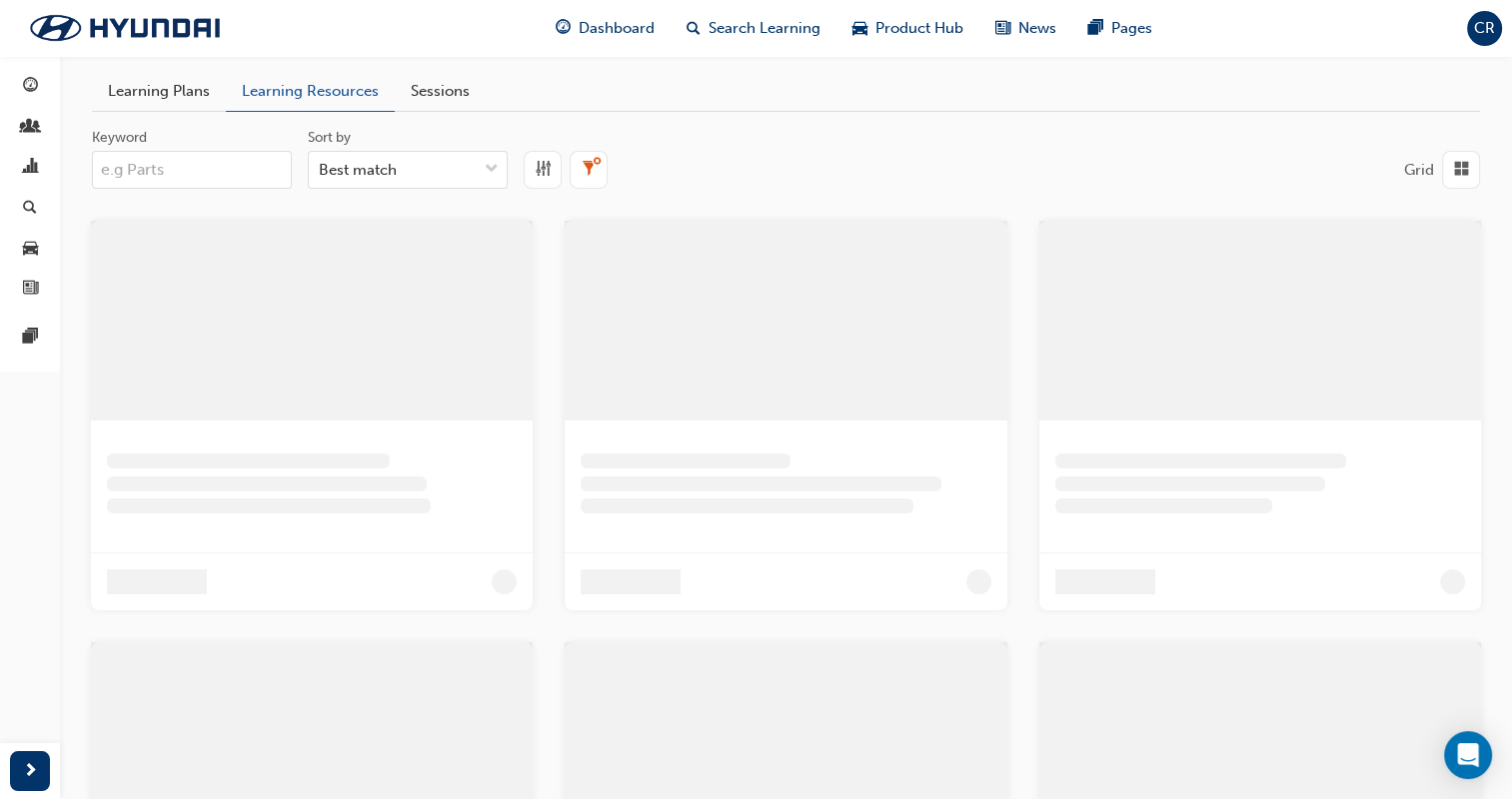 click on "Sessions" at bounding box center [440, 91] 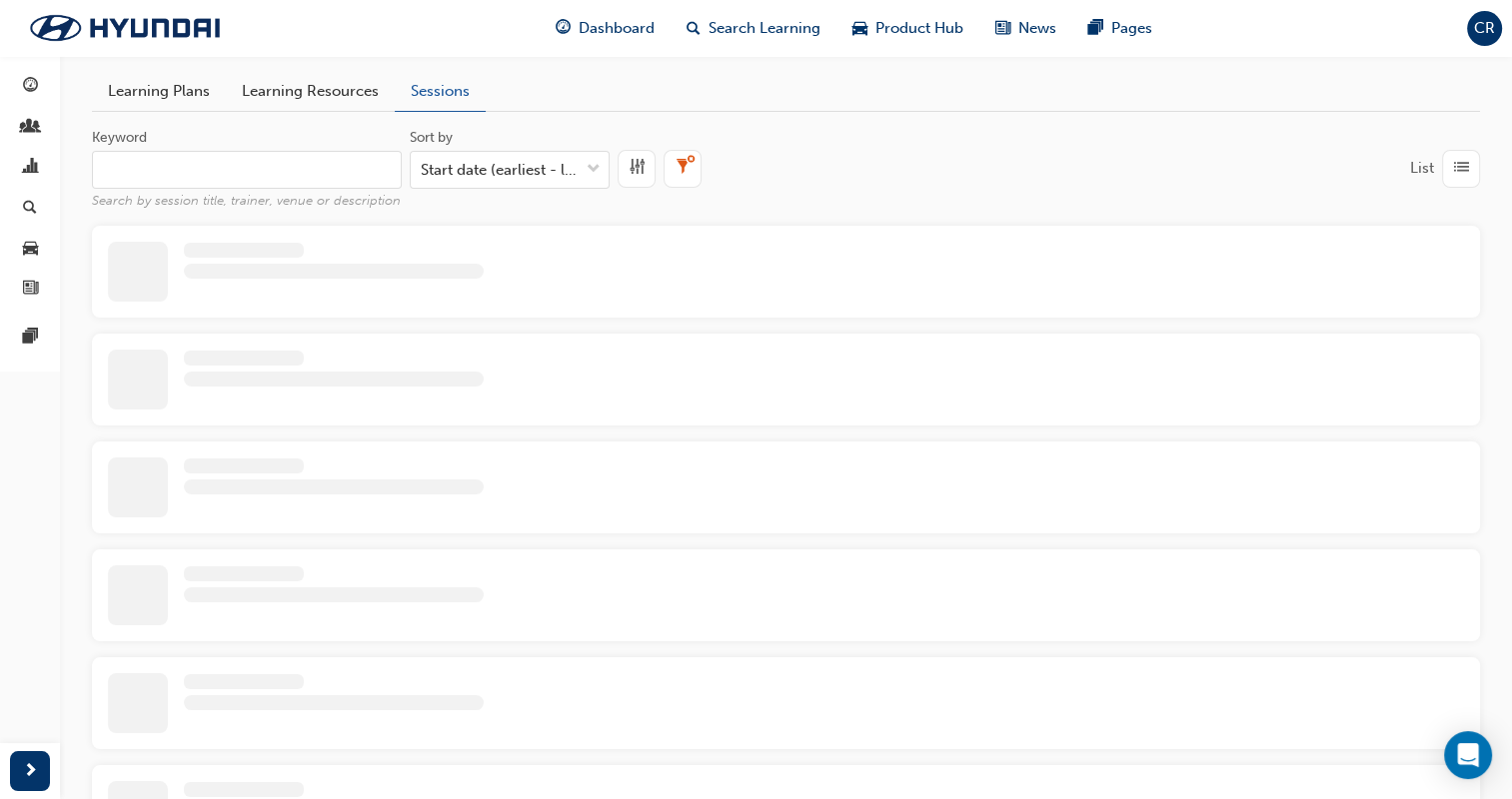 click on "Keyword Search by session title, trainer, venue or description" at bounding box center [247, 170] 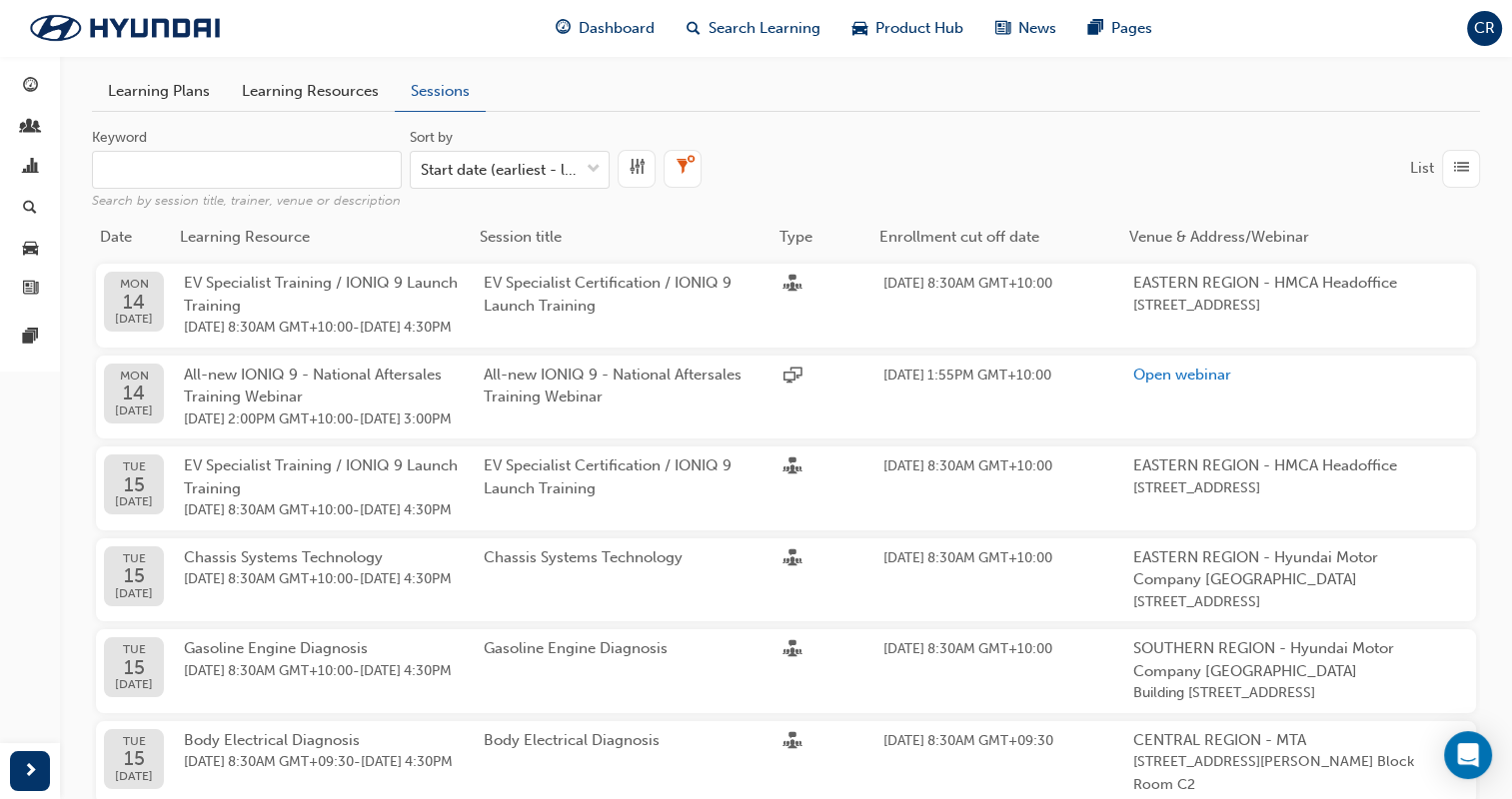 click on "Learning Plans Learning Resources Sessions" at bounding box center (785, 91) 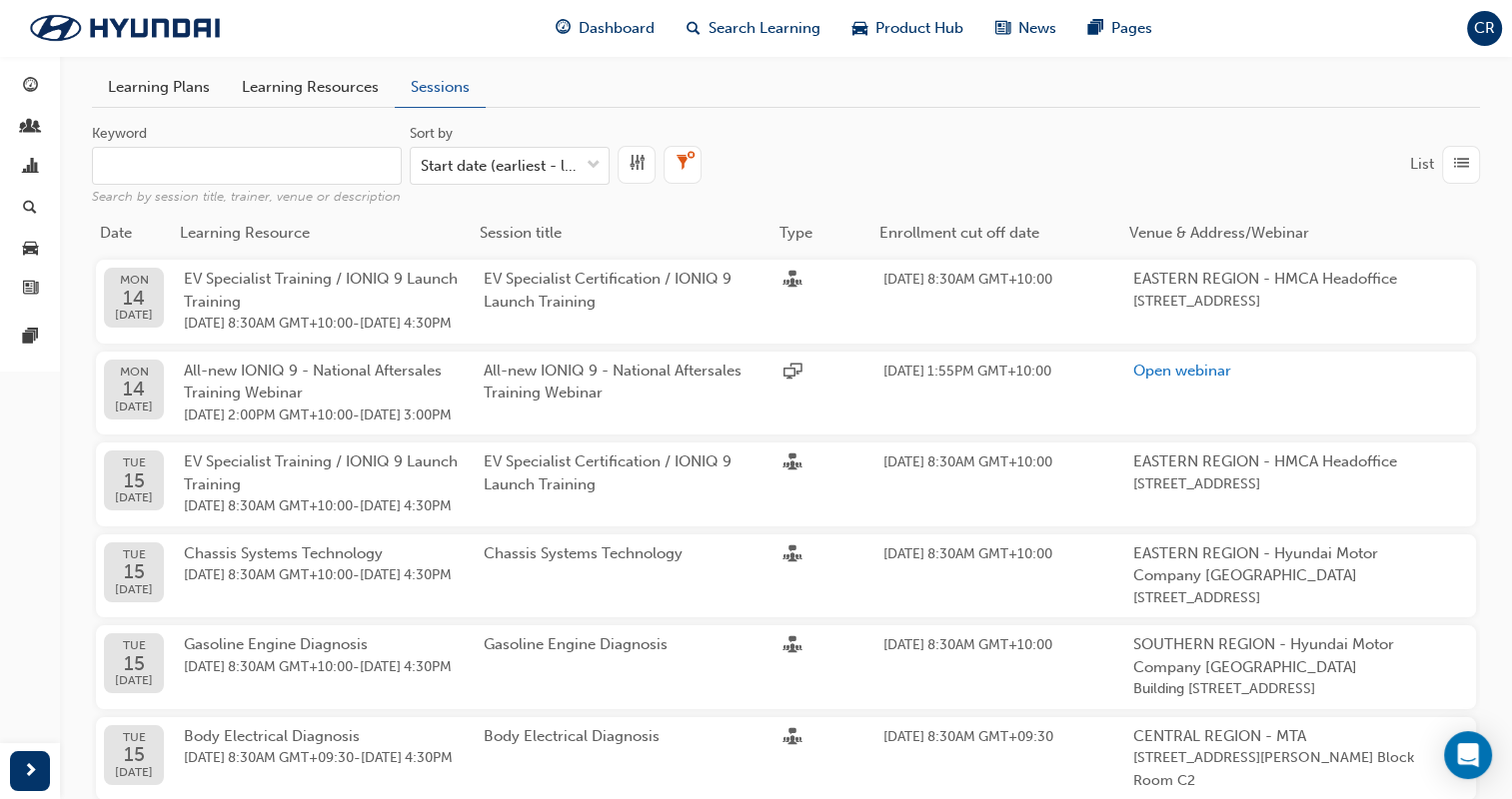 scroll, scrollTop: 0, scrollLeft: 0, axis: both 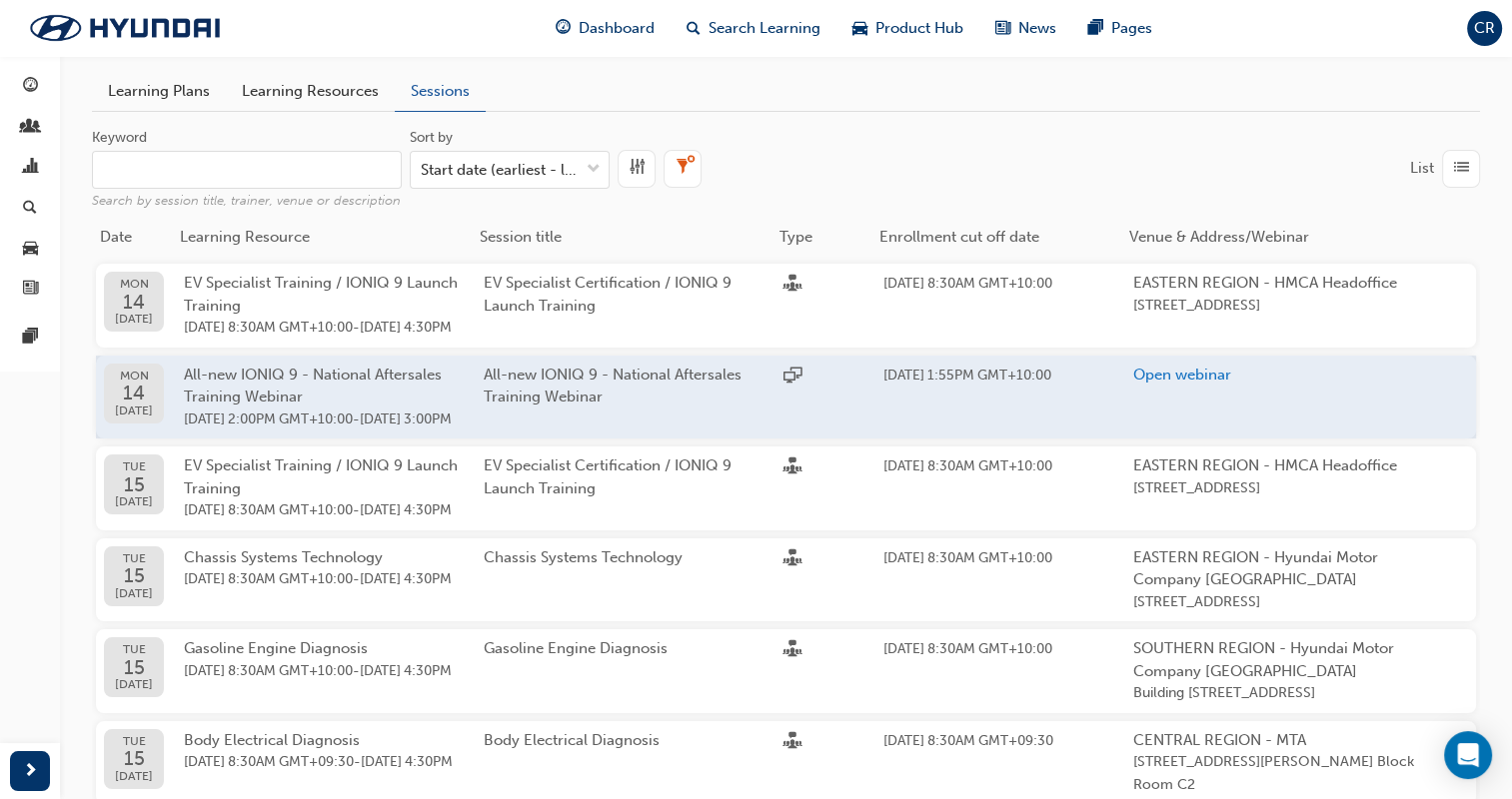 click on "All-new IONIQ 9 - National Aftersales Training Webinar" at bounding box center [613, 386] 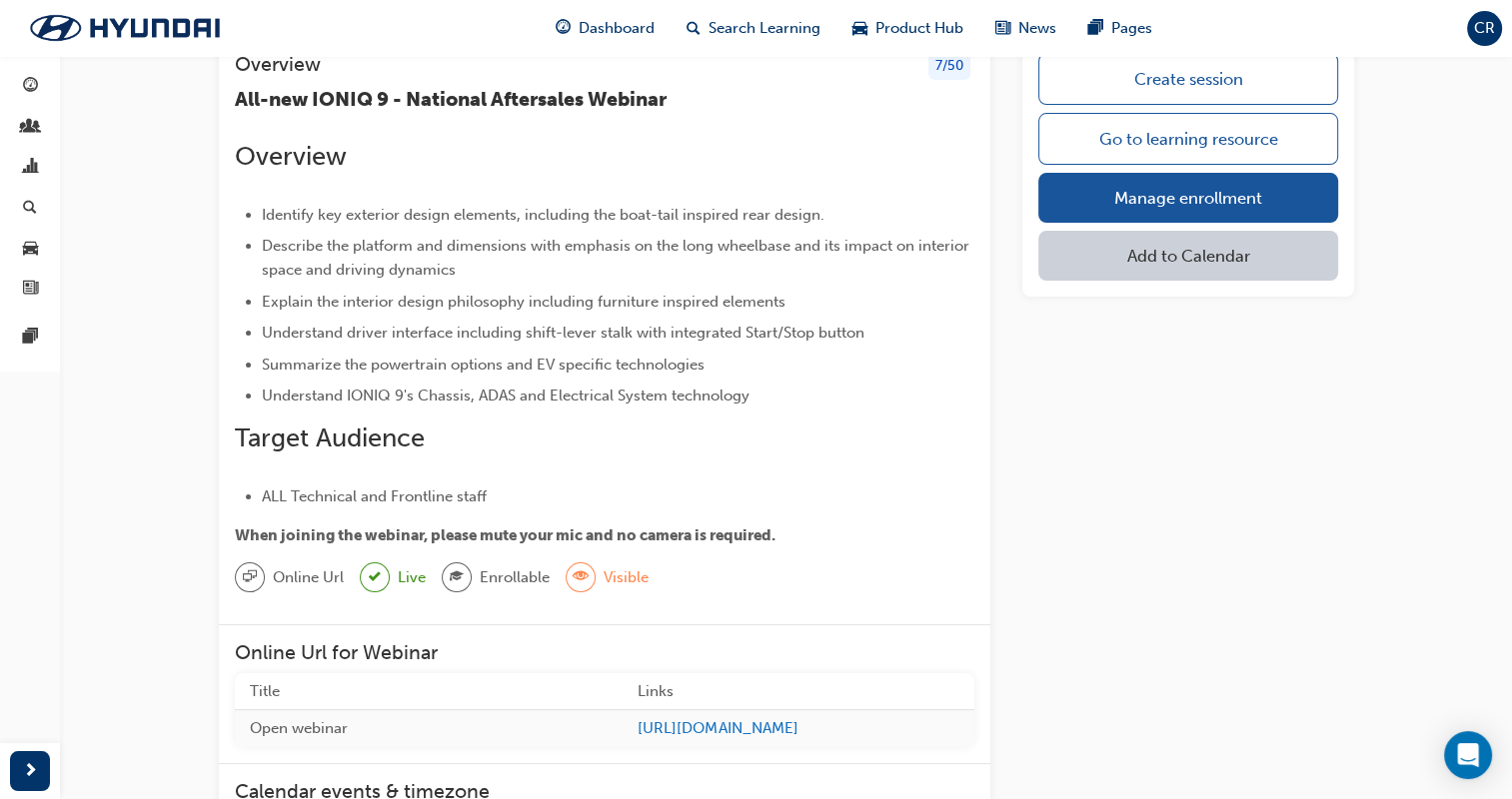 scroll, scrollTop: 0, scrollLeft: 0, axis: both 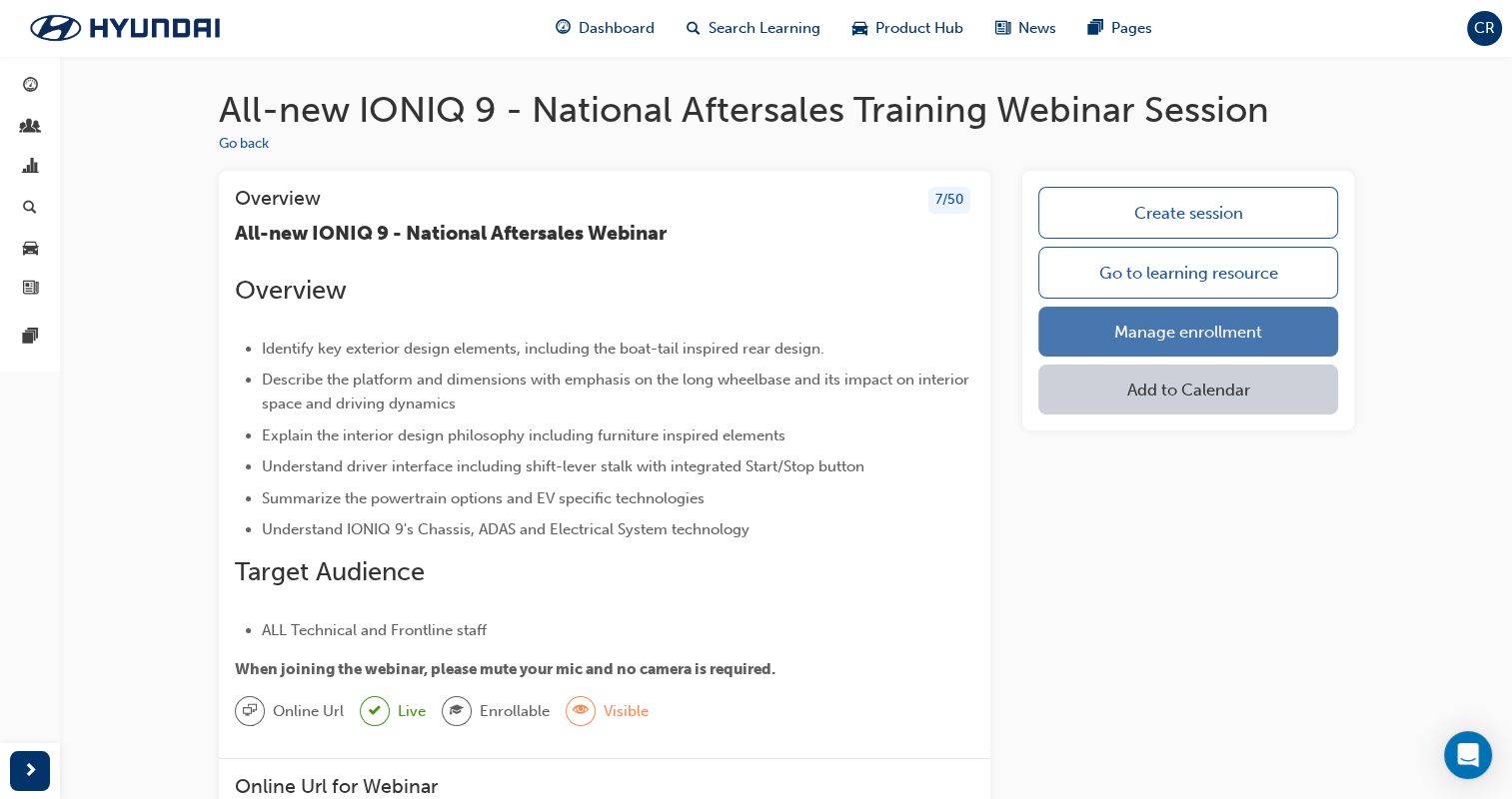 click on "Manage enrollment" at bounding box center [1187, 332] 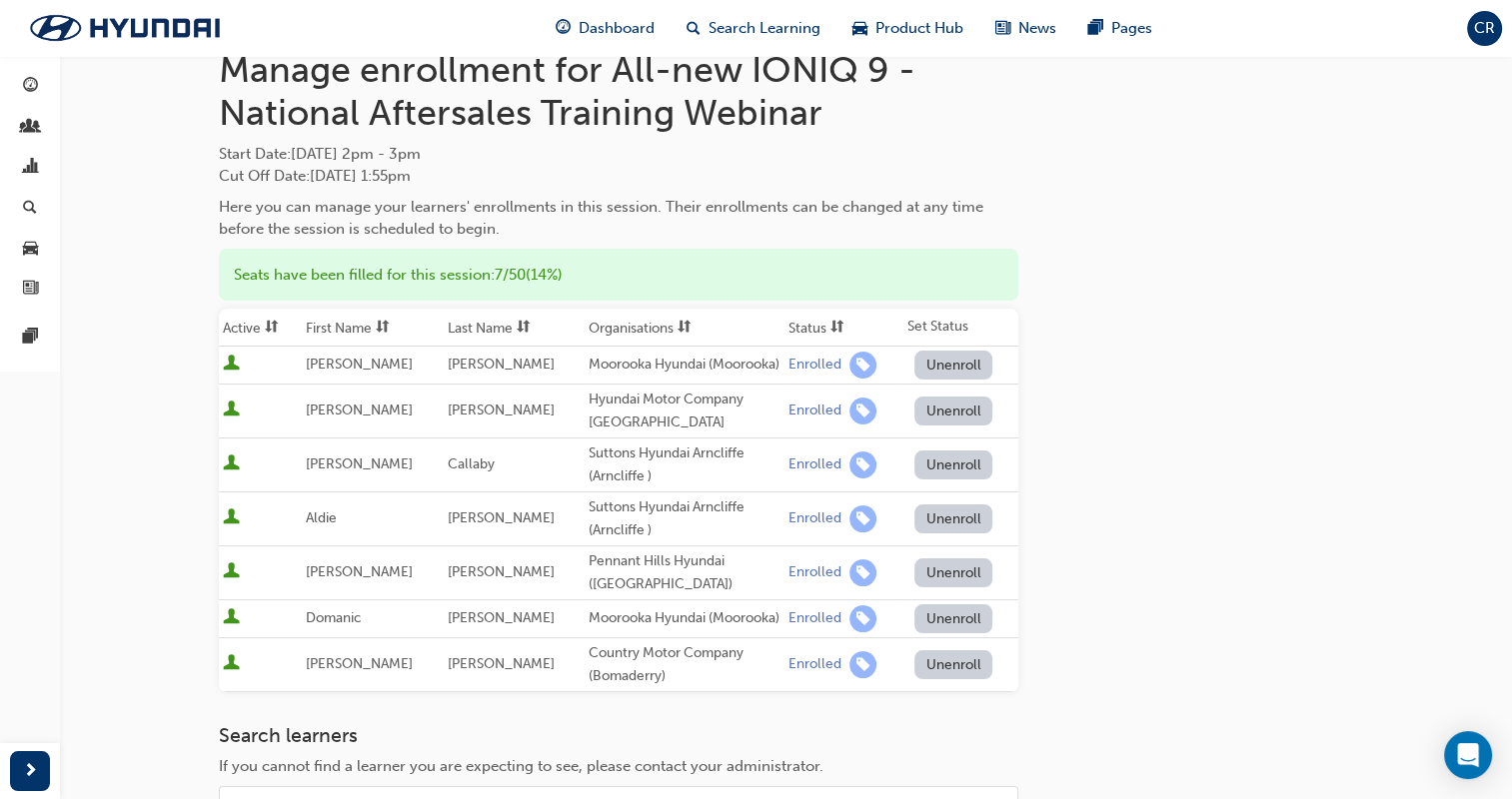 scroll, scrollTop: 0, scrollLeft: 0, axis: both 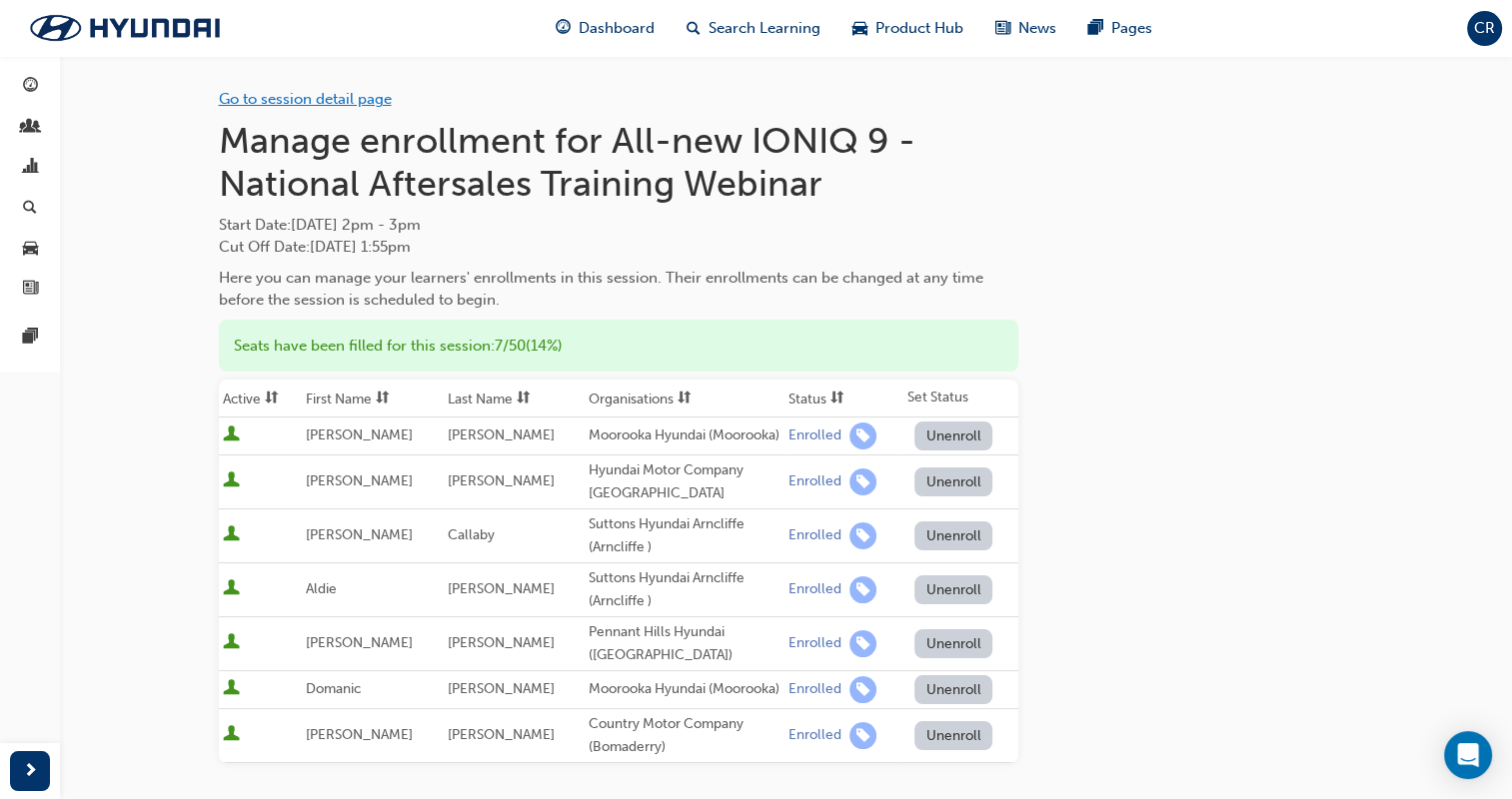 click on "Go to session detail page" at bounding box center (305, 99) 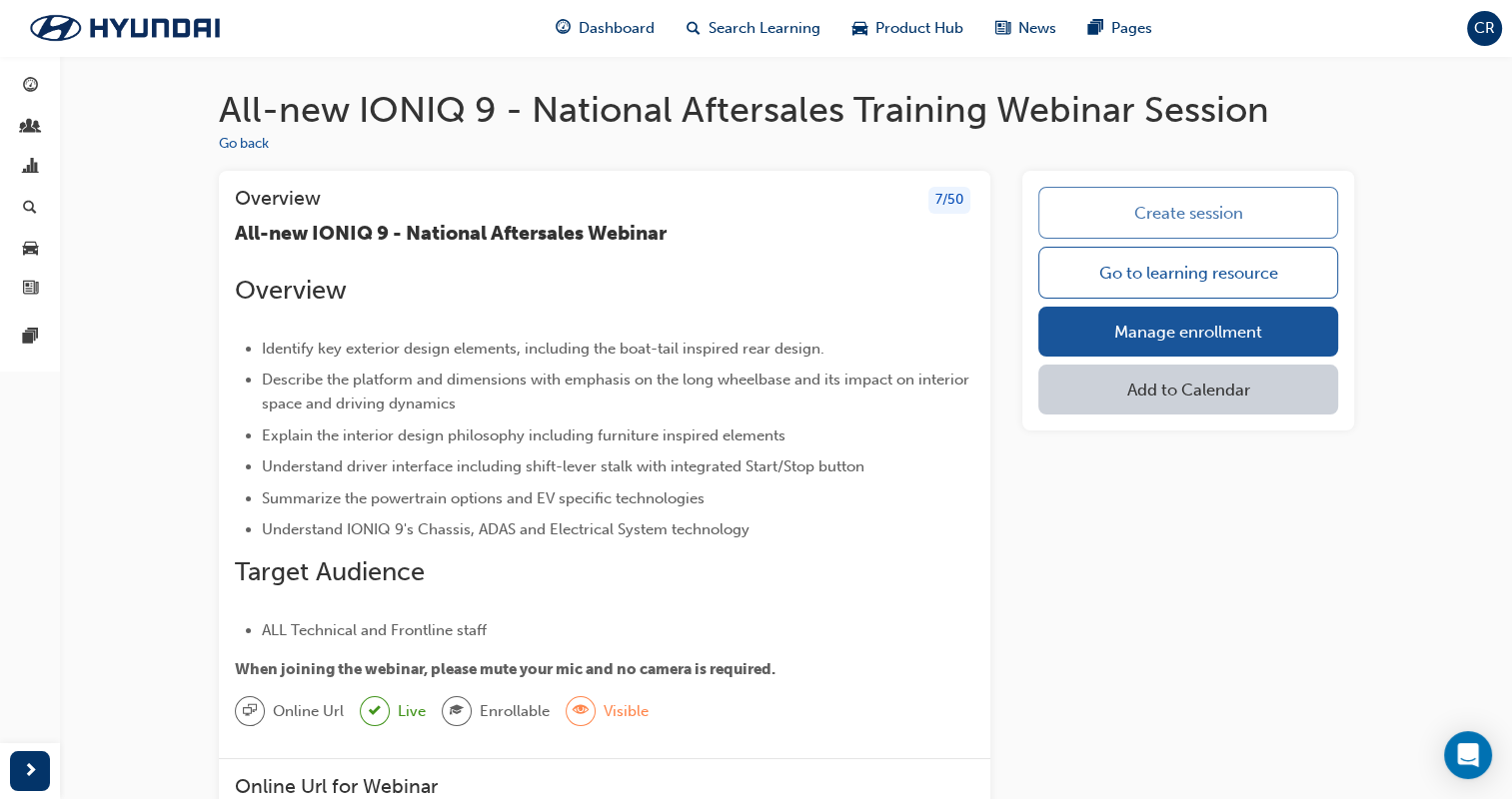 click on "Create session" at bounding box center [1187, 213] 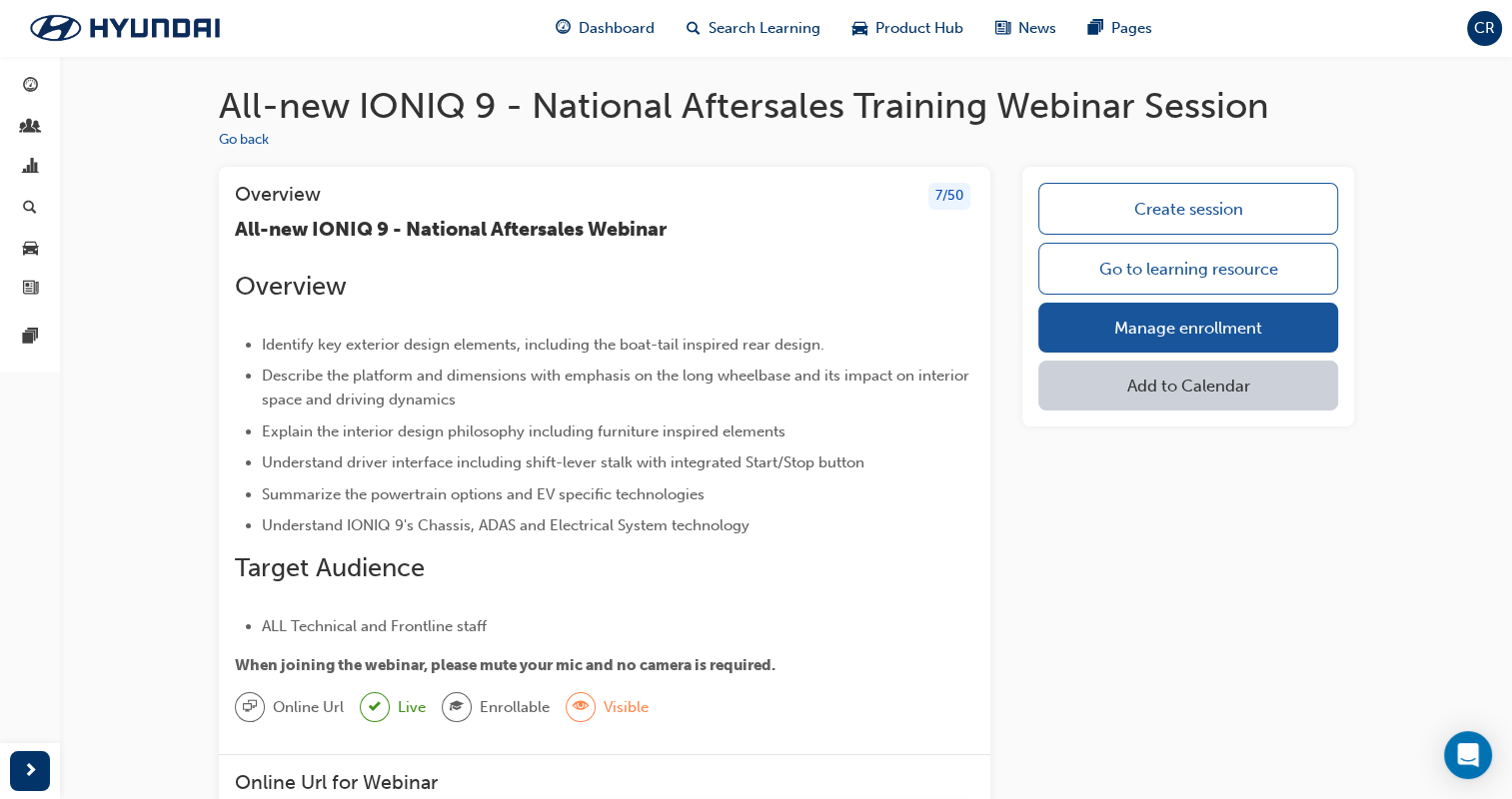 scroll, scrollTop: 0, scrollLeft: 0, axis: both 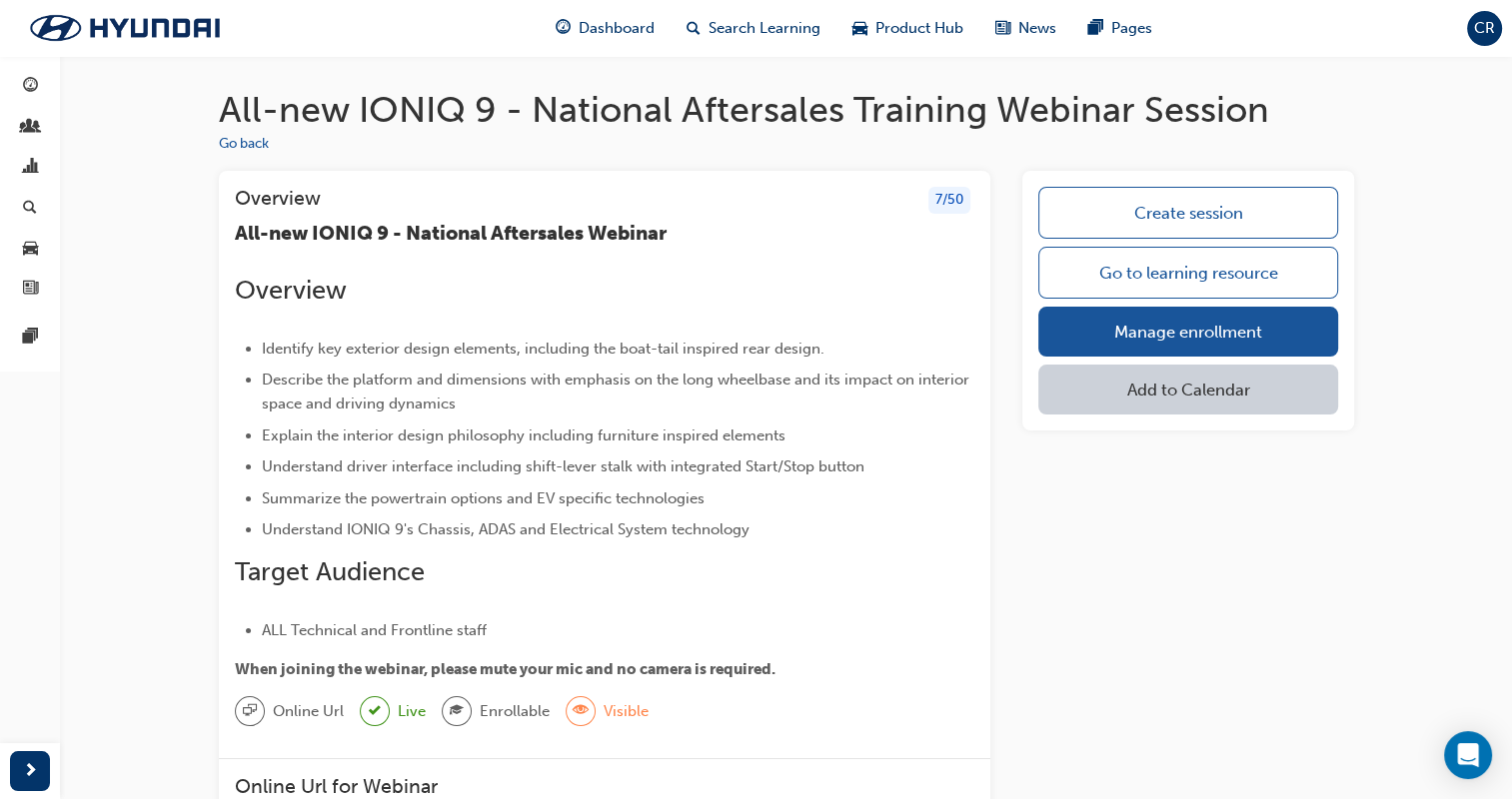 click on "Add to Calendar" at bounding box center [1187, 390] 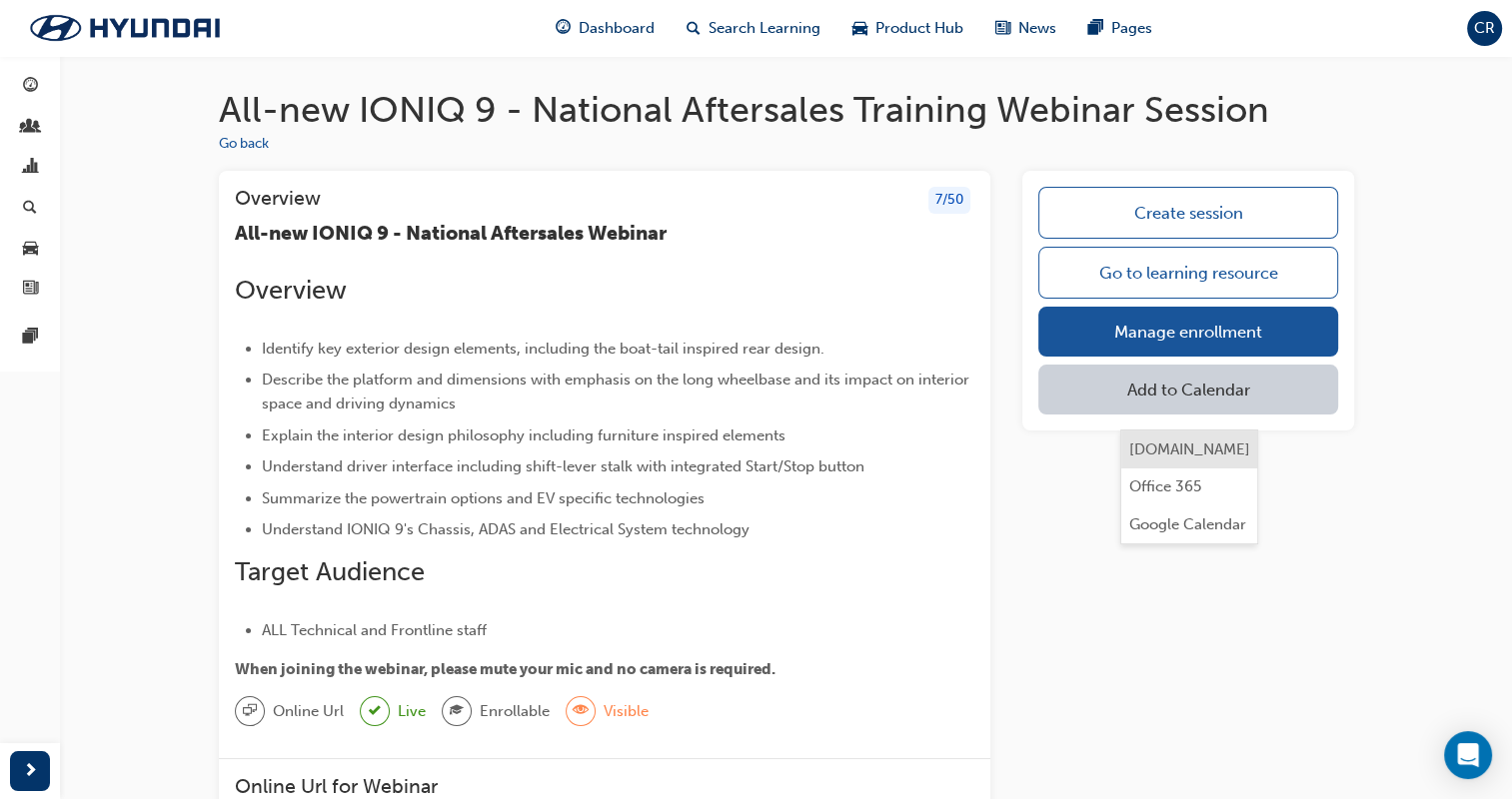 click on "Outlook.com" at bounding box center (1189, 449) 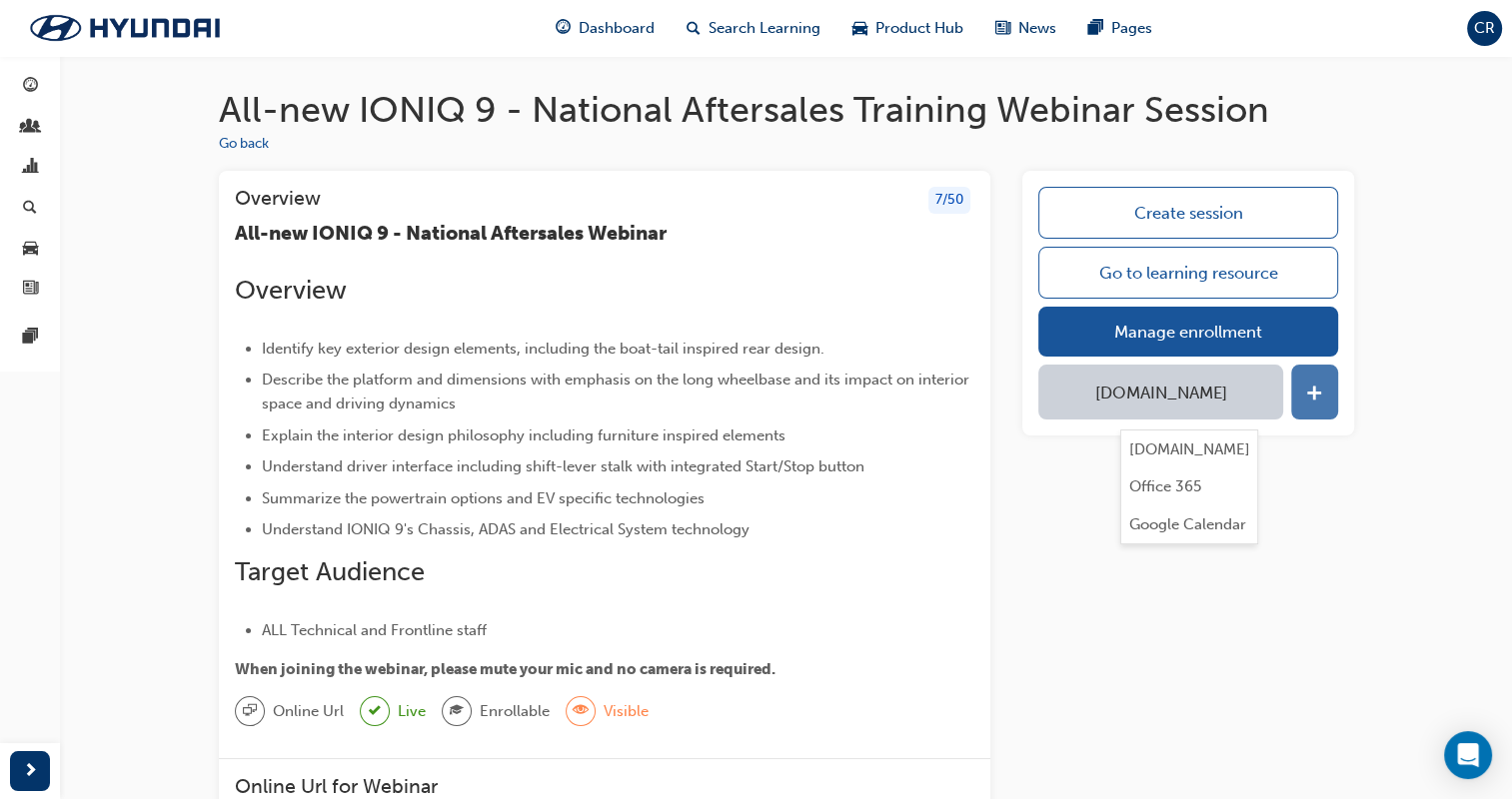 click at bounding box center (1314, 392) 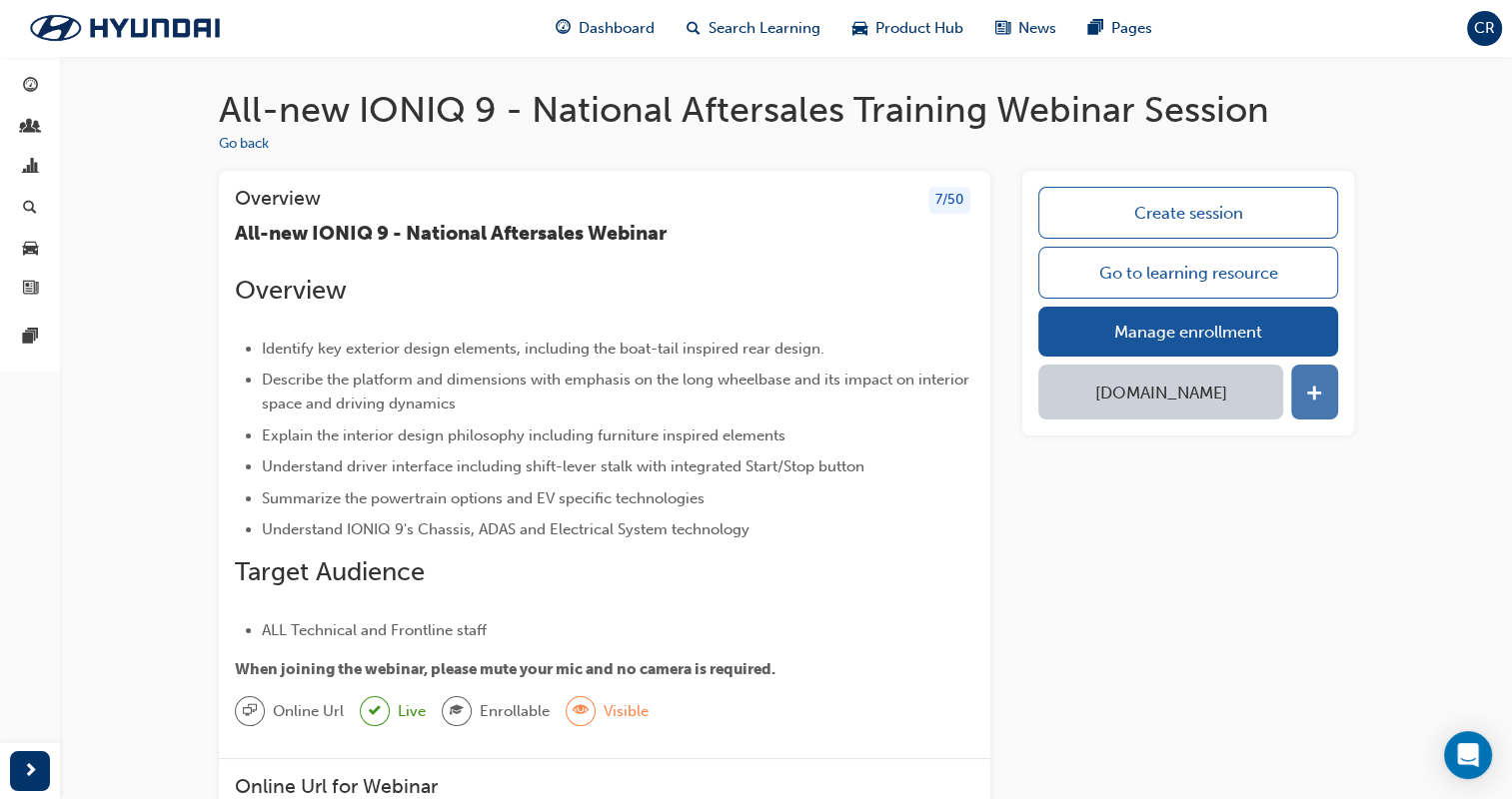 click at bounding box center [1314, 392] 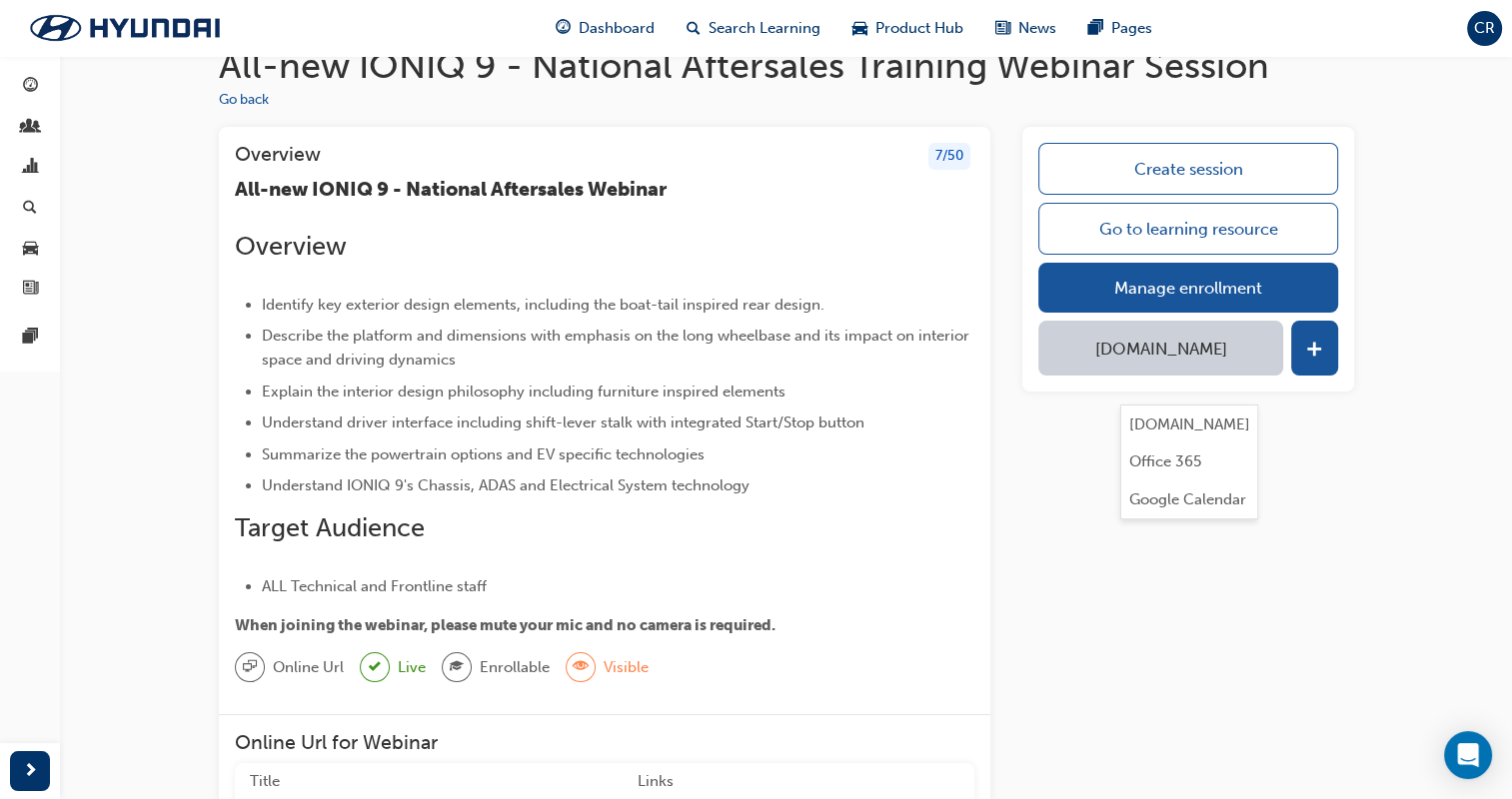 scroll, scrollTop: 0, scrollLeft: 0, axis: both 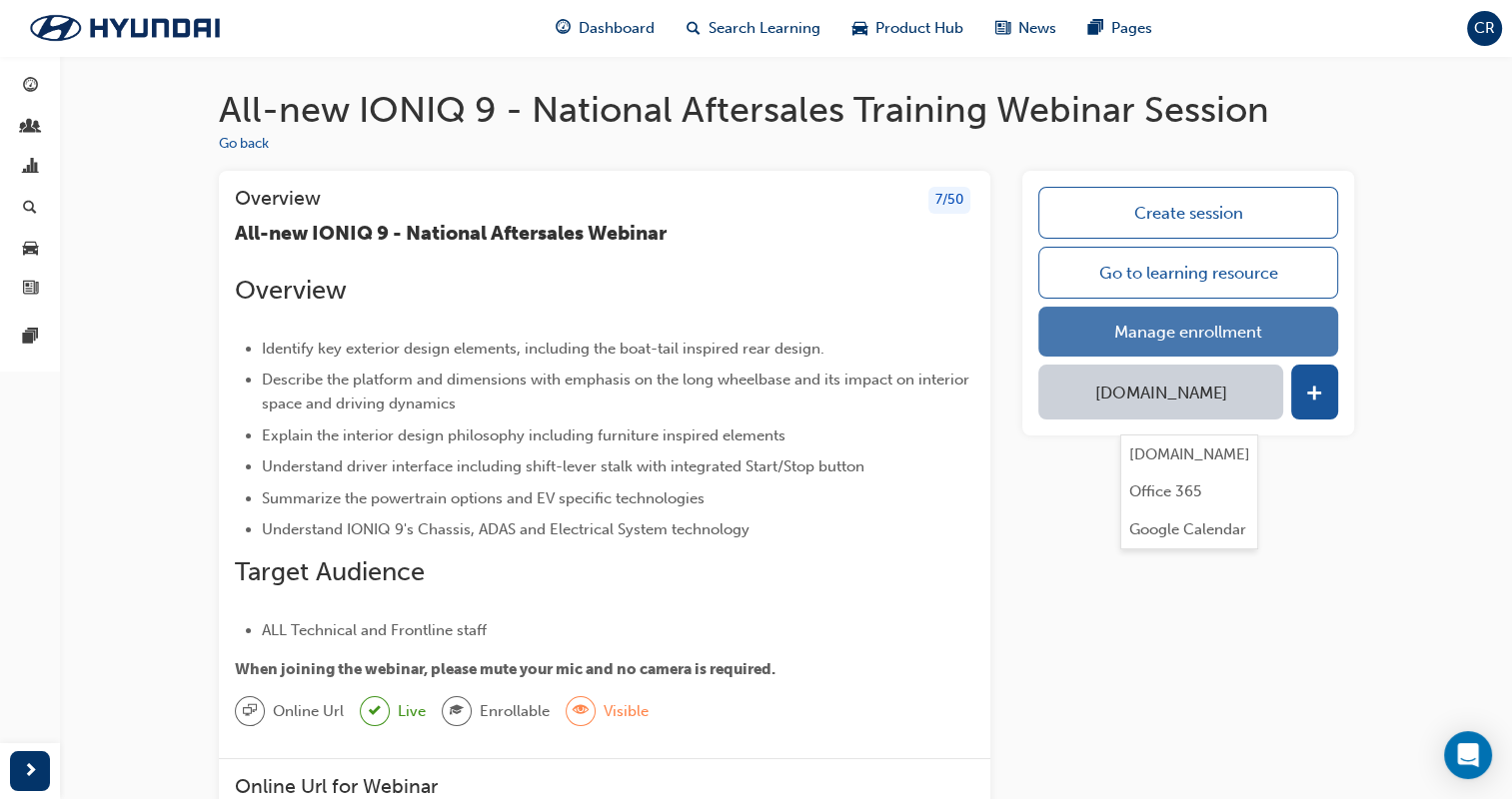 click on "Manage enrollment" at bounding box center (1187, 332) 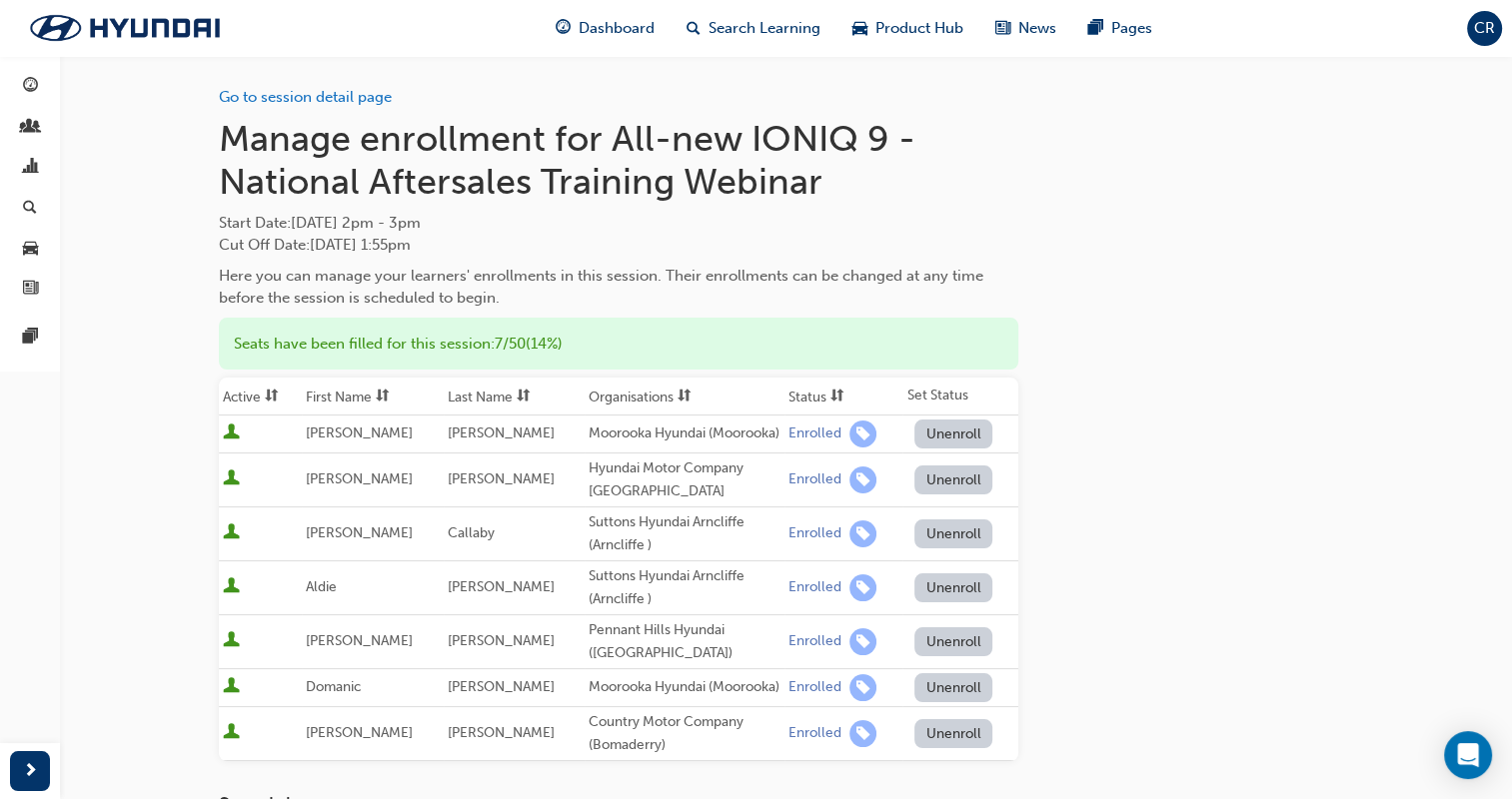 scroll, scrollTop: 0, scrollLeft: 0, axis: both 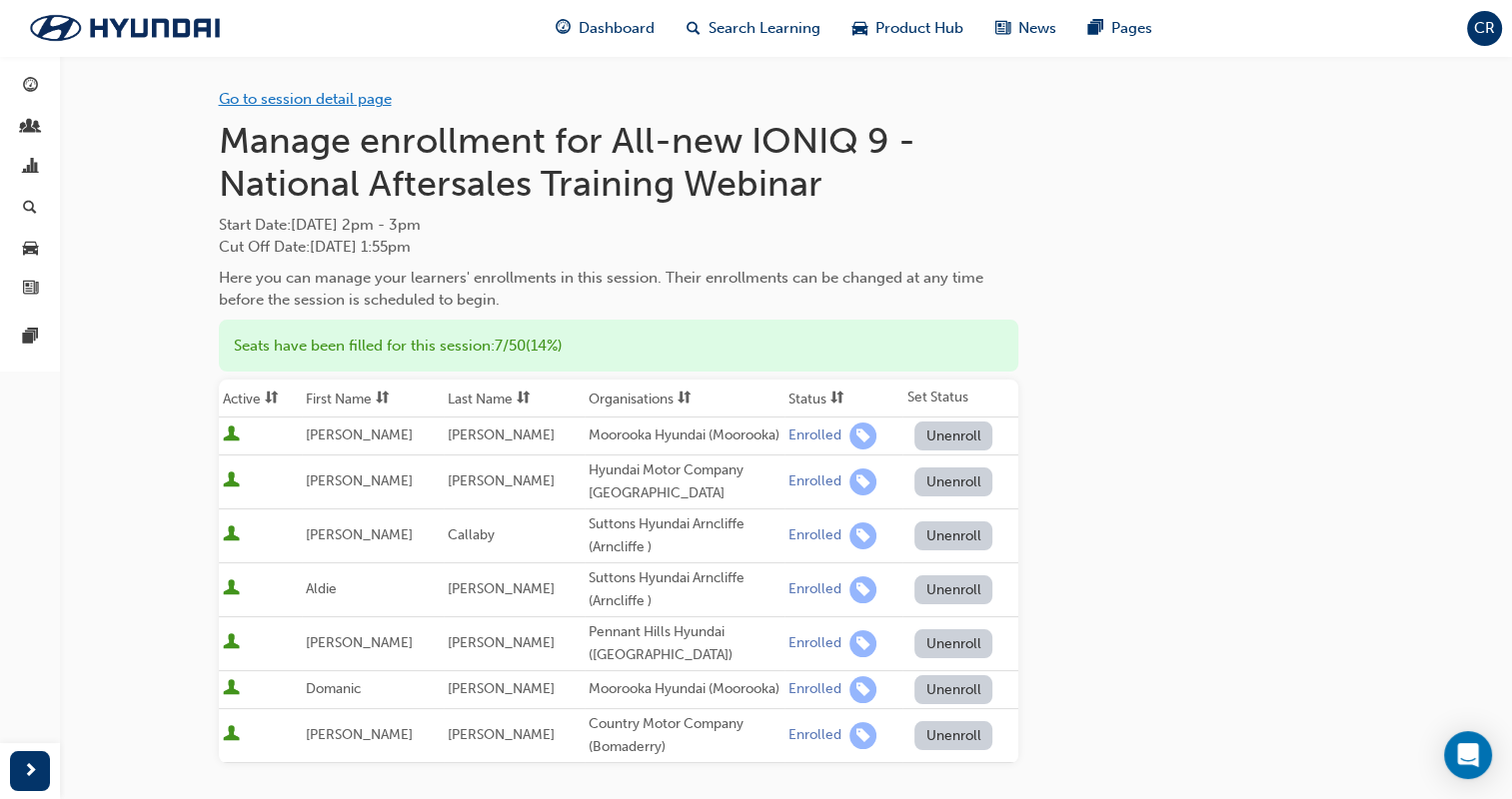 click on "Go to session detail page" at bounding box center (305, 99) 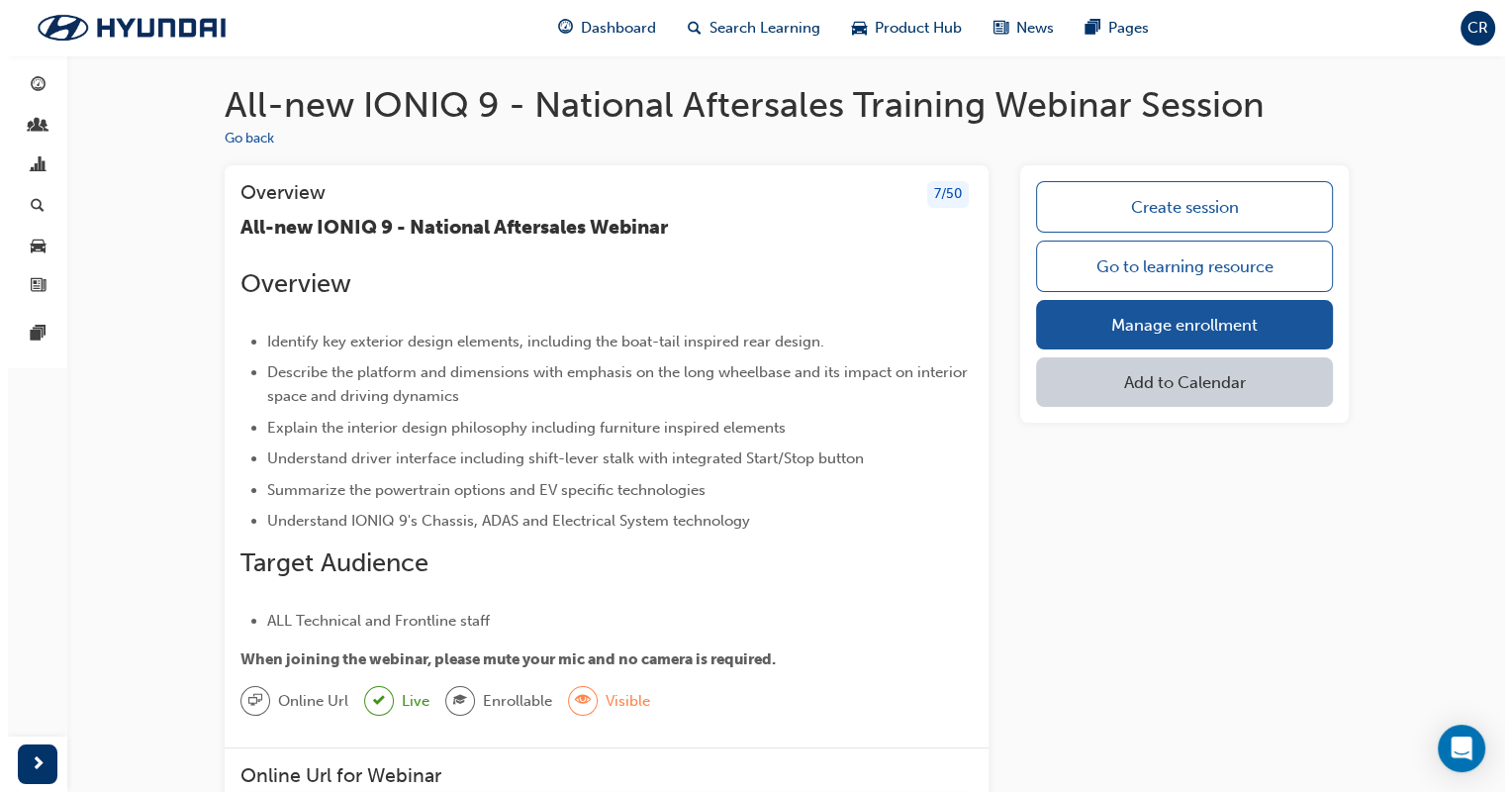 scroll, scrollTop: 0, scrollLeft: 0, axis: both 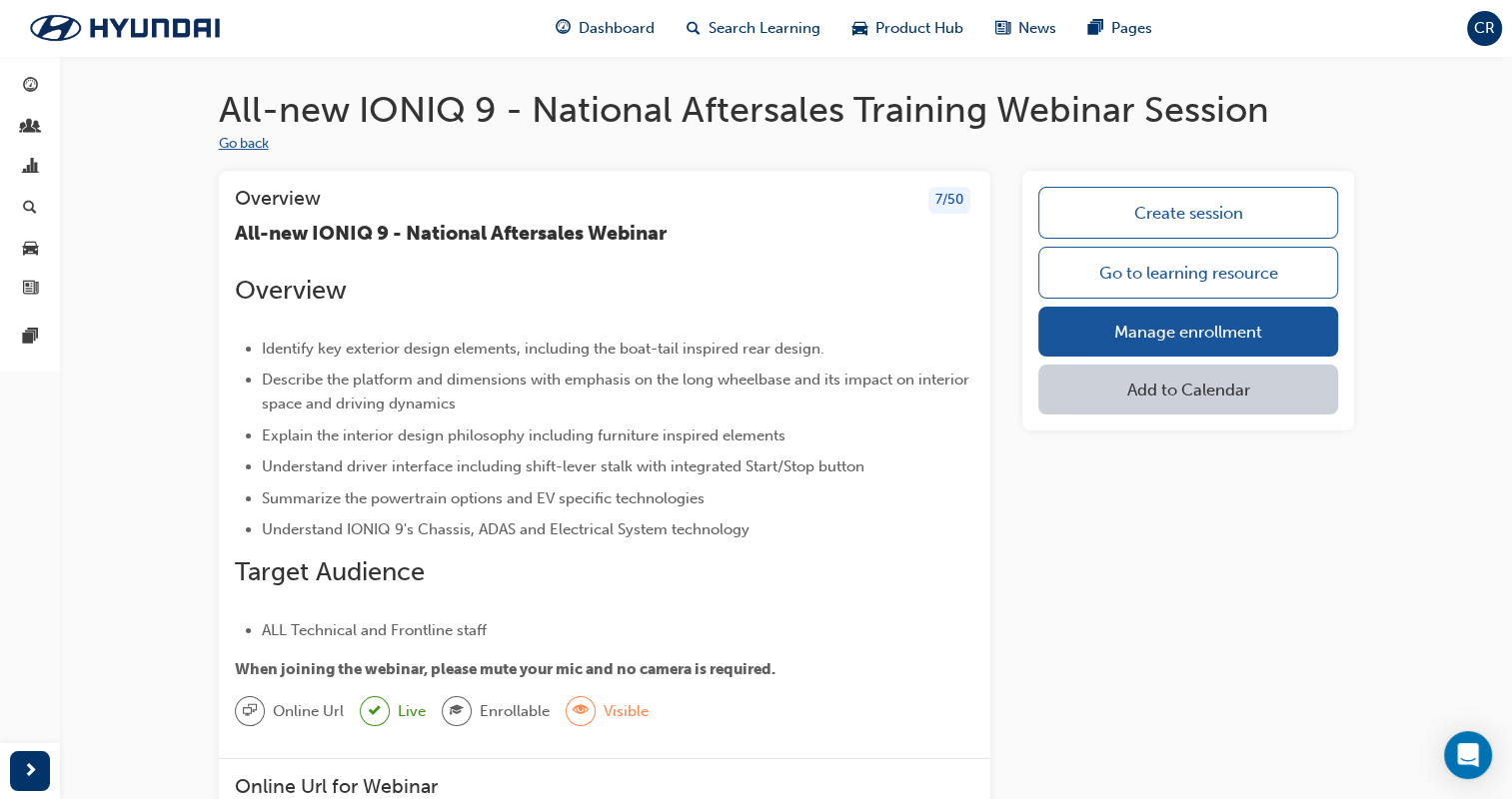 click on "Go back" at bounding box center [244, 144] 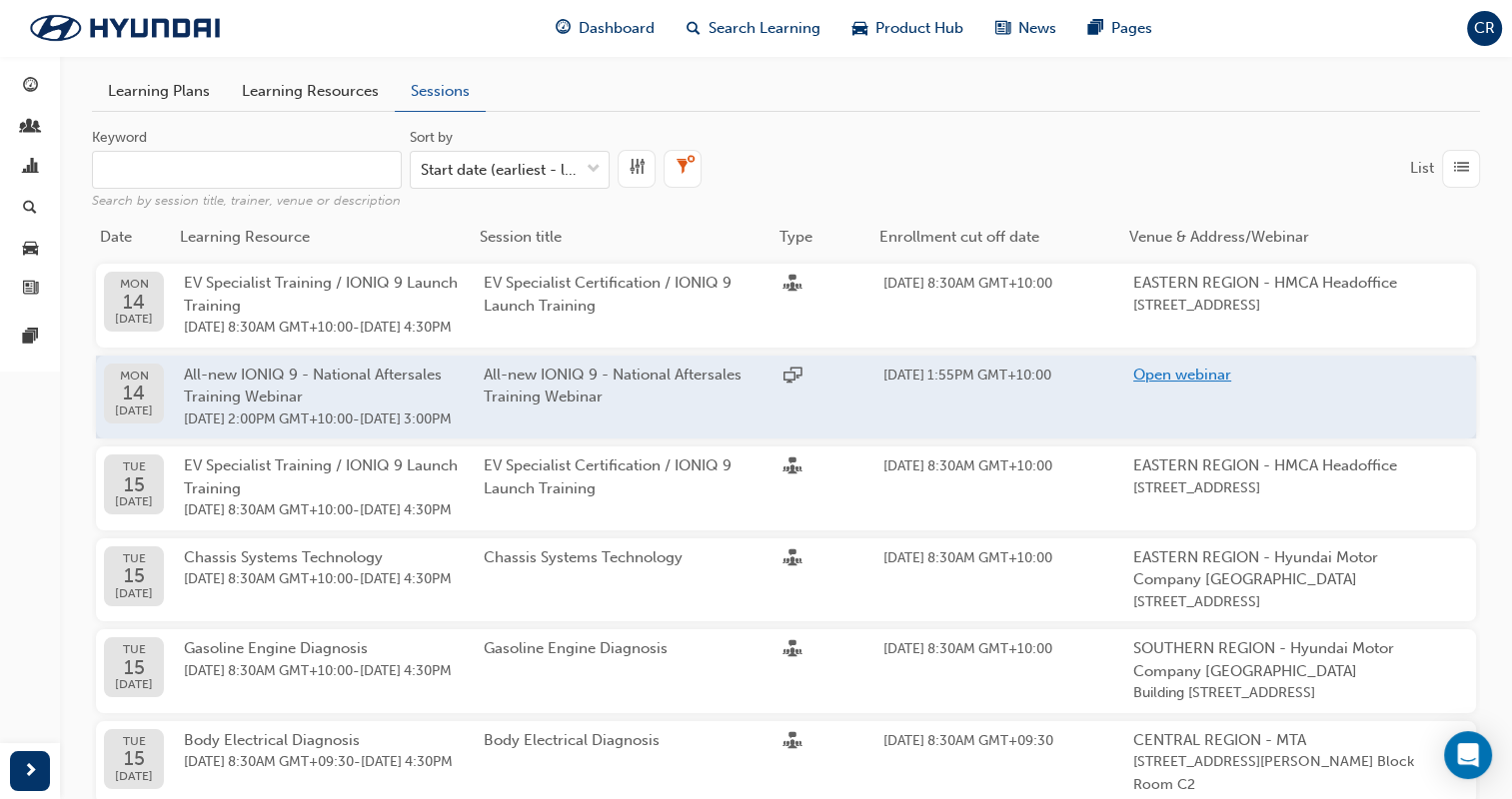 click on "Open webinar" at bounding box center [1182, 375] 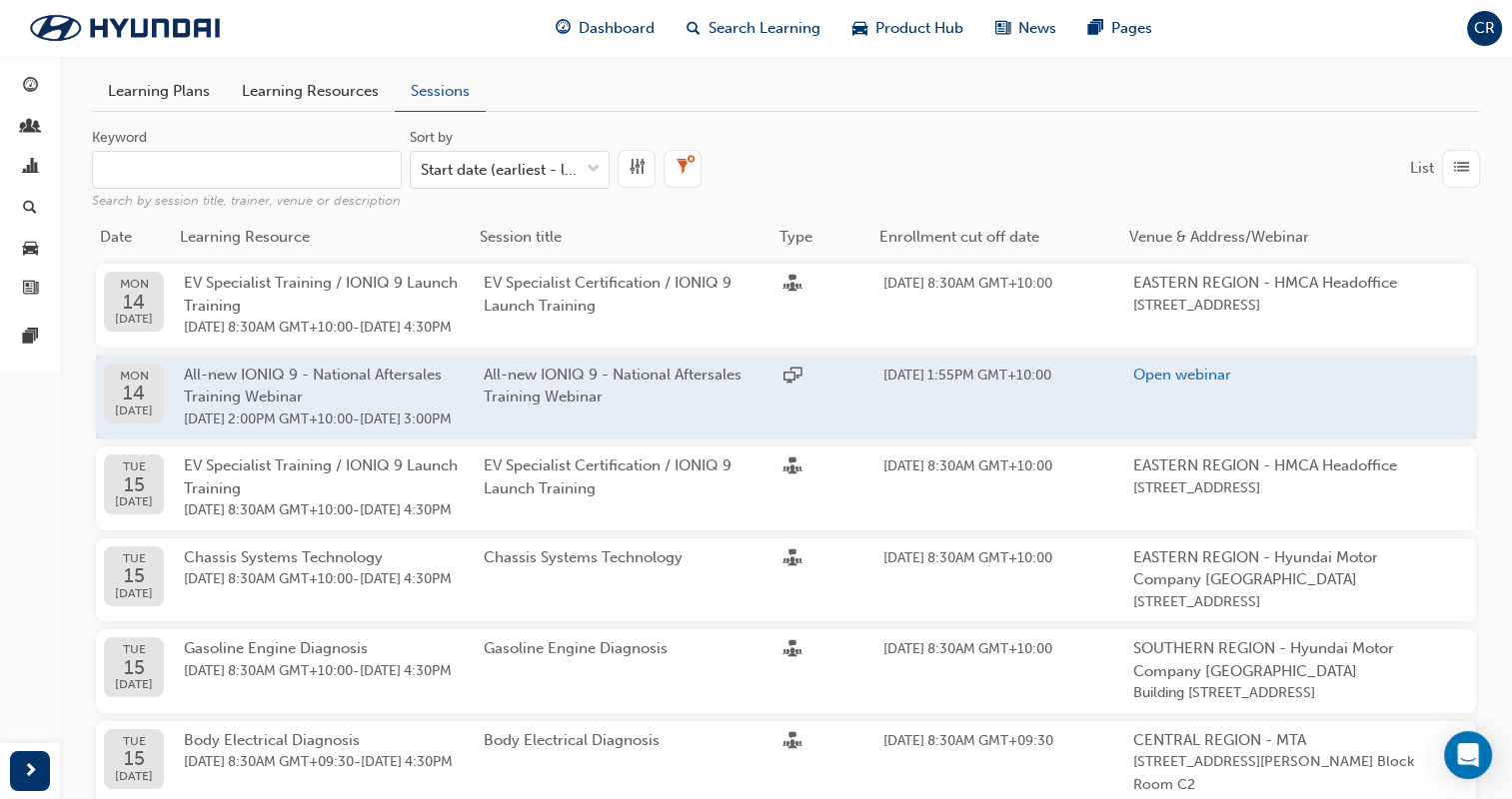 click on "All-new IONIQ 9 - National Aftersales Training Webinar" at bounding box center (313, 386) 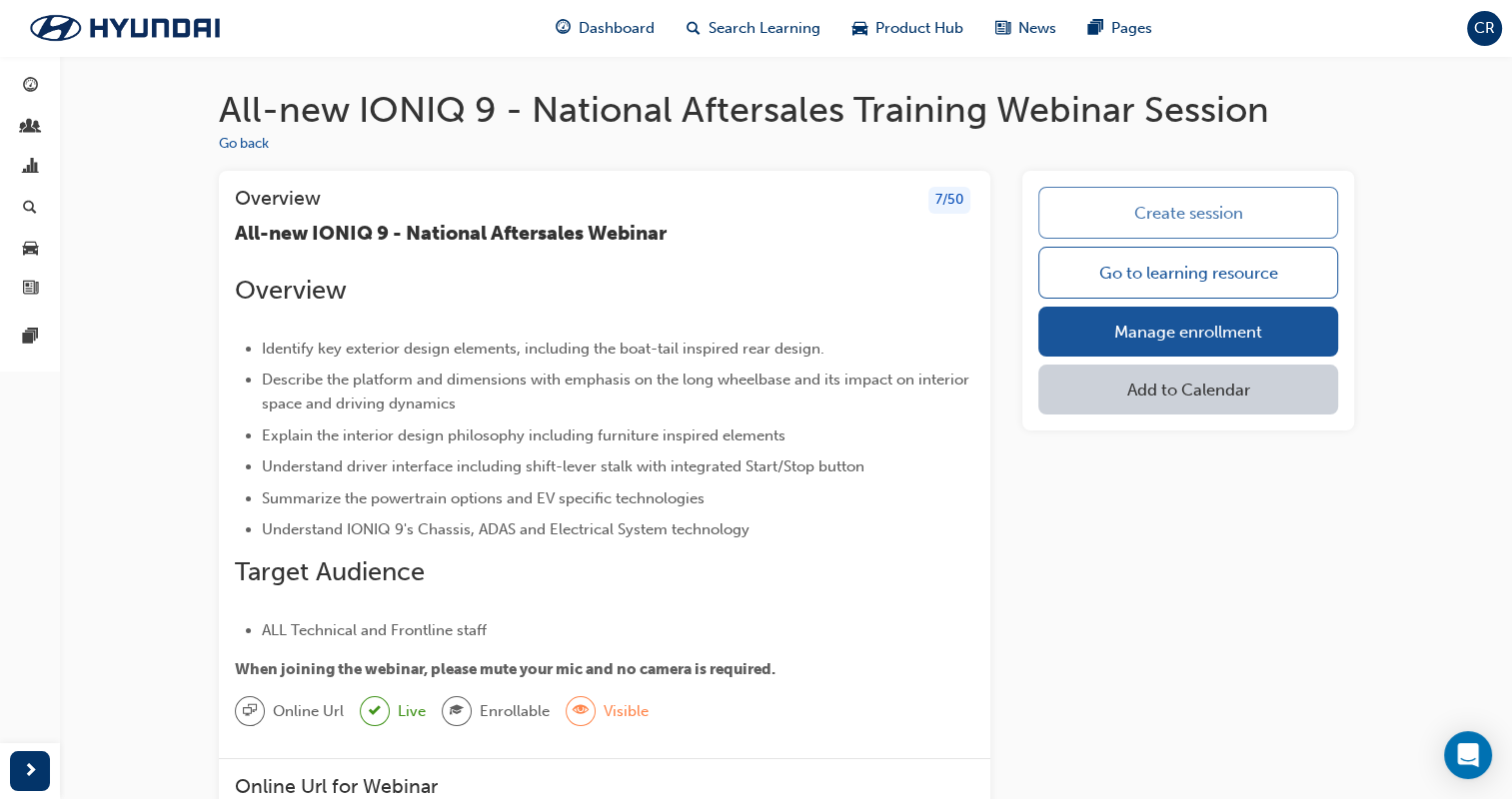 click on "Create session" at bounding box center (1187, 213) 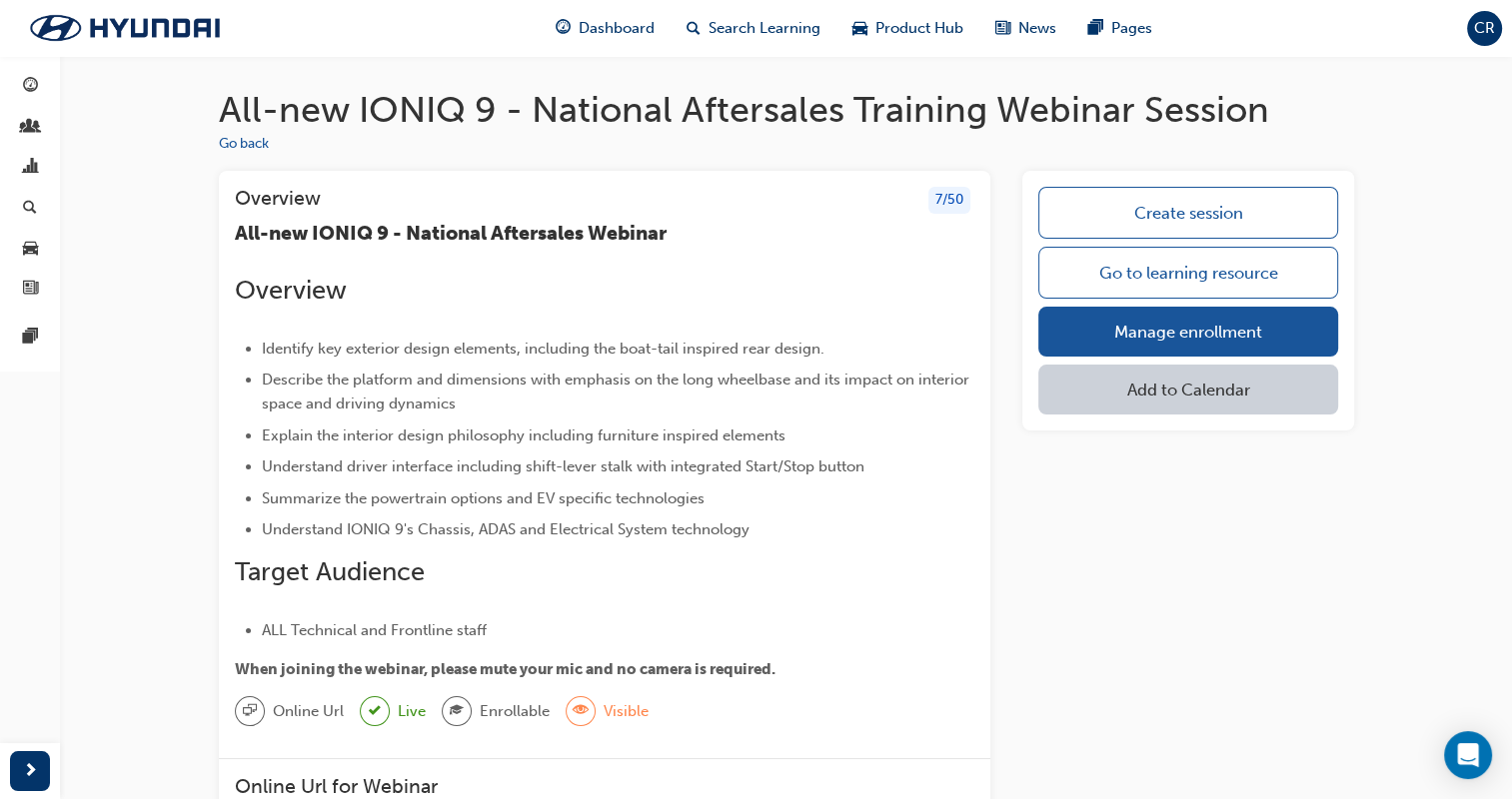 click on "Go to learning resource" at bounding box center (1187, 273) 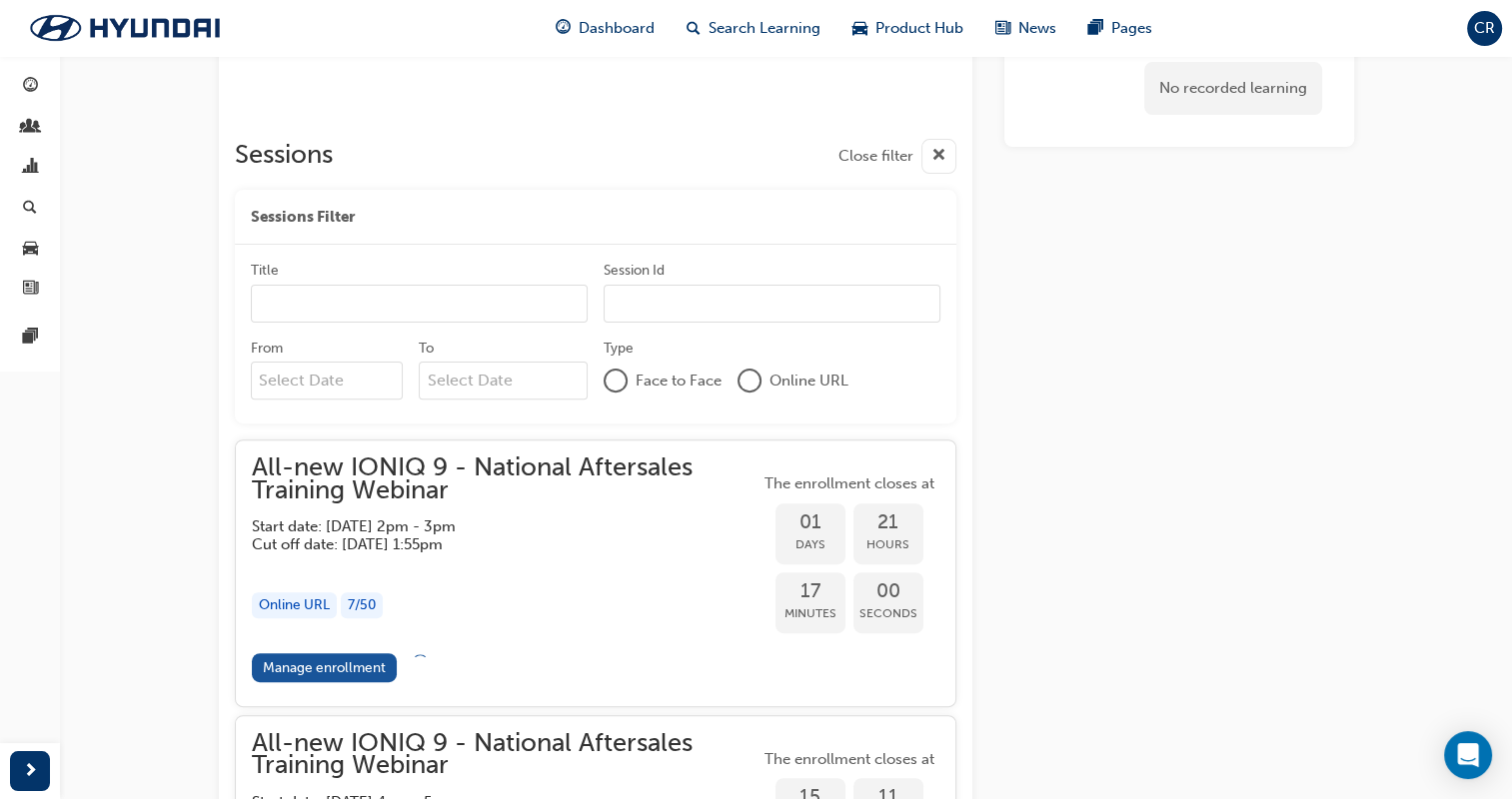 scroll, scrollTop: 574, scrollLeft: 0, axis: vertical 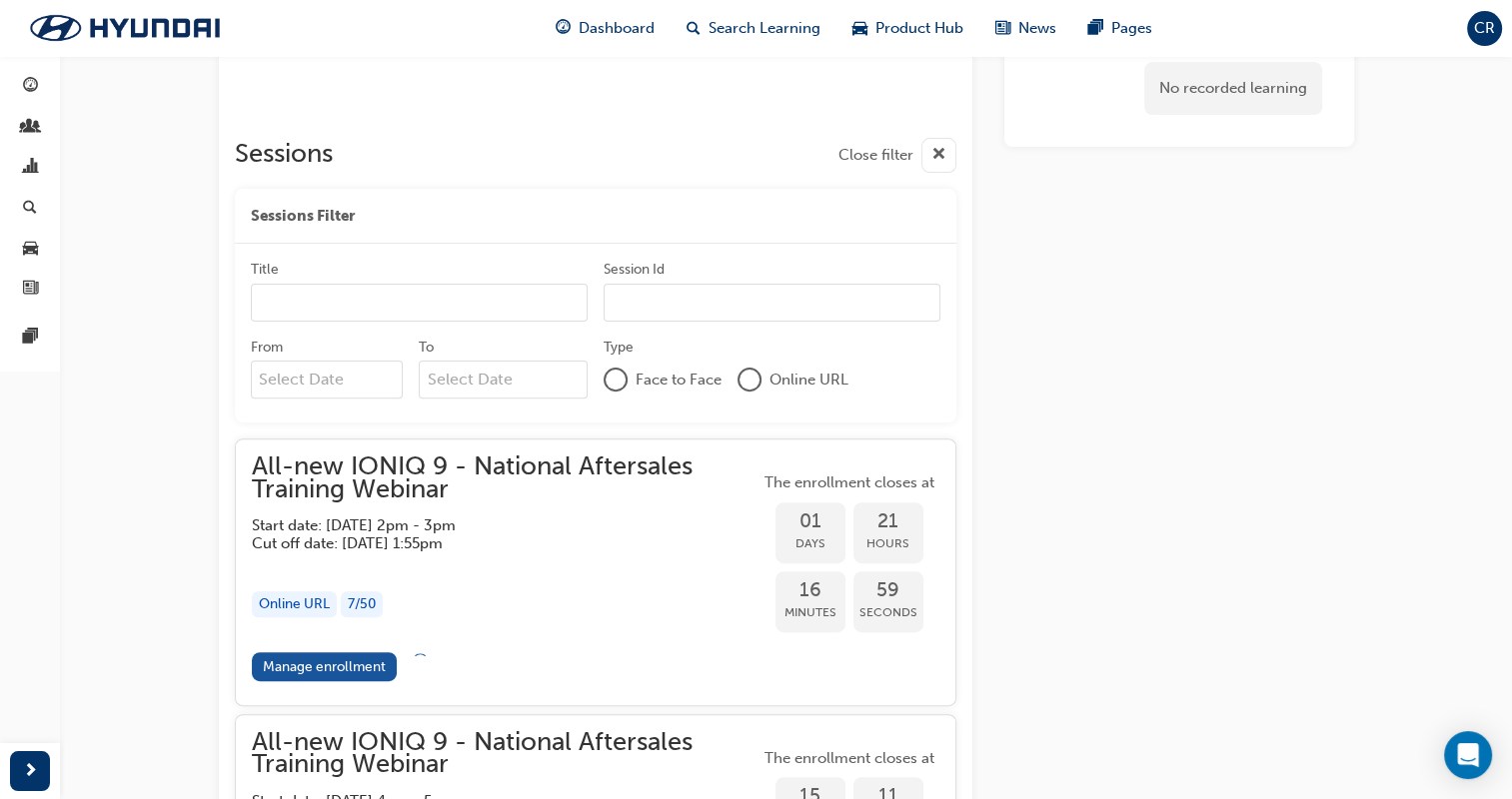 click at bounding box center [616, 380] 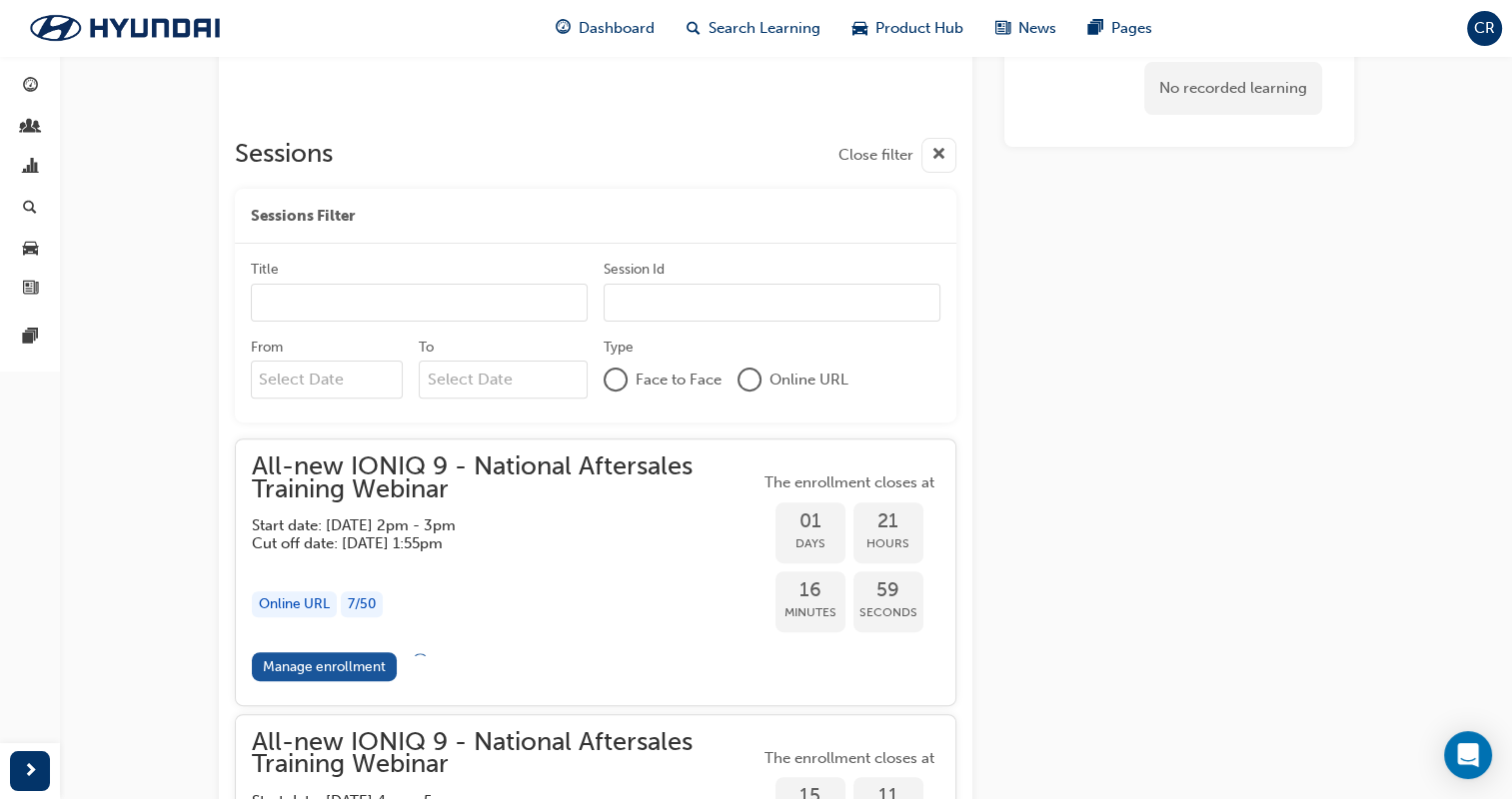 scroll, scrollTop: 504, scrollLeft: 0, axis: vertical 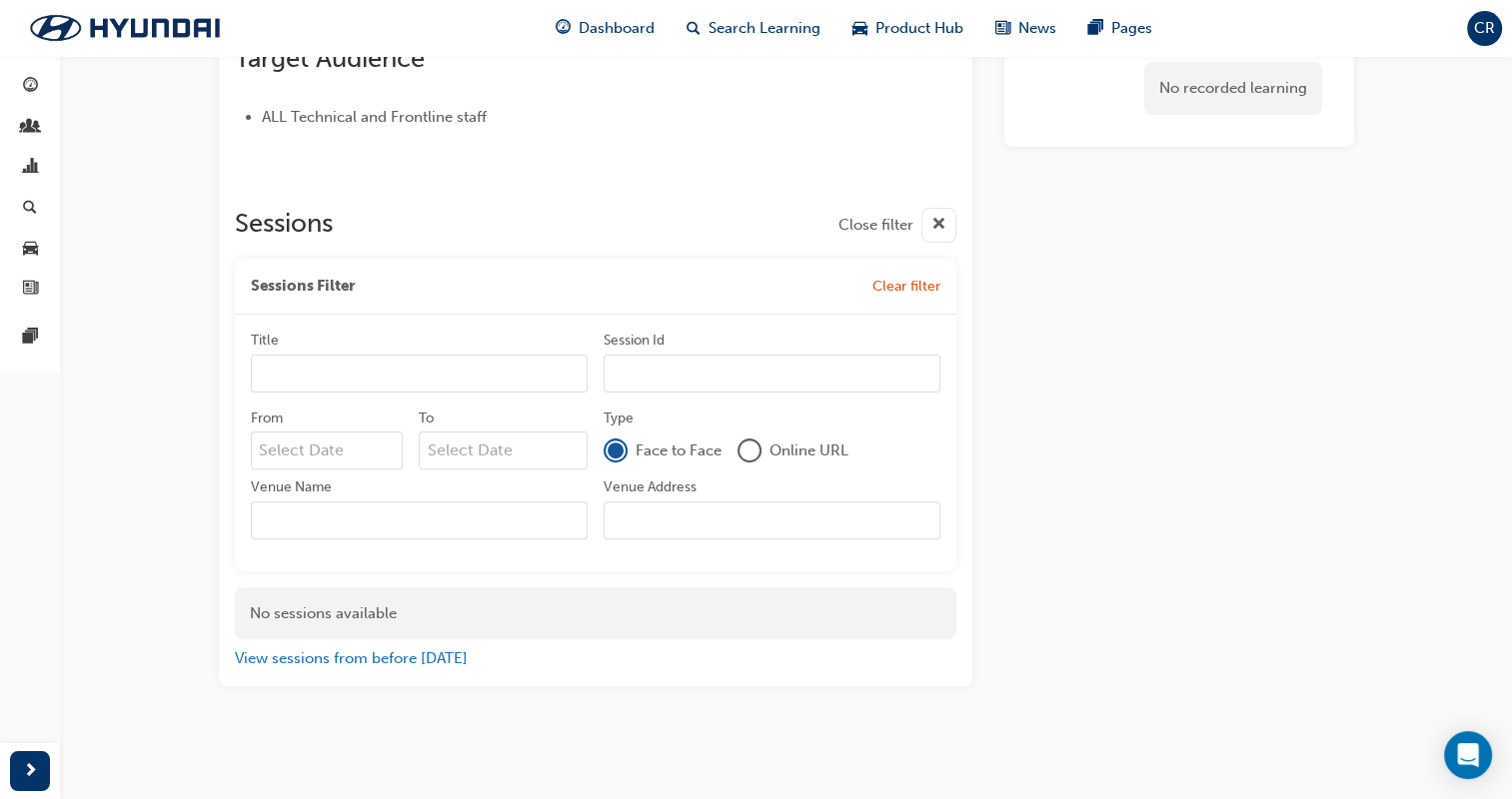 click at bounding box center [616, 450] 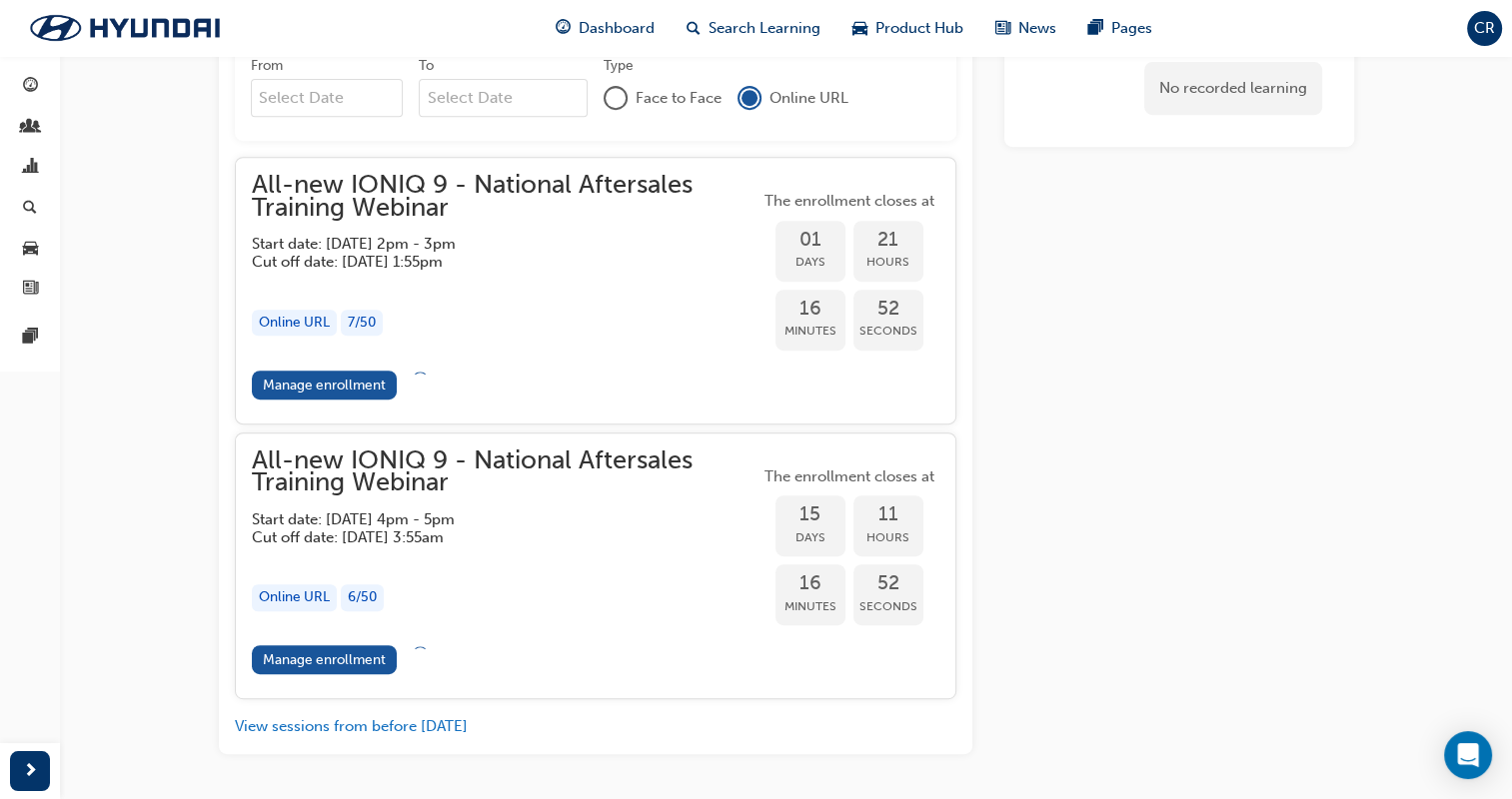 scroll, scrollTop: 823, scrollLeft: 0, axis: vertical 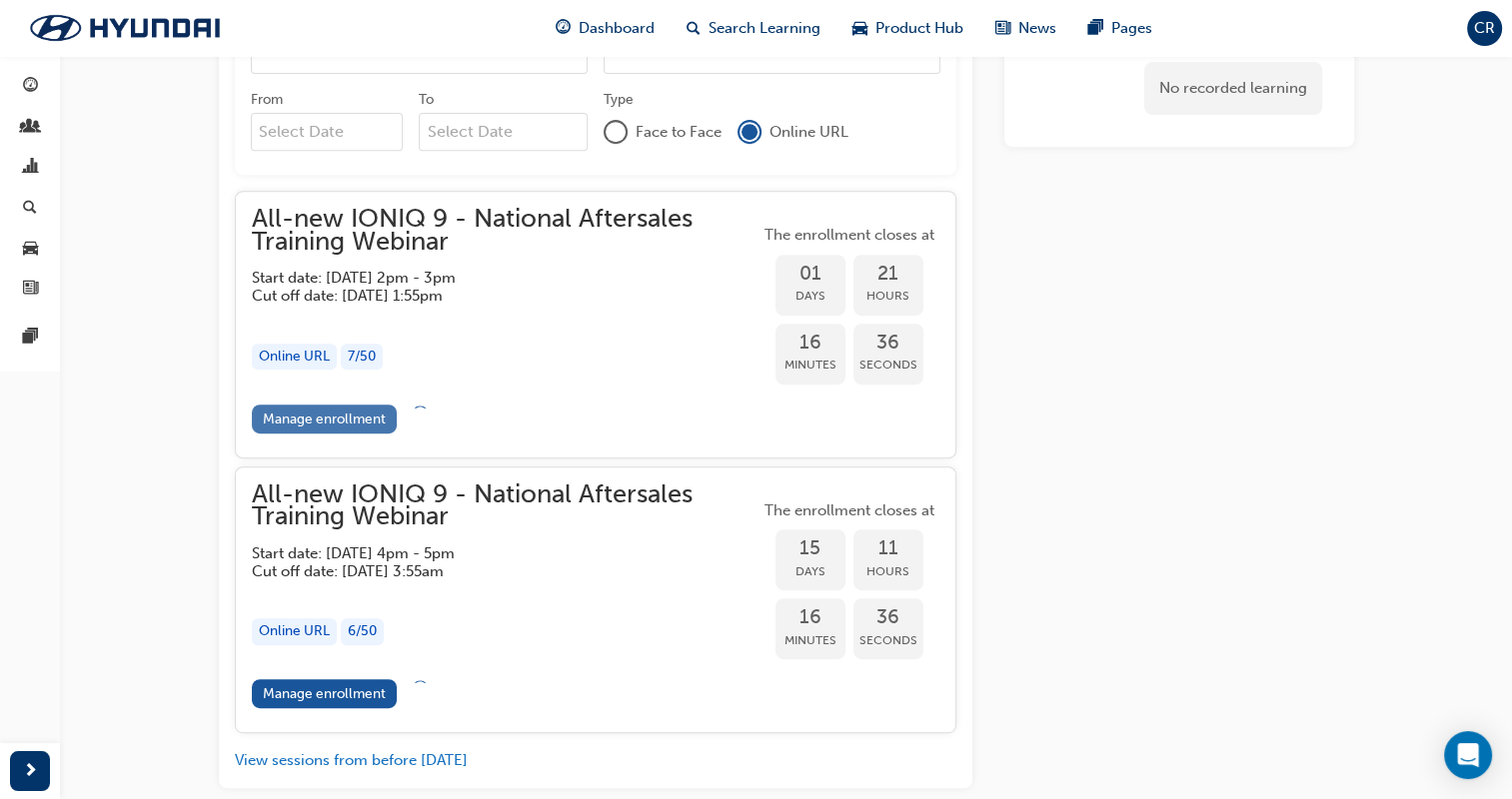 click on "Manage enrollment" at bounding box center (325, 418) 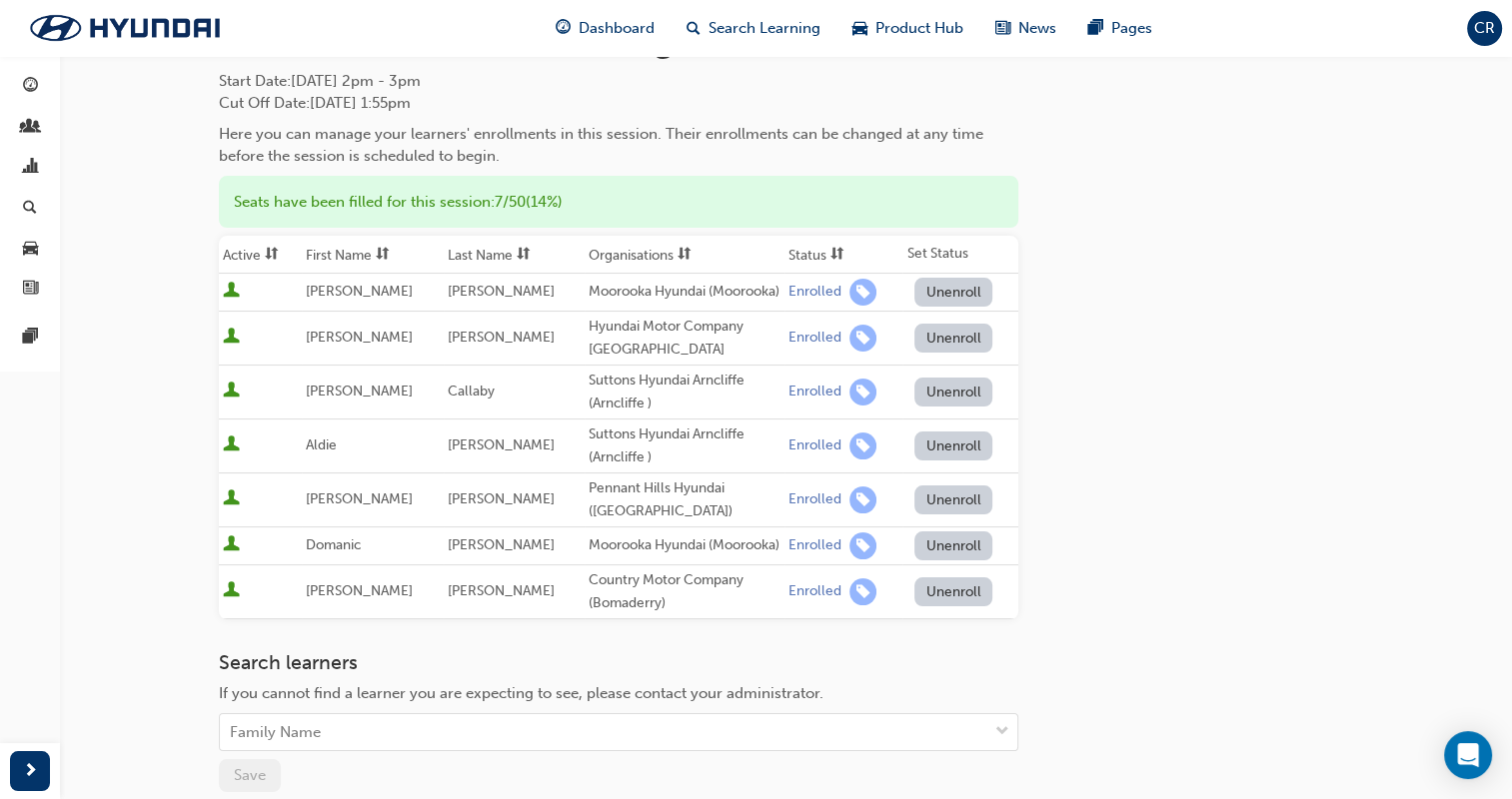 scroll, scrollTop: 400, scrollLeft: 0, axis: vertical 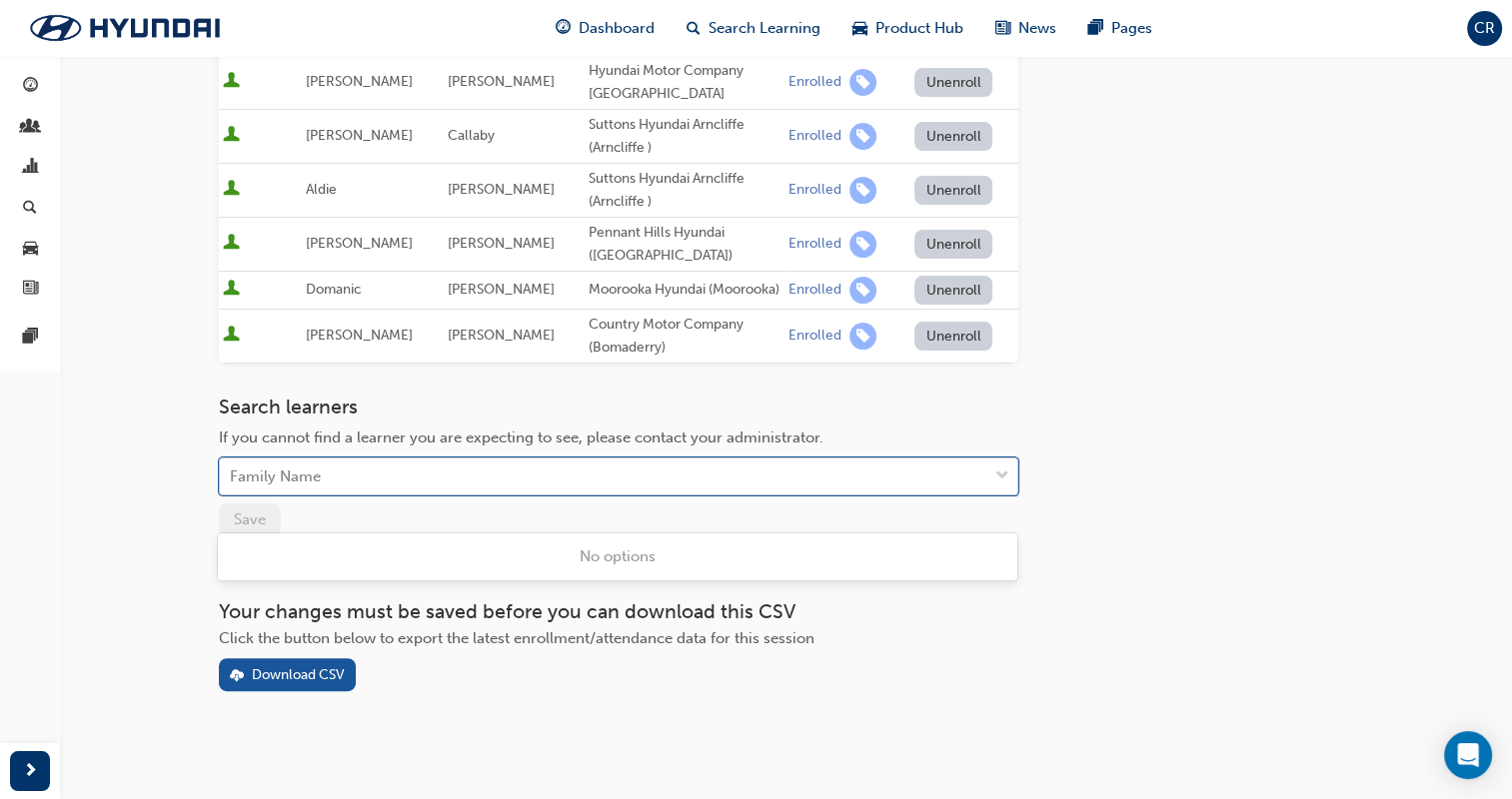 click on "Family Name" at bounding box center (275, 476) 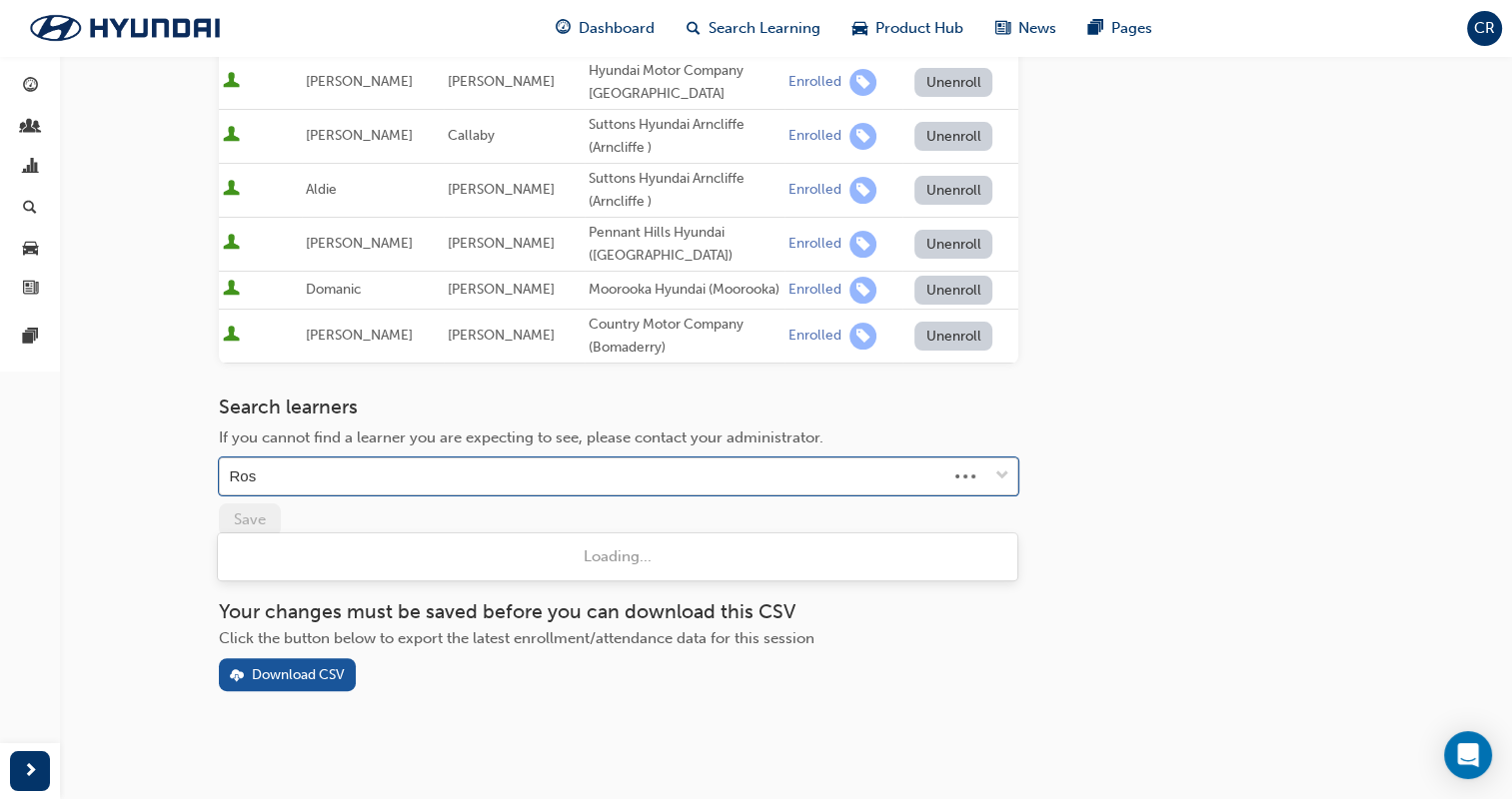 type on "Rose" 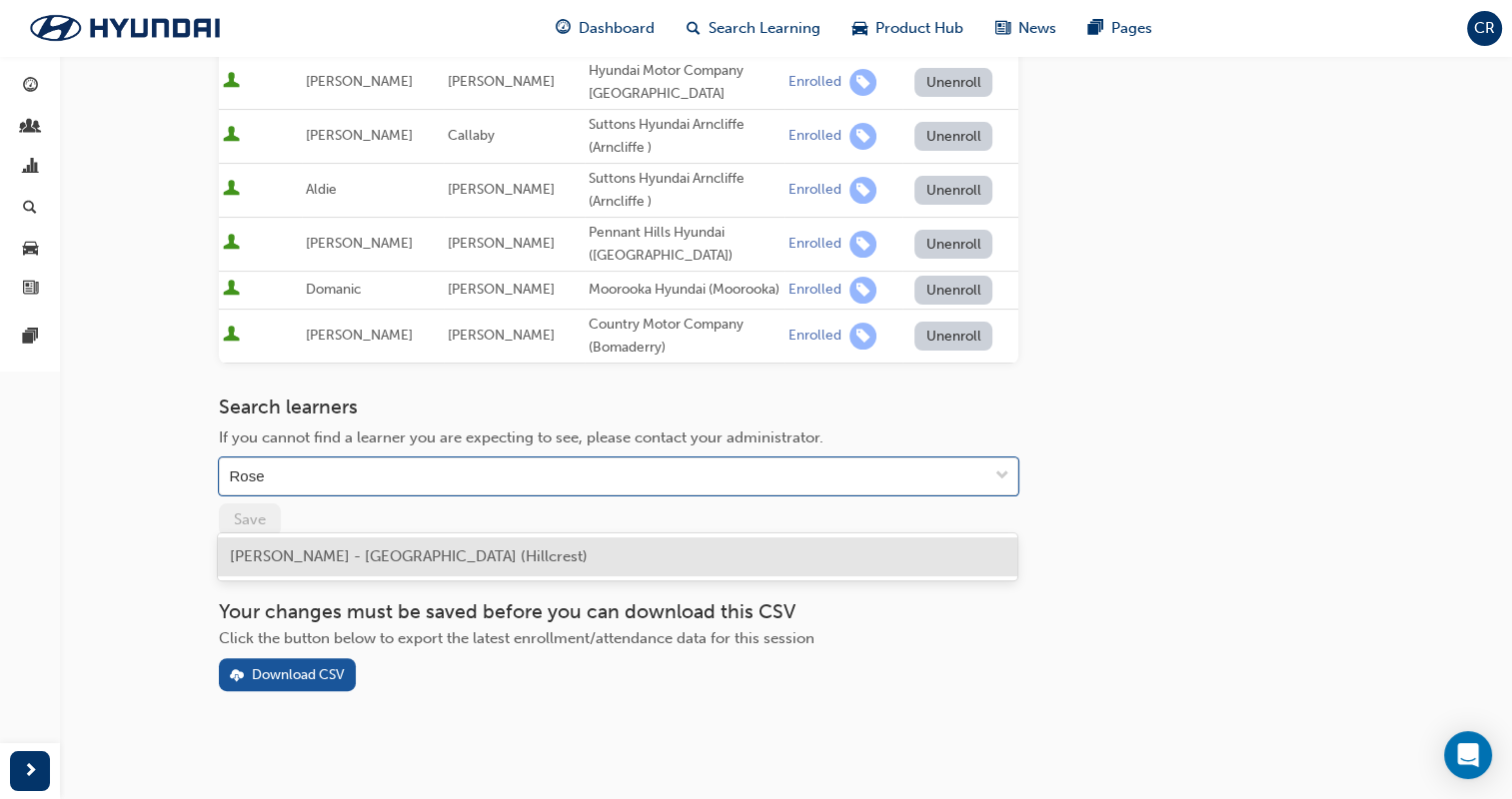 click on "Craig Rose - Westpoint Hillcrest Hyundai (Hillcrest)" at bounding box center [409, 556] 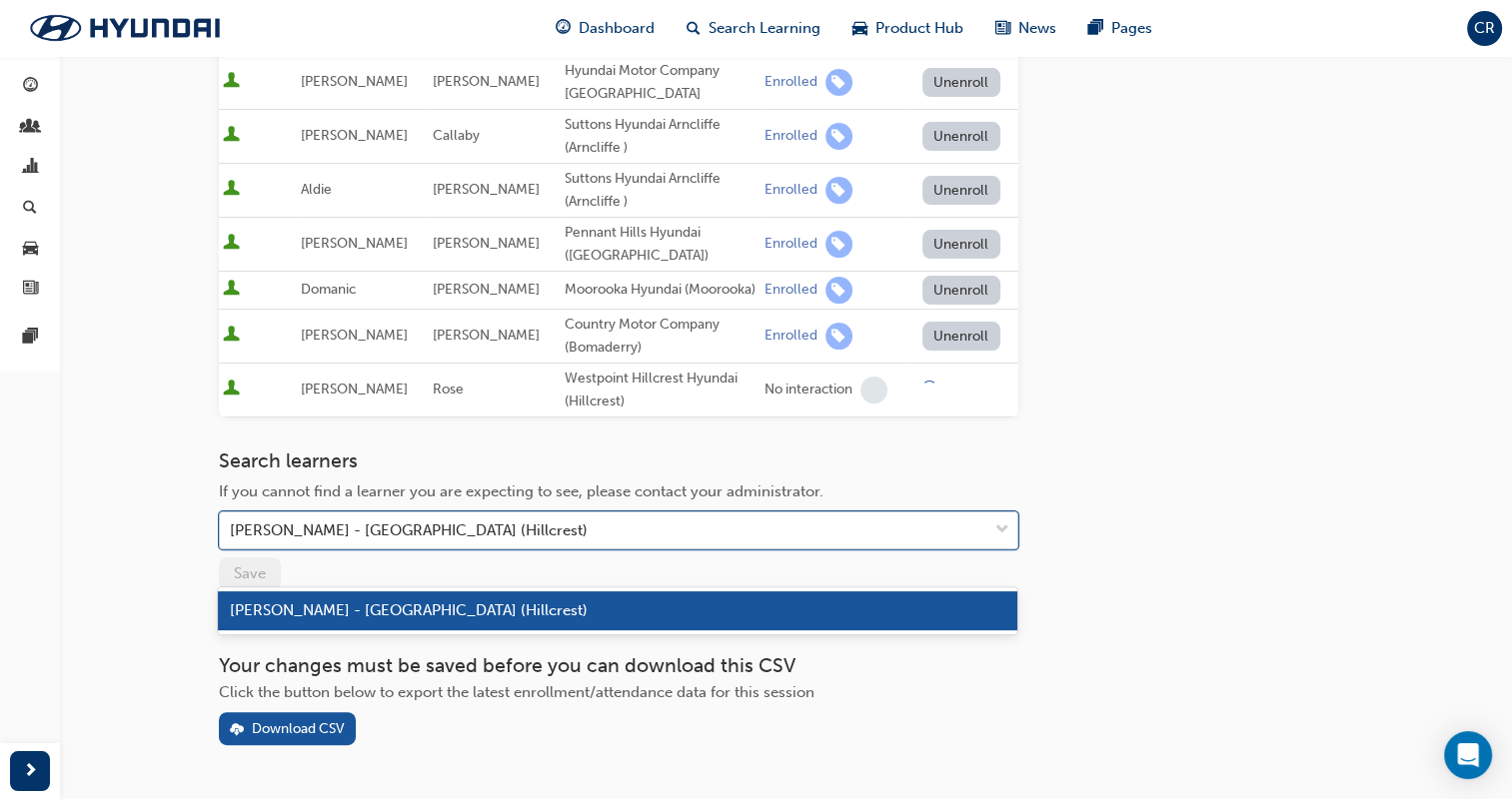 click on "Craig Rose - Westpoint Hillcrest Hyundai (Hillcrest)" at bounding box center (409, 530) 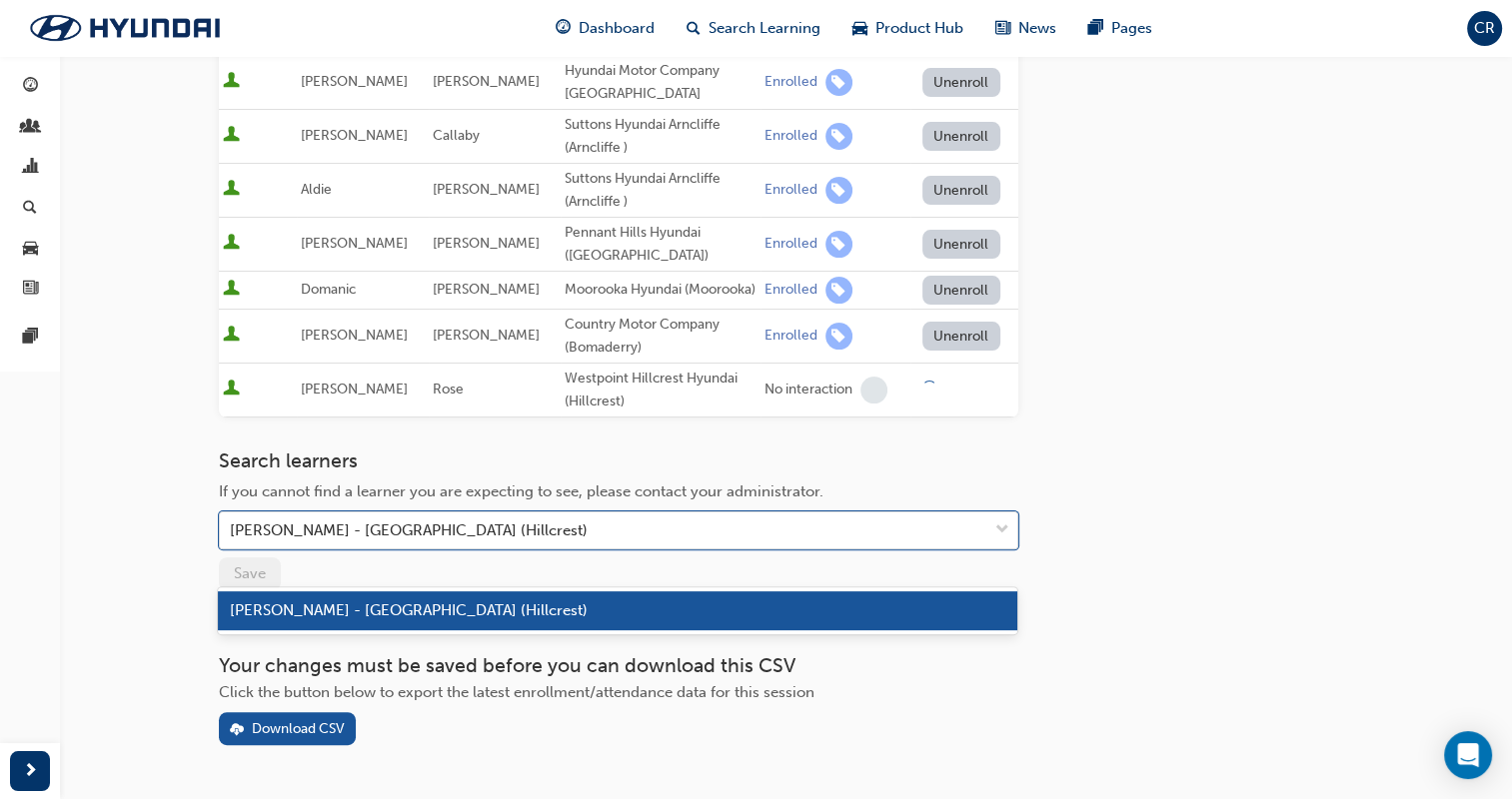 click on "Craig Rose - Westpoint Hillcrest Hyundai (Hillcrest)" at bounding box center (409, 610) 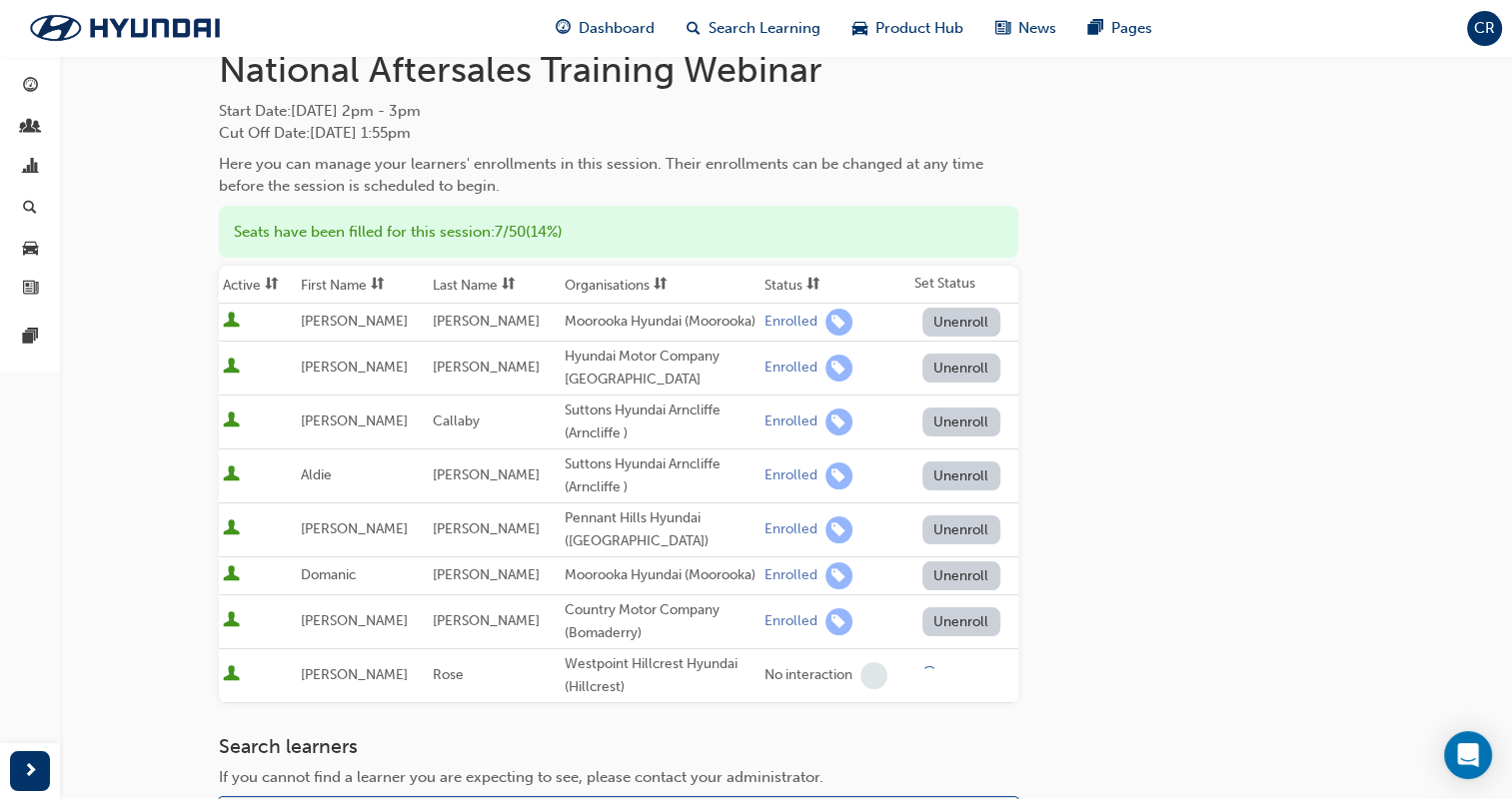 scroll, scrollTop: 200, scrollLeft: 0, axis: vertical 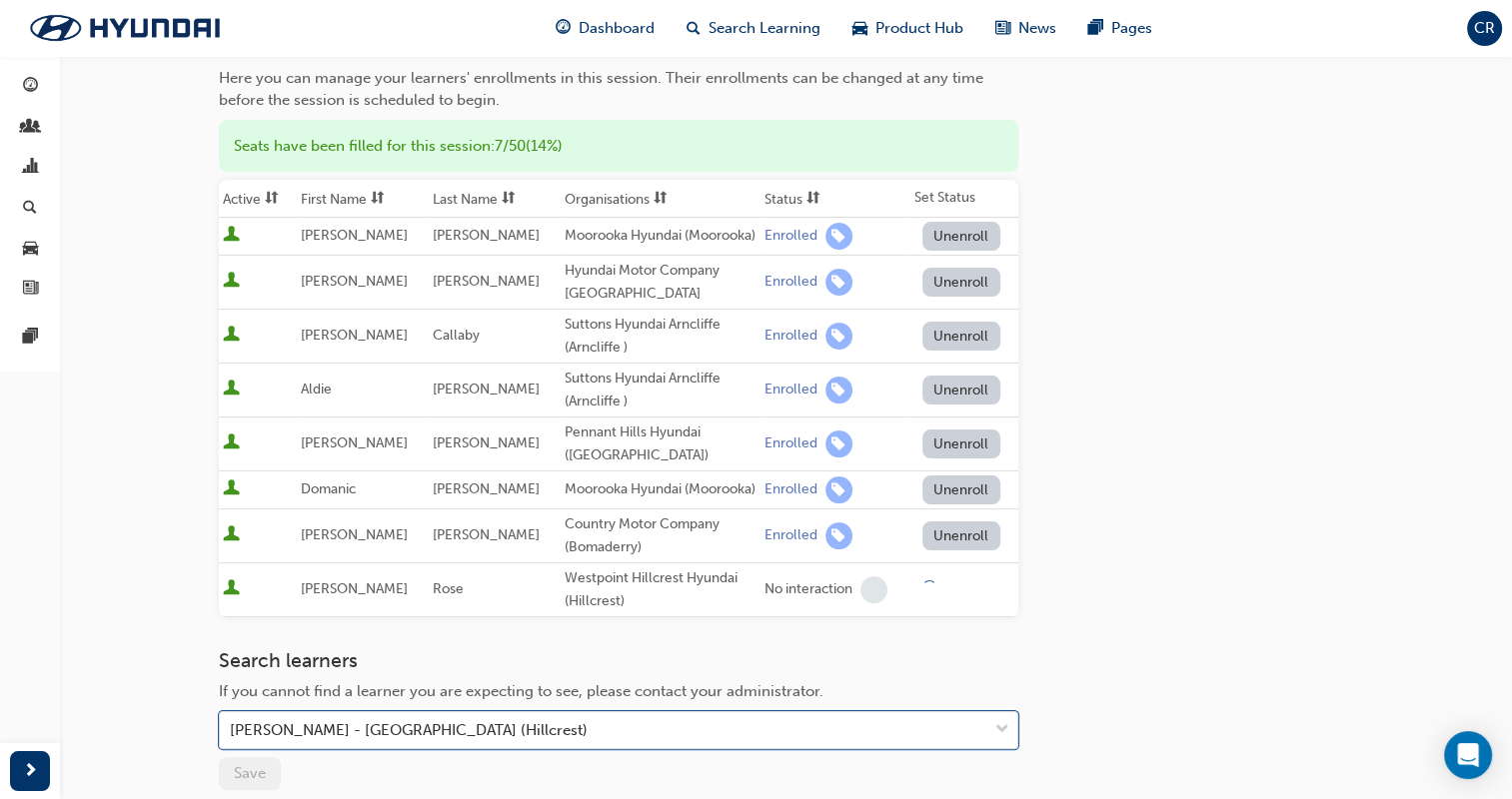 click on "Craig" at bounding box center (354, 588) 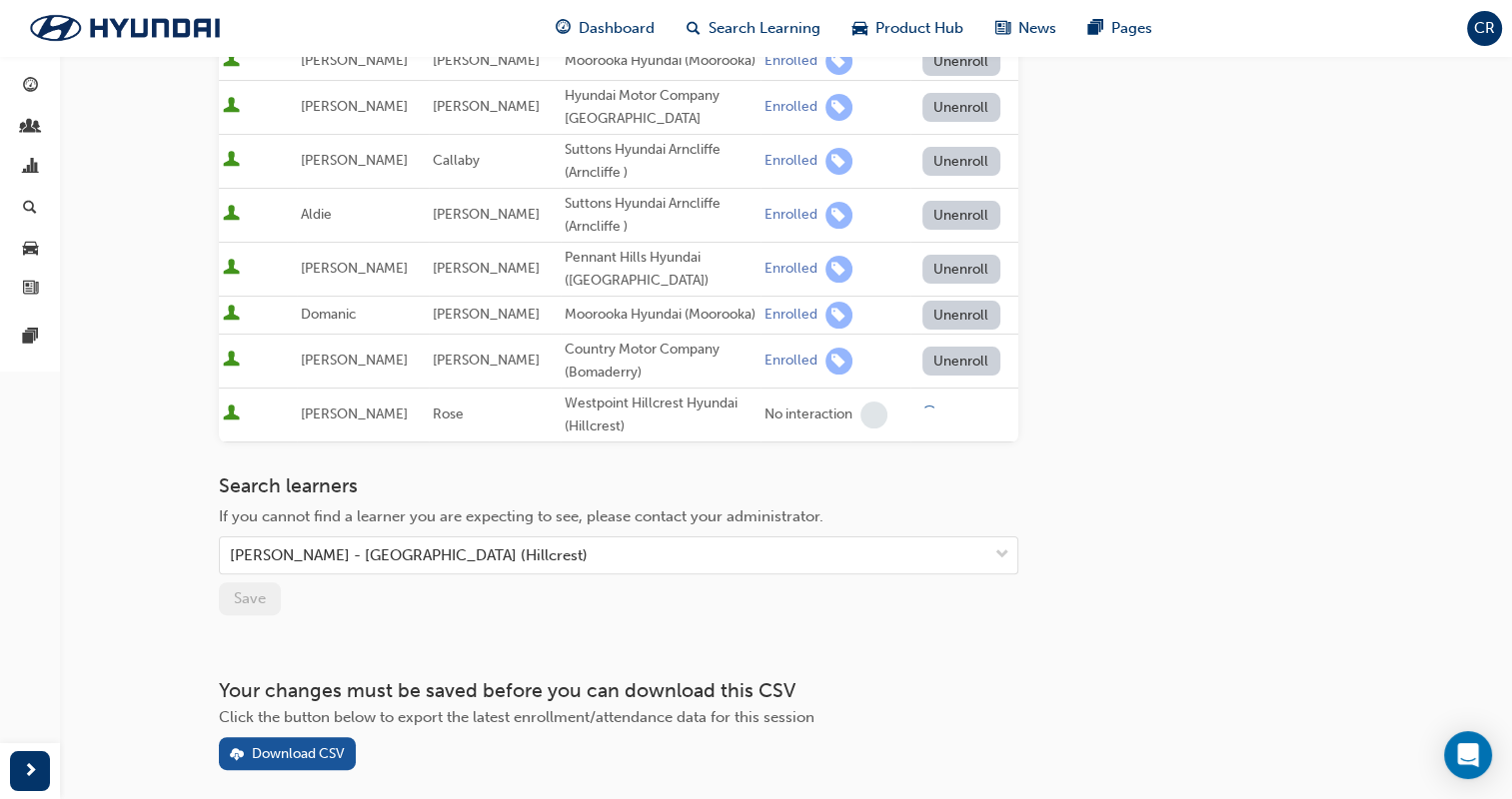 scroll, scrollTop: 488, scrollLeft: 0, axis: vertical 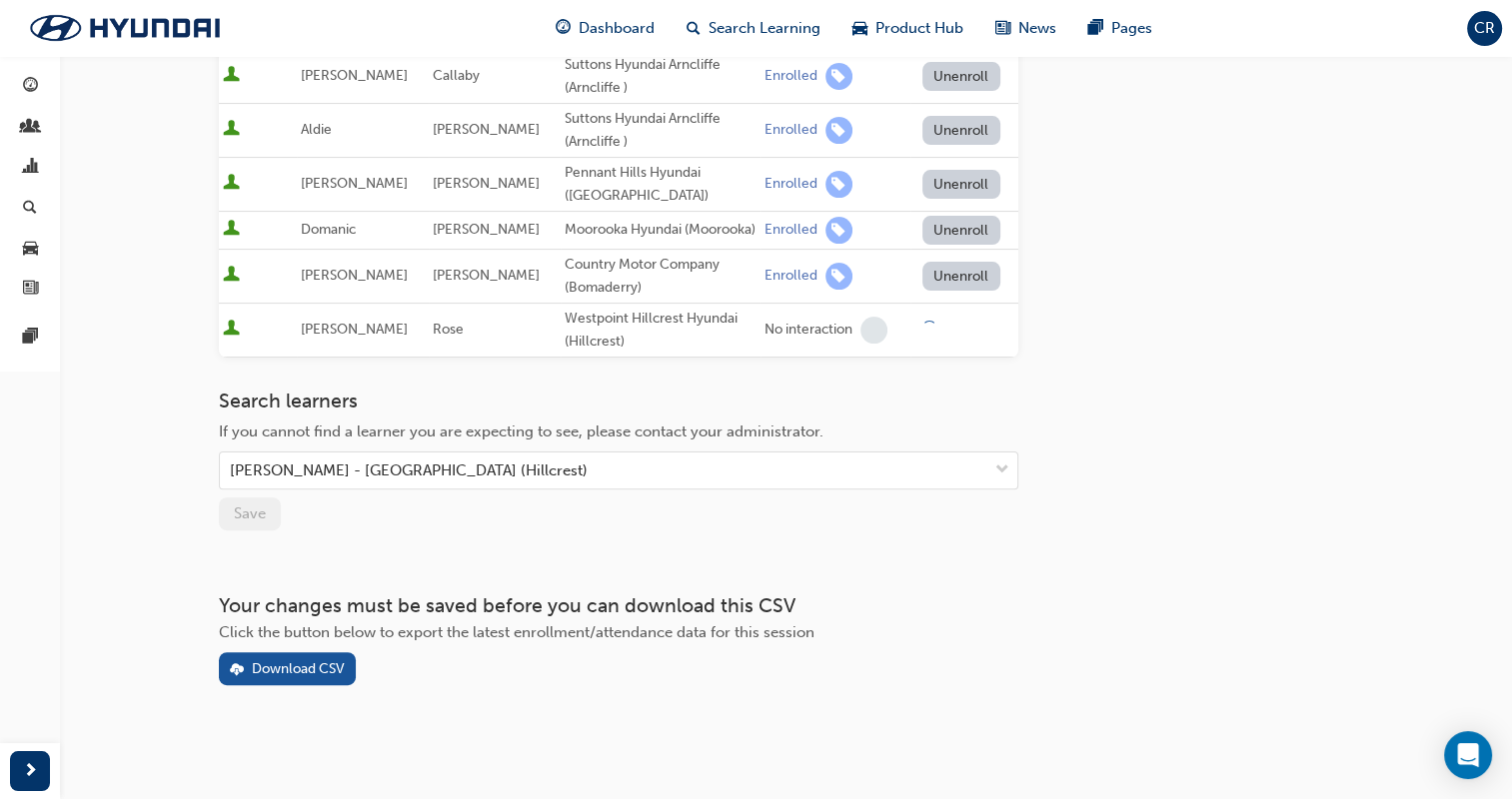 click at bounding box center [967, 330] 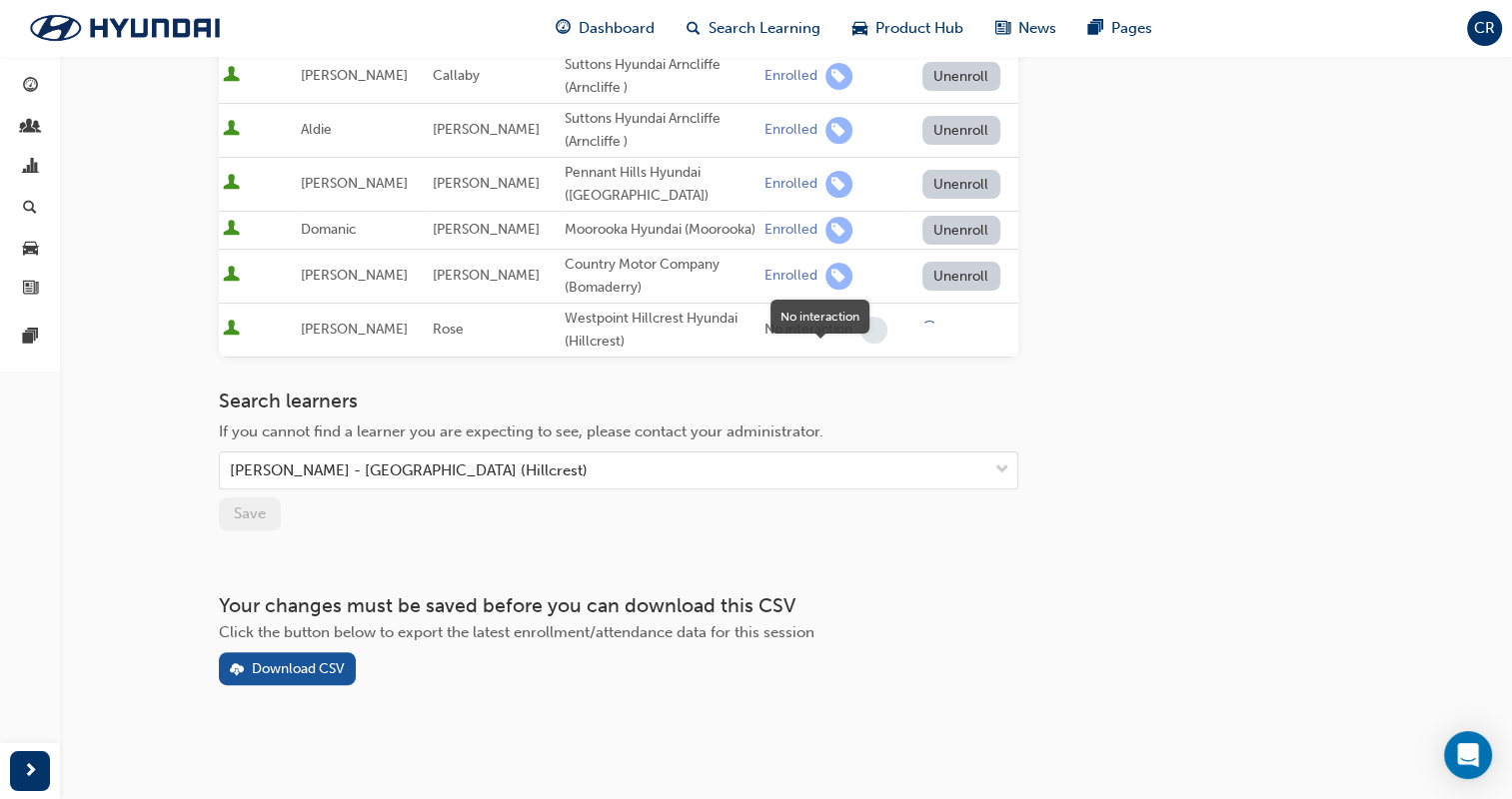 click at bounding box center (873, 330) 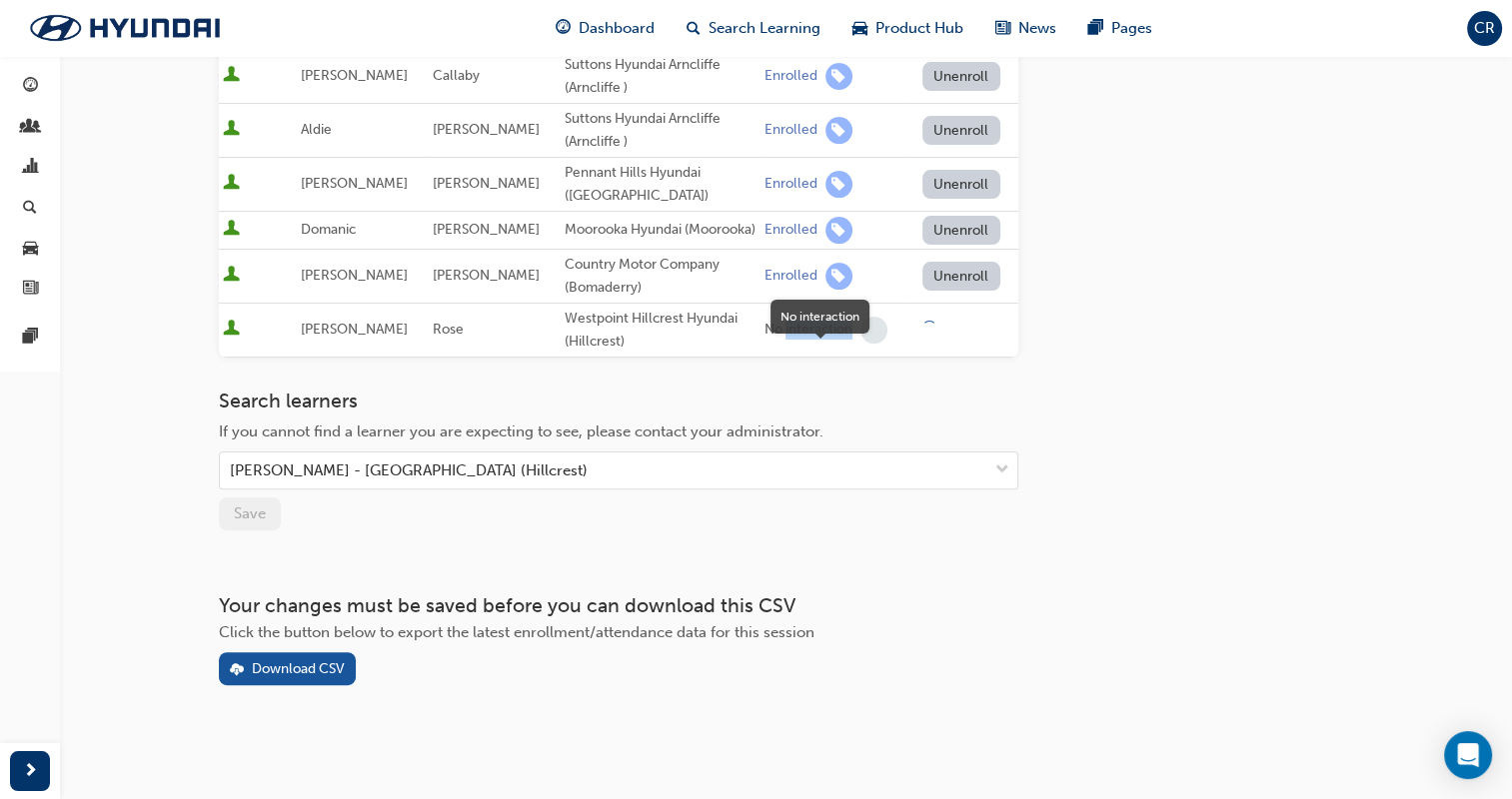 click on "No interaction" at bounding box center [808, 330] 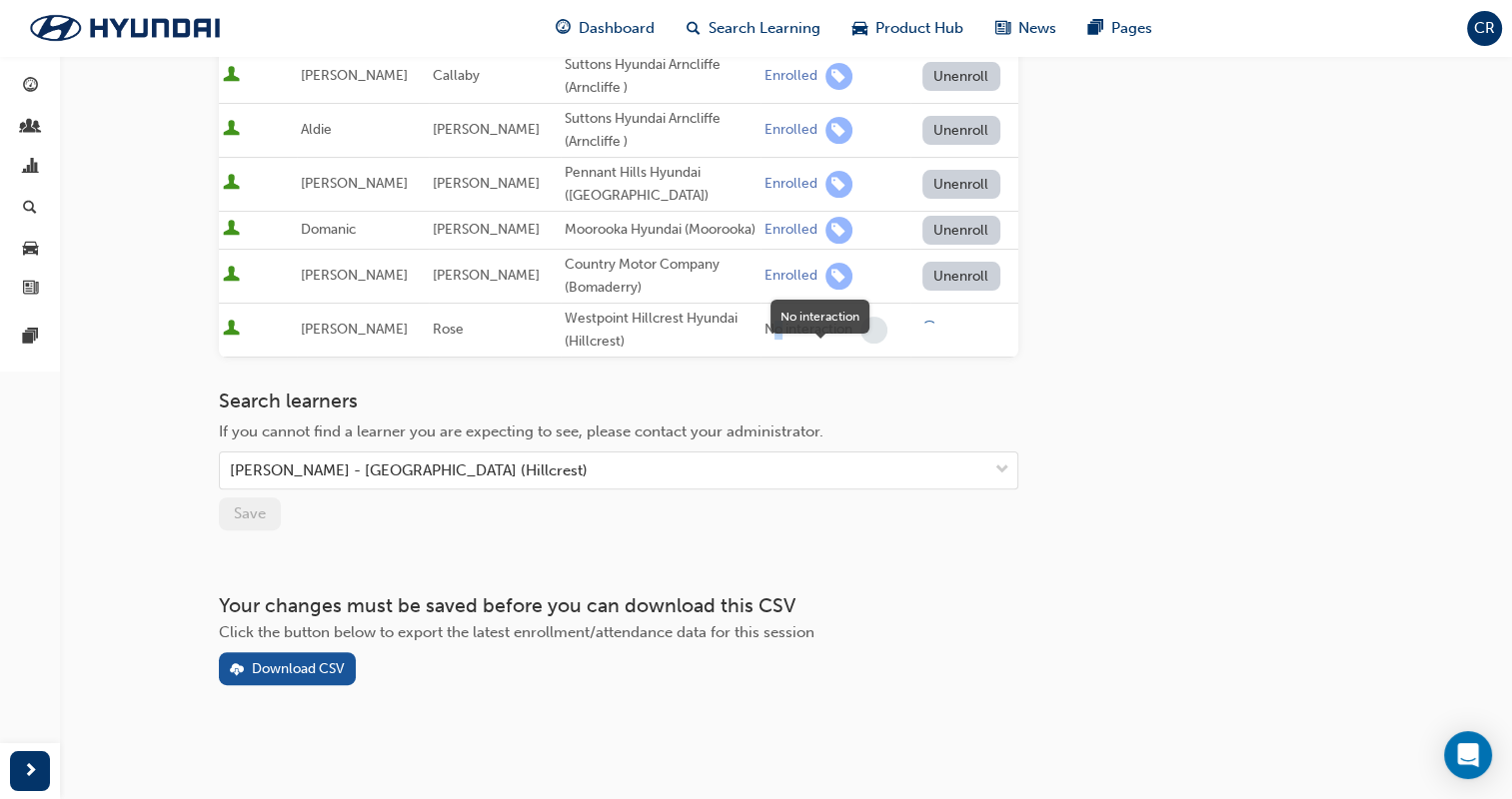 drag, startPoint x: 811, startPoint y: 328, endPoint x: 757, endPoint y: 329, distance: 54.00926 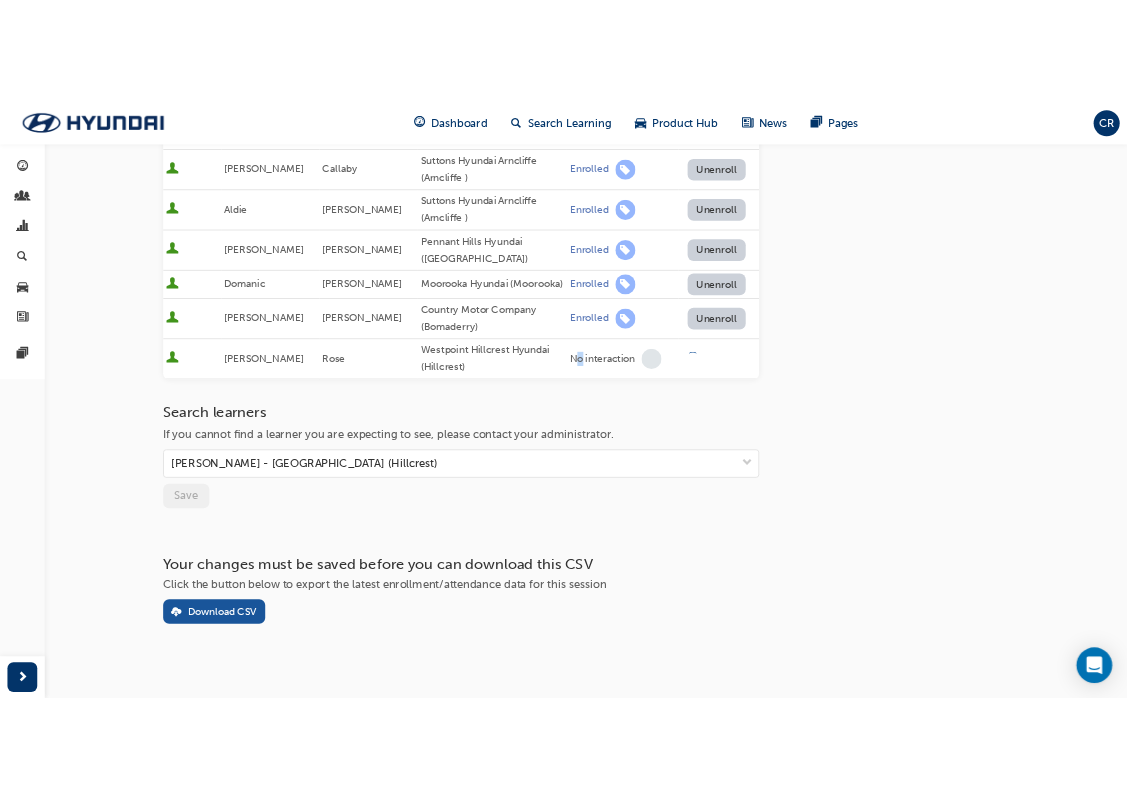 scroll, scrollTop: 489, scrollLeft: 0, axis: vertical 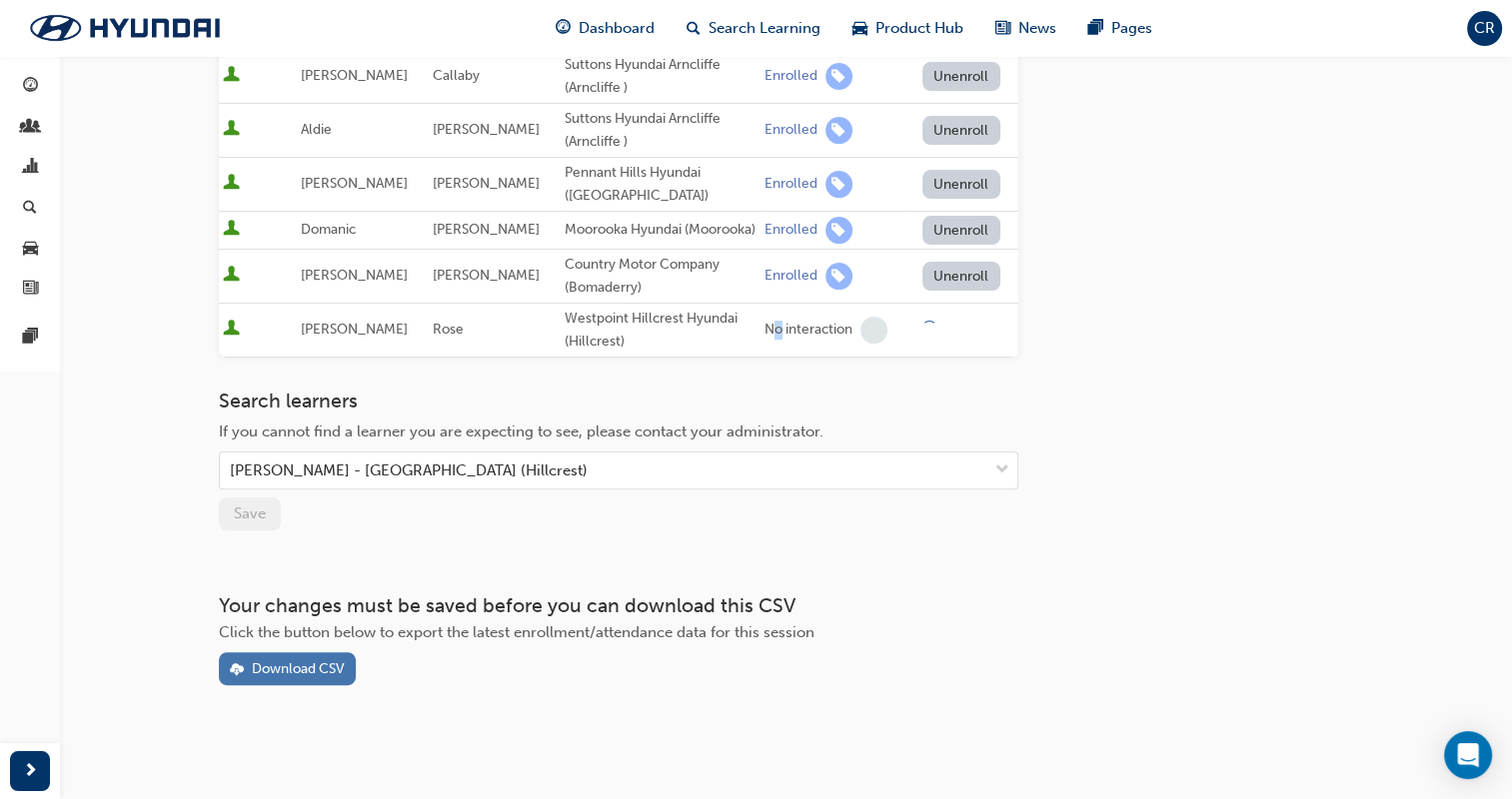 click on "Download CSV" at bounding box center [287, 668] 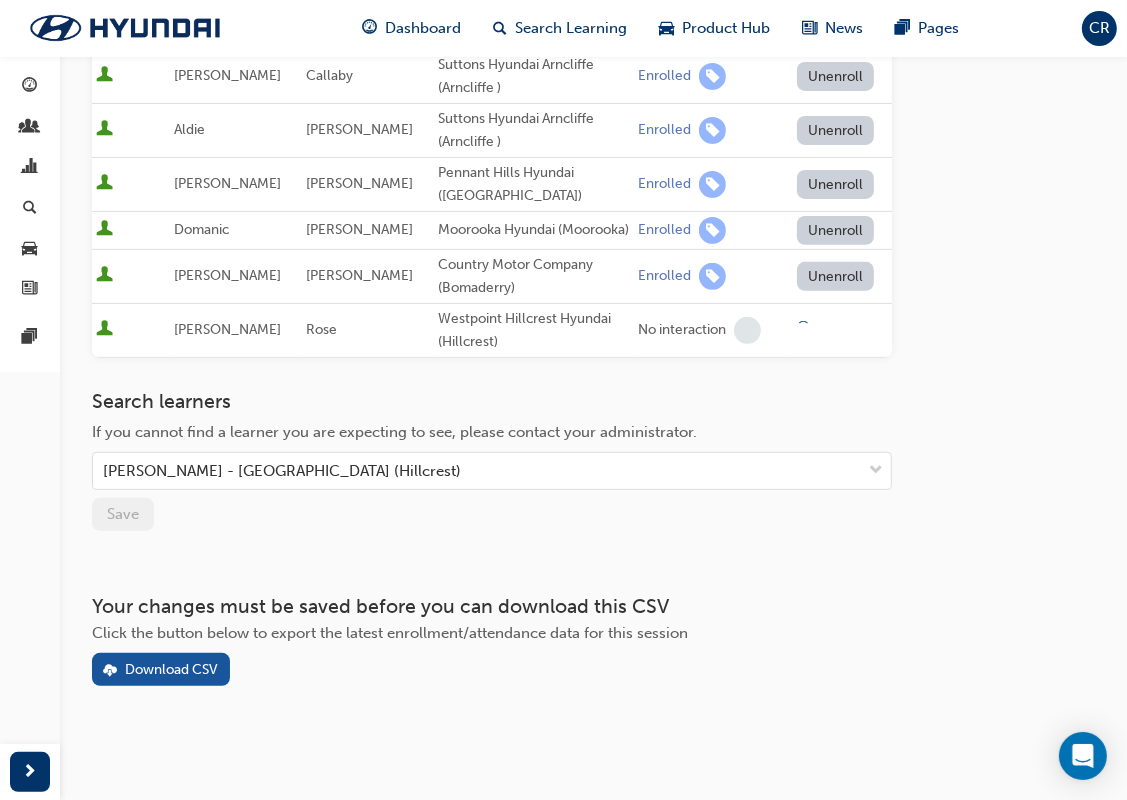 click on "Westpoint Hillcrest Hyundai (Hillcrest)" at bounding box center (534, 330) 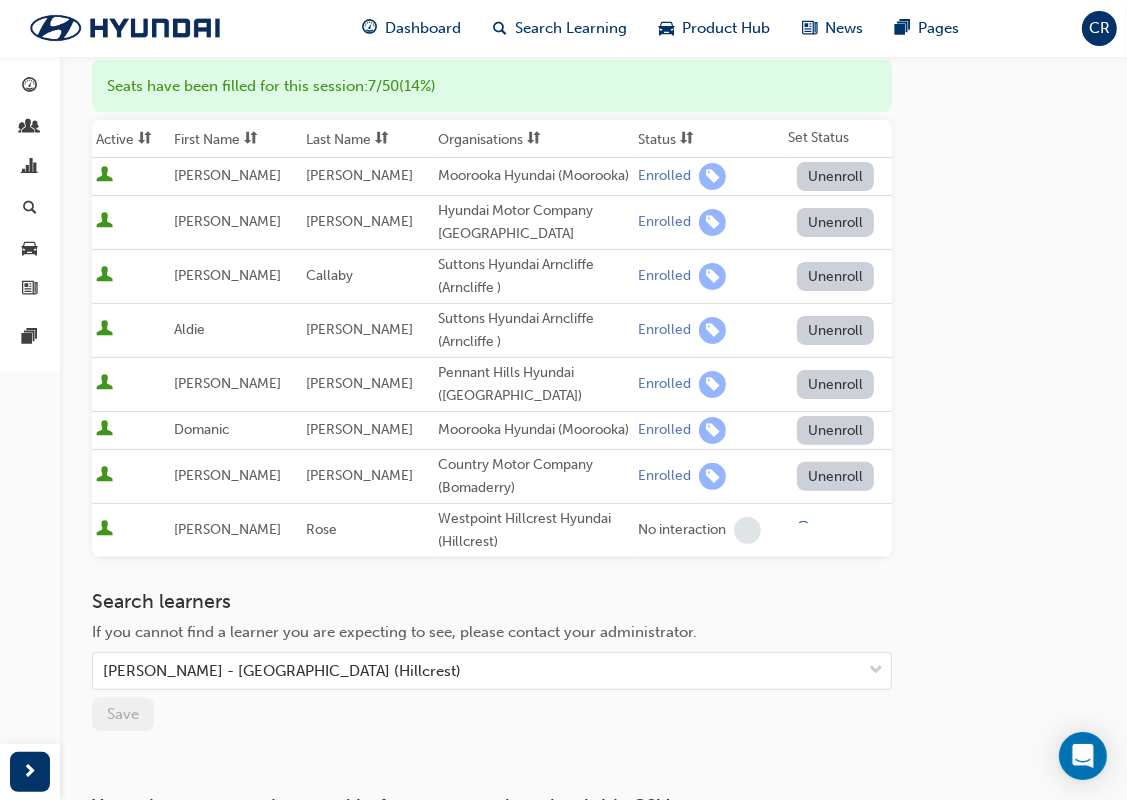 scroll, scrollTop: 189, scrollLeft: 0, axis: vertical 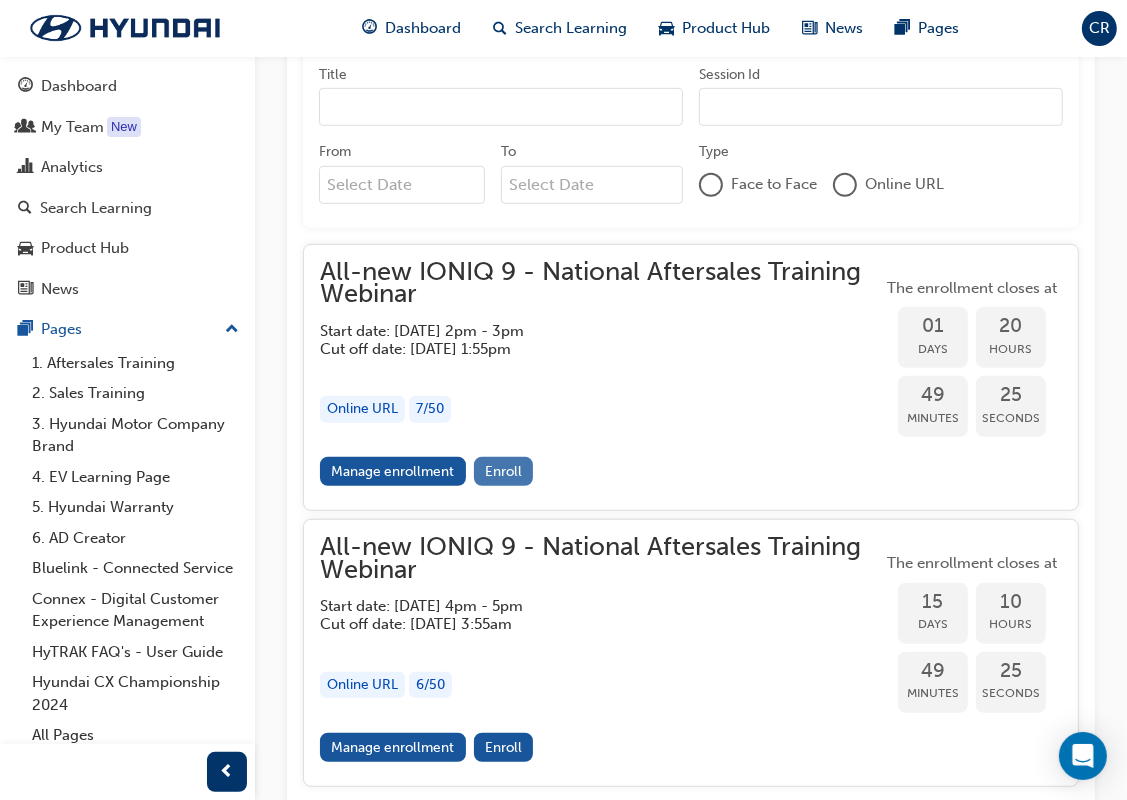 click on "Enroll" at bounding box center [503, 471] 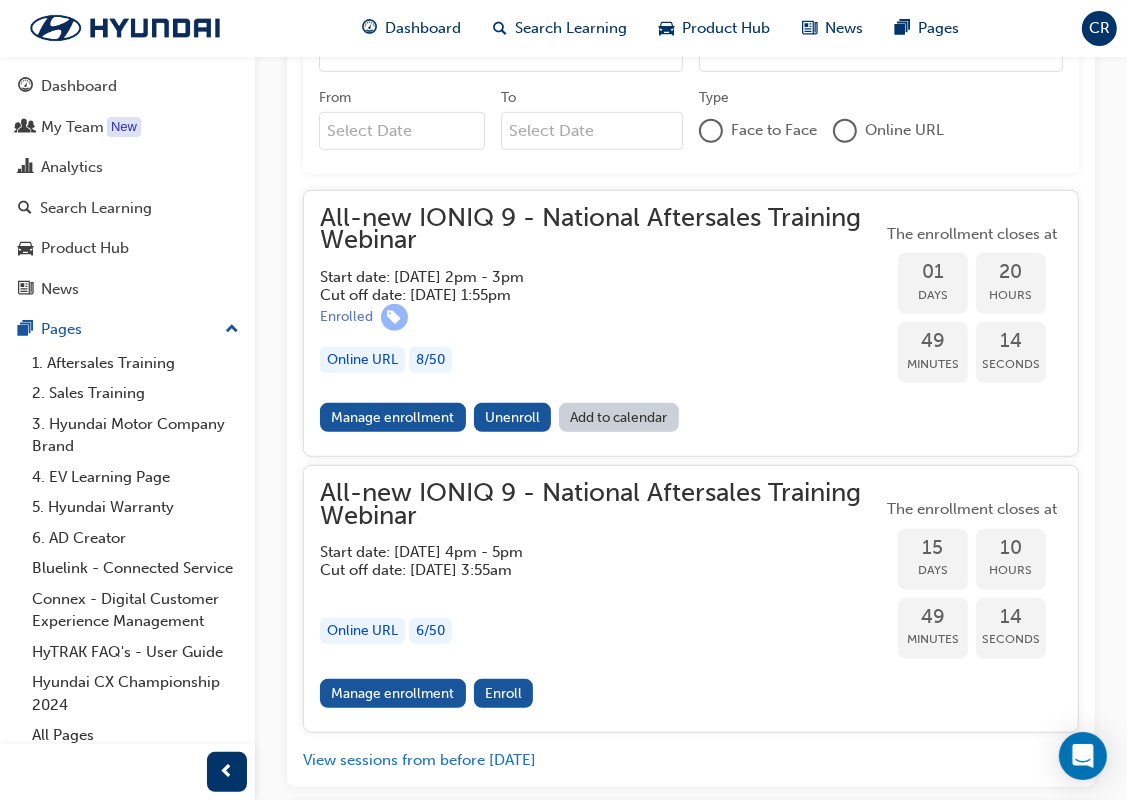 scroll, scrollTop: 914, scrollLeft: 0, axis: vertical 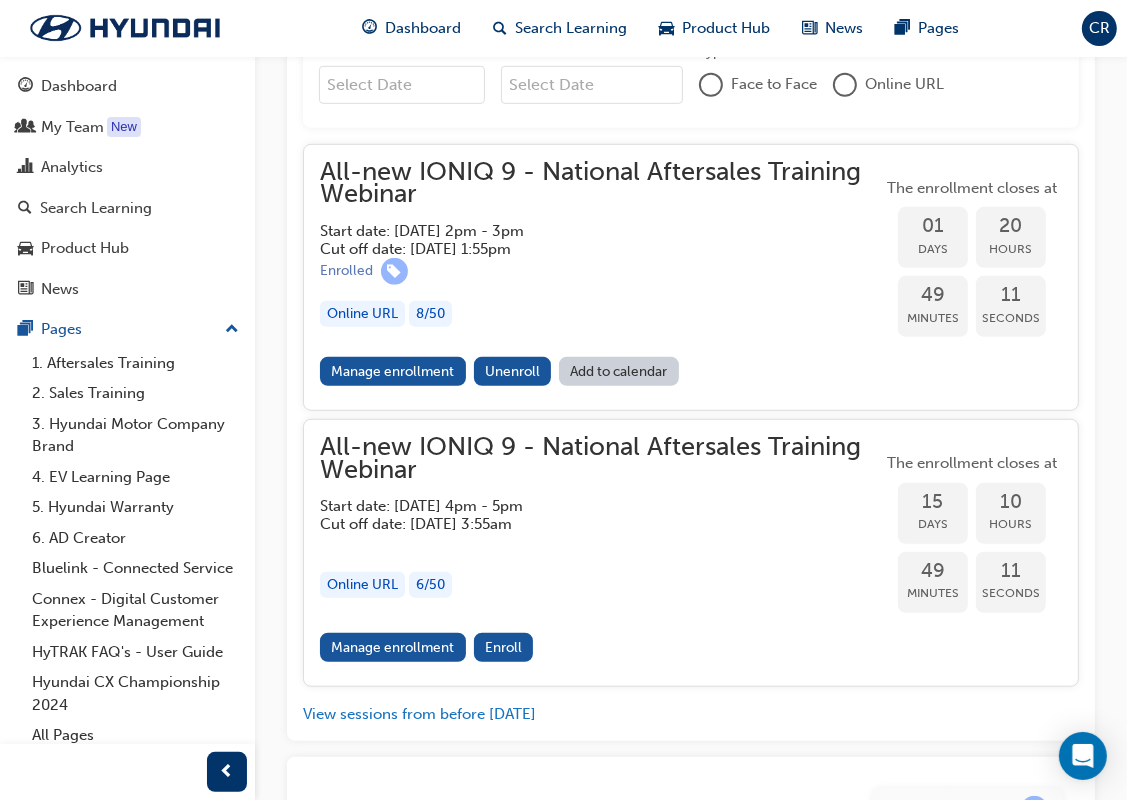 click on "Add to calendar" at bounding box center (619, 371) 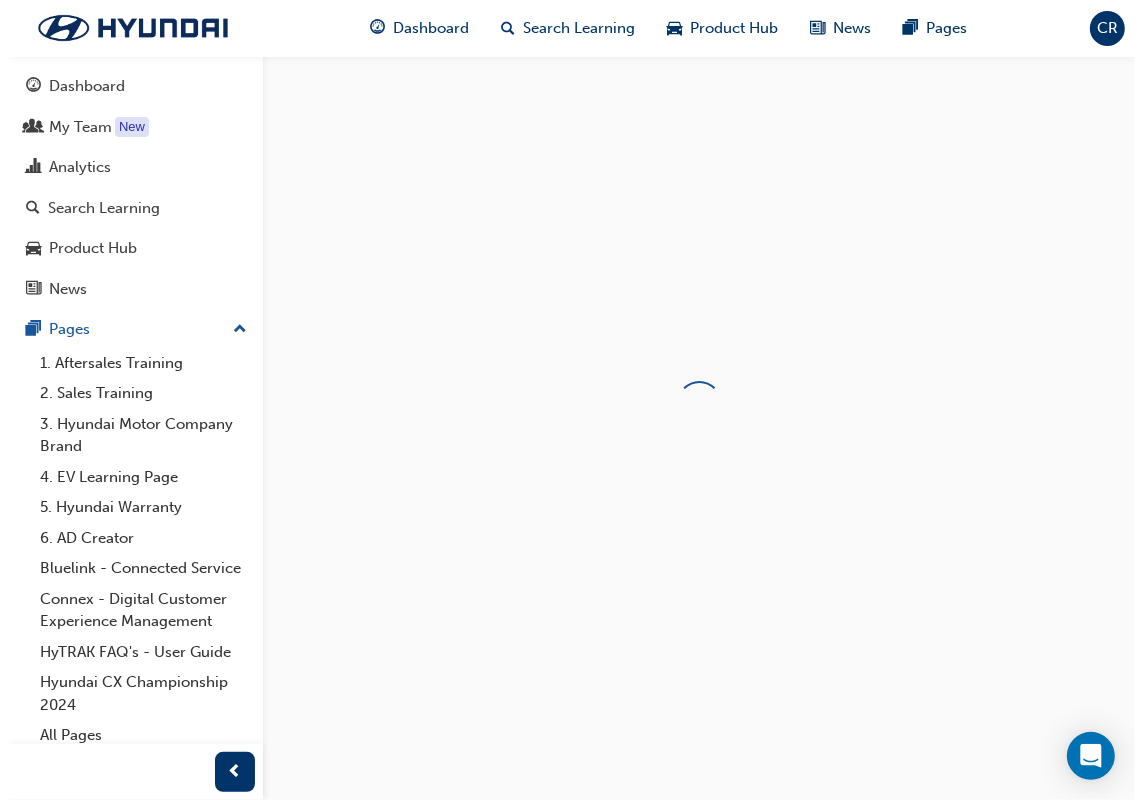 scroll, scrollTop: 0, scrollLeft: 0, axis: both 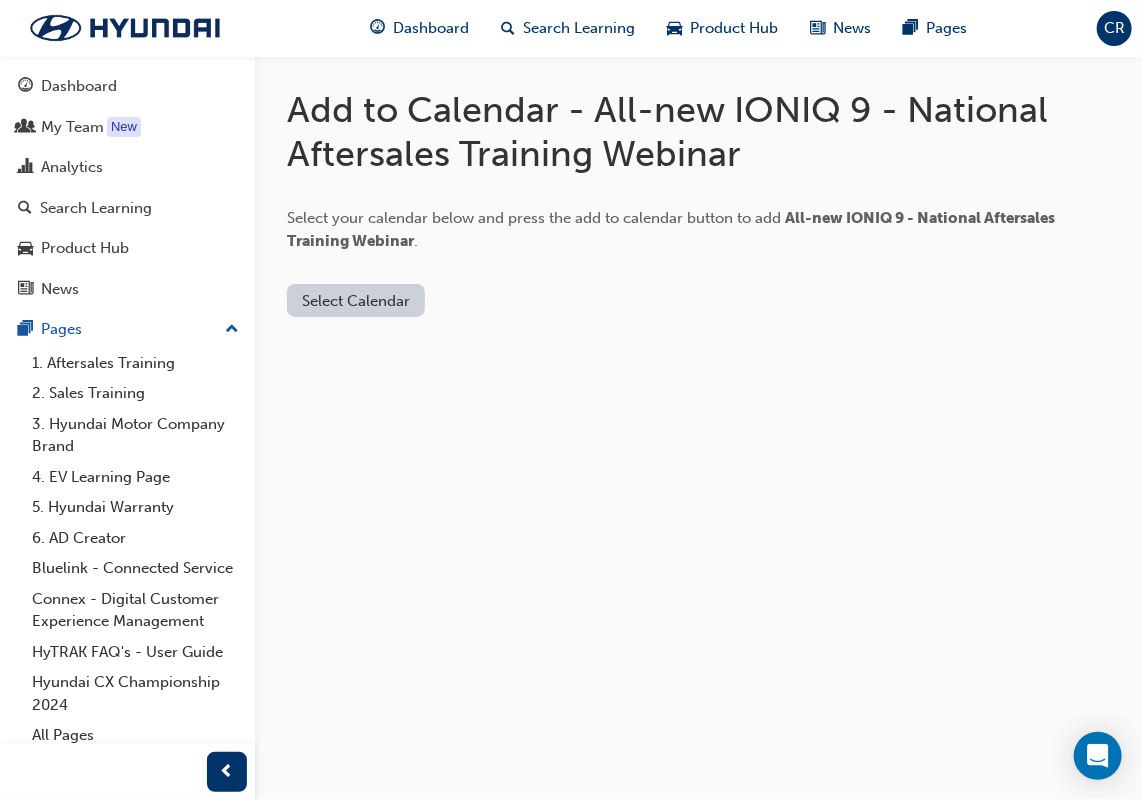click on "Select Calendar" at bounding box center (356, 300) 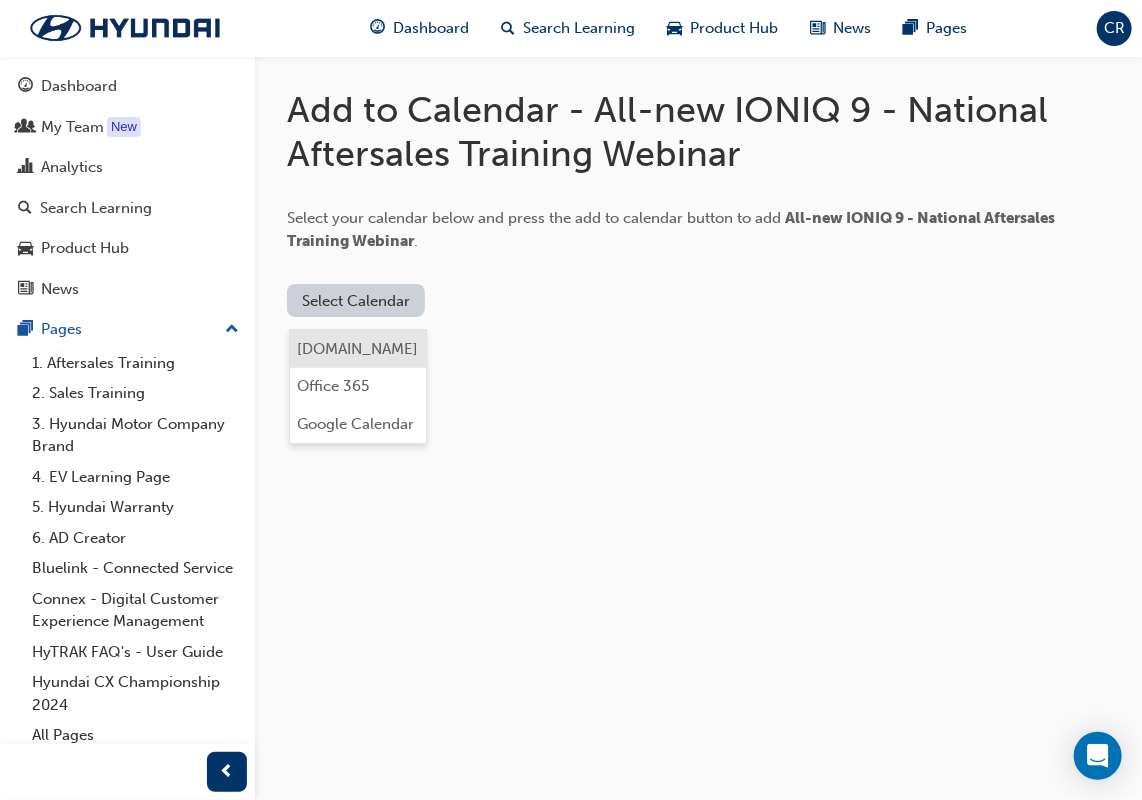 click on "Outlook.com" at bounding box center (358, 349) 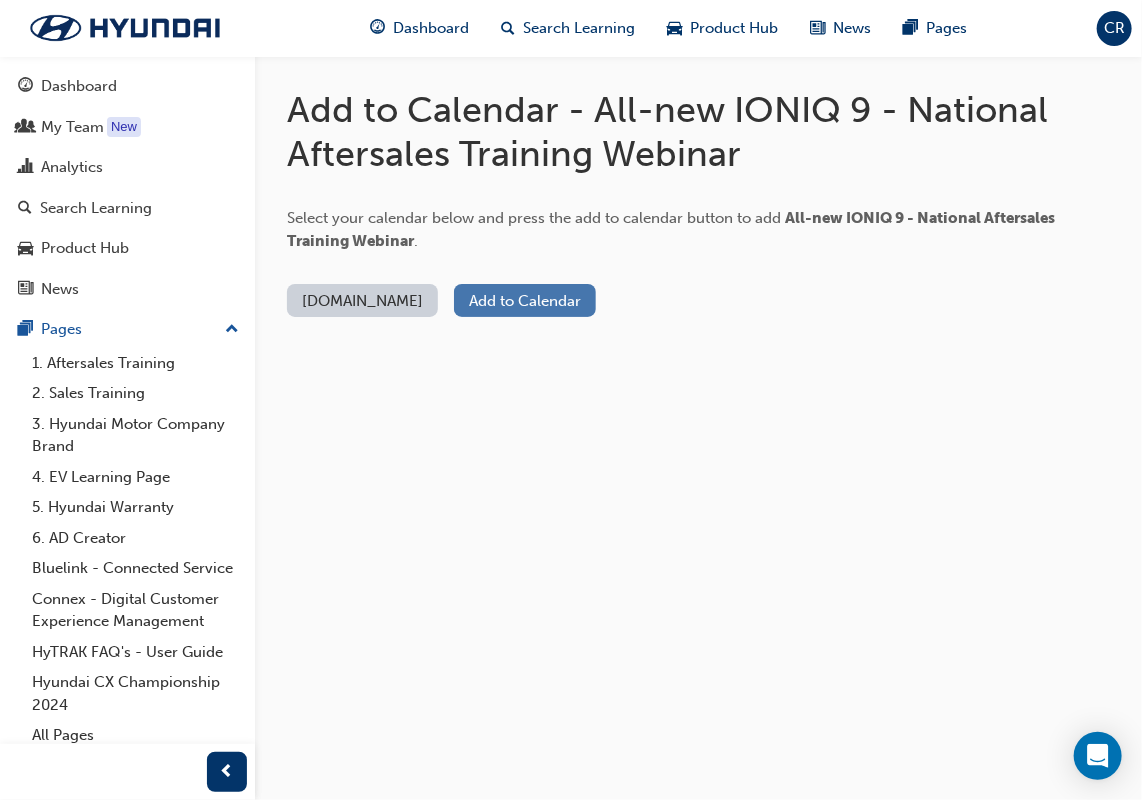 click on "Add to Calendar" at bounding box center (525, 300) 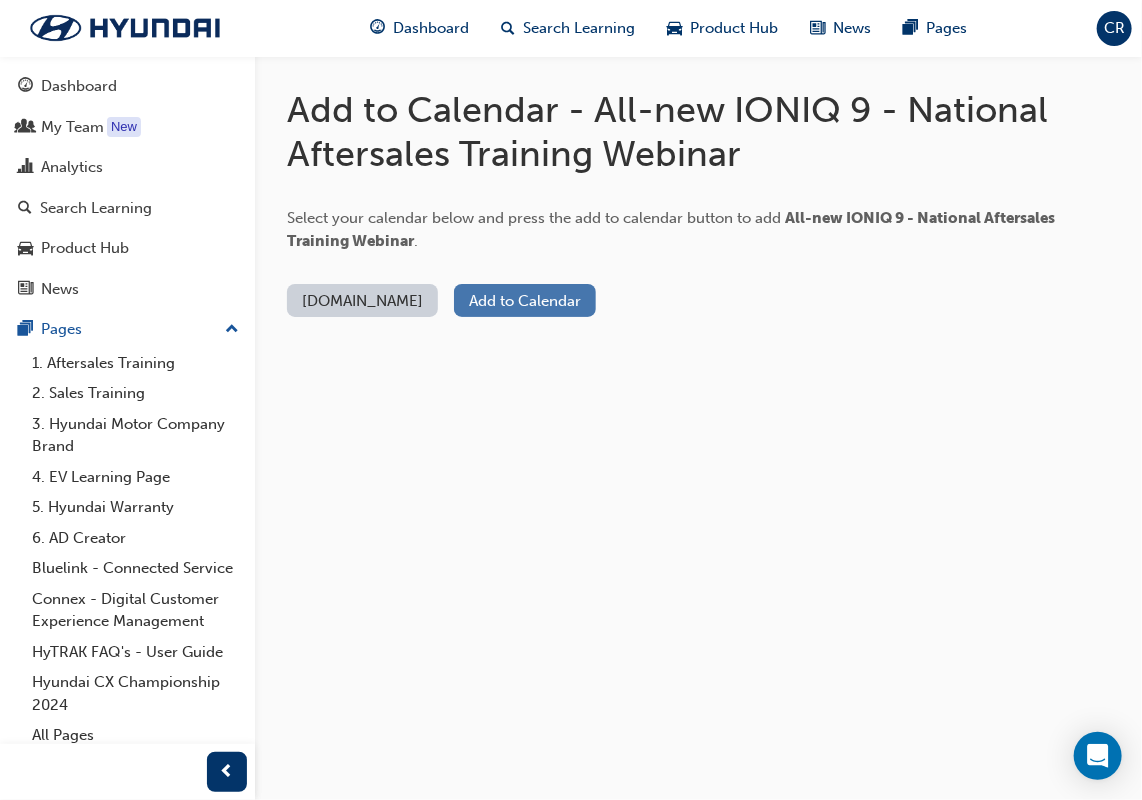click on "Add to Calendar" at bounding box center (525, 300) 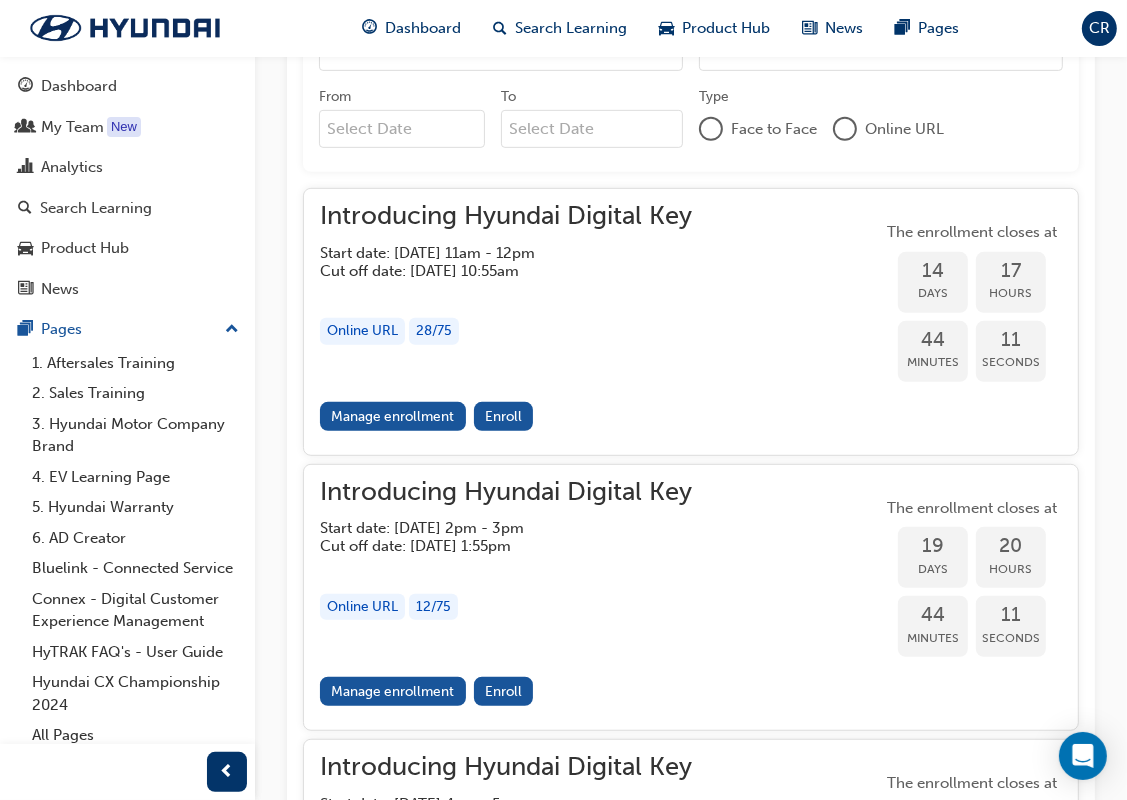 scroll, scrollTop: 794, scrollLeft: 0, axis: vertical 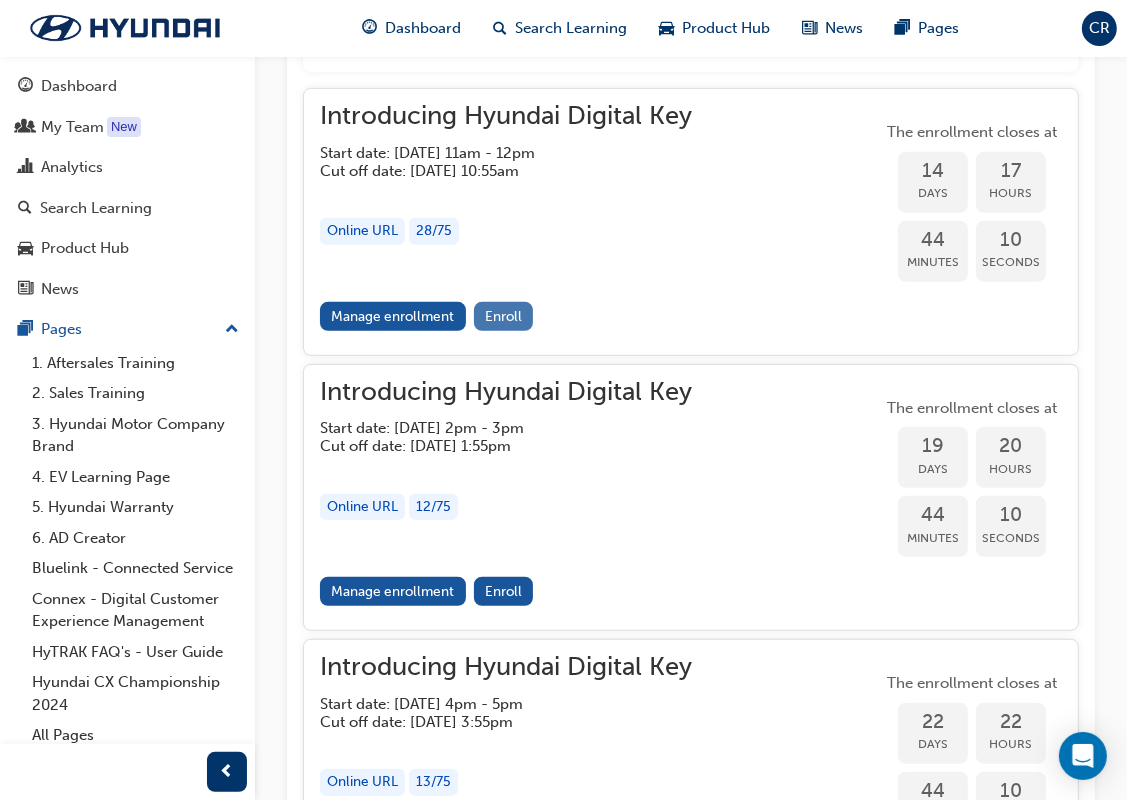 click on "Enroll" at bounding box center (503, 316) 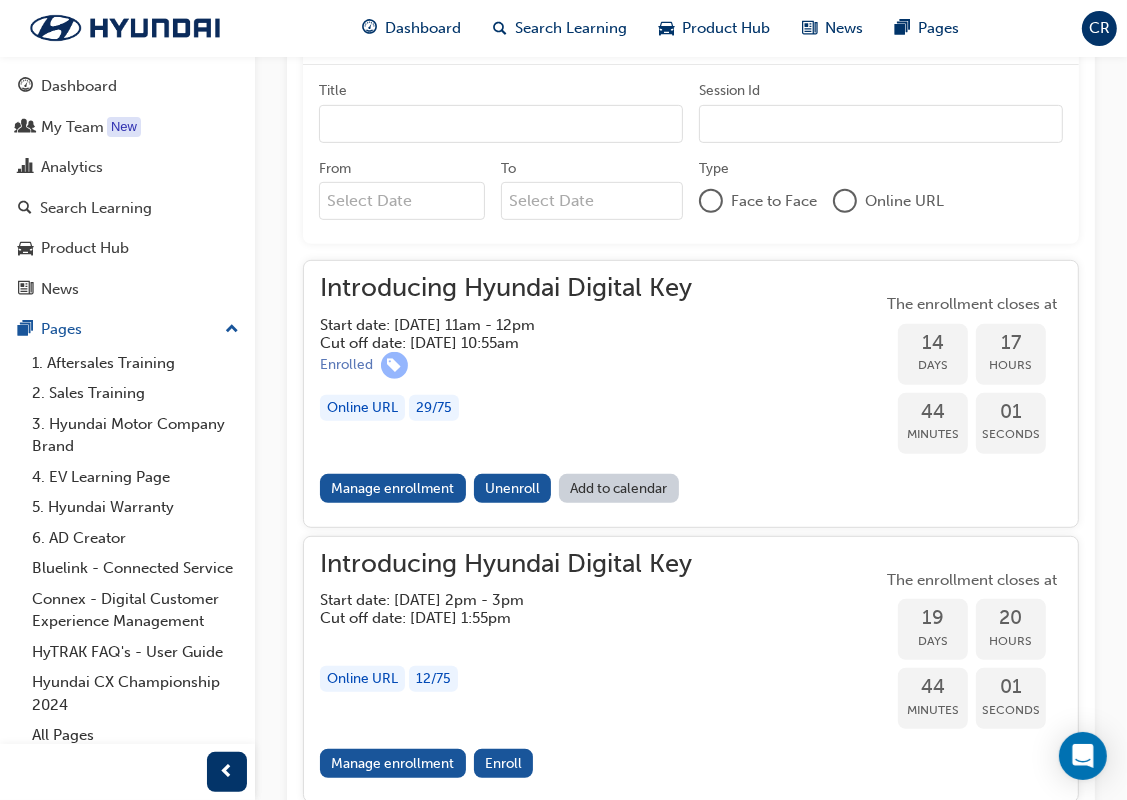 scroll, scrollTop: 539, scrollLeft: 0, axis: vertical 